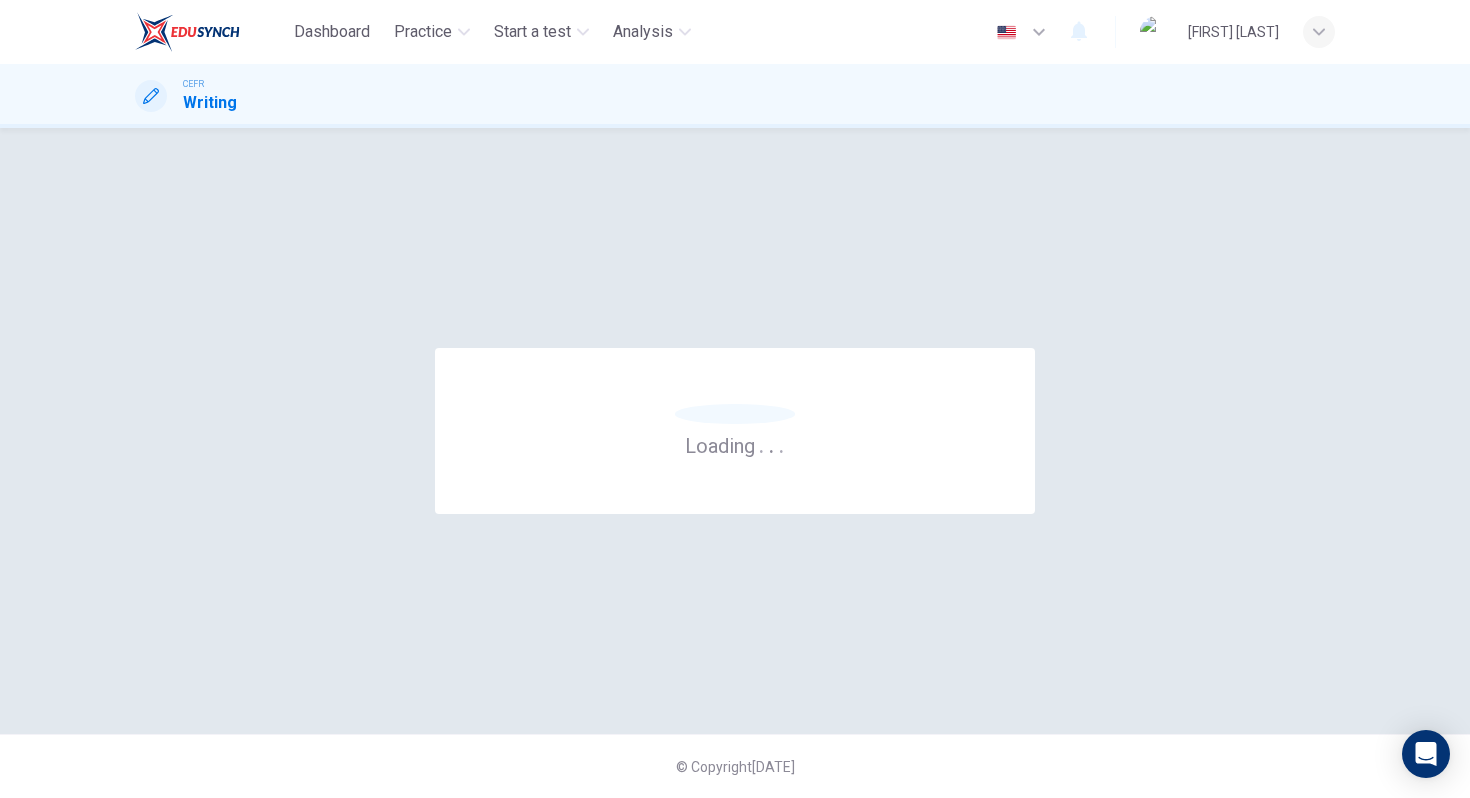 scroll, scrollTop: 0, scrollLeft: 0, axis: both 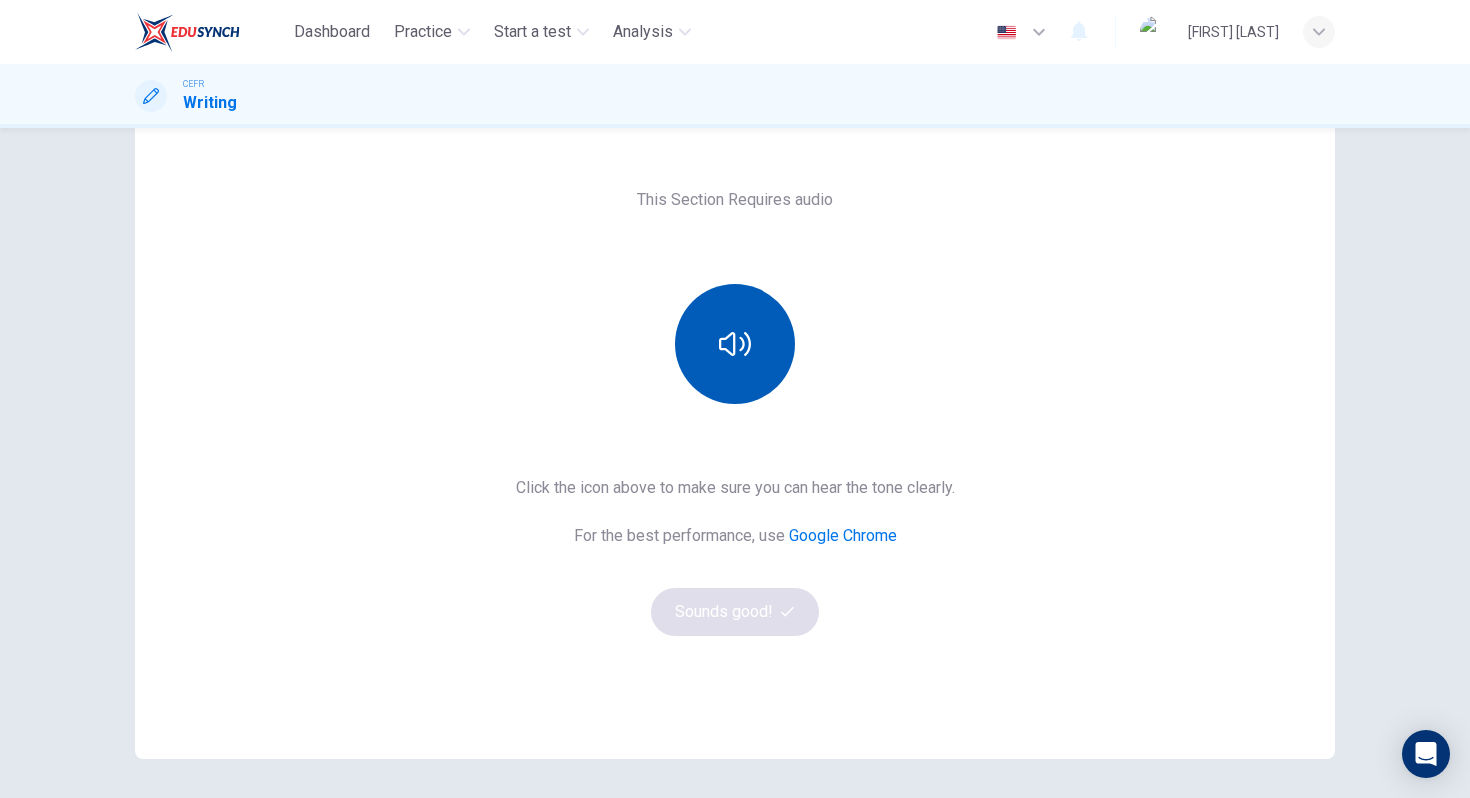 click at bounding box center (735, 344) 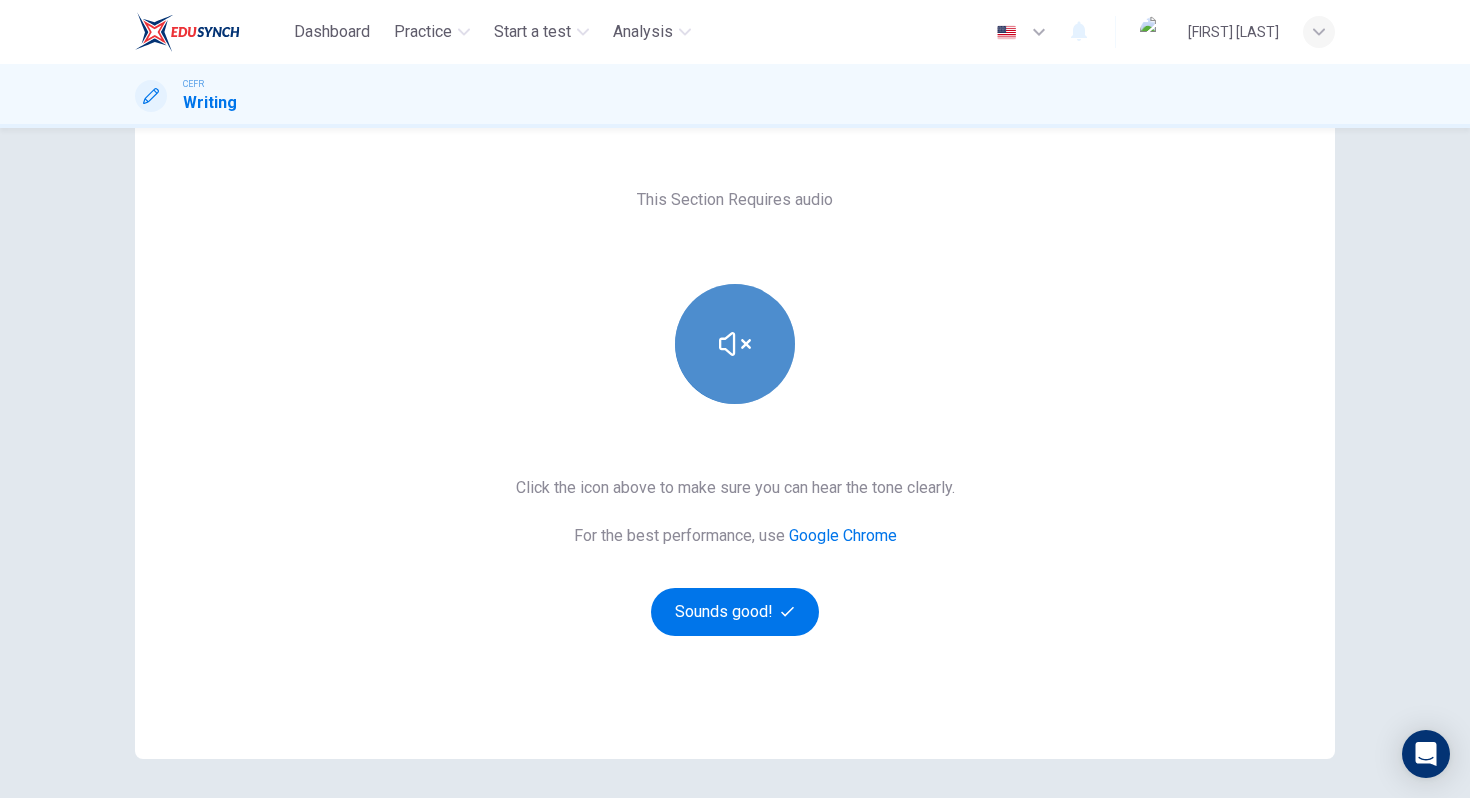 click at bounding box center [735, 344] 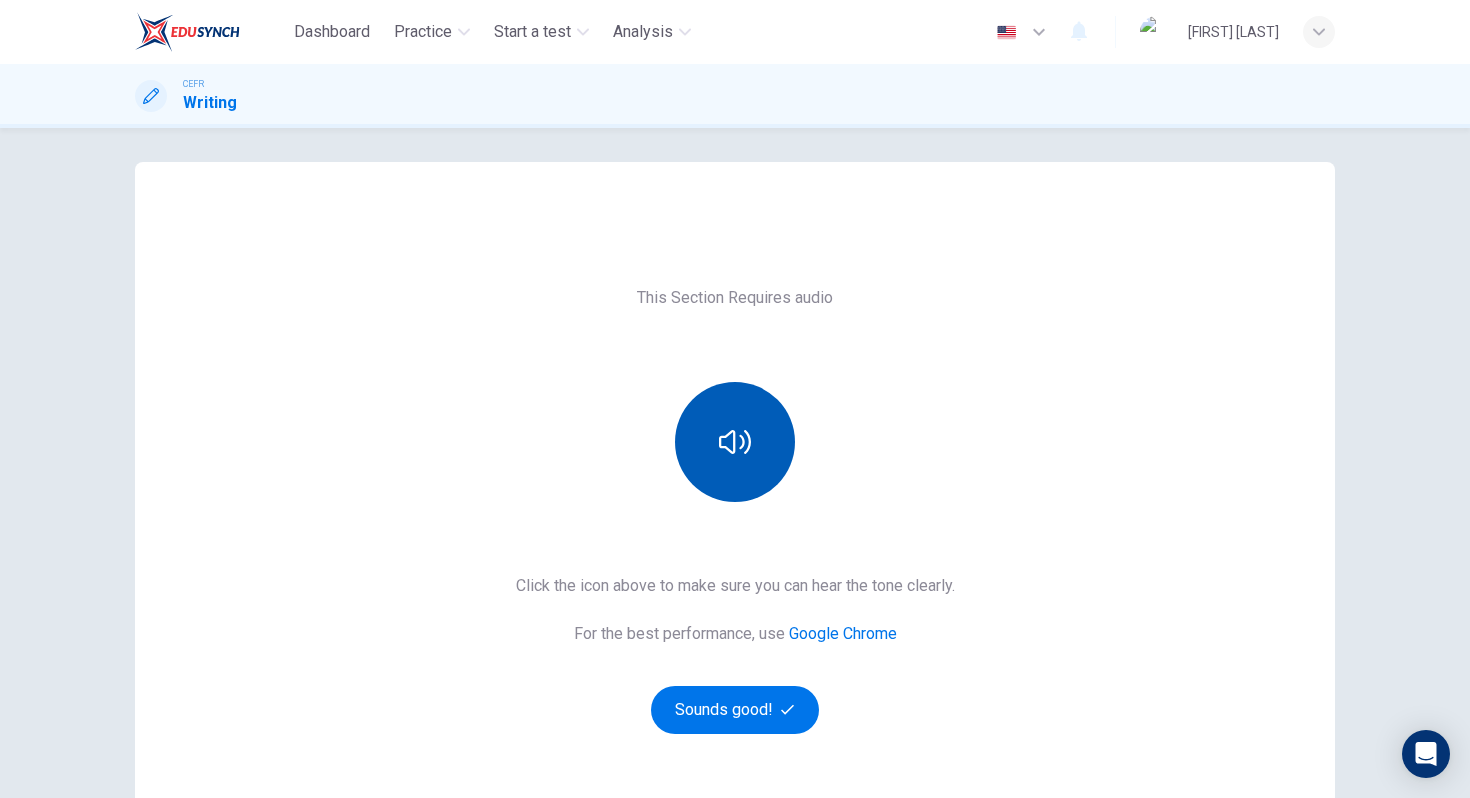 scroll, scrollTop: 0, scrollLeft: 0, axis: both 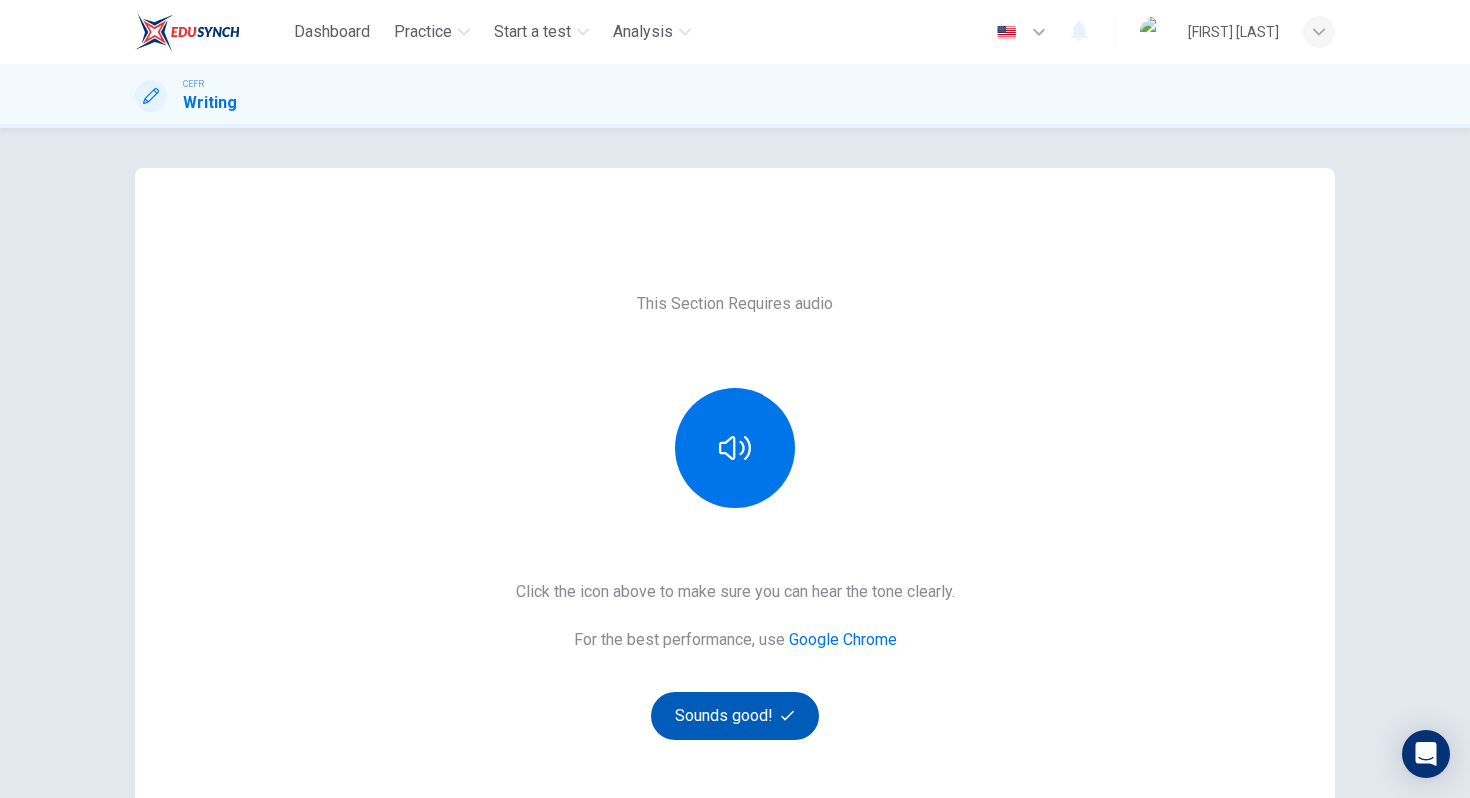 click on "Sounds good!" at bounding box center (735, 716) 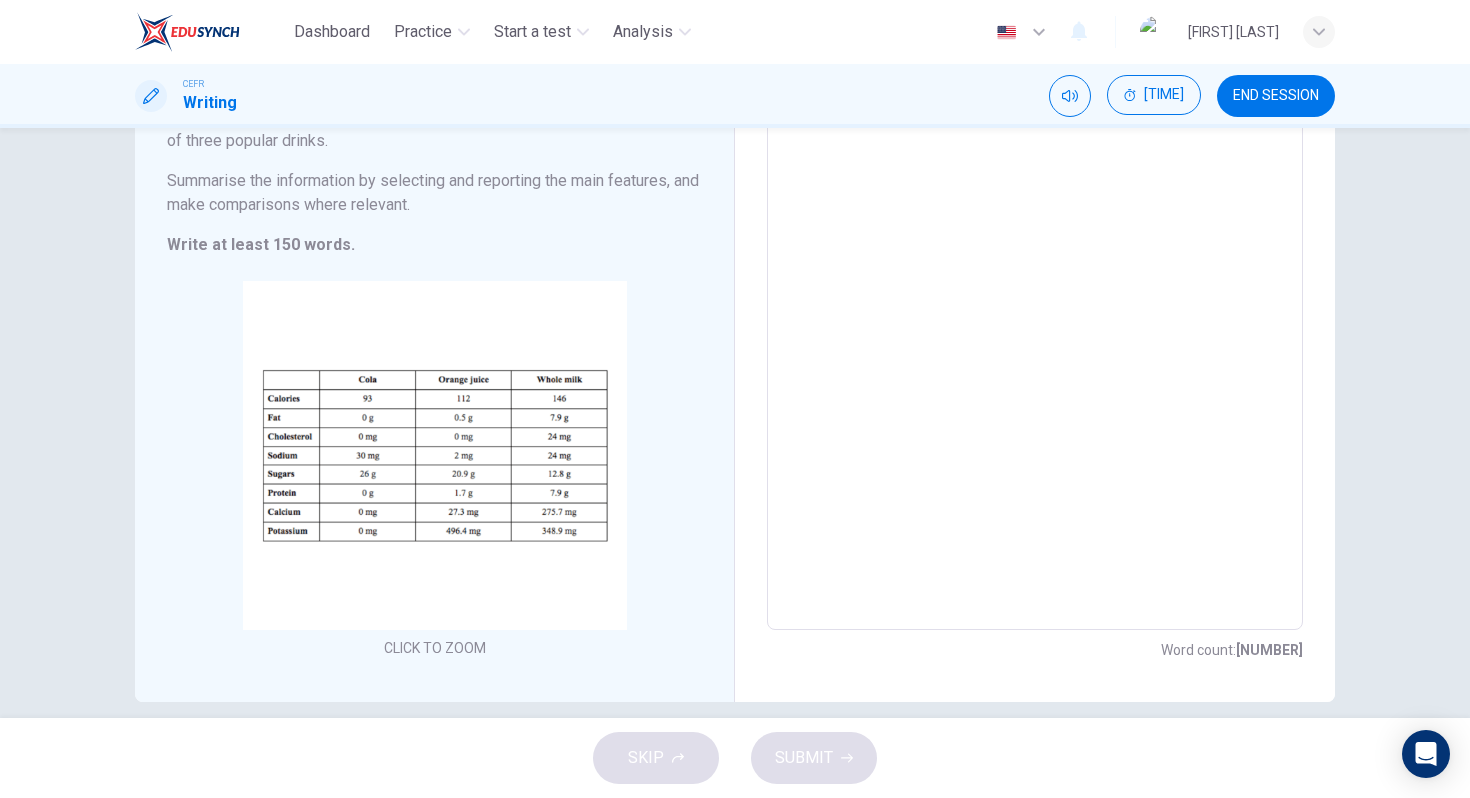 scroll, scrollTop: 187, scrollLeft: 0, axis: vertical 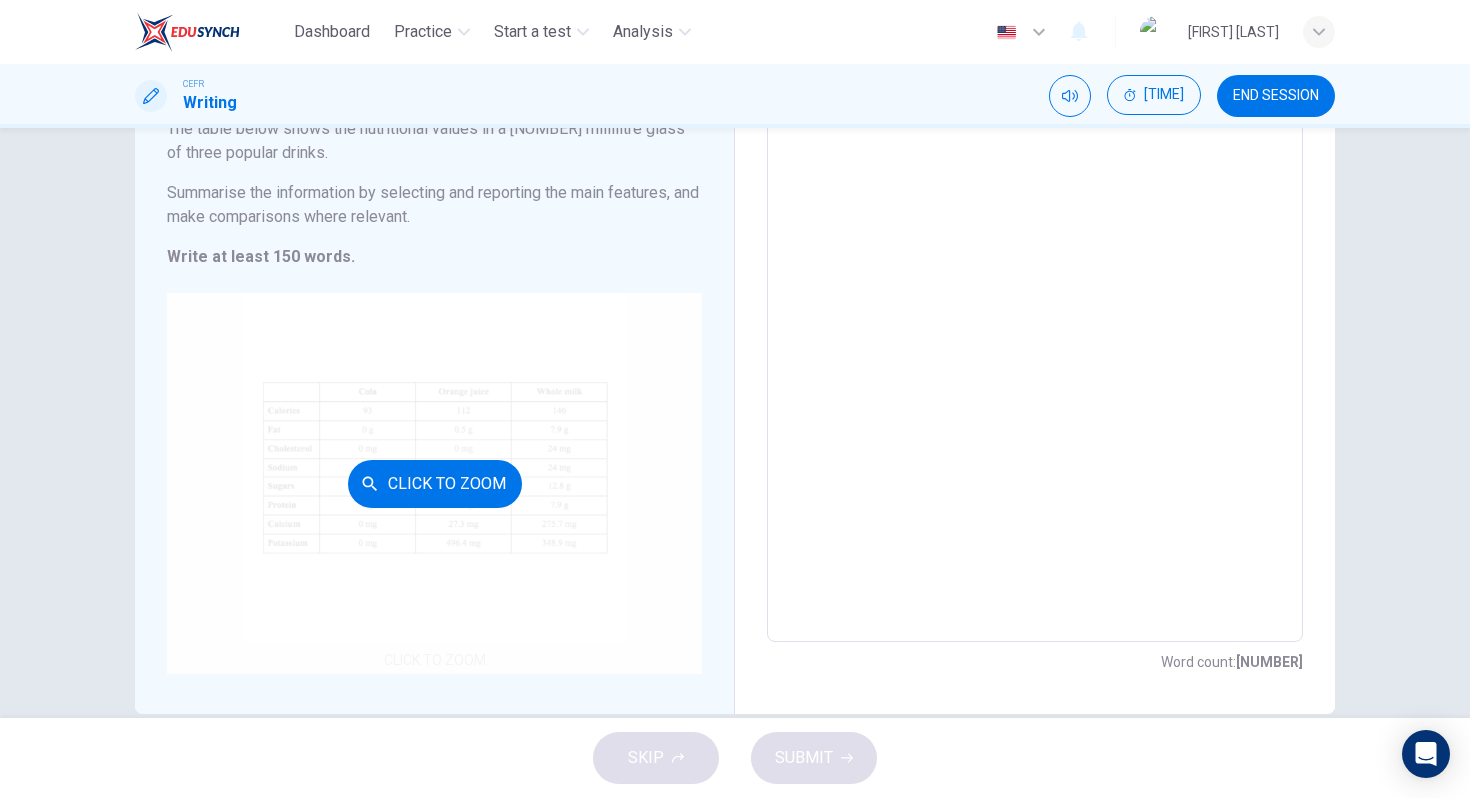 click on "Click to Zoom" at bounding box center (435, 484) 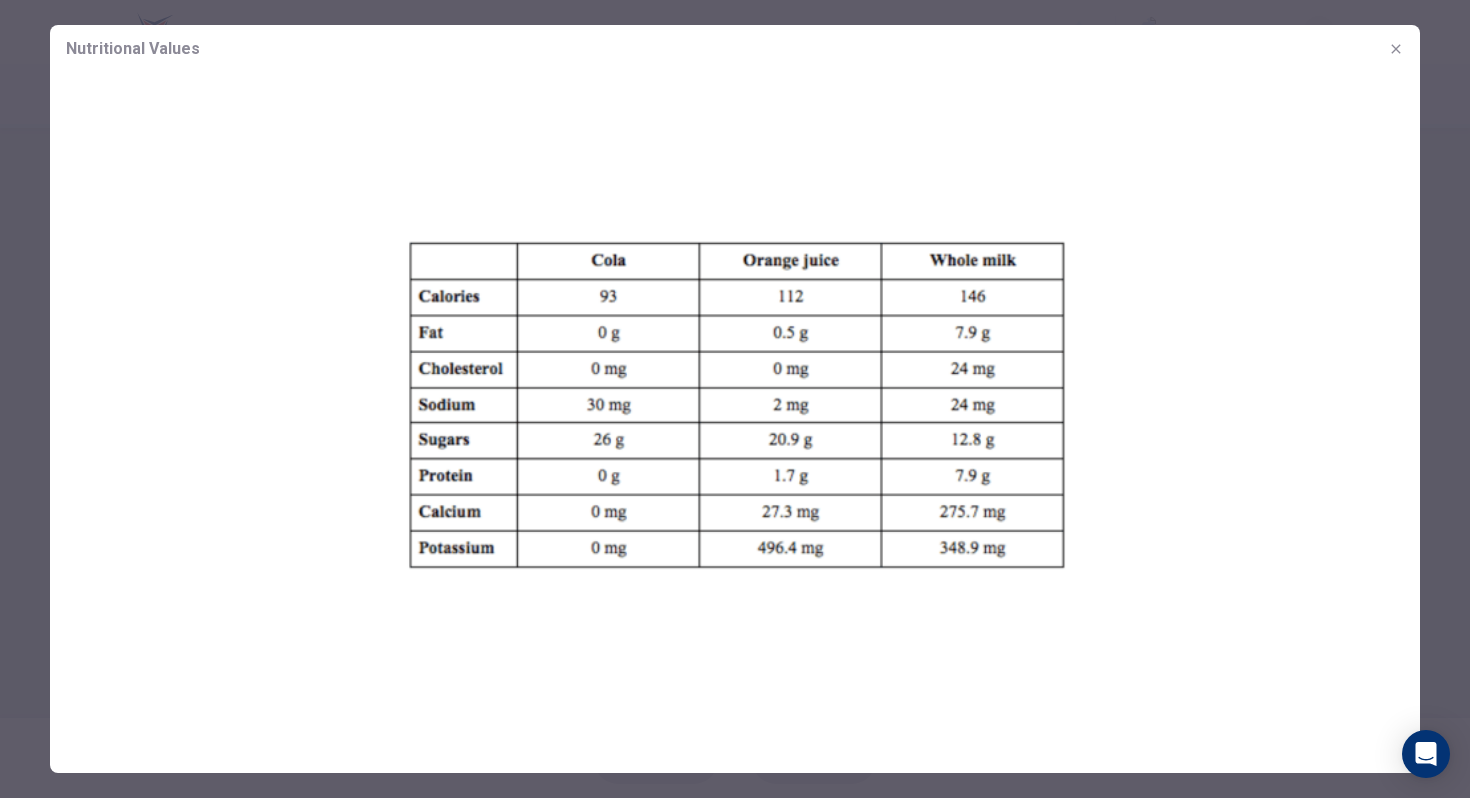 click at bounding box center (1396, 49) 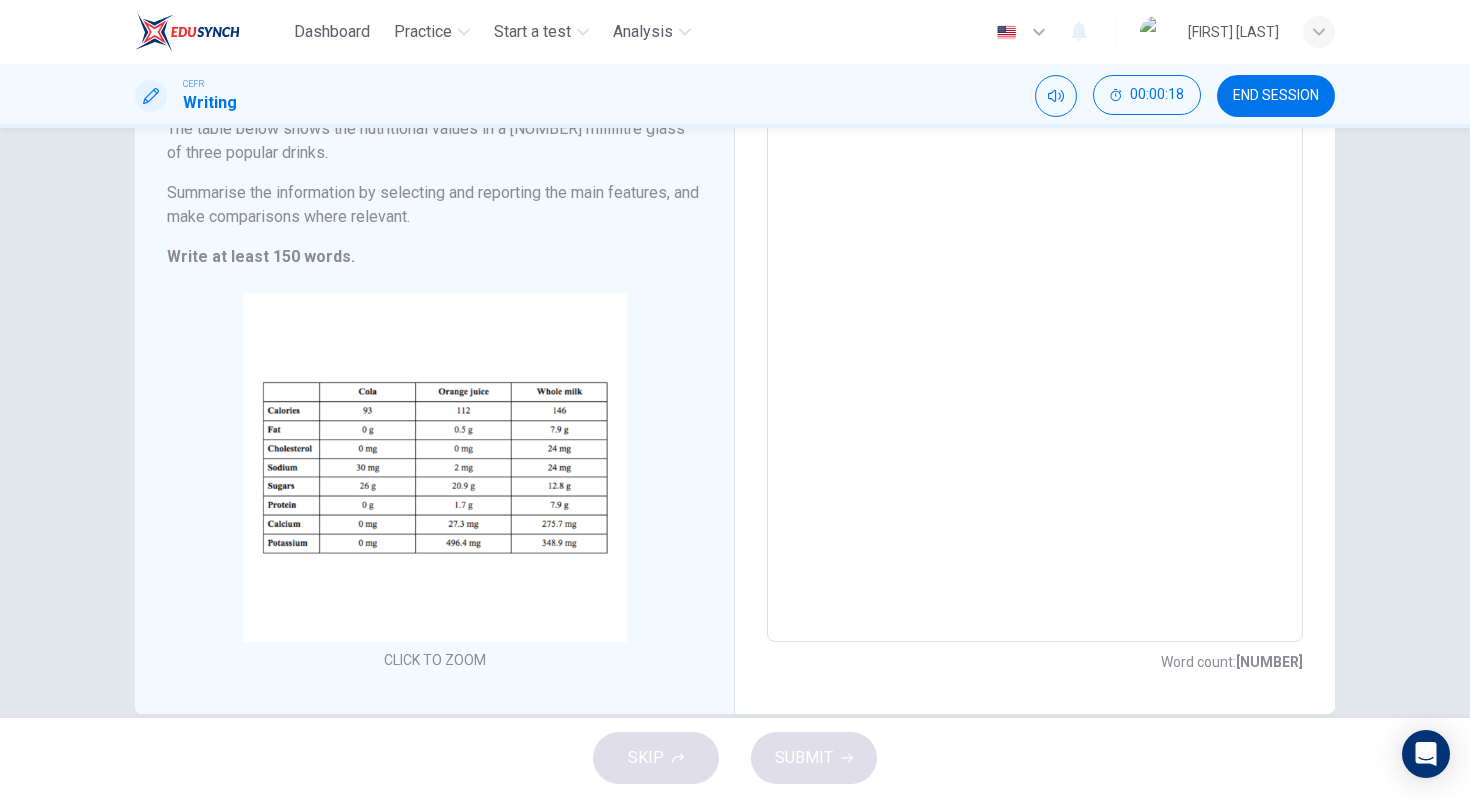 click at bounding box center (1035, 347) 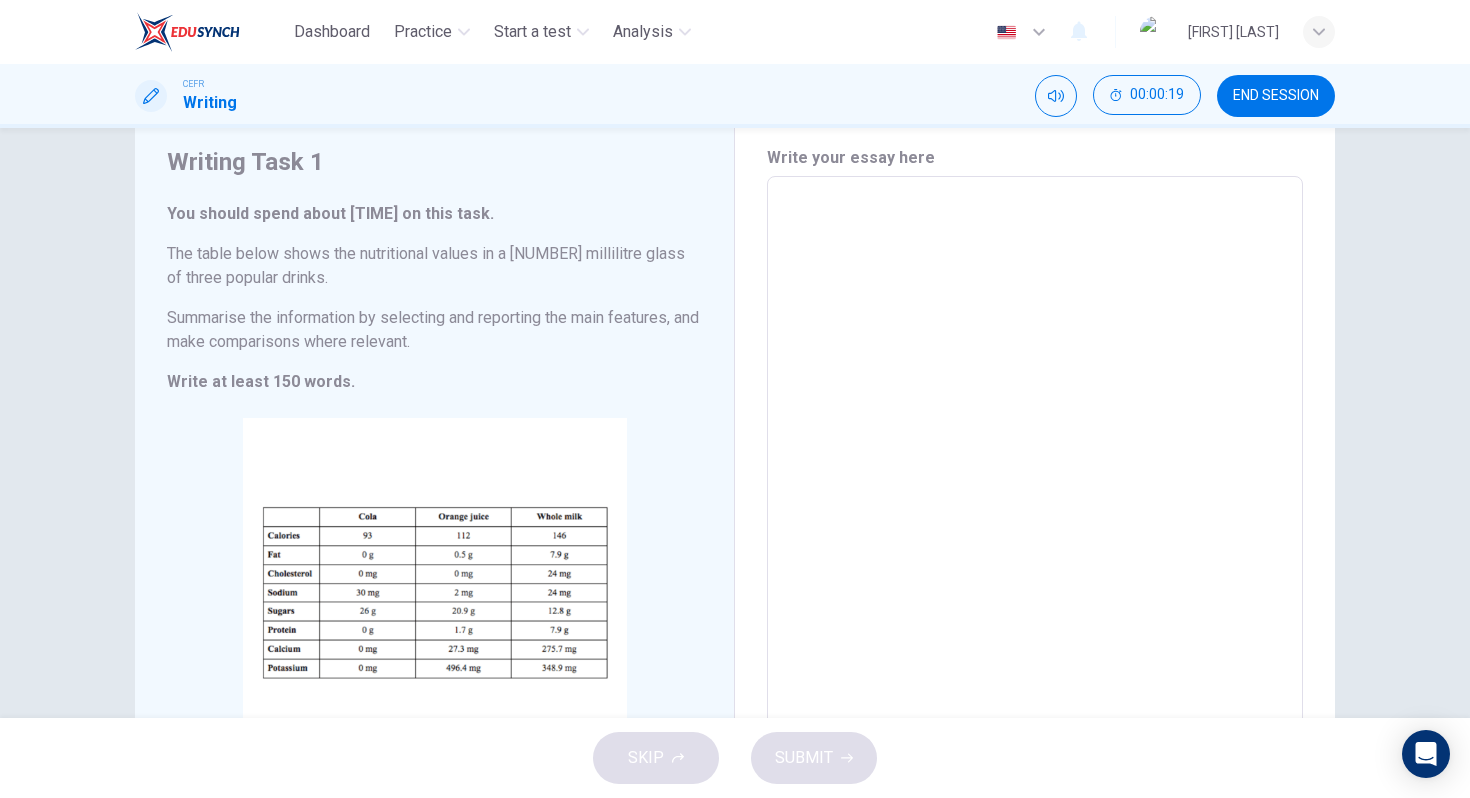 scroll, scrollTop: 65, scrollLeft: 0, axis: vertical 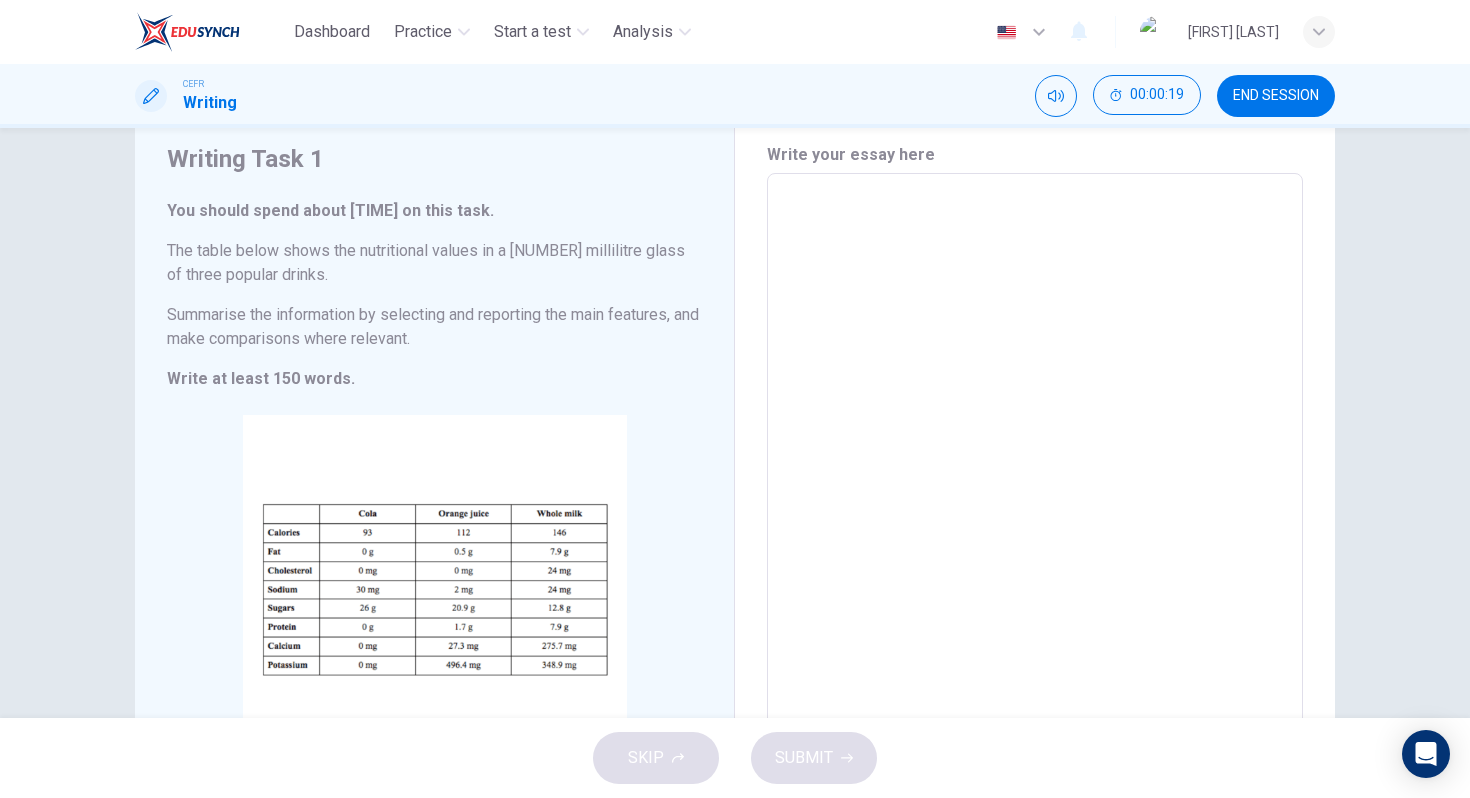 click at bounding box center (1035, 469) 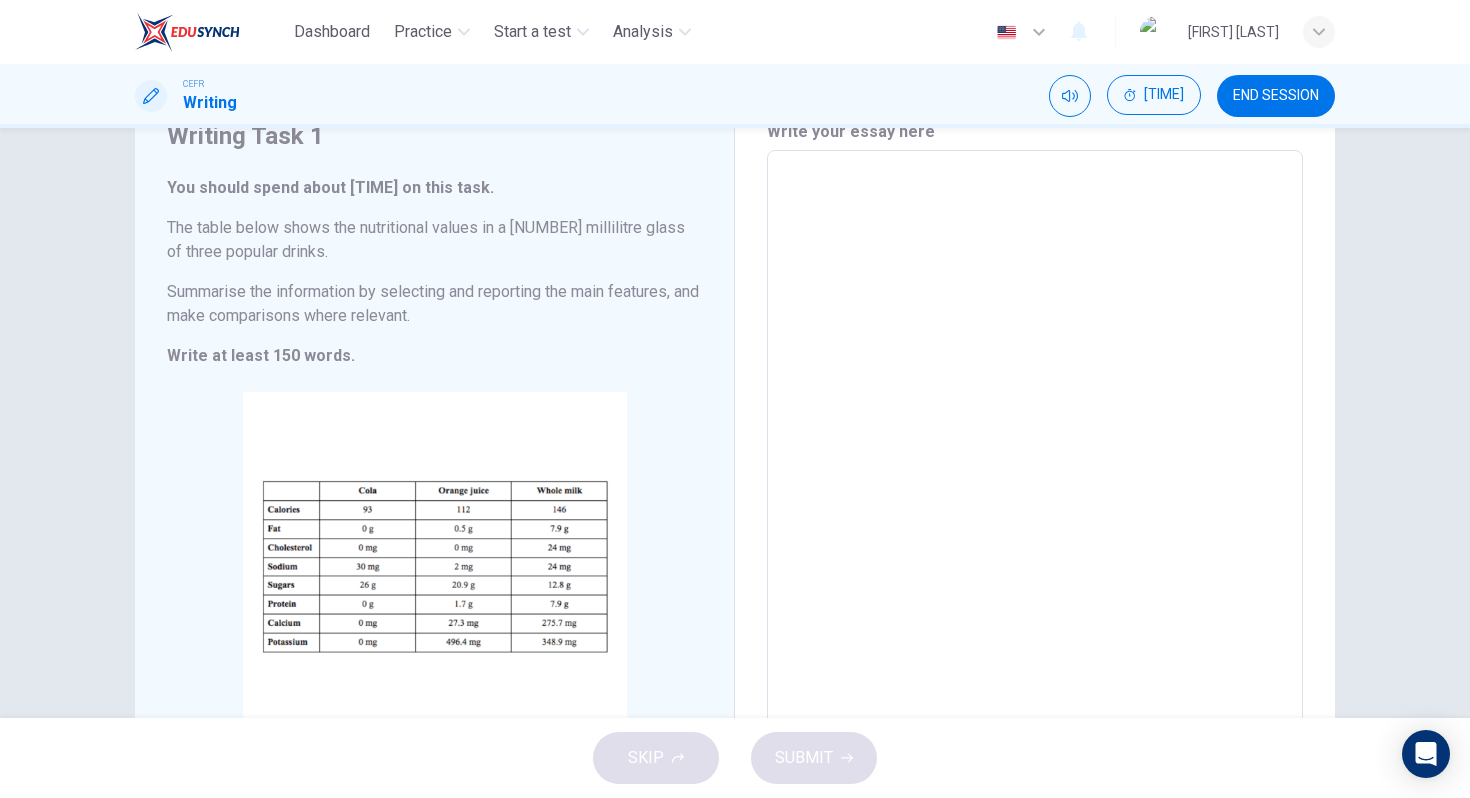 scroll, scrollTop: 86, scrollLeft: 0, axis: vertical 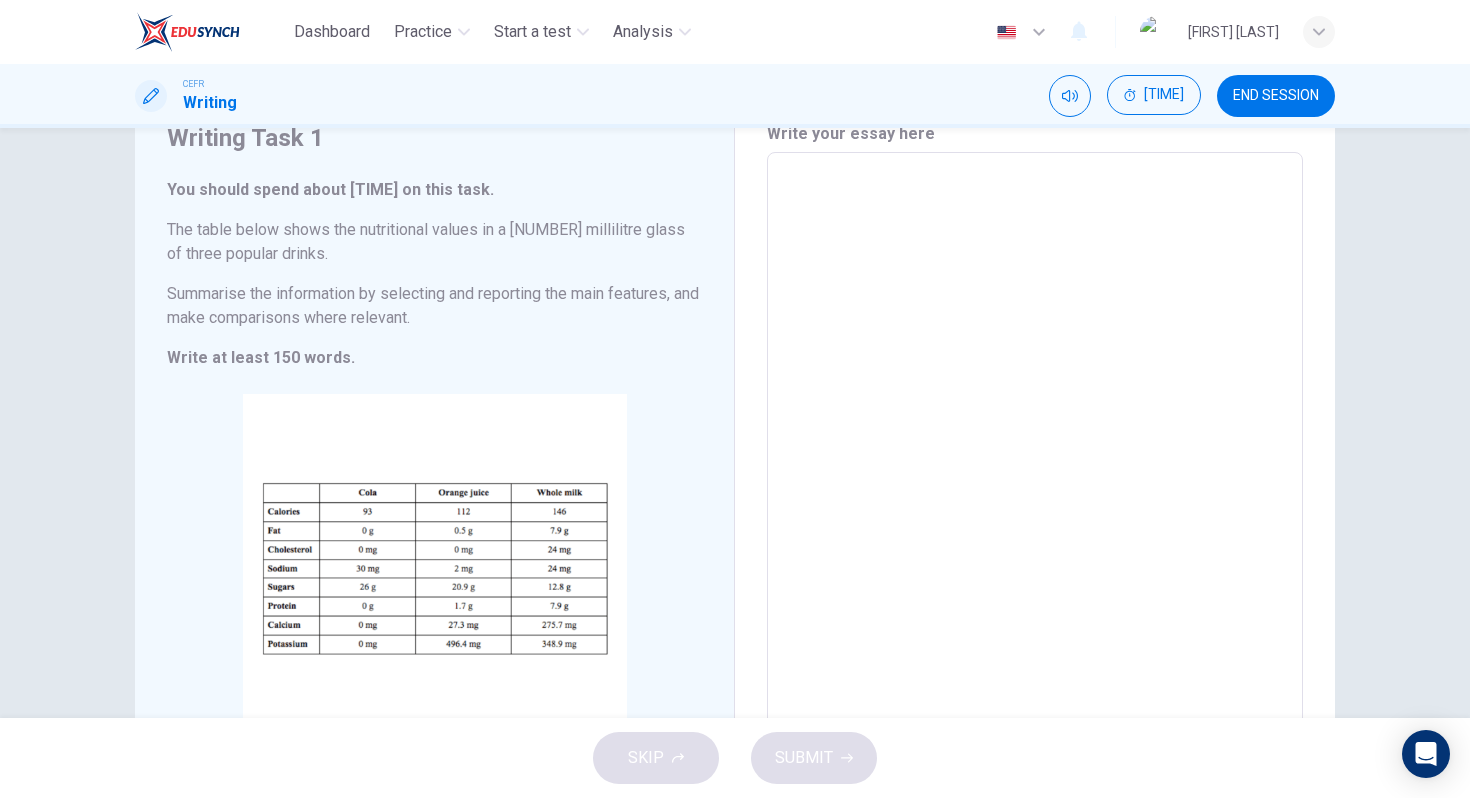 click at bounding box center (1035, 448) 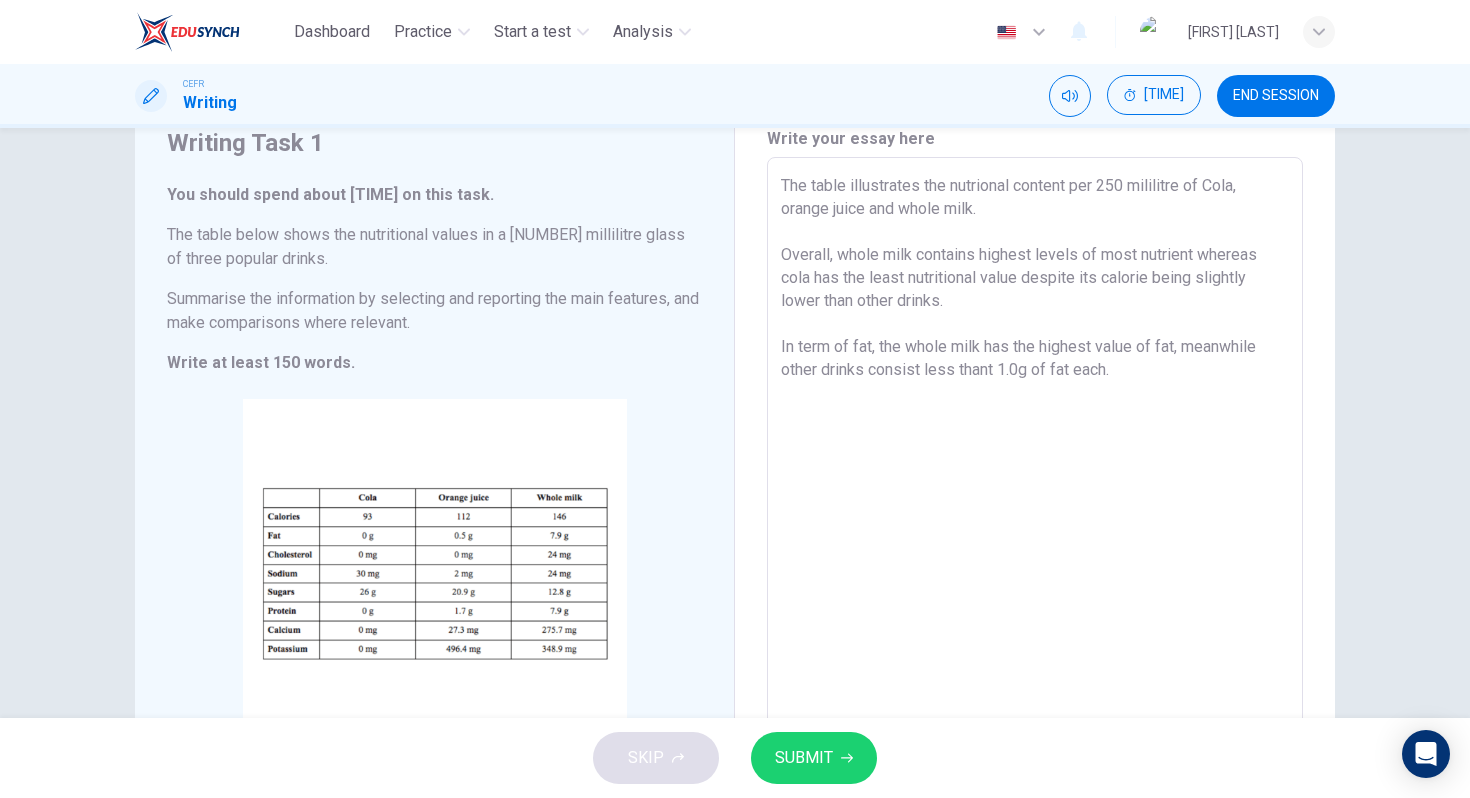 scroll, scrollTop: 85, scrollLeft: 0, axis: vertical 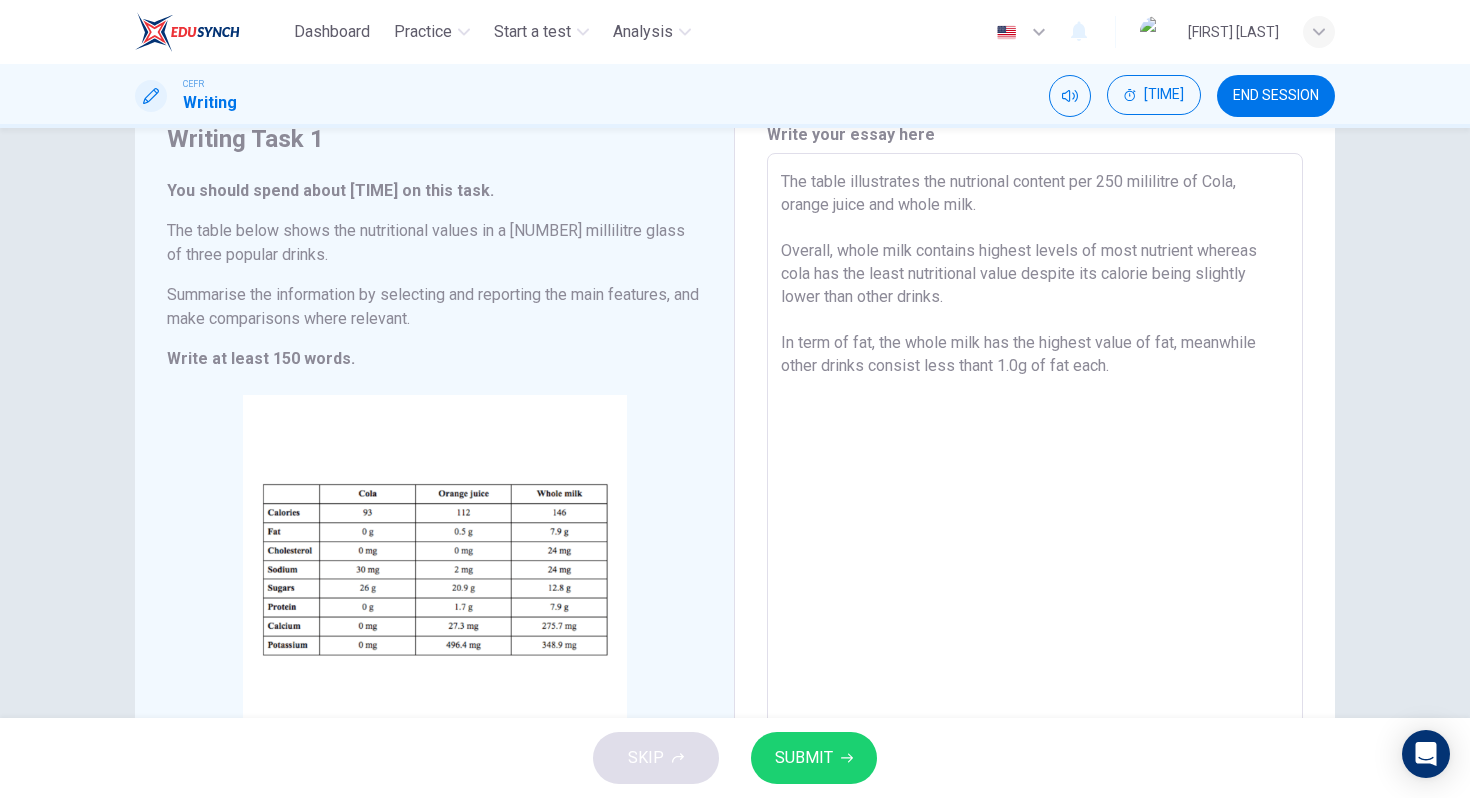 click on "The table illustrates the nutrional content per 250 mililitre of Cola, orange juice and whole milk.
Overall, whole milk contains highest levels of most nutrient whereas cola has the least nutritional value despite its calorie being slightly lower than other drinks.
In term of fat, the whole milk has the highest value of fat, meanwhile other drinks consist less thant 1.0g of fat each." at bounding box center (1035, 449) 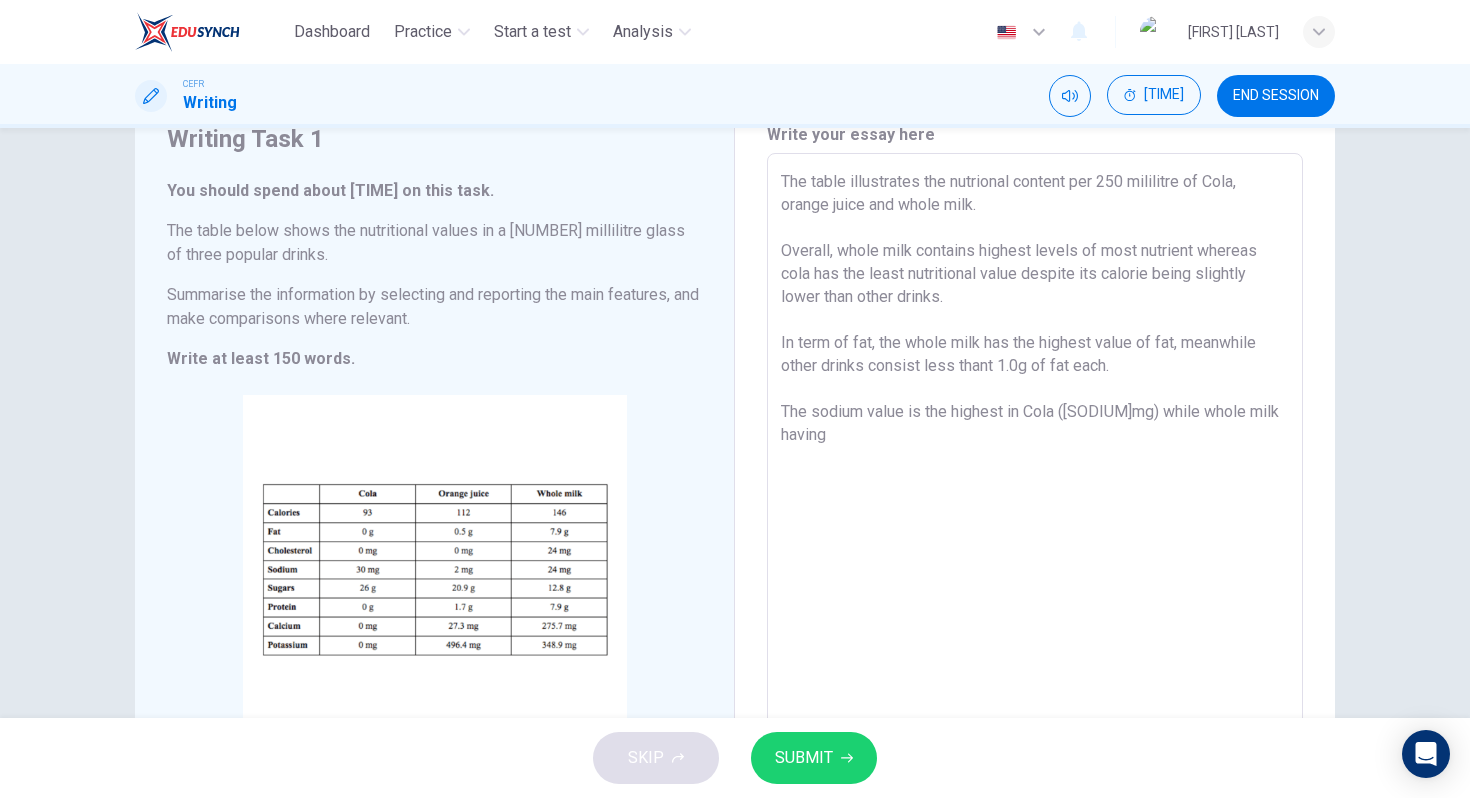 drag, startPoint x: 1154, startPoint y: 410, endPoint x: 1215, endPoint y: 424, distance: 62.58594 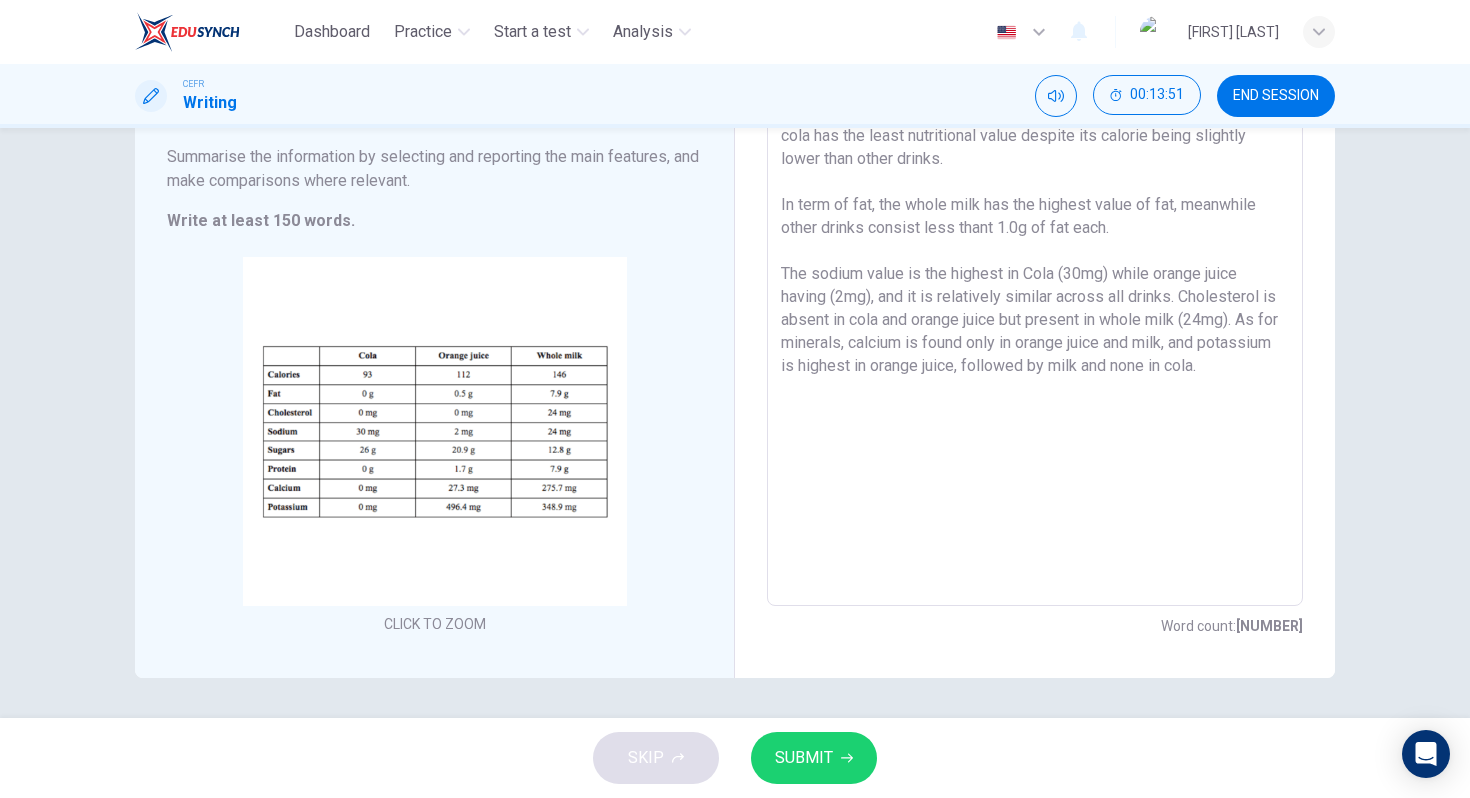 scroll, scrollTop: 0, scrollLeft: 0, axis: both 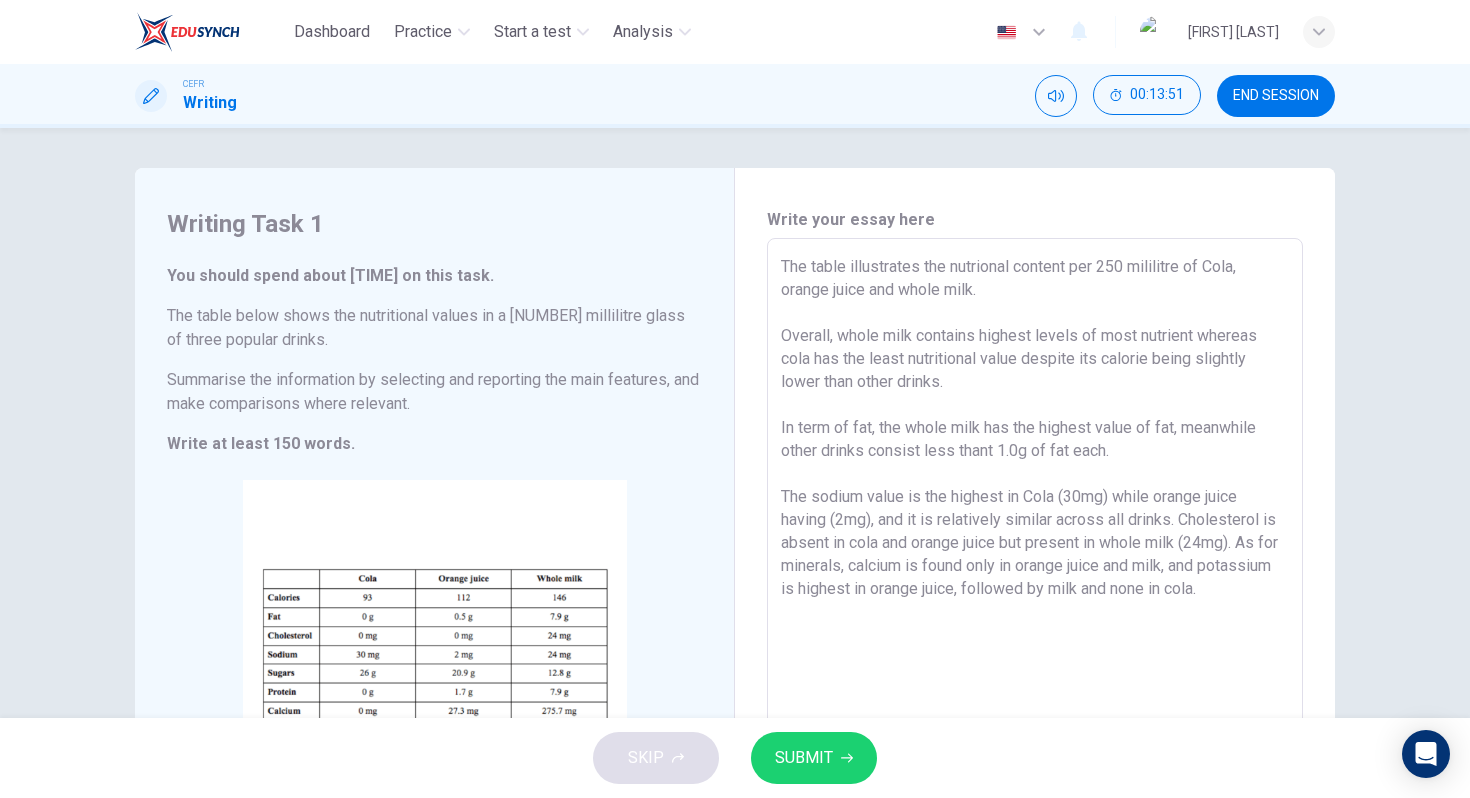 click on "The table illustrates the nutrional content per 250 mililitre of Cola, orange juice and whole milk.
Overall, whole milk contains highest levels of most nutrient whereas cola has the least nutritional value despite its calorie being slightly lower than other drinks.
In term of fat, the whole milk has the highest value of fat, meanwhile other drinks consist less thant 1.0g of fat each.
The sodium value is the highest in Cola (30mg) while orange juice having (2mg), and it is relatively similar across all drinks. Cholesterol is absent in cola and orange juice but present in whole milk (24mg). As for minerals, calcium is found only in orange juice and milk, and potassium is highest in orange juice, followed by milk and none in cola." at bounding box center [1035, 534] 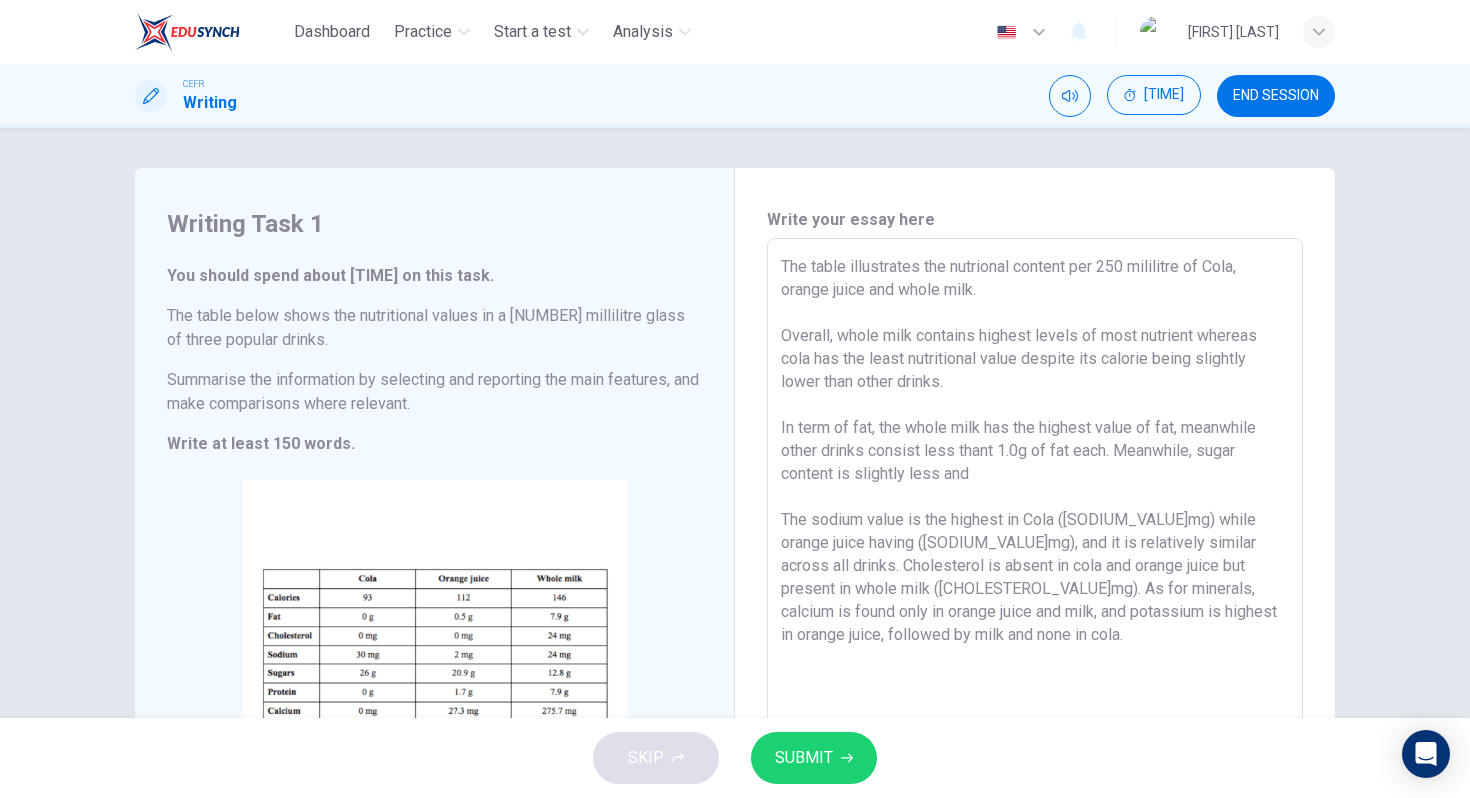 click on "The table illustrates the nutrional content per 250 mililitre of Cola, orange juice and whole milk.
Overall, whole milk contains highest levels of most nutrient whereas cola has the least nutritional value despite its calorie being slightly lower than other drinks.
In term of fat, the whole milk has the highest value of fat, meanwhile other drinks consist less thant 1.0g of fat each. Meanwhile, sugar content is slightly less and
The sodium value is the highest in Cola ([SODIUM_VALUE]mg) while orange juice having ([SODIUM_VALUE]mg), and it is relatively similar across all drinks. Cholesterol is absent in cola and orange juice but present in whole milk ([CHOLESTEROL_VALUE]mg). As for minerals, calcium is found only in orange juice and milk, and potassium is highest in orange juice, followed by milk and none in cola." at bounding box center [1035, 534] 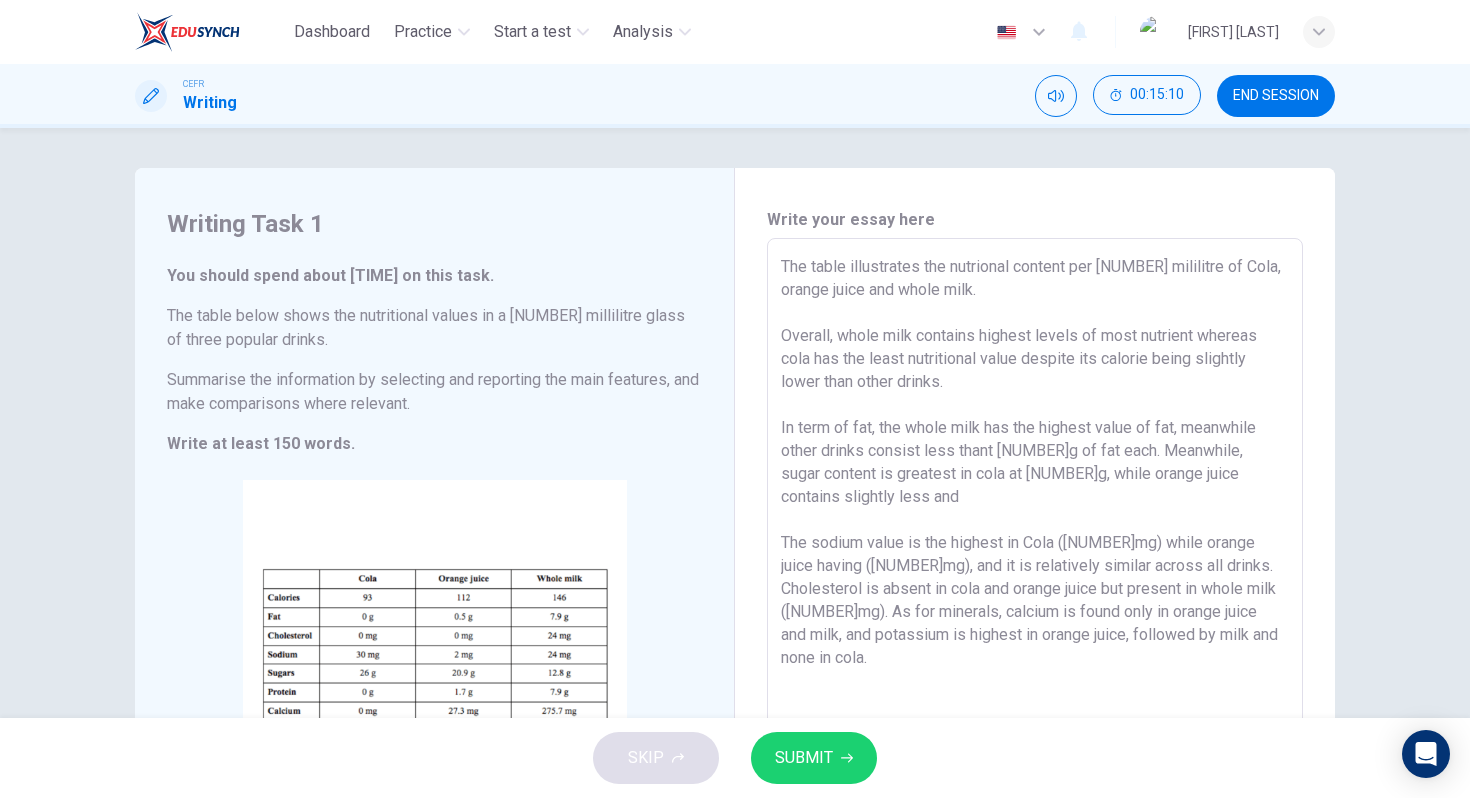 click on "The table illustrates the nutrional content per [NUMBER] mililitre of Cola, orange juice and whole milk.
Overall, whole milk contains highest levels of most nutrient whereas cola has the least nutritional value despite its calorie being slightly lower than other drinks.
In term of fat, the whole milk has the highest value of fat, meanwhile other drinks consist less thant [NUMBER]g of fat each. Meanwhile, sugar content is greatest in cola at [NUMBER]g, while orange juice contains slightly less and
The sodium value is the highest in Cola ([NUMBER]mg) while orange juice having ([NUMBER]mg), and it is relatively similar across all drinks. Cholesterol is absent in cola and orange juice but present in whole milk ([NUMBER]mg). As for minerals, calcium is found only in orange juice and milk, and potassium is highest in orange juice, followed by milk and none in cola." at bounding box center [1035, 534] 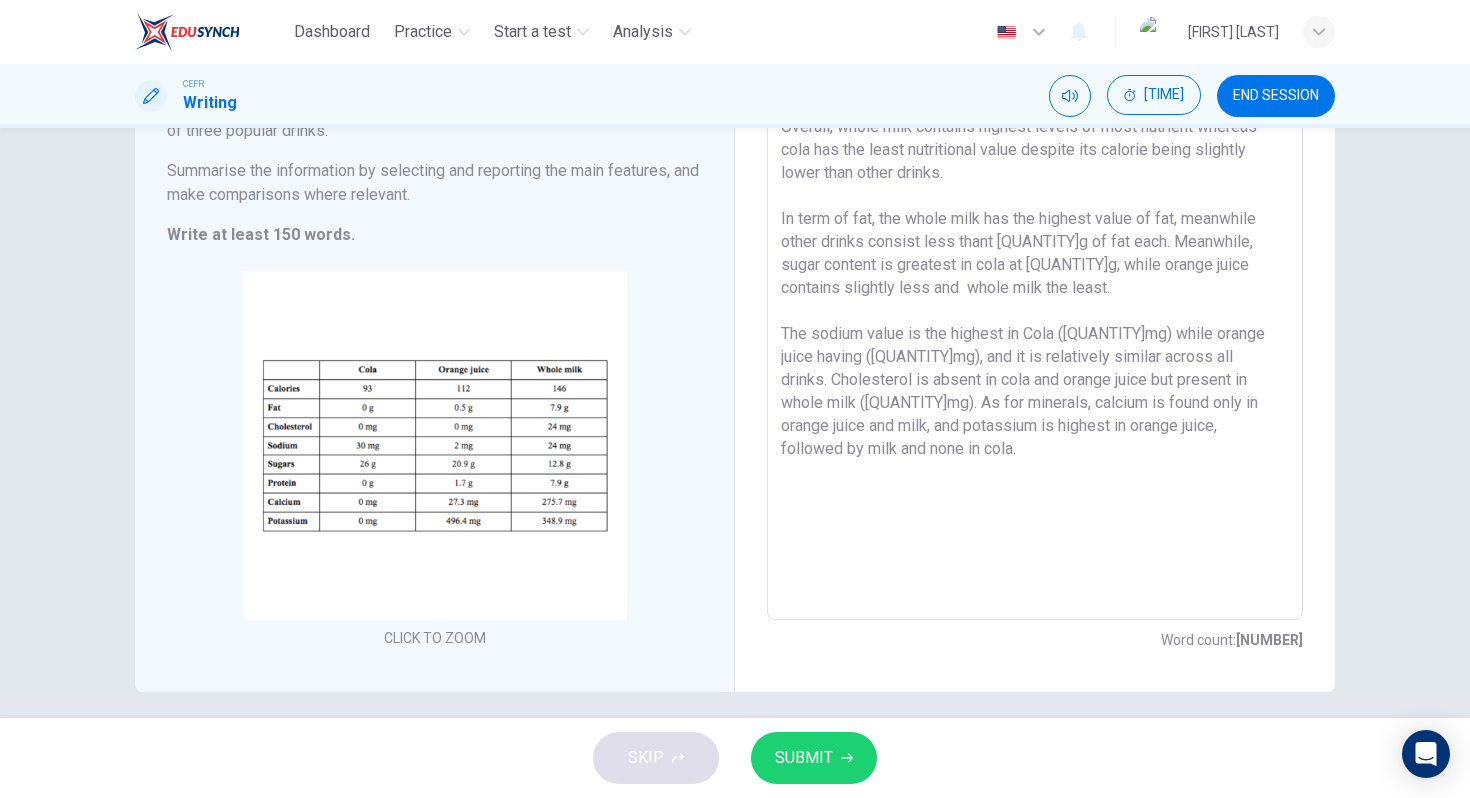 scroll, scrollTop: 209, scrollLeft: 0, axis: vertical 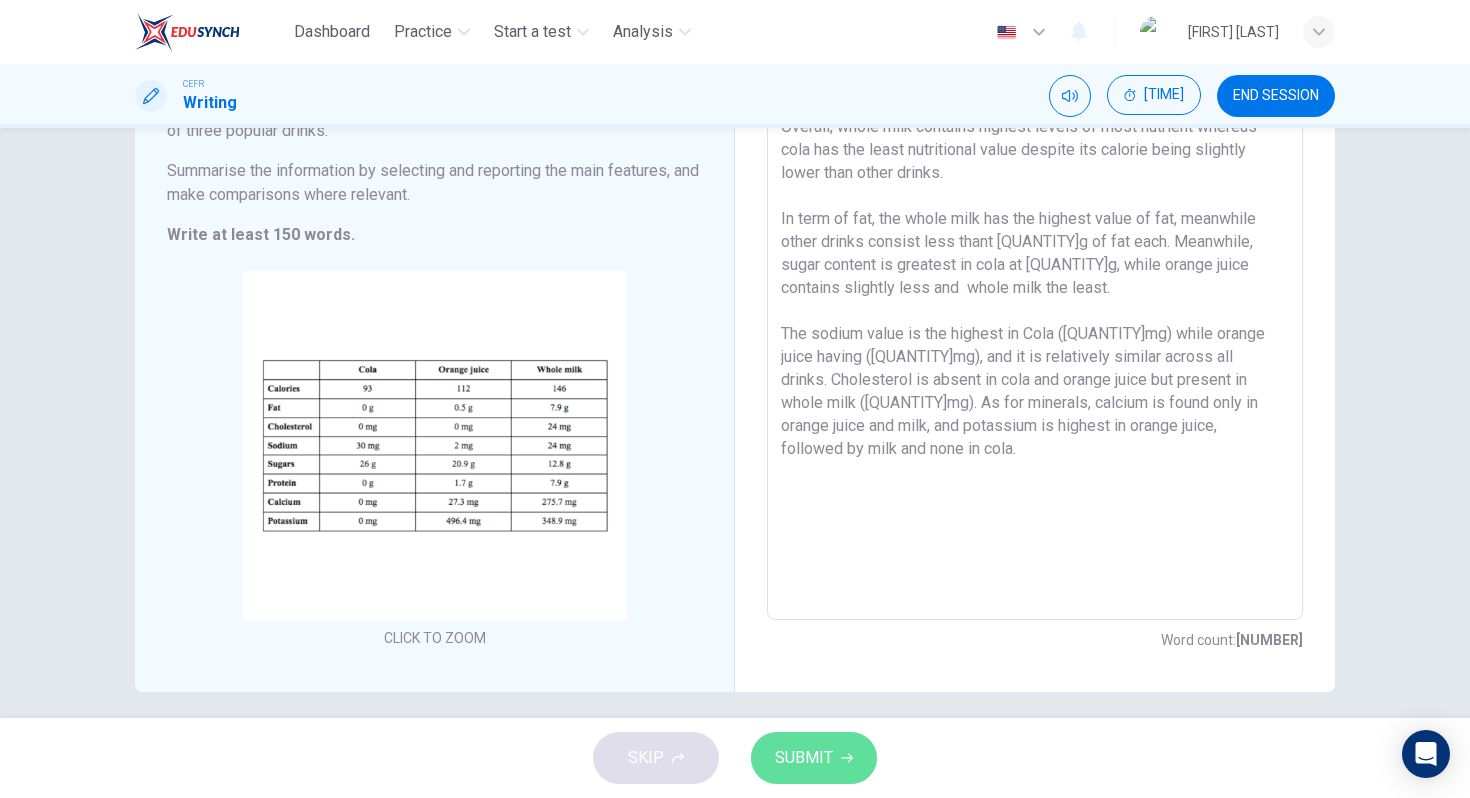 click on "SUBMIT" at bounding box center (814, 758) 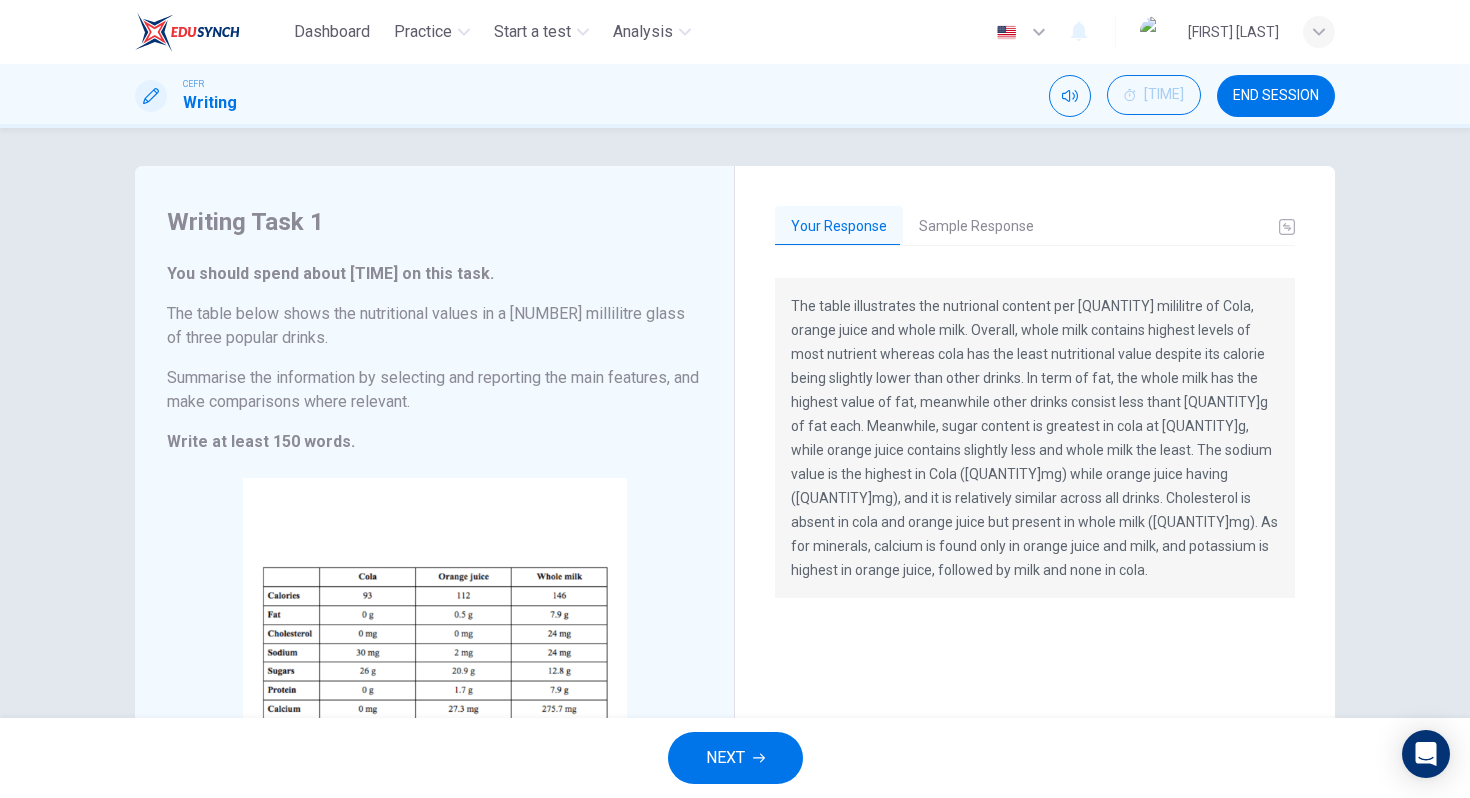 scroll, scrollTop: 0, scrollLeft: 0, axis: both 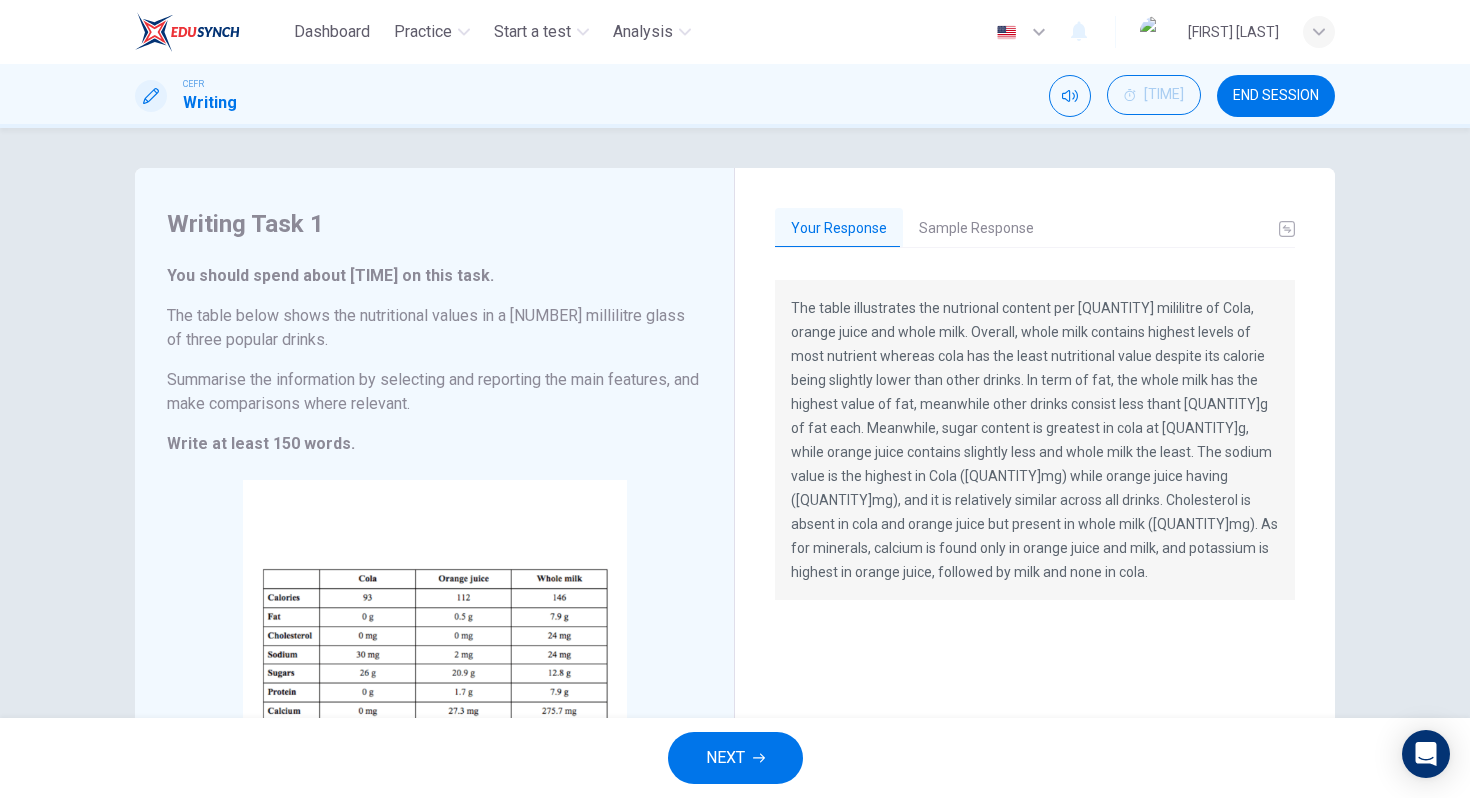 click on "Sample Response" at bounding box center [976, 229] 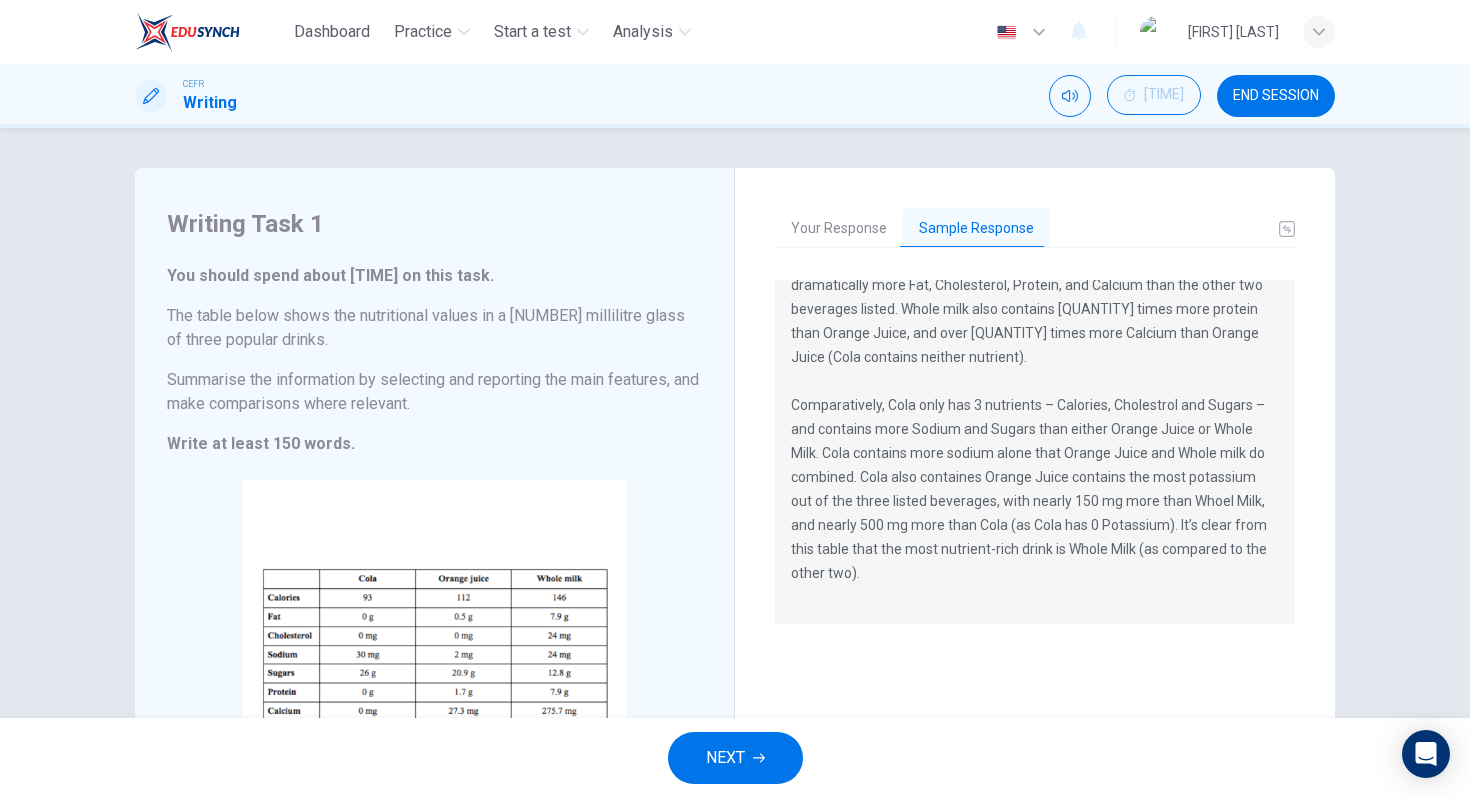 scroll, scrollTop: 144, scrollLeft: 0, axis: vertical 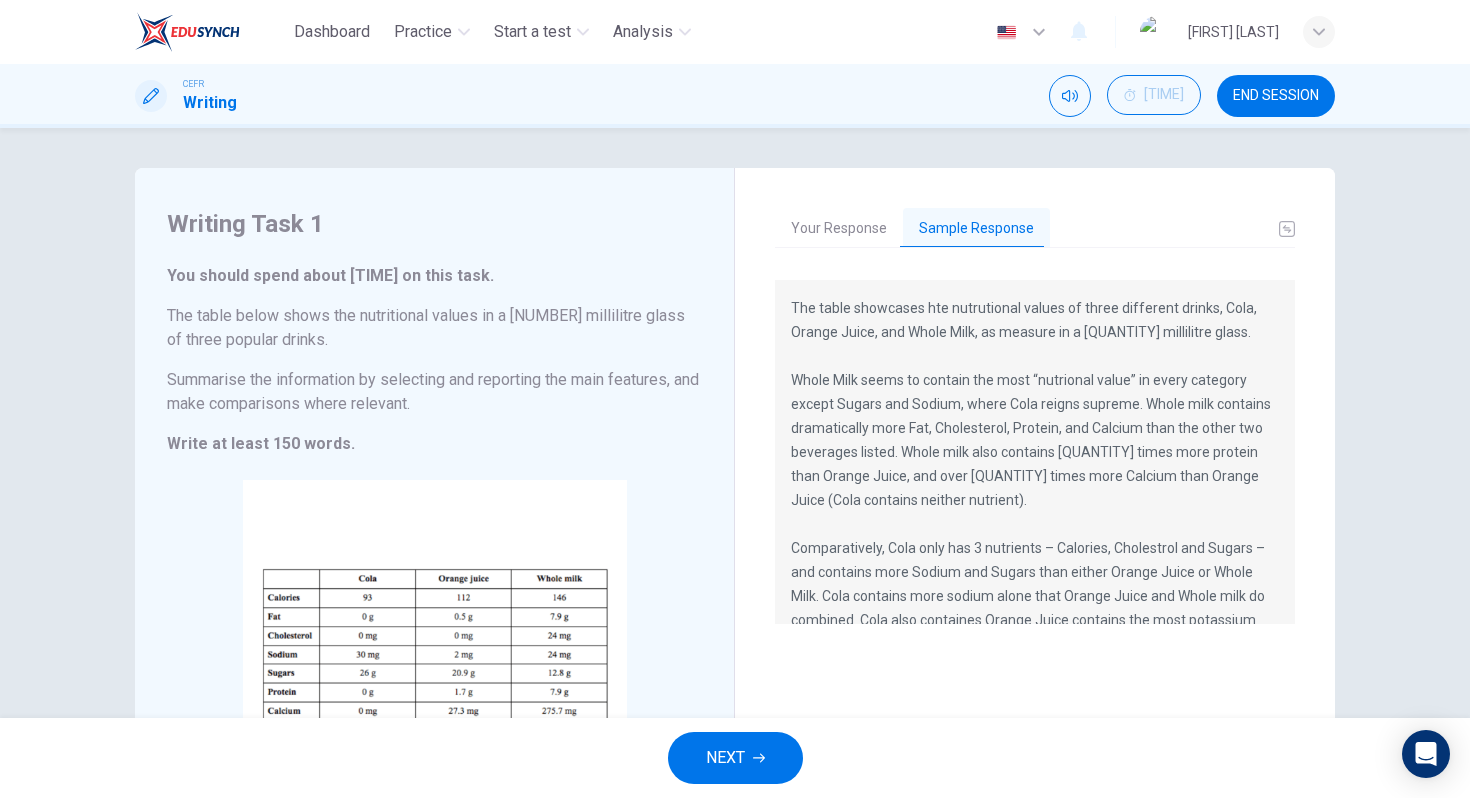 click on "NEXT" at bounding box center [735, 758] 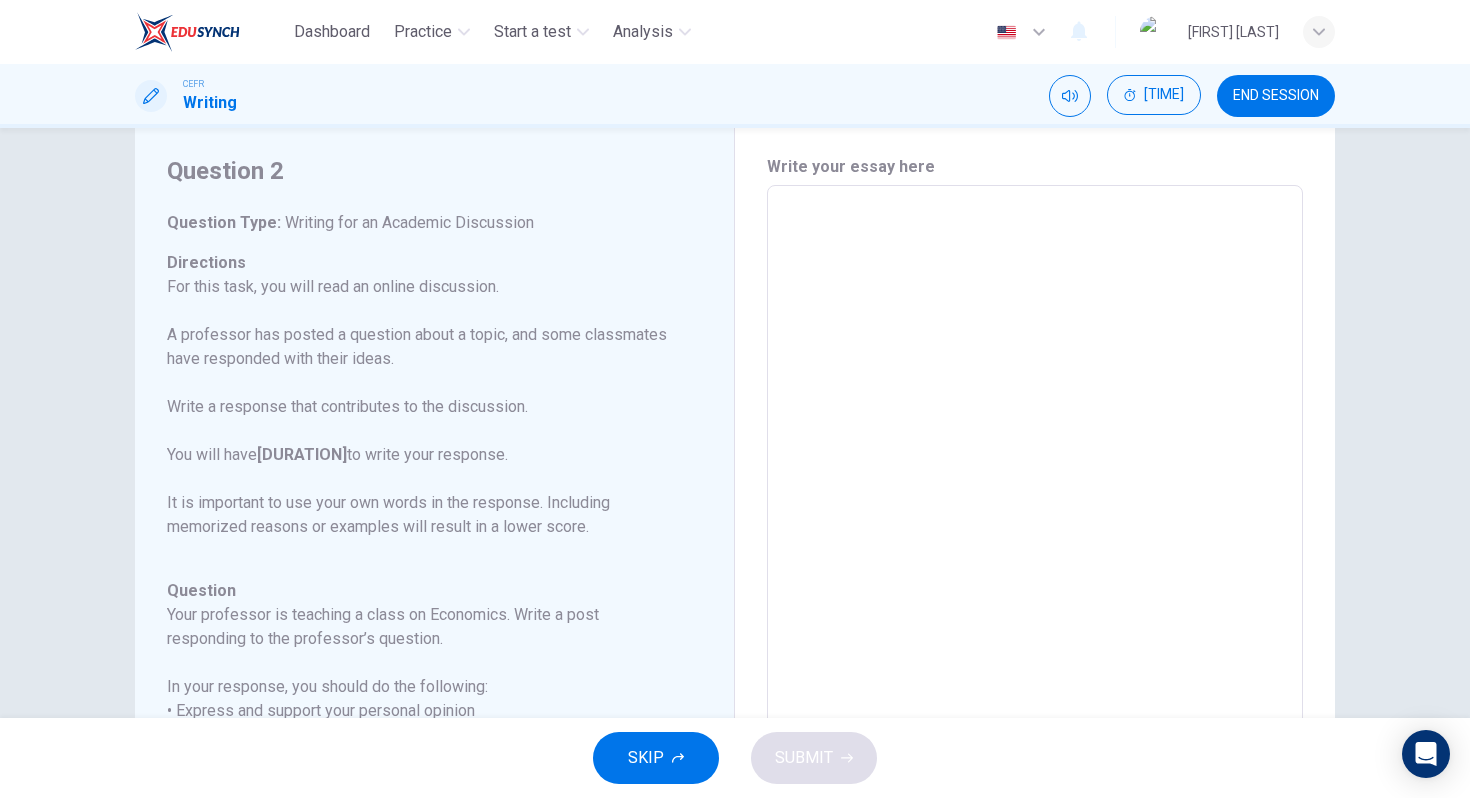 scroll, scrollTop: 0, scrollLeft: 0, axis: both 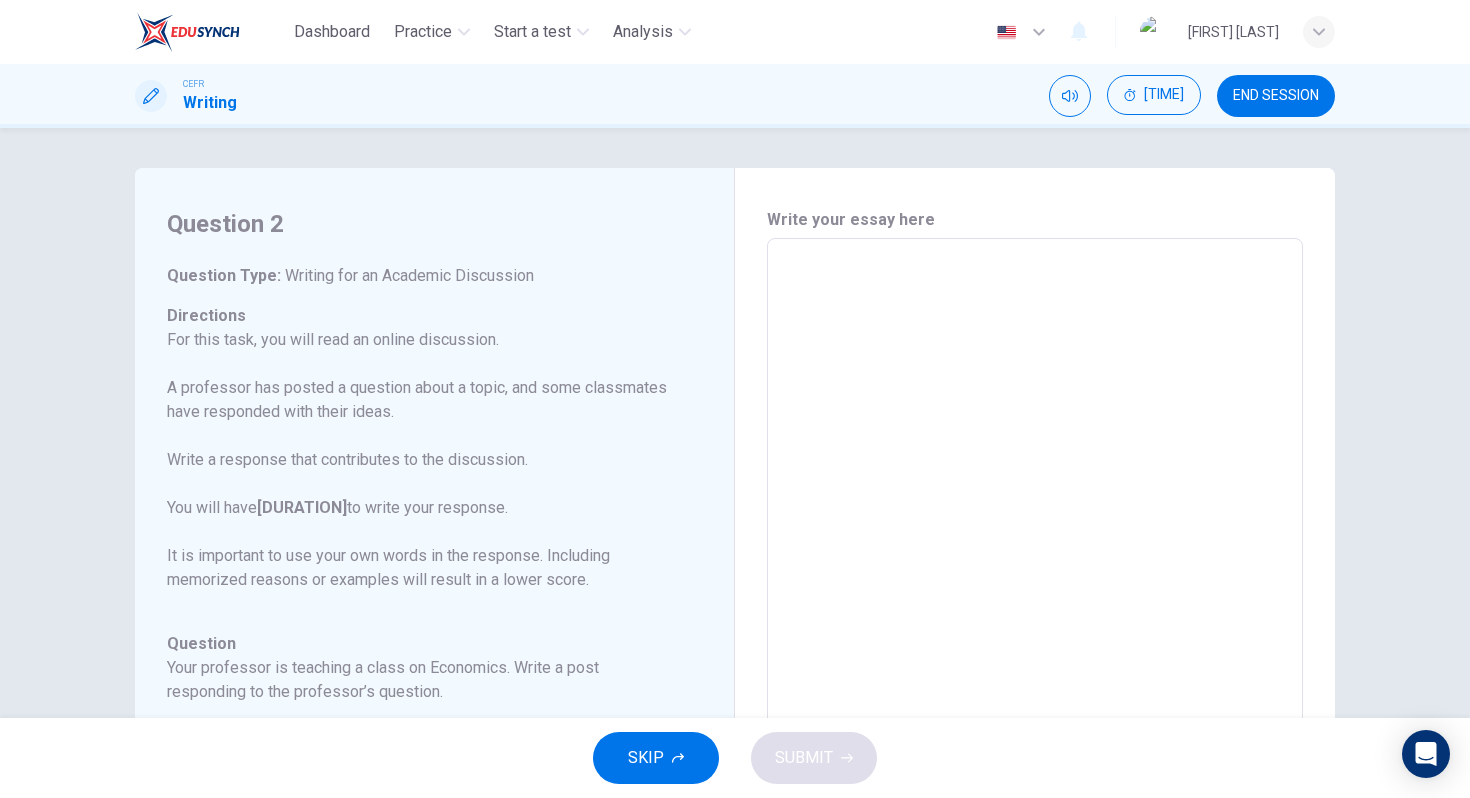 click on "END SESSION" at bounding box center [1276, 96] 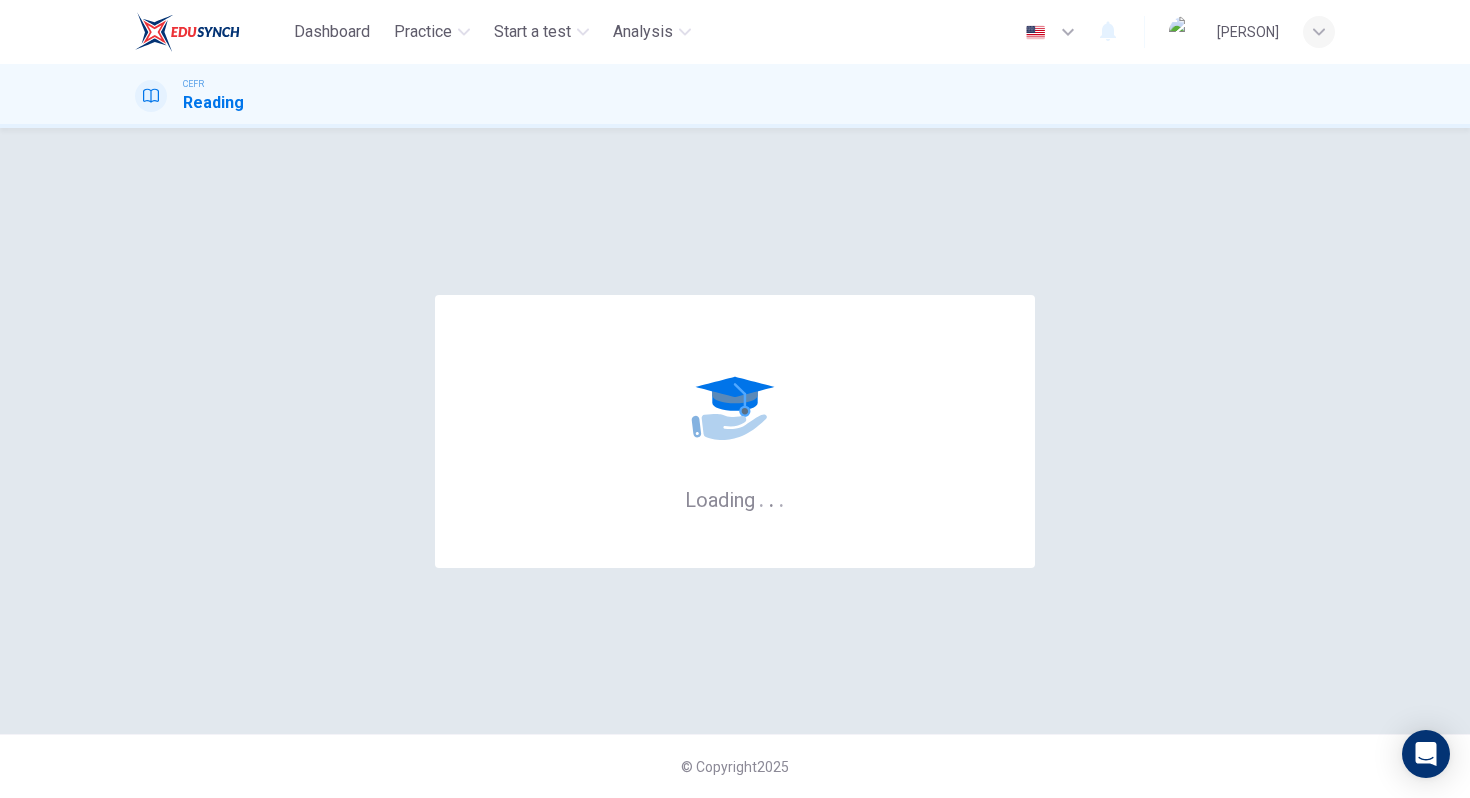 scroll, scrollTop: 0, scrollLeft: 0, axis: both 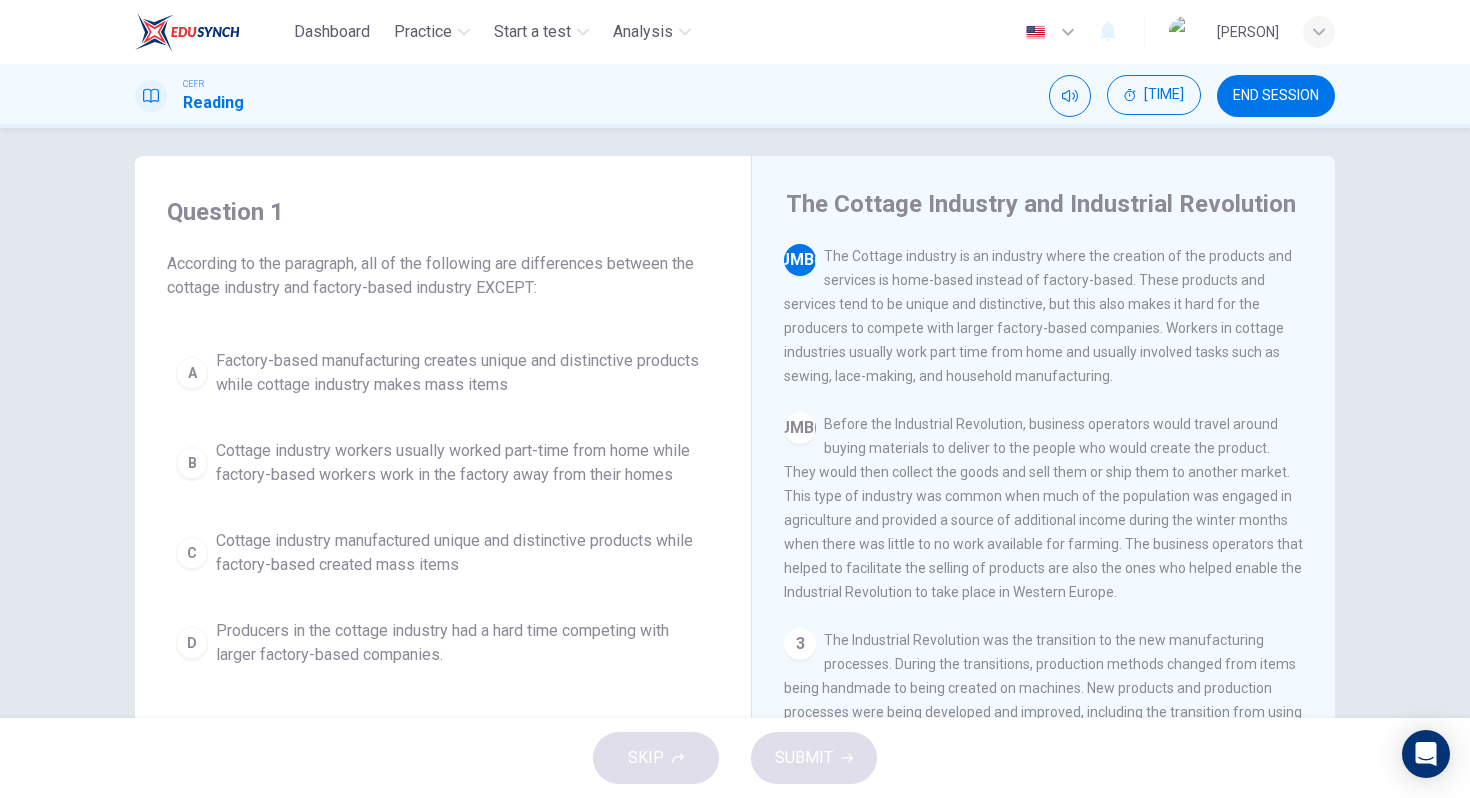 click on "The Cottage industry is an industry where the creation of the products and services is home-based instead of factory-based. These products and services tend to be unique and distinctive, but this also makes it hard for the producers to compete with larger factory-based companies. Workers in cottage industries usually work part time from home and usually involved tasks such as sewing, lace-making, and household manufacturing." at bounding box center (1038, 316) 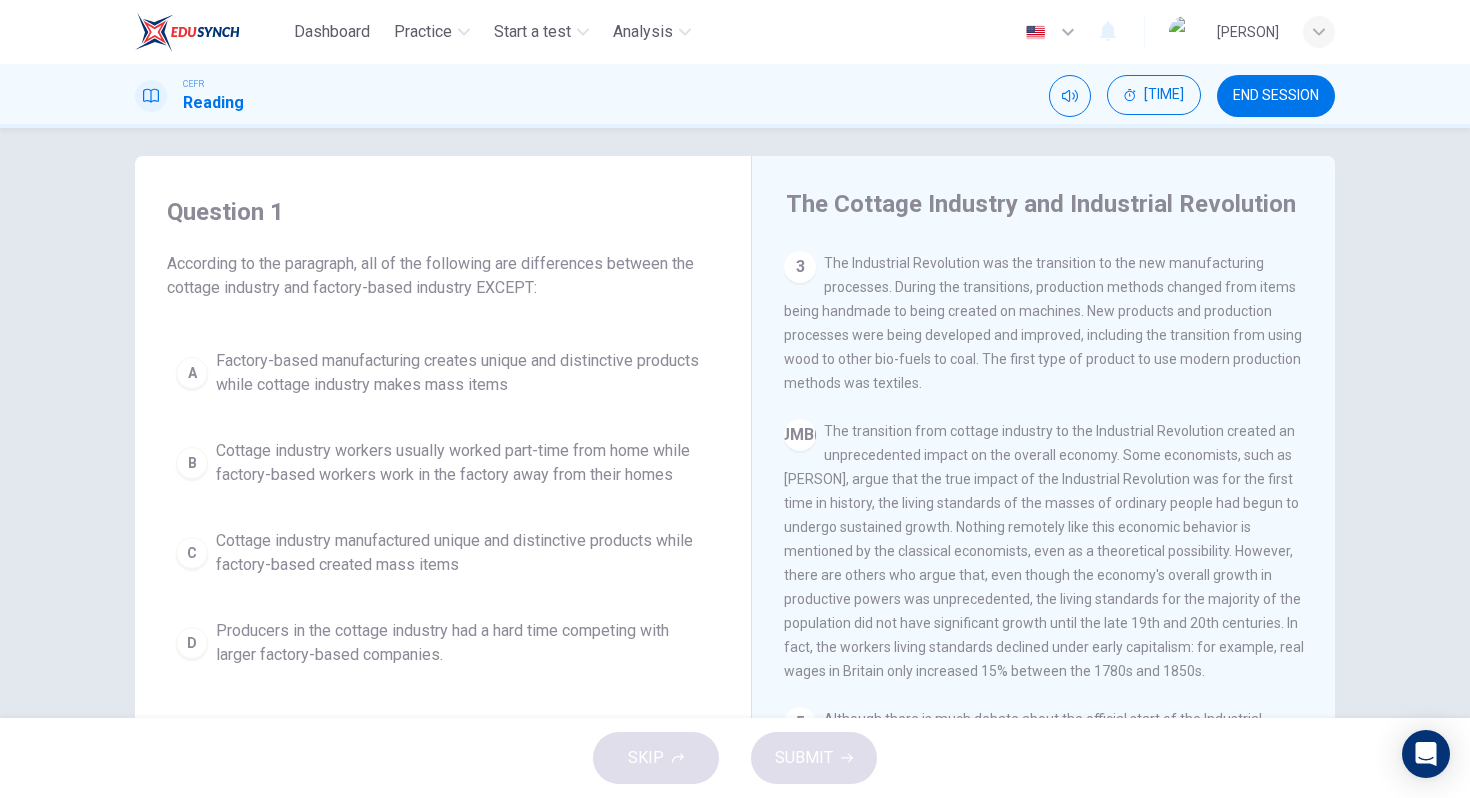 scroll, scrollTop: 438, scrollLeft: 0, axis: vertical 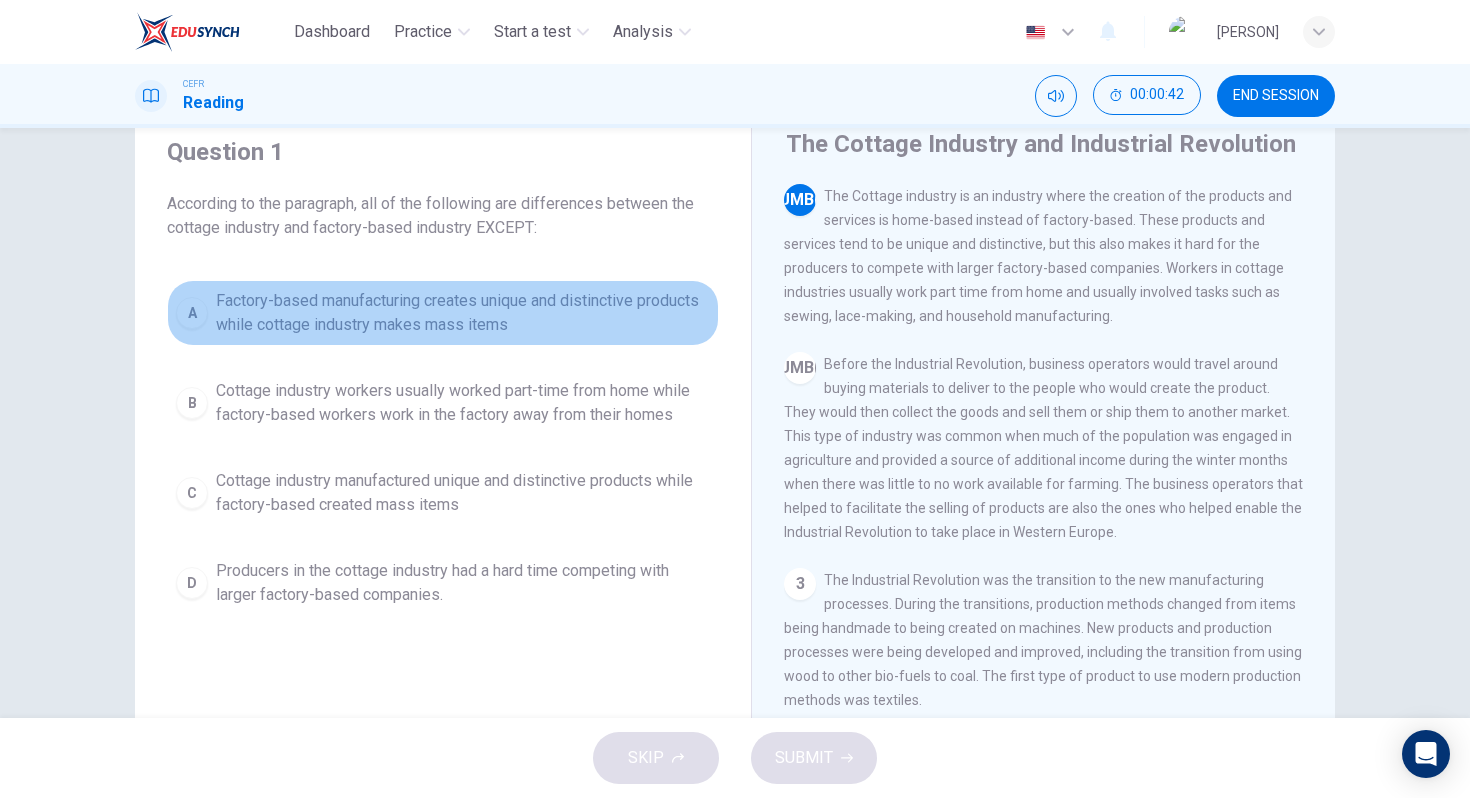 click on "A" at bounding box center [192, 313] 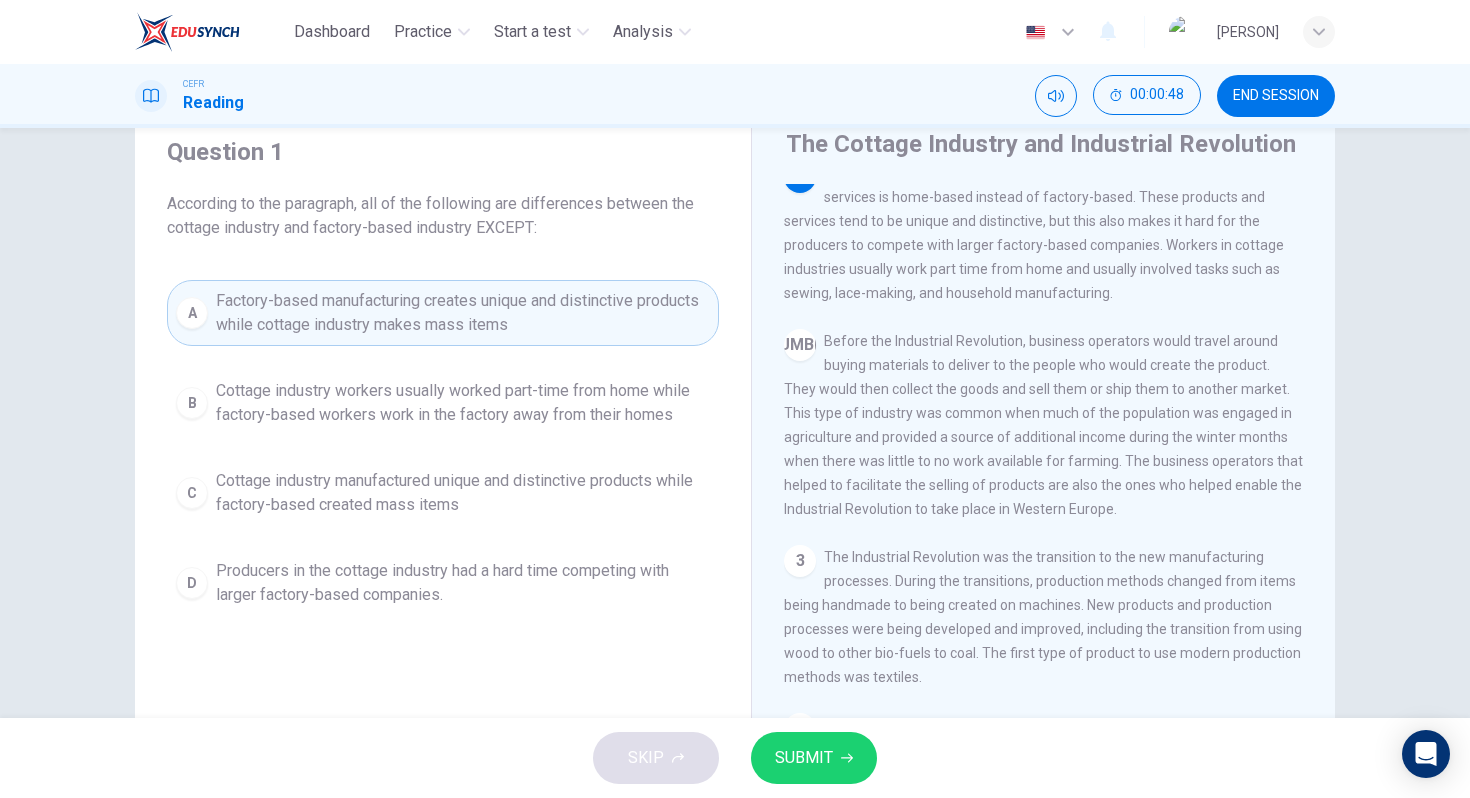 scroll, scrollTop: 23, scrollLeft: 0, axis: vertical 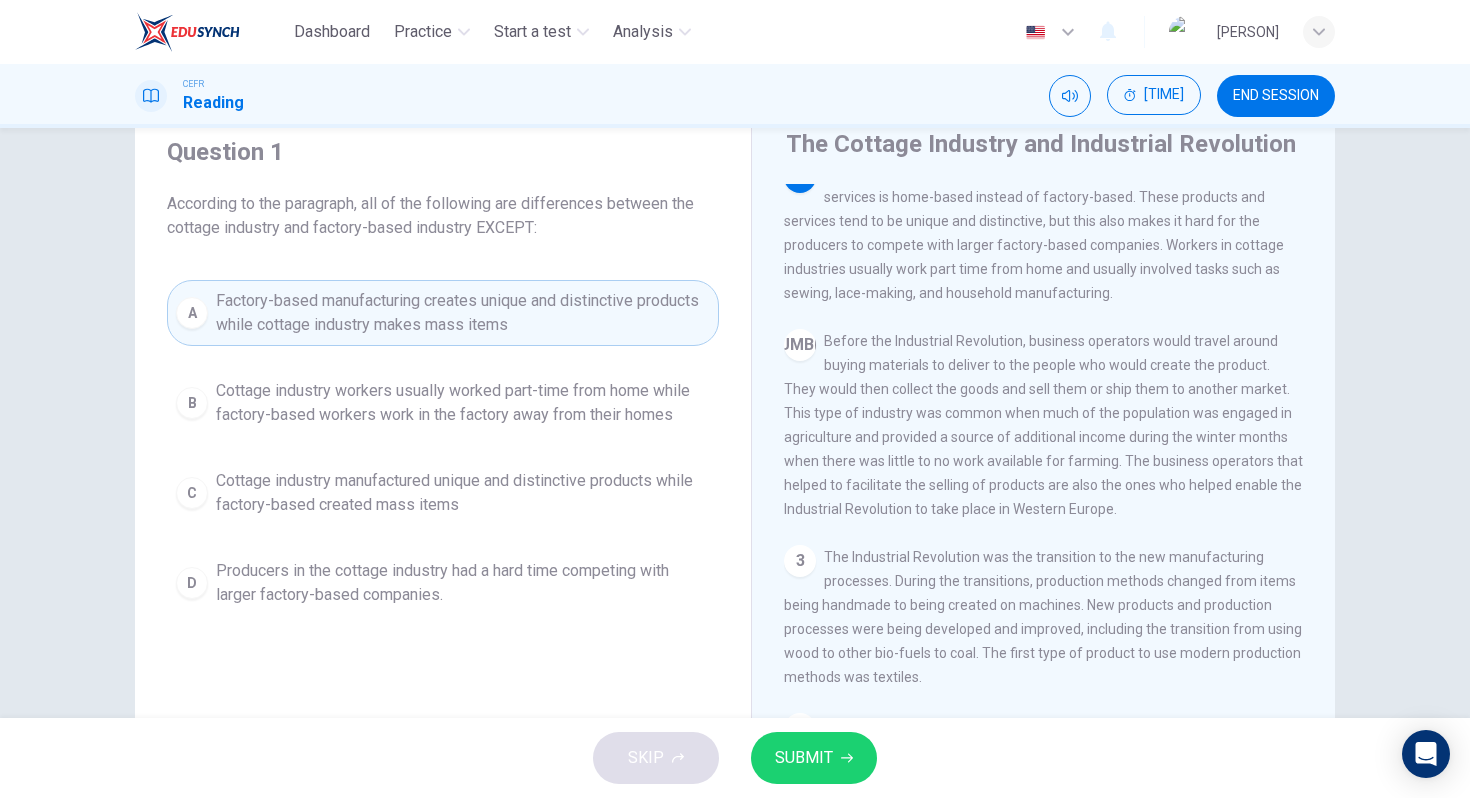 drag, startPoint x: 991, startPoint y: 267, endPoint x: 1119, endPoint y: 287, distance: 129.55309 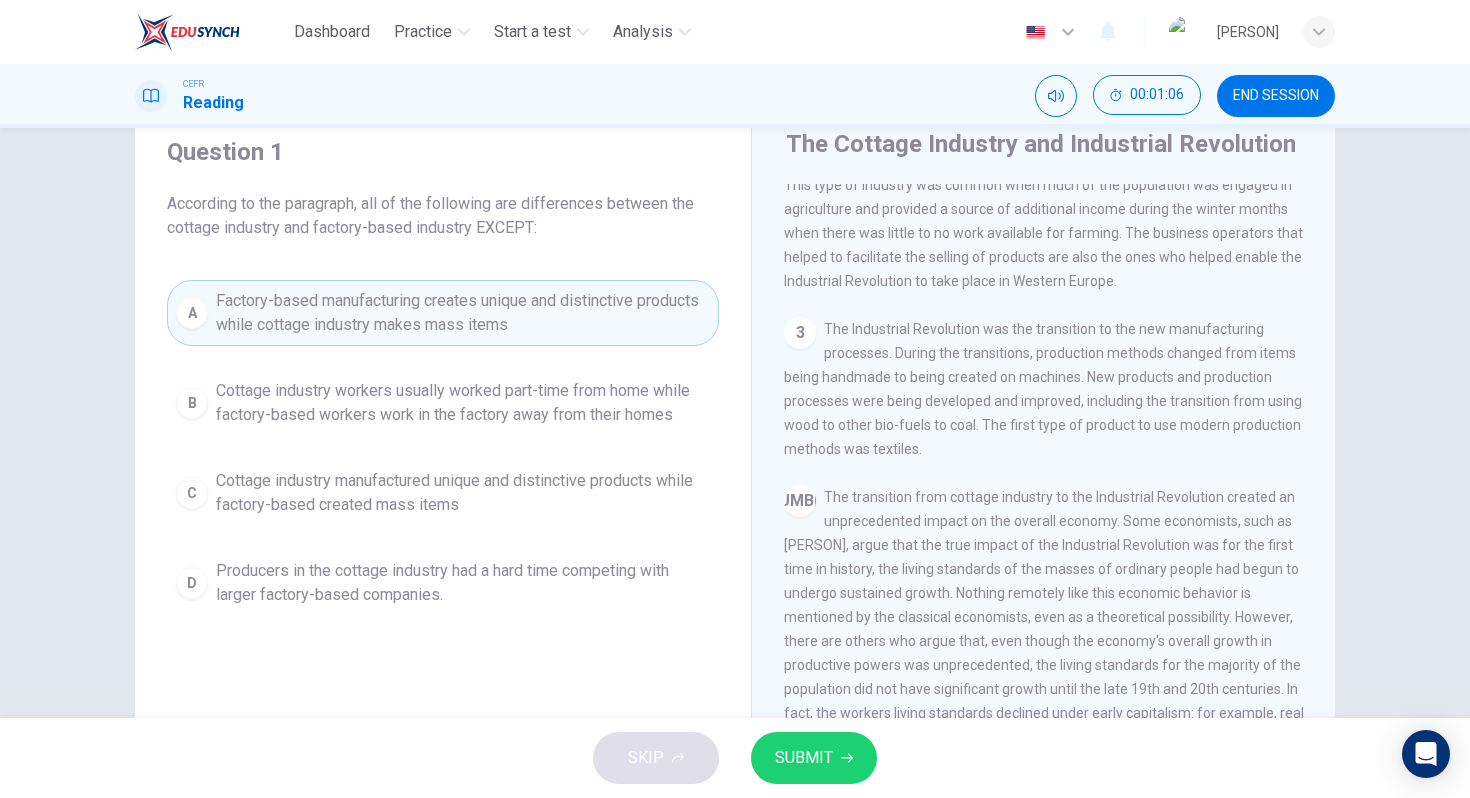 scroll, scrollTop: 268, scrollLeft: 0, axis: vertical 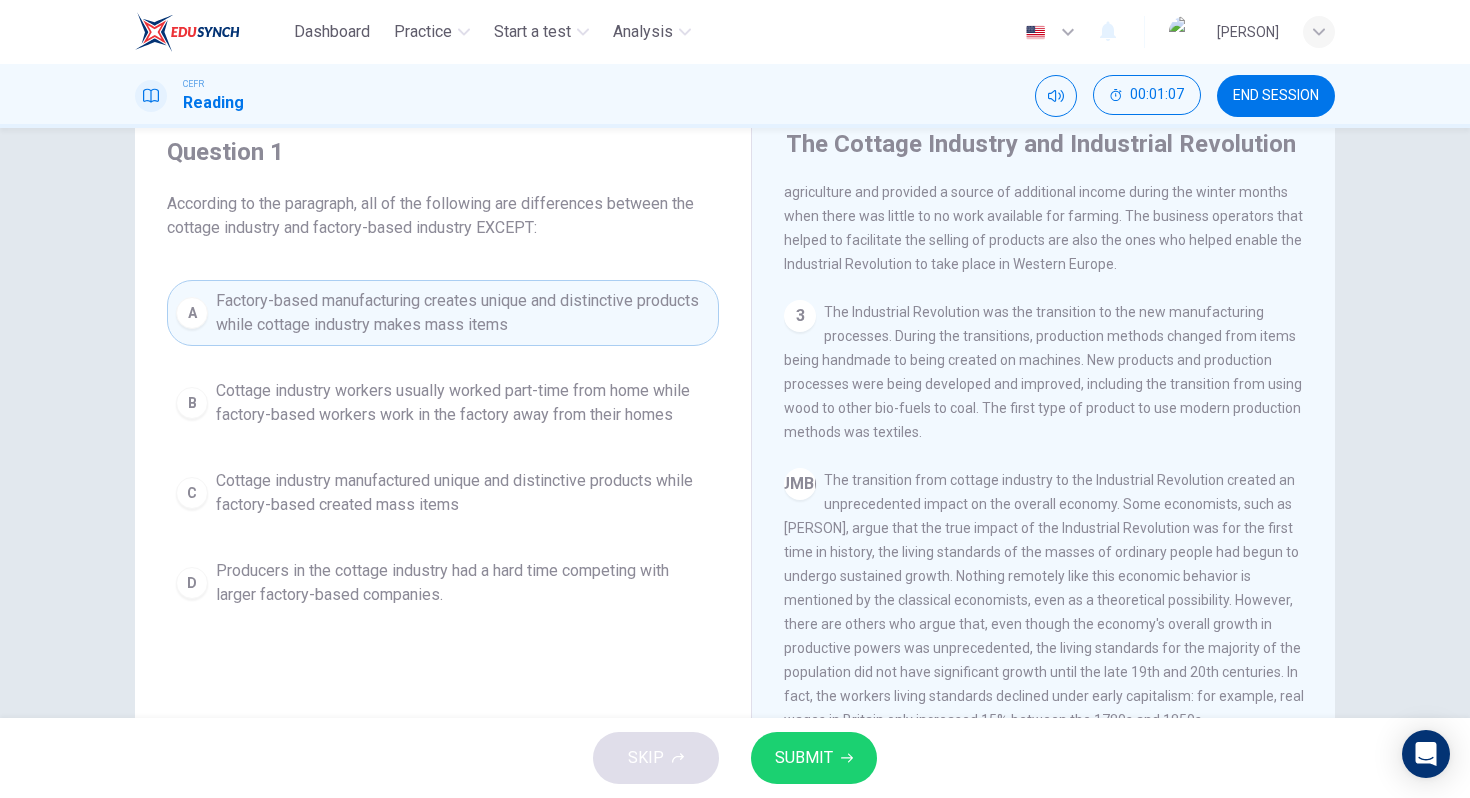 click on "SUBMIT" at bounding box center (814, 758) 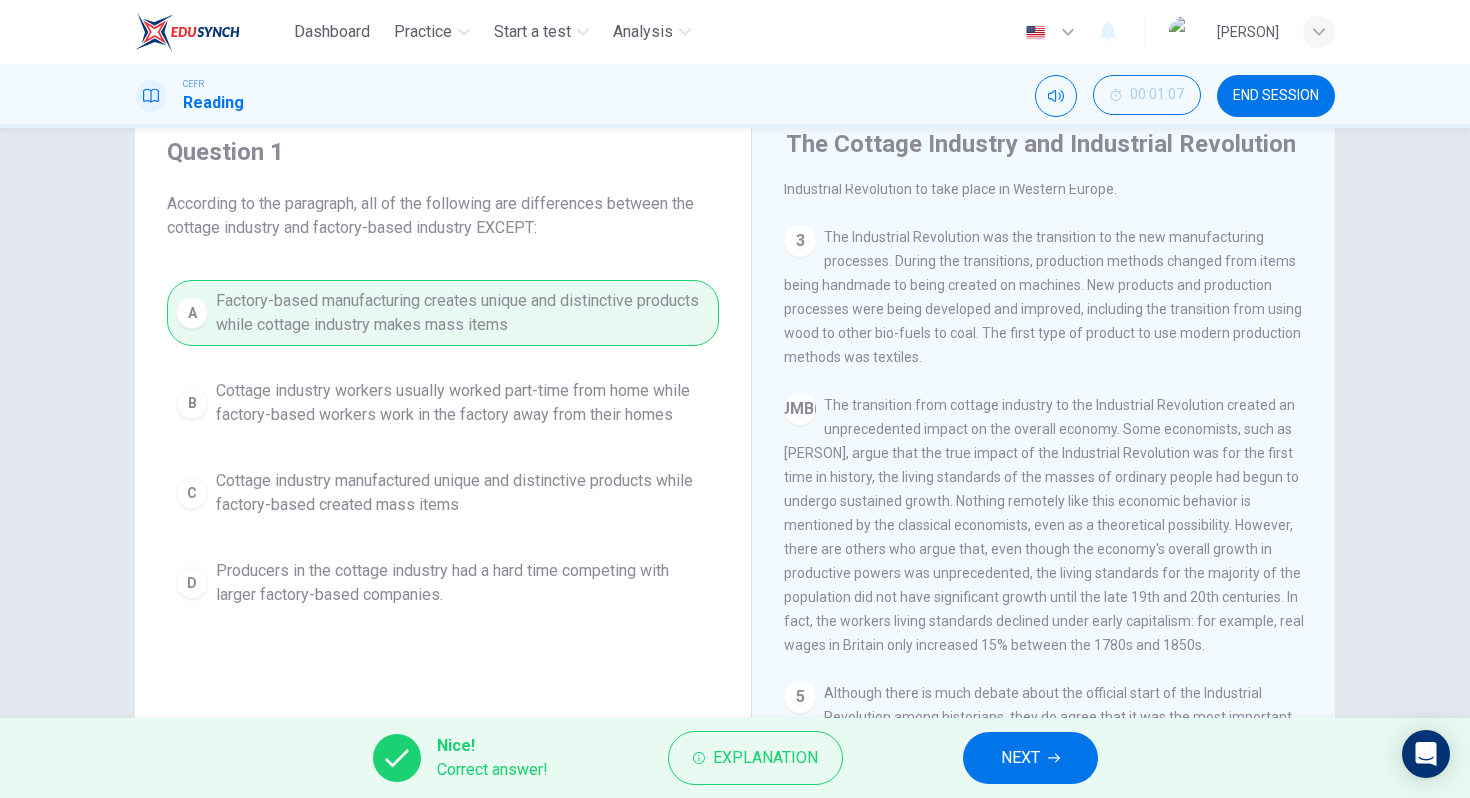 scroll, scrollTop: 352, scrollLeft: 0, axis: vertical 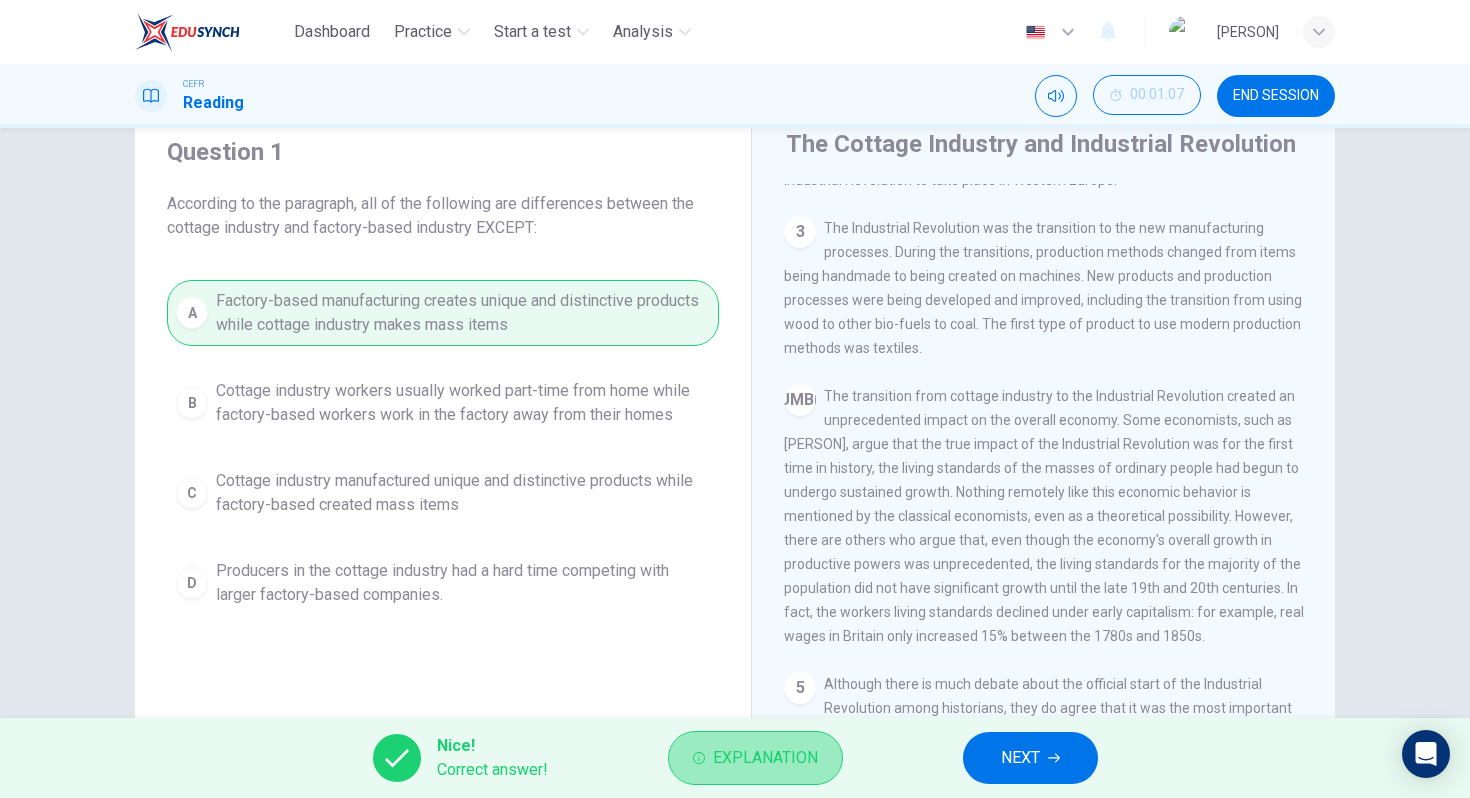 click on "Explanation" at bounding box center [765, 758] 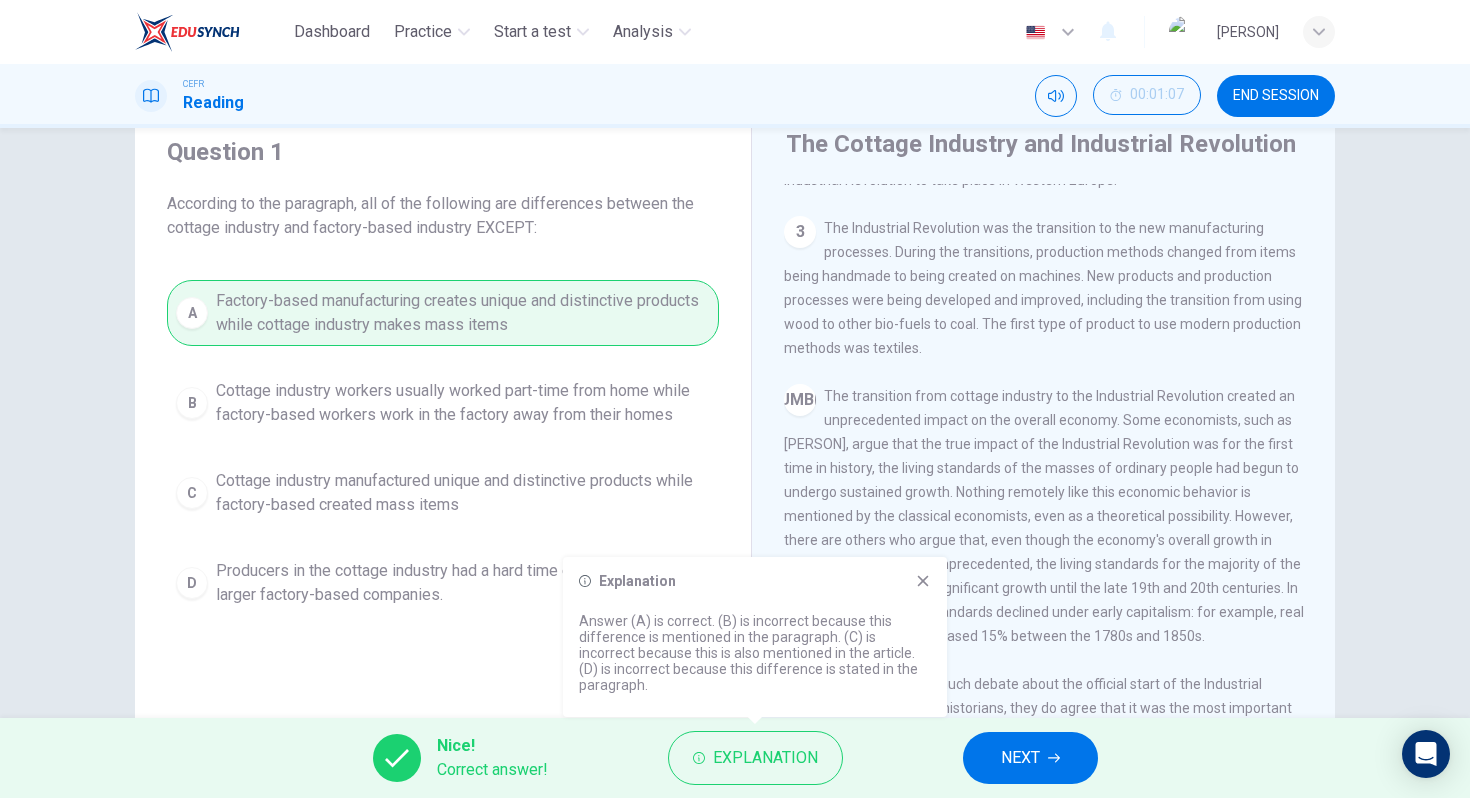 click on "NEXT" at bounding box center [1030, 758] 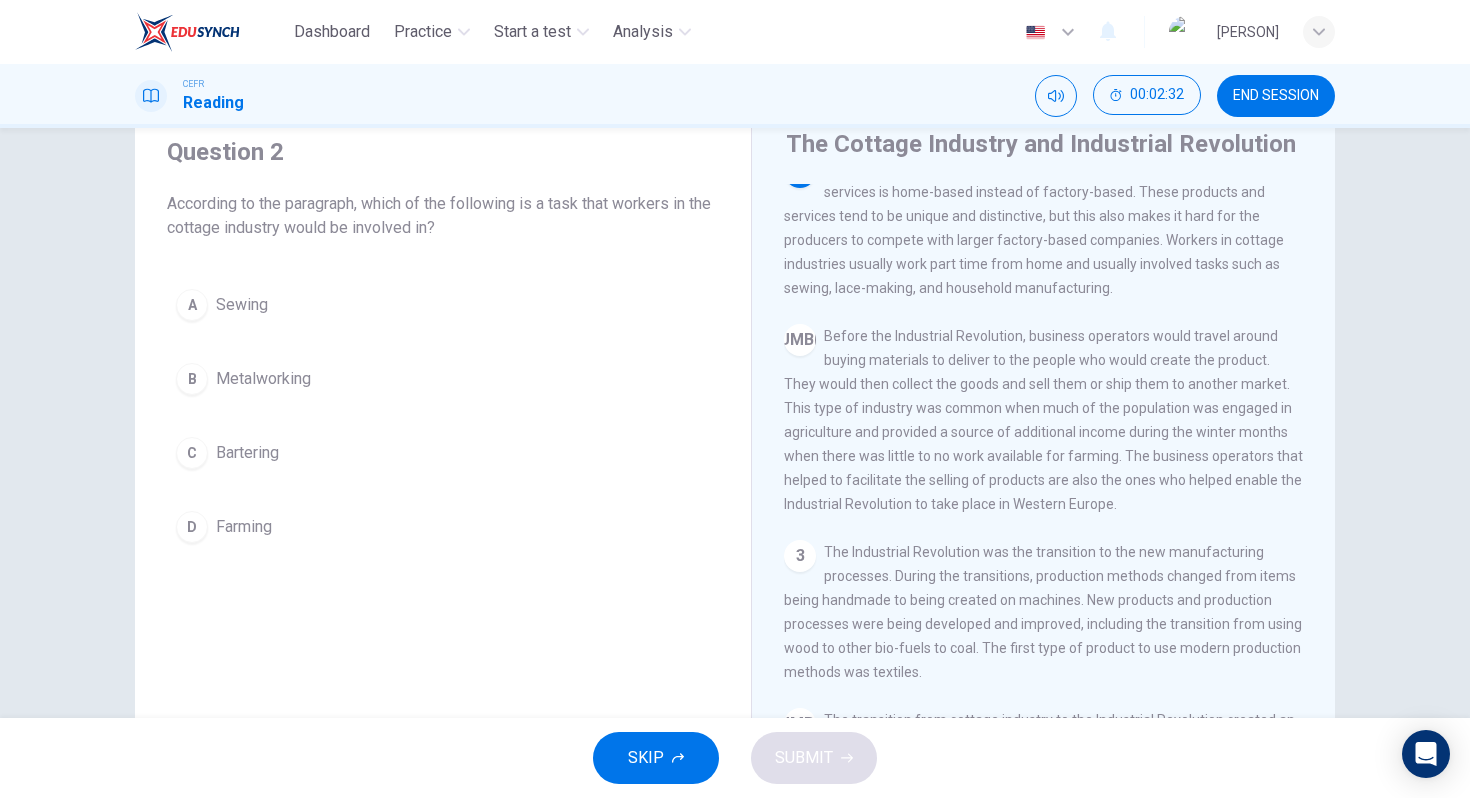 scroll, scrollTop: 32, scrollLeft: 0, axis: vertical 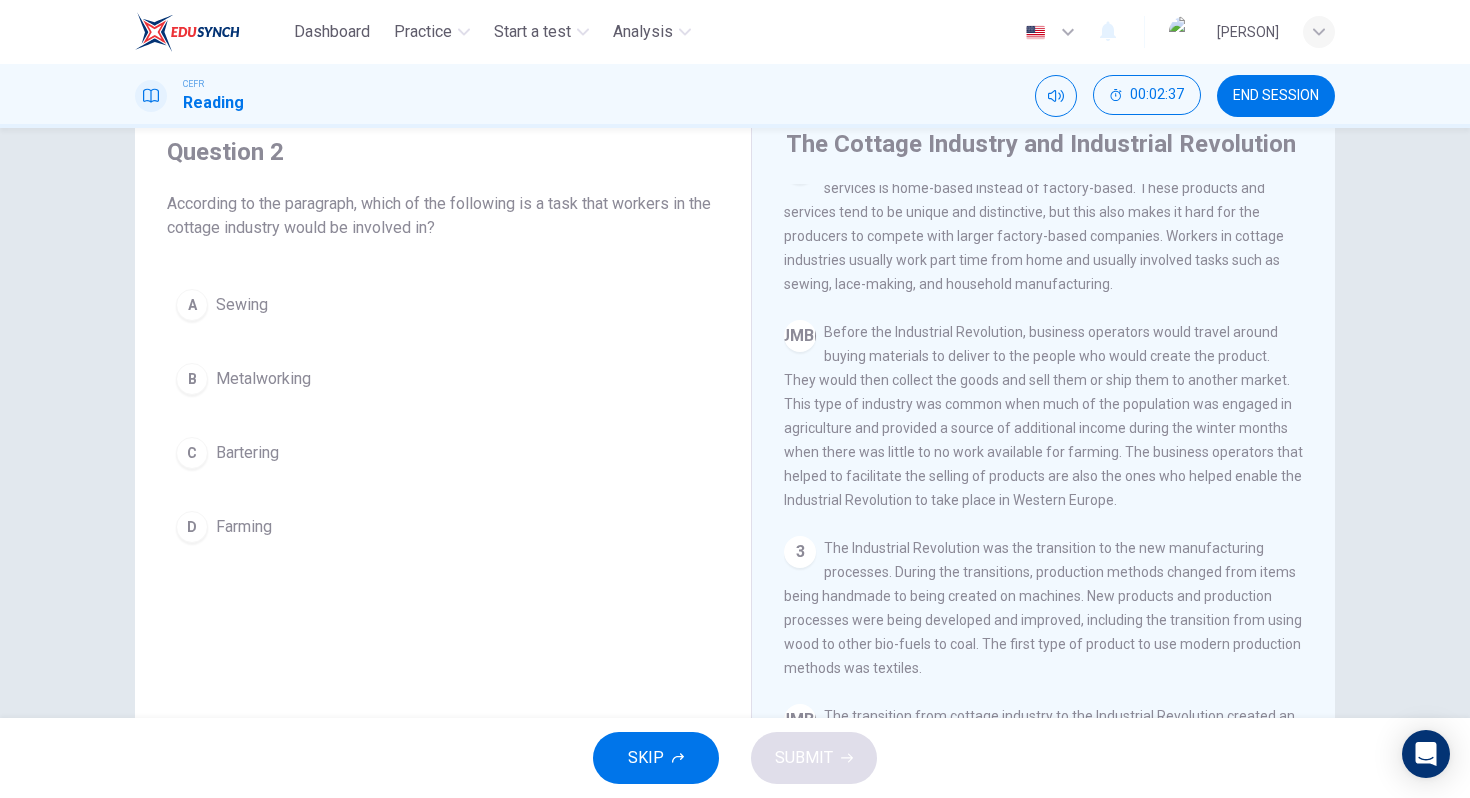 drag, startPoint x: 237, startPoint y: 452, endPoint x: 261, endPoint y: 453, distance: 24.020824 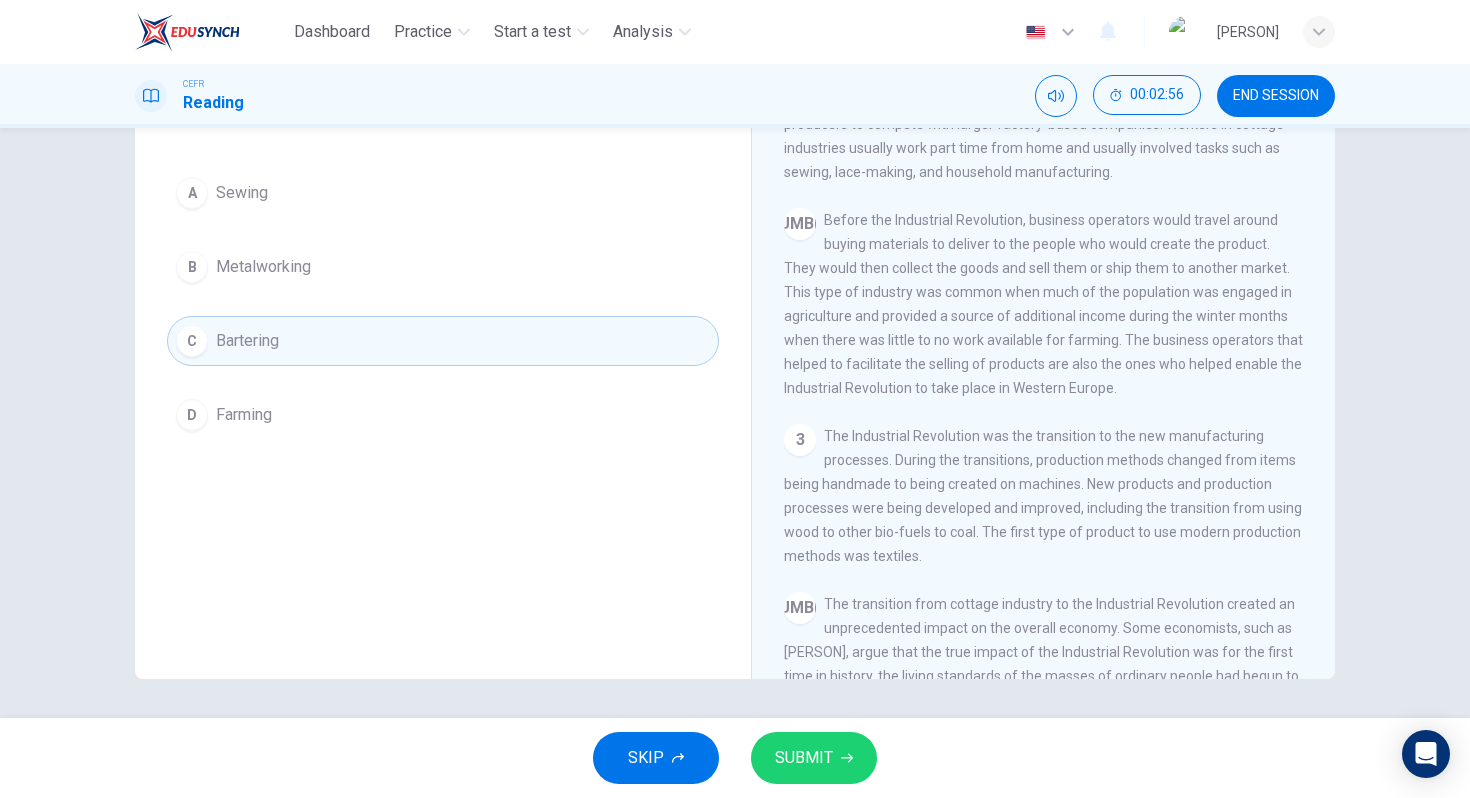 scroll, scrollTop: 185, scrollLeft: 0, axis: vertical 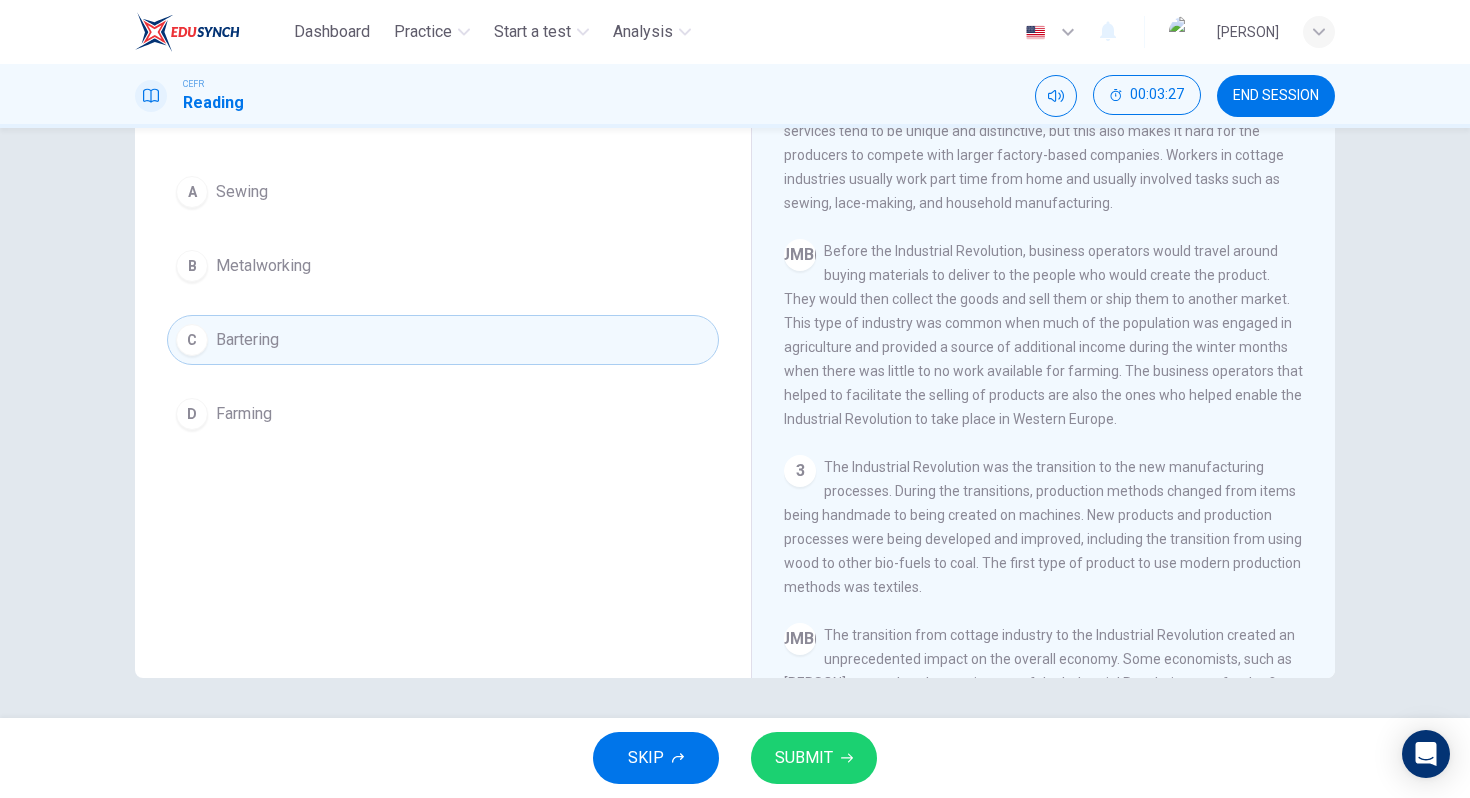 click on "SUBMIT" at bounding box center (804, 758) 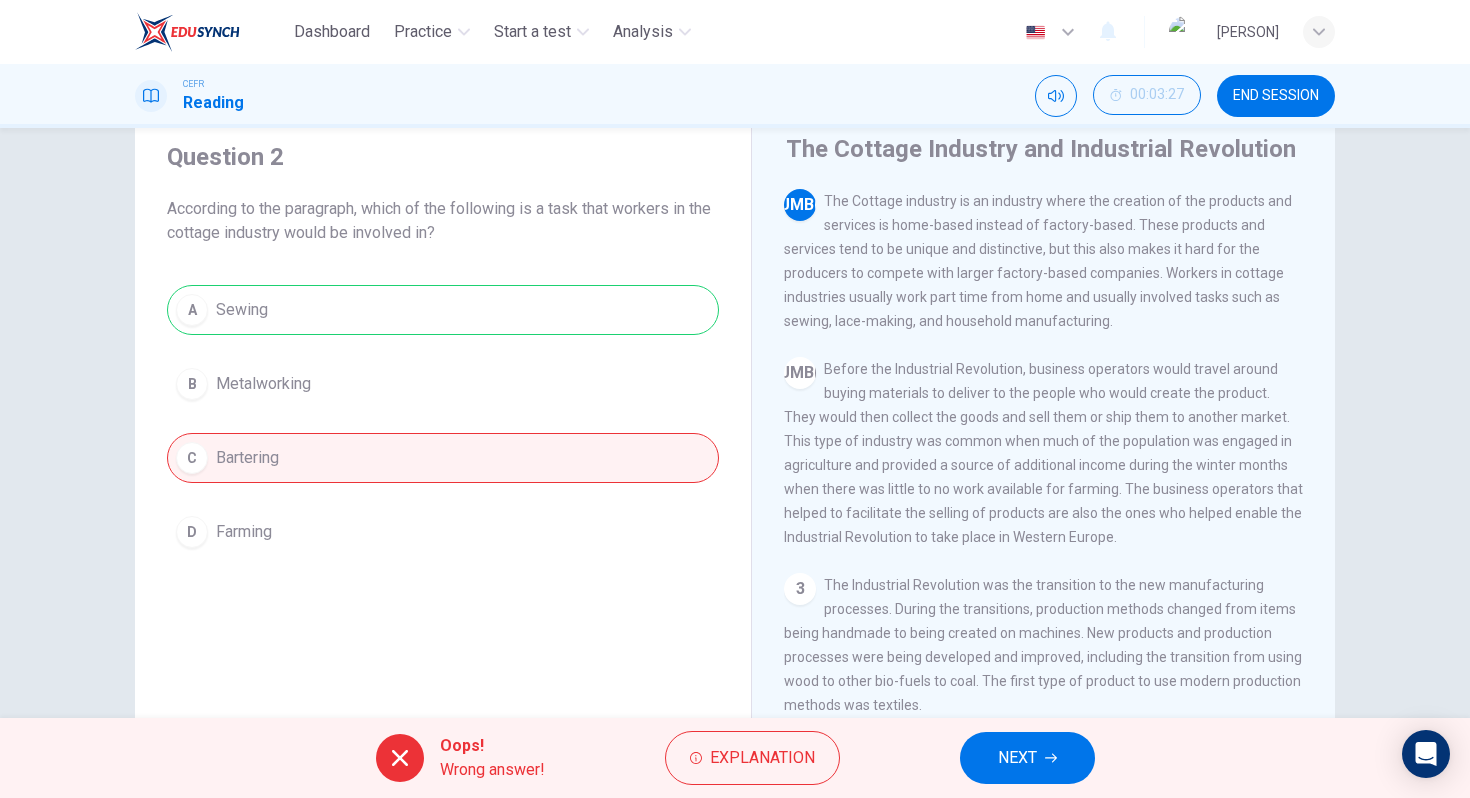 scroll, scrollTop: 0, scrollLeft: 0, axis: both 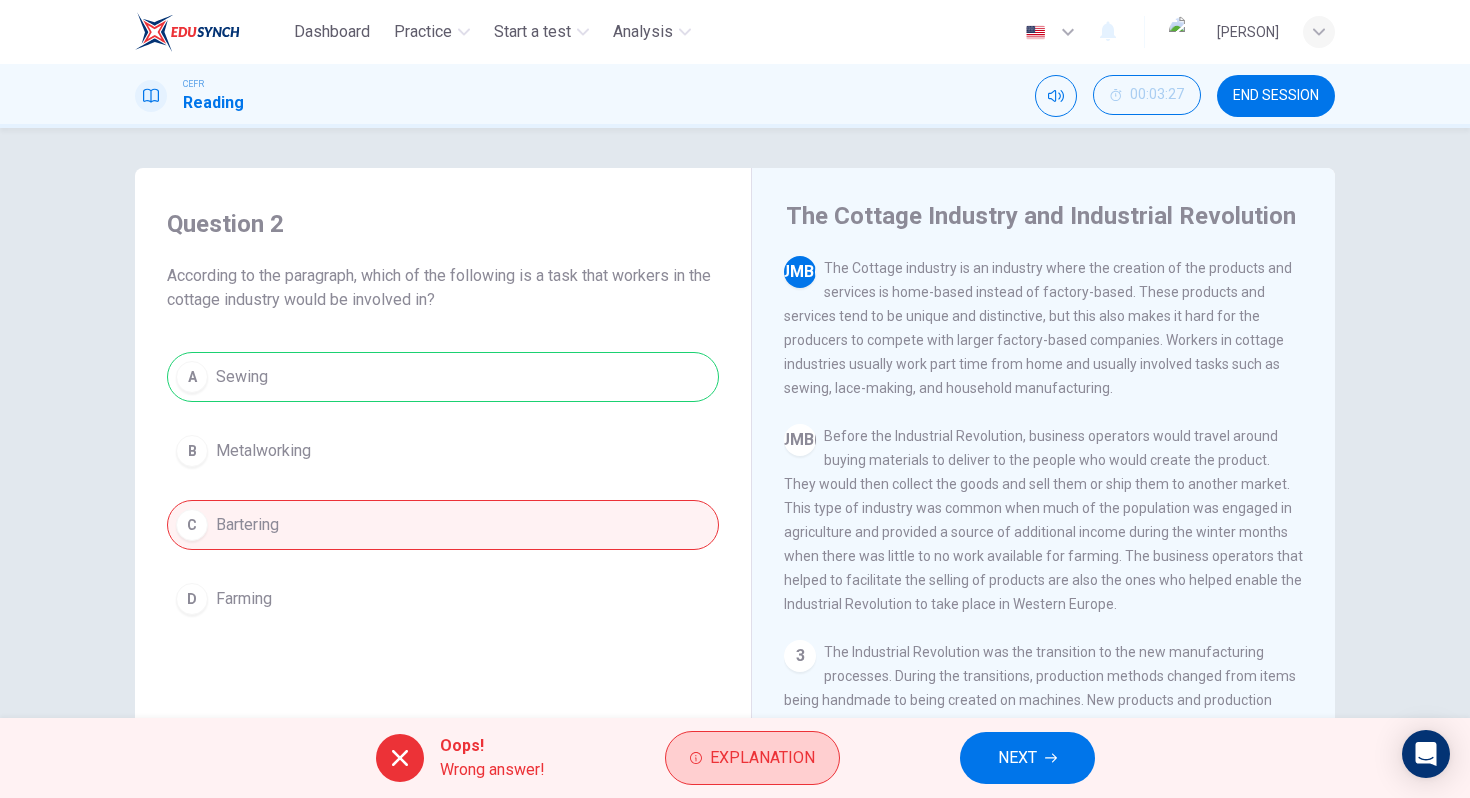 click on "Explanation" at bounding box center [752, 758] 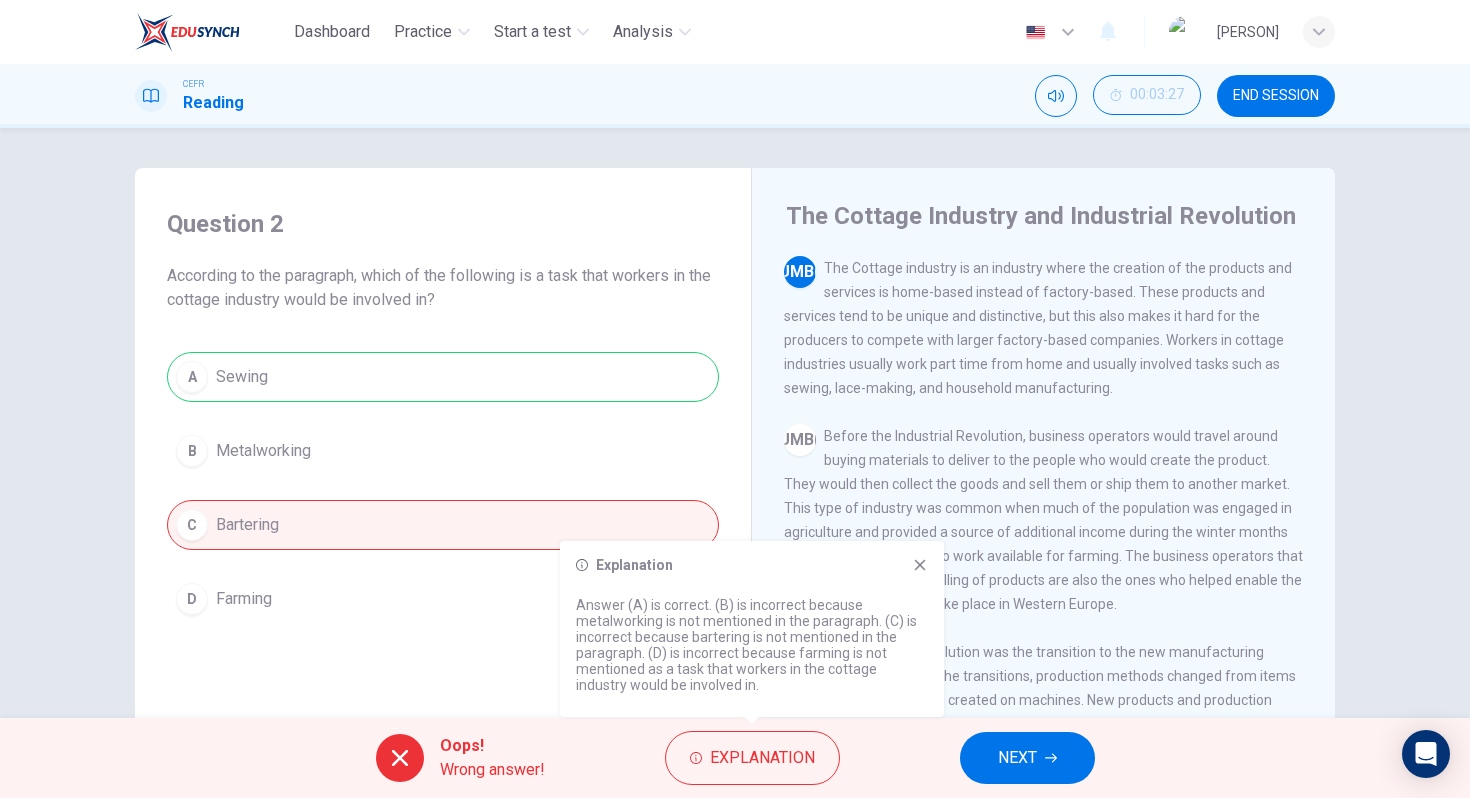 click at bounding box center [920, 565] 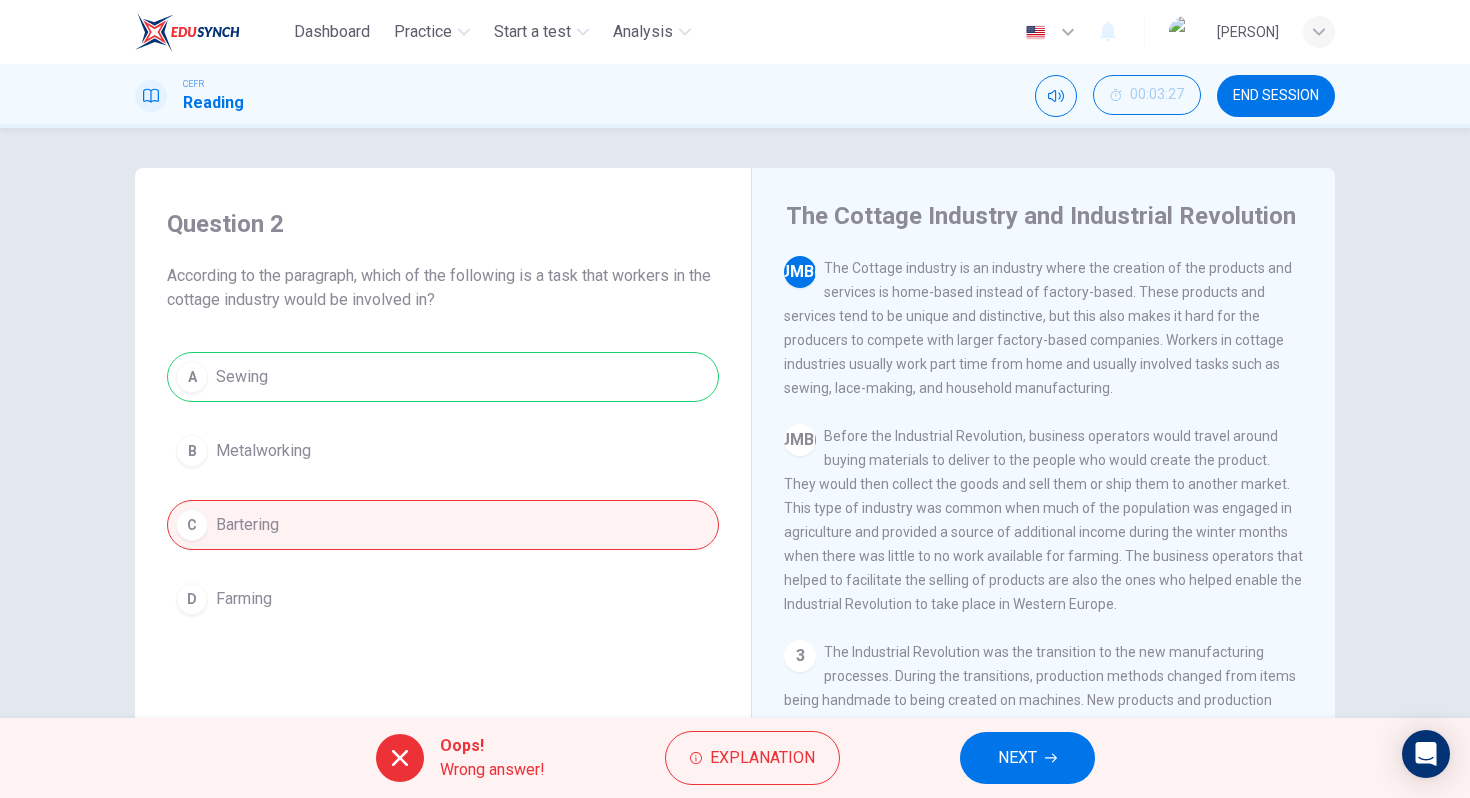 click on "NEXT" at bounding box center (1027, 758) 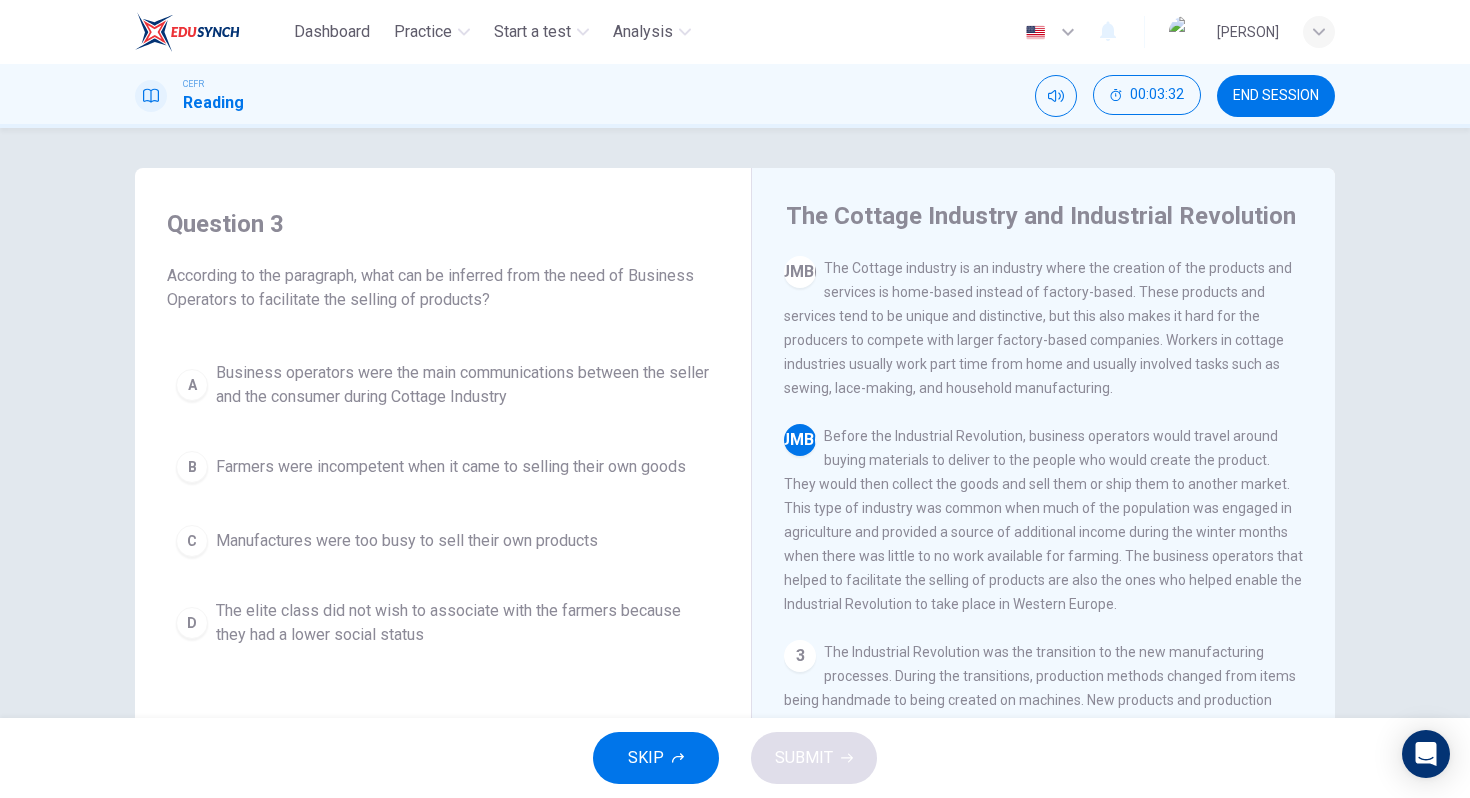 drag, startPoint x: 358, startPoint y: 291, endPoint x: 512, endPoint y: 297, distance: 154.11684 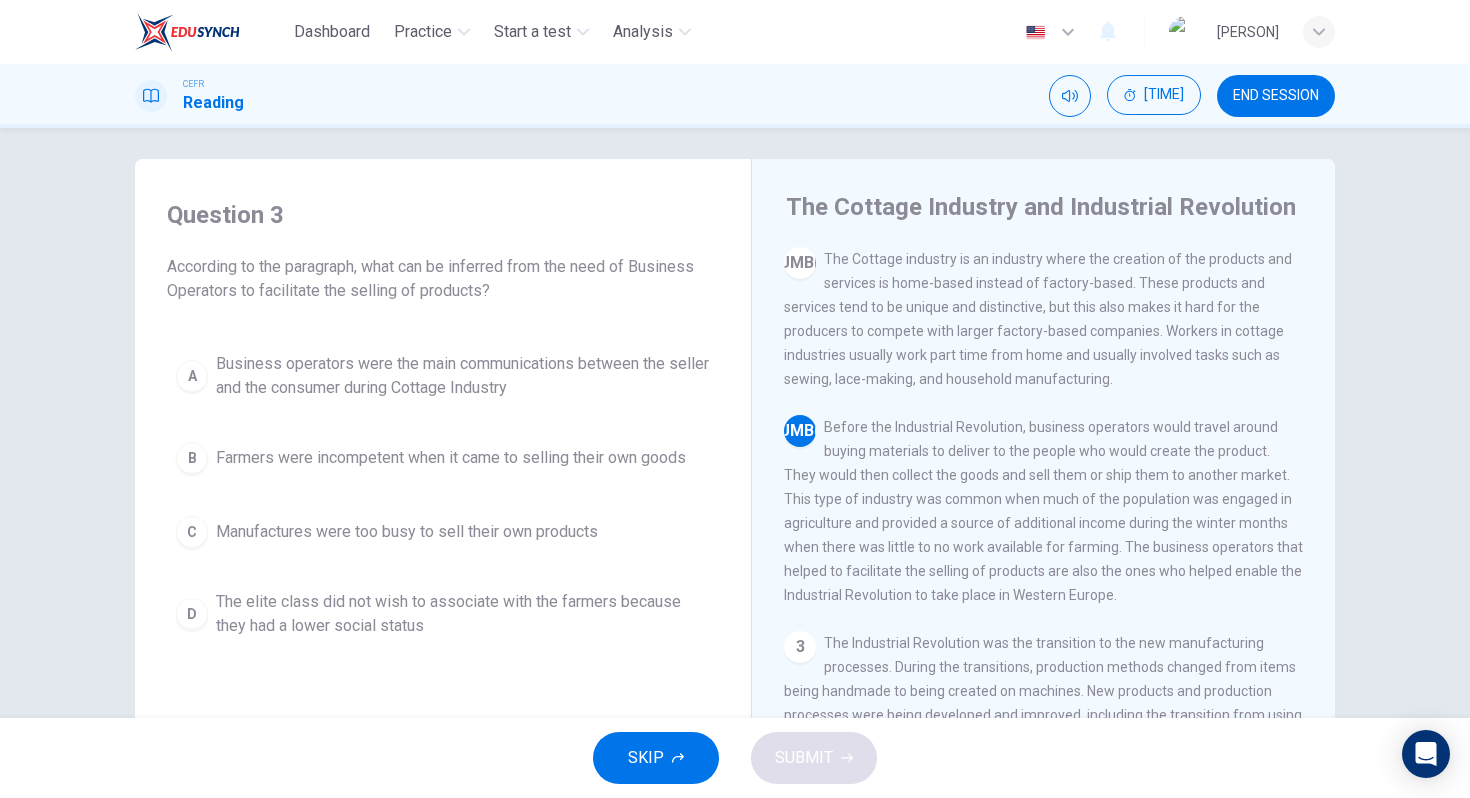 scroll, scrollTop: 12, scrollLeft: 0, axis: vertical 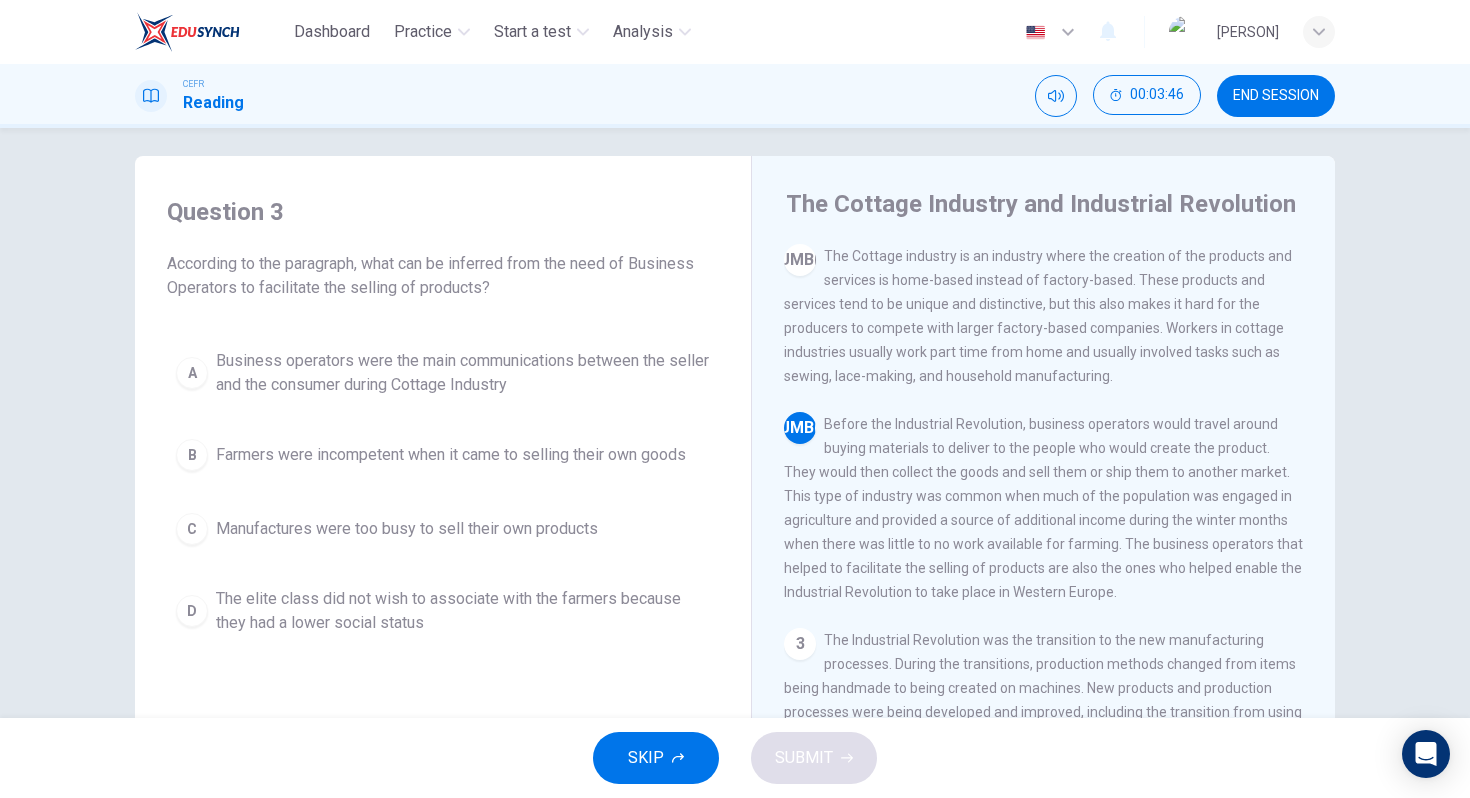 click on "2 Before the Industrial Revolution, business operators would travel around buying materials to deliver to the people who would create the product. They would then collect the goods and sell them or ship them to another market. This type of industry was common when much of the population was engaged in agriculture and provided a source of additional income during the winter months when there was little to no work available for farming. The business operators that helped to facilitate the selling of products are also the ones who helped enable the Industrial Revolution to take place in Western Europe." at bounding box center (1044, 508) 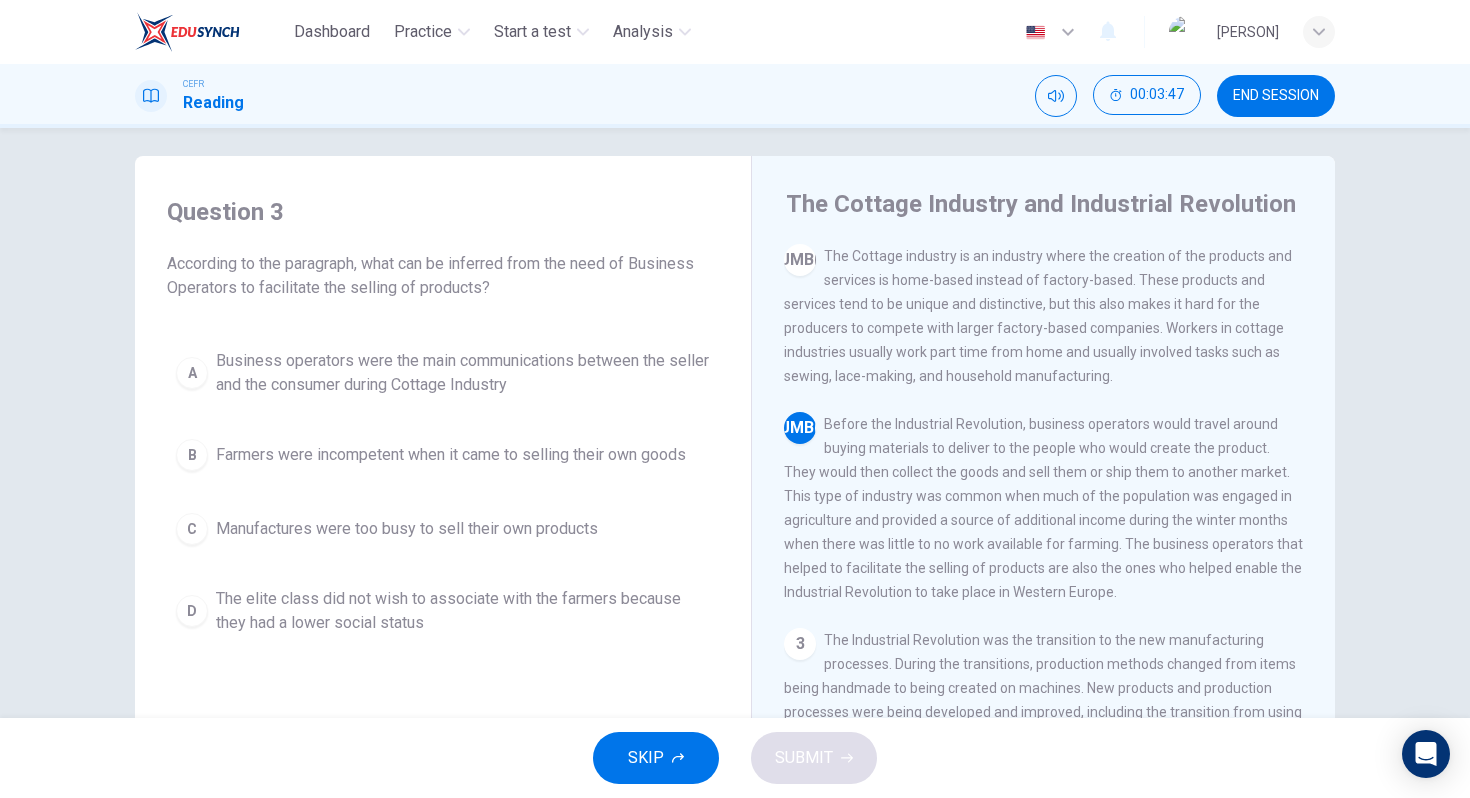 click on "2" at bounding box center [800, 428] 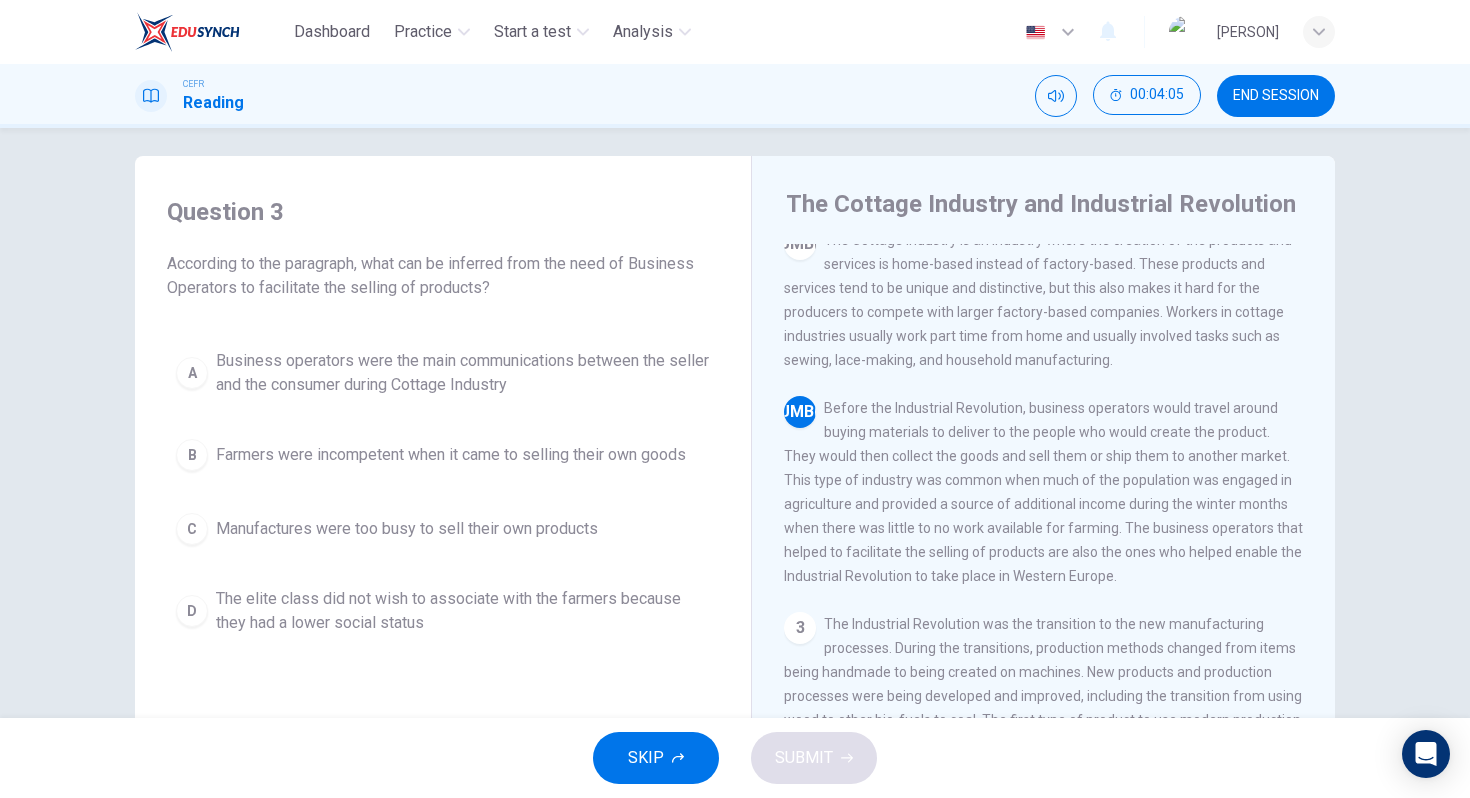 scroll, scrollTop: 20, scrollLeft: 0, axis: vertical 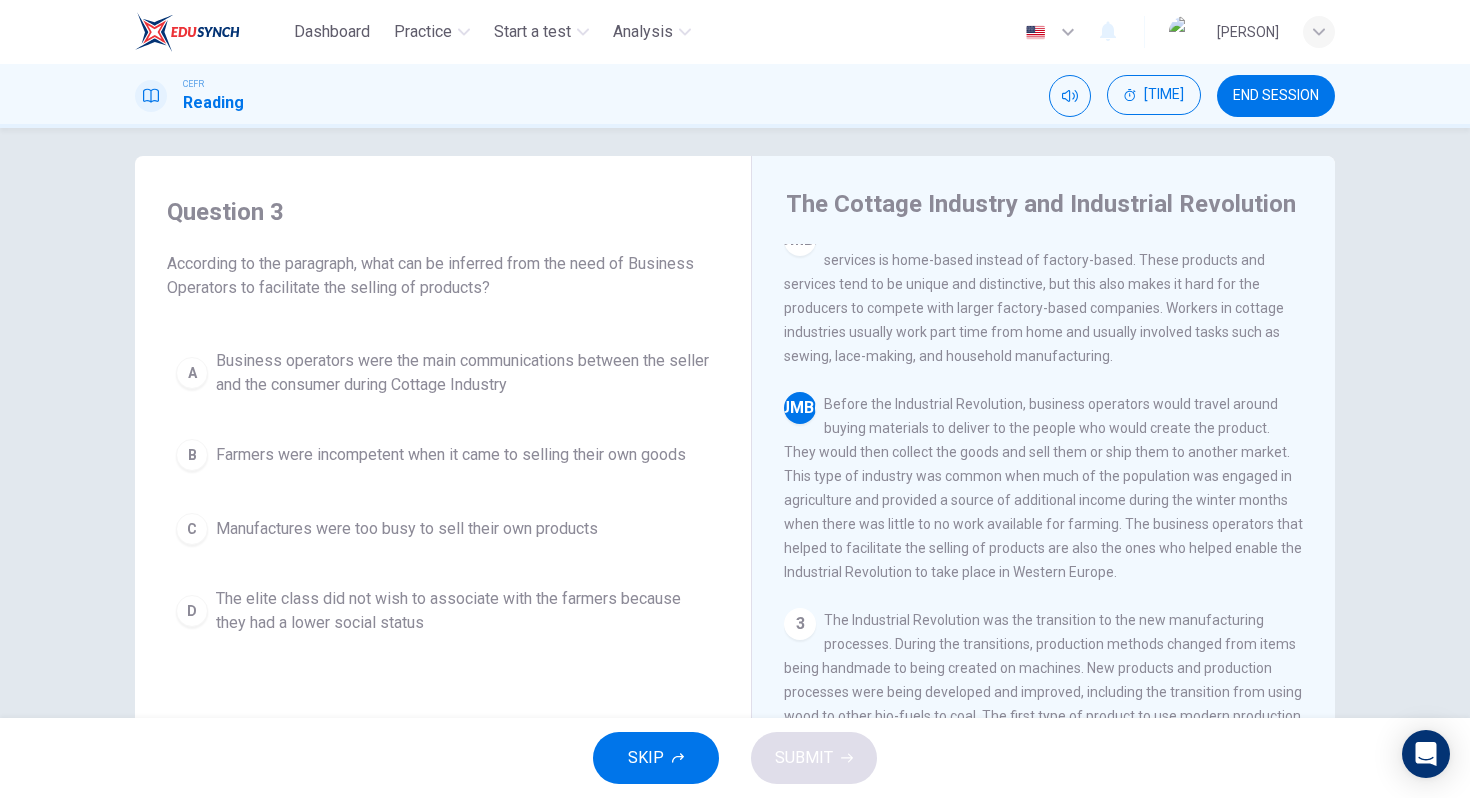 click on "Business operators were the main communications between the seller and the consumer during Cottage Industry" at bounding box center [463, 373] 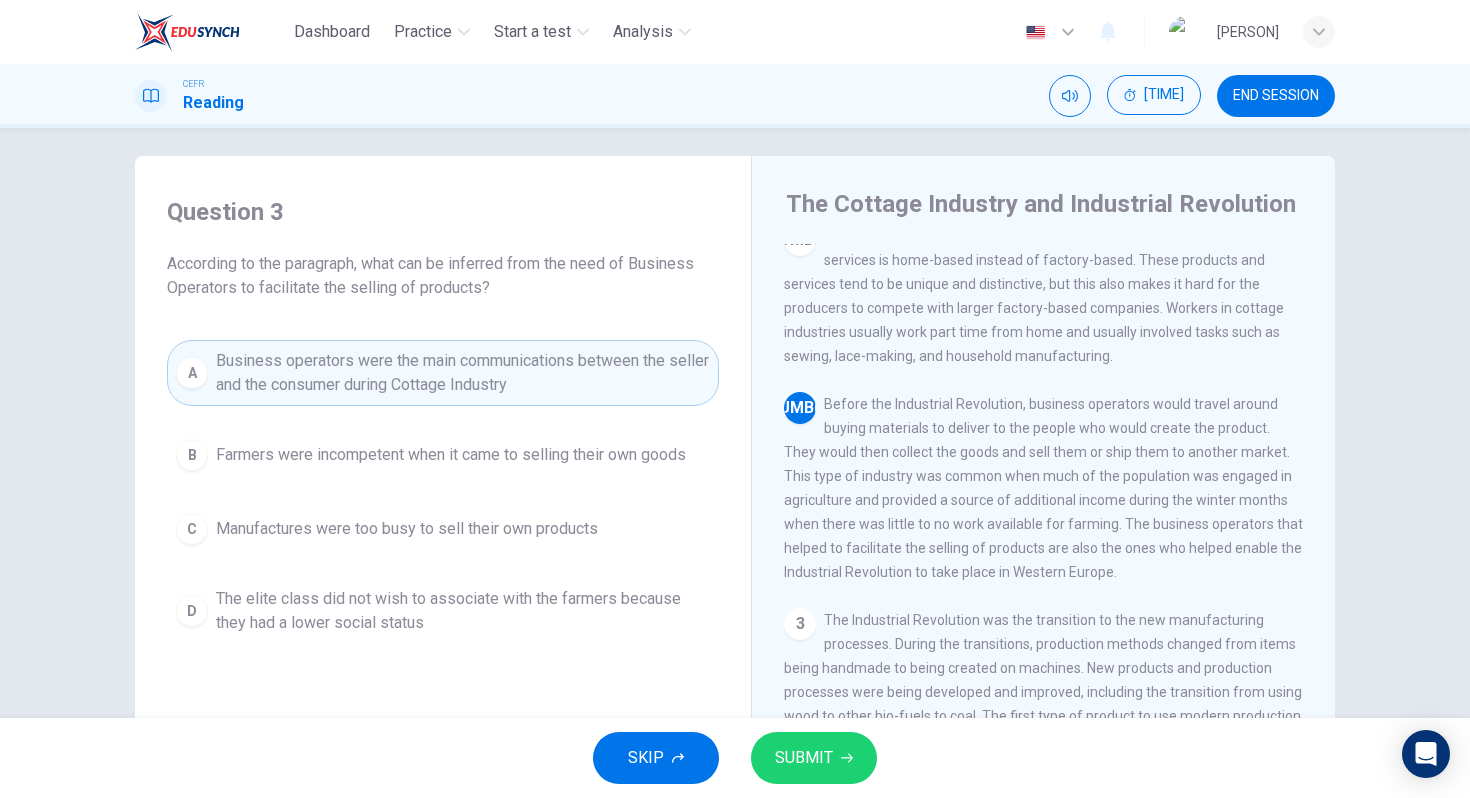 click on "SUBMIT" at bounding box center [804, 758] 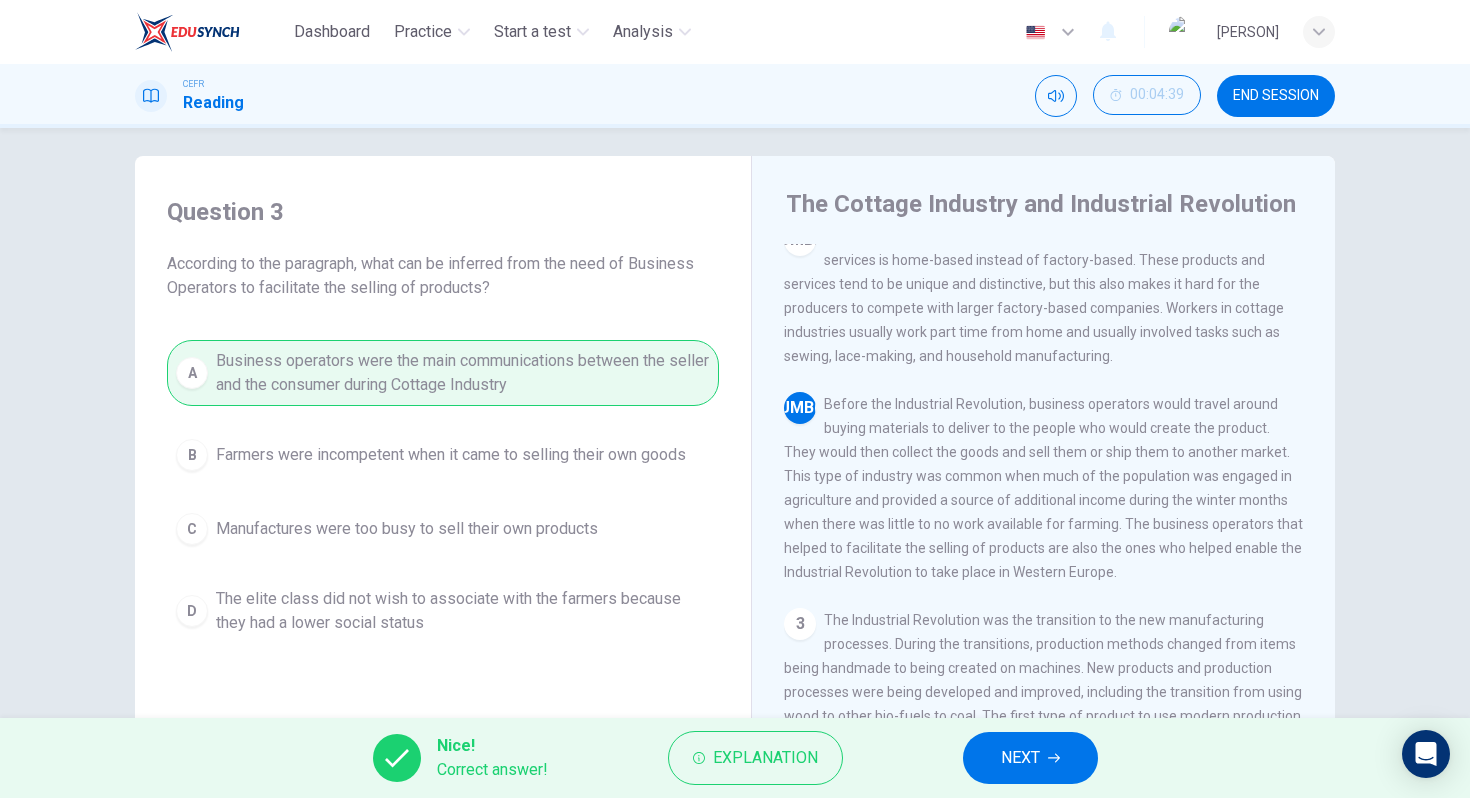 click on "NEXT" at bounding box center (1030, 758) 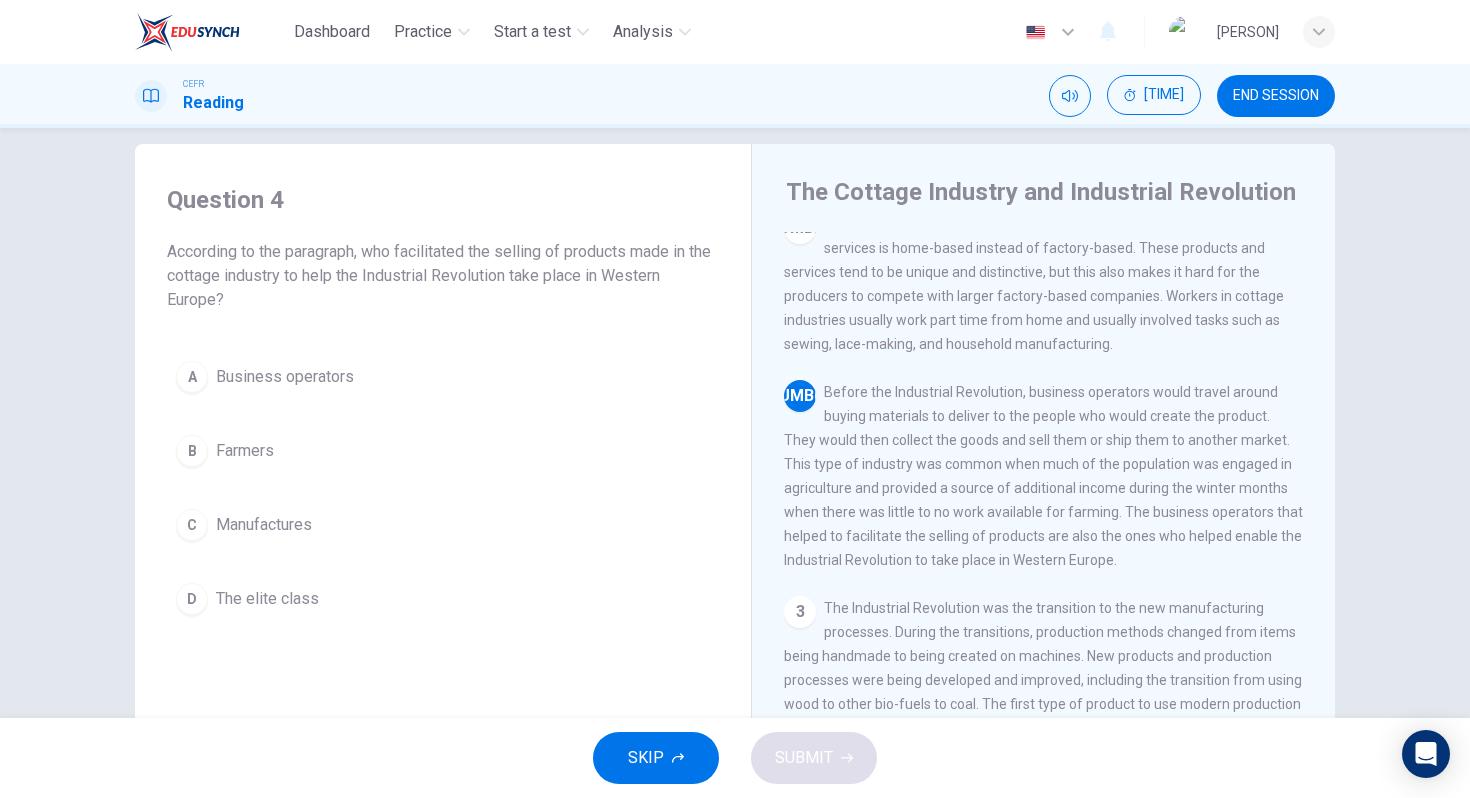 scroll, scrollTop: 28, scrollLeft: 0, axis: vertical 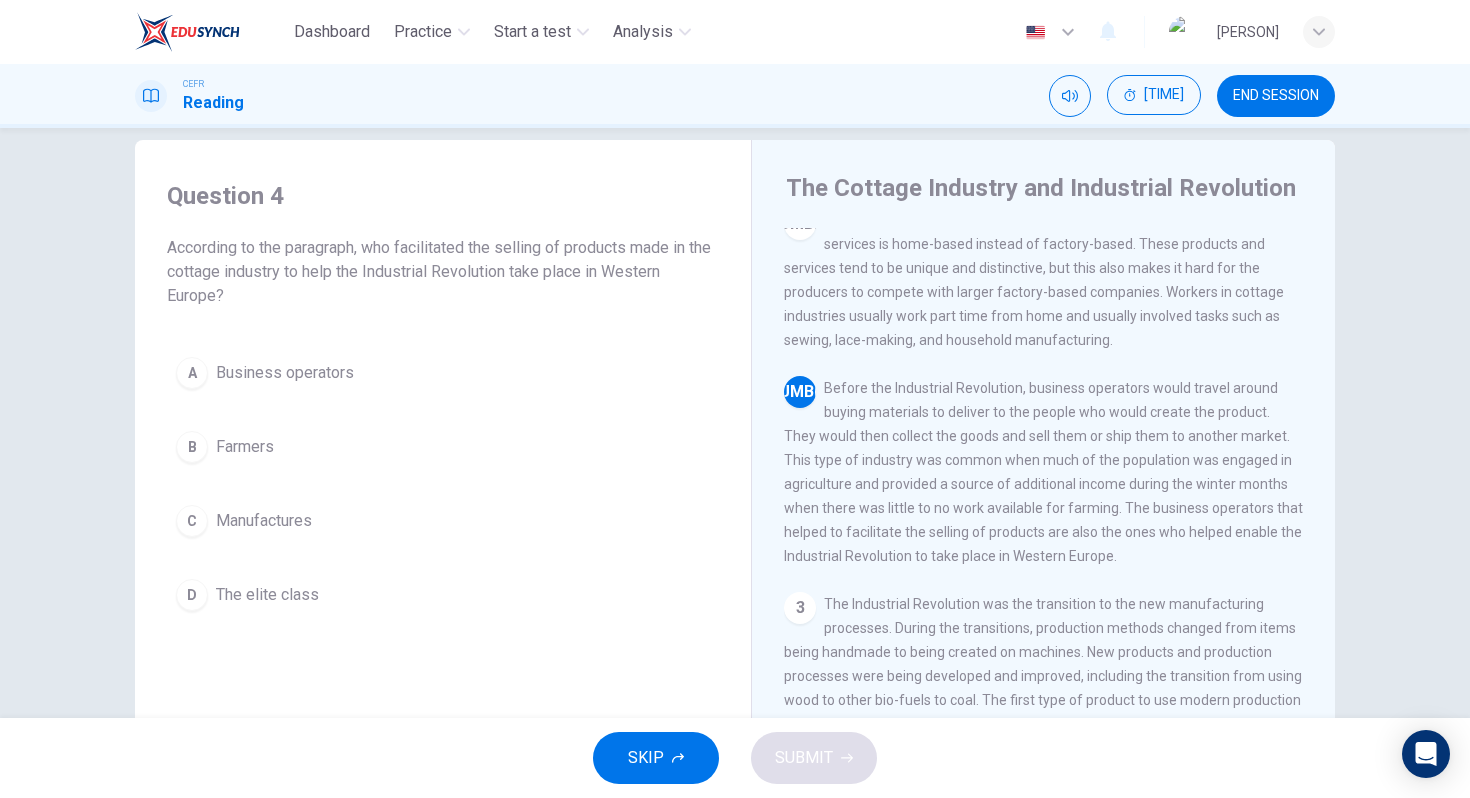 drag, startPoint x: 1131, startPoint y: 571, endPoint x: 1017, endPoint y: 541, distance: 117.881294 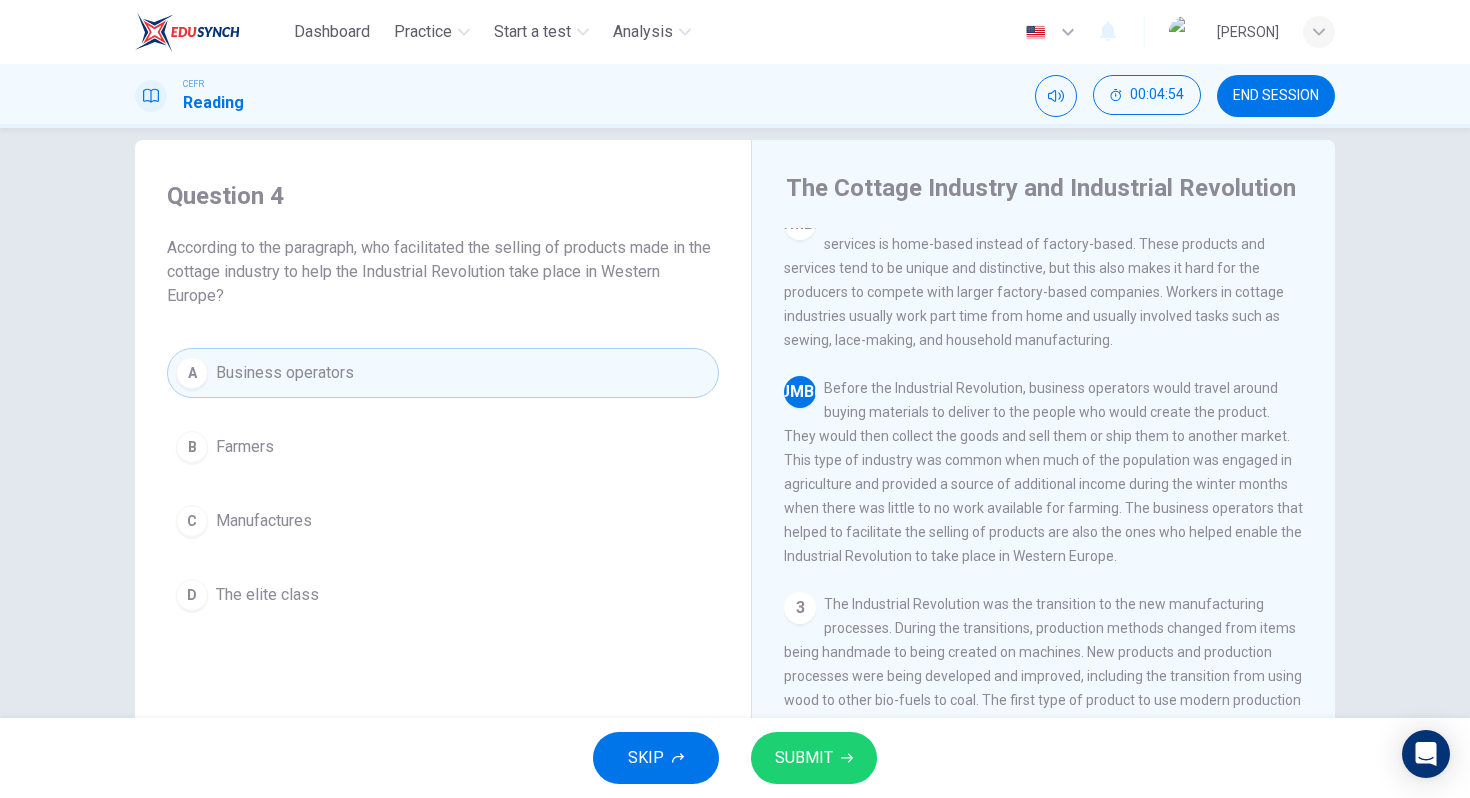 click on "SUBMIT" at bounding box center (814, 758) 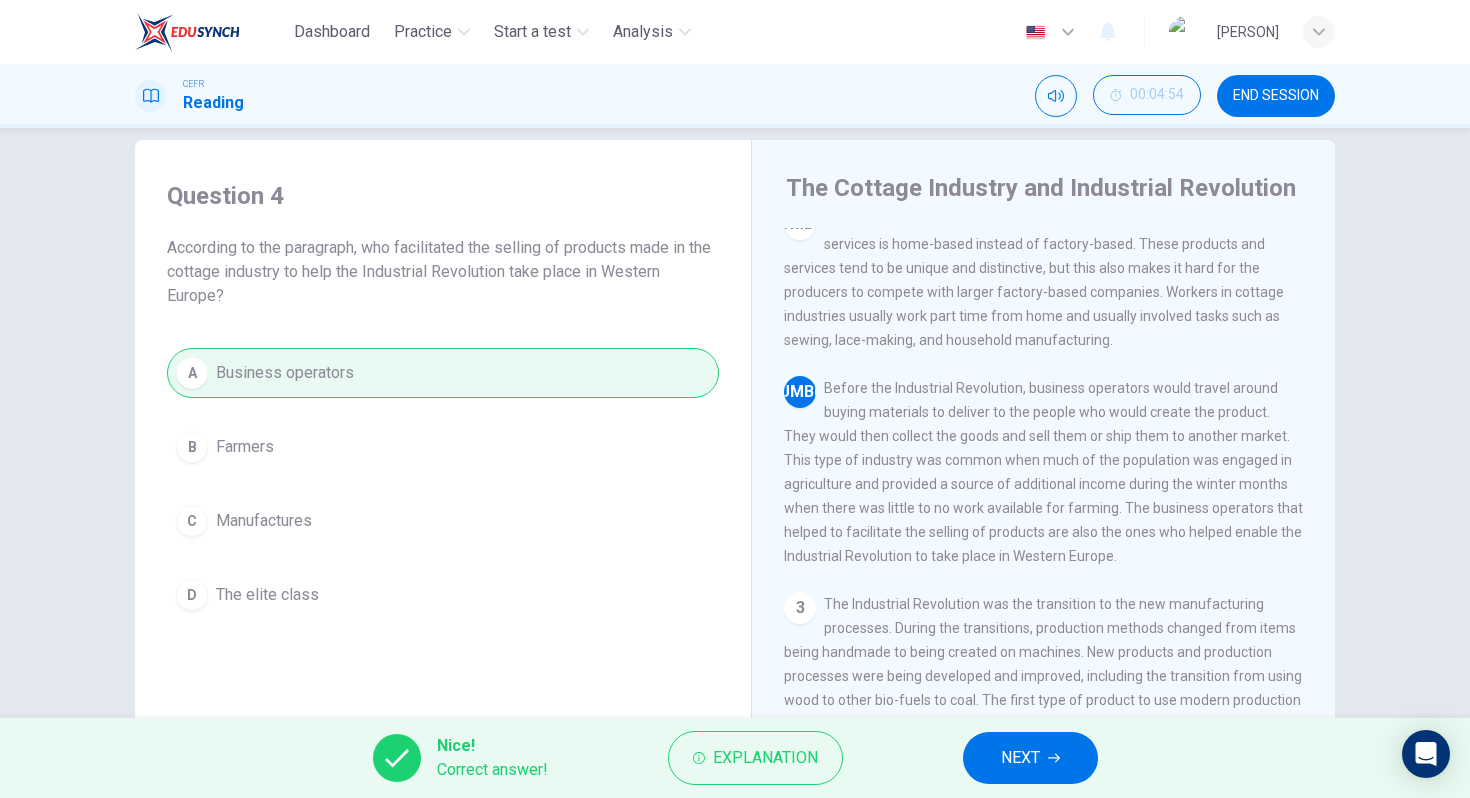 click on "NEXT" at bounding box center [1020, 758] 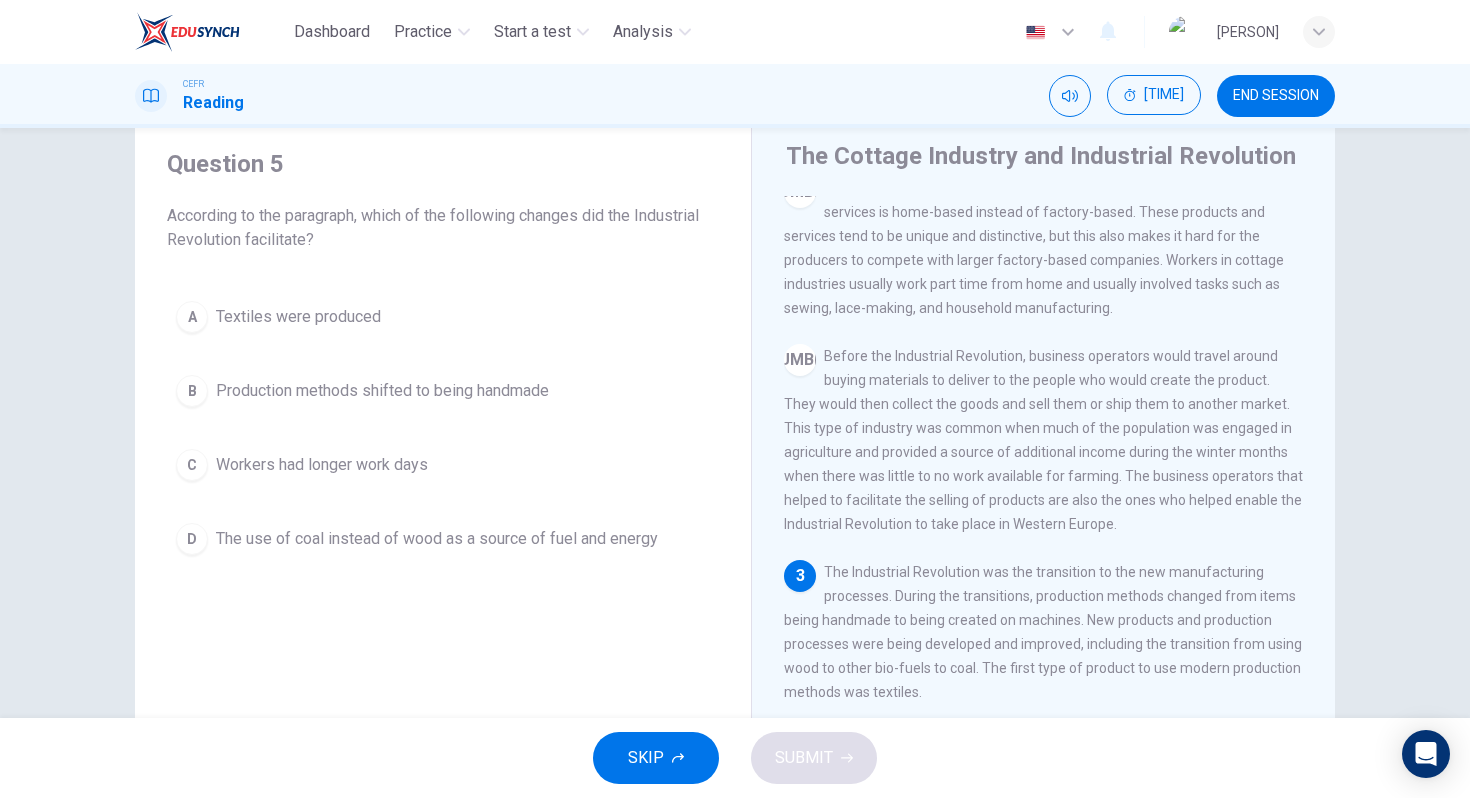 scroll, scrollTop: 60, scrollLeft: 0, axis: vertical 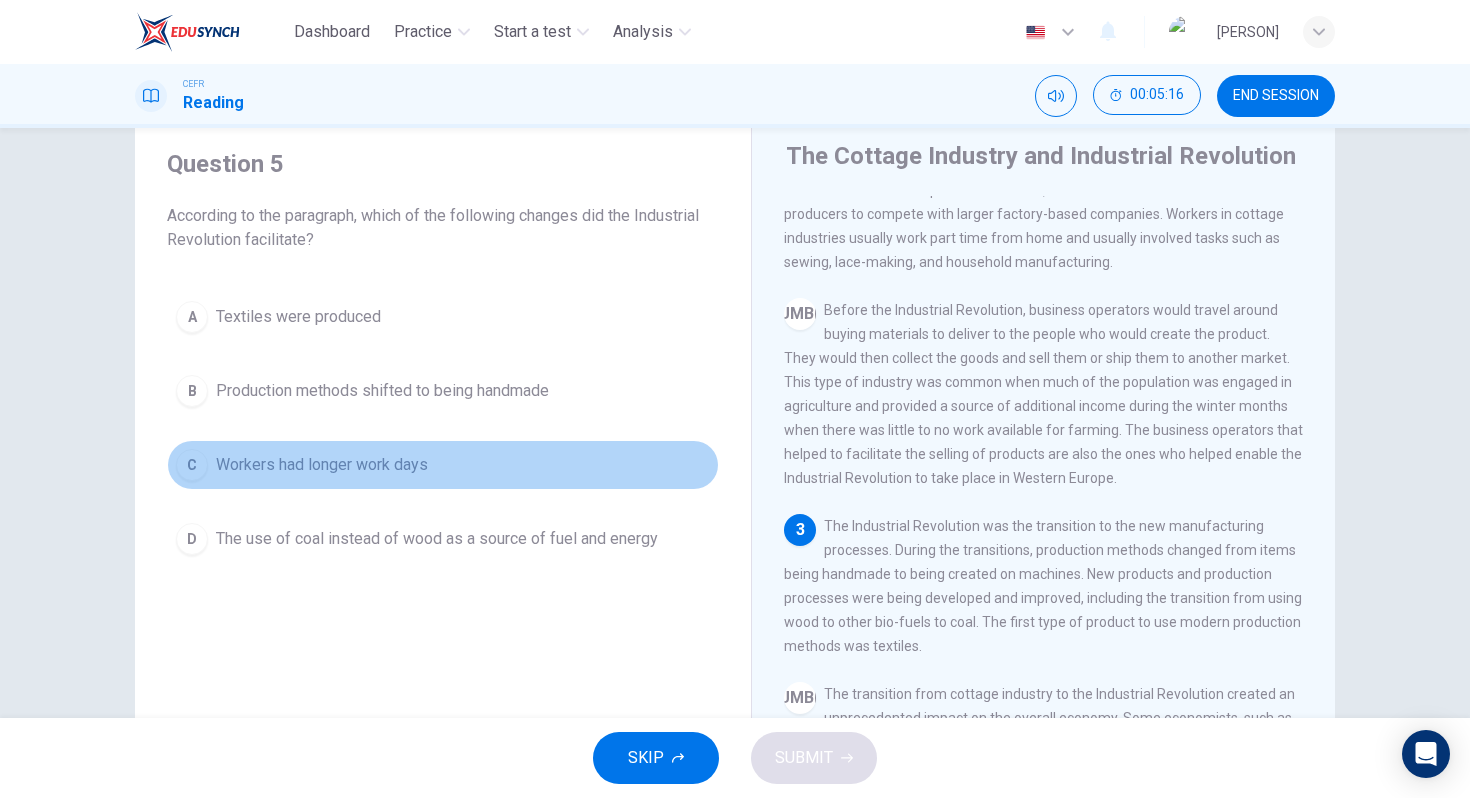 click on "C Workers had longer work days" at bounding box center [443, 465] 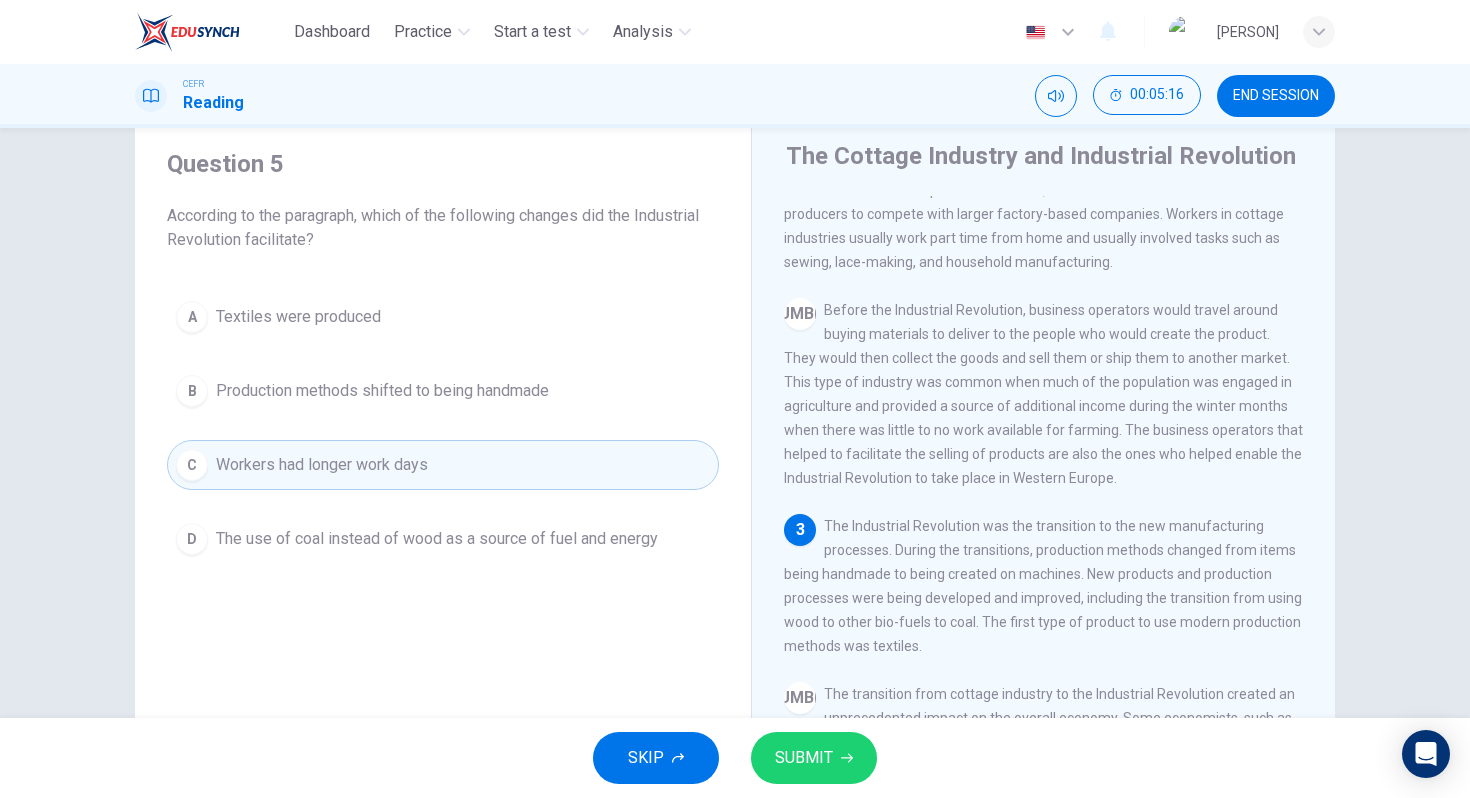 click on "The use of coal instead of wood as a source of fuel and energy" at bounding box center [298, 317] 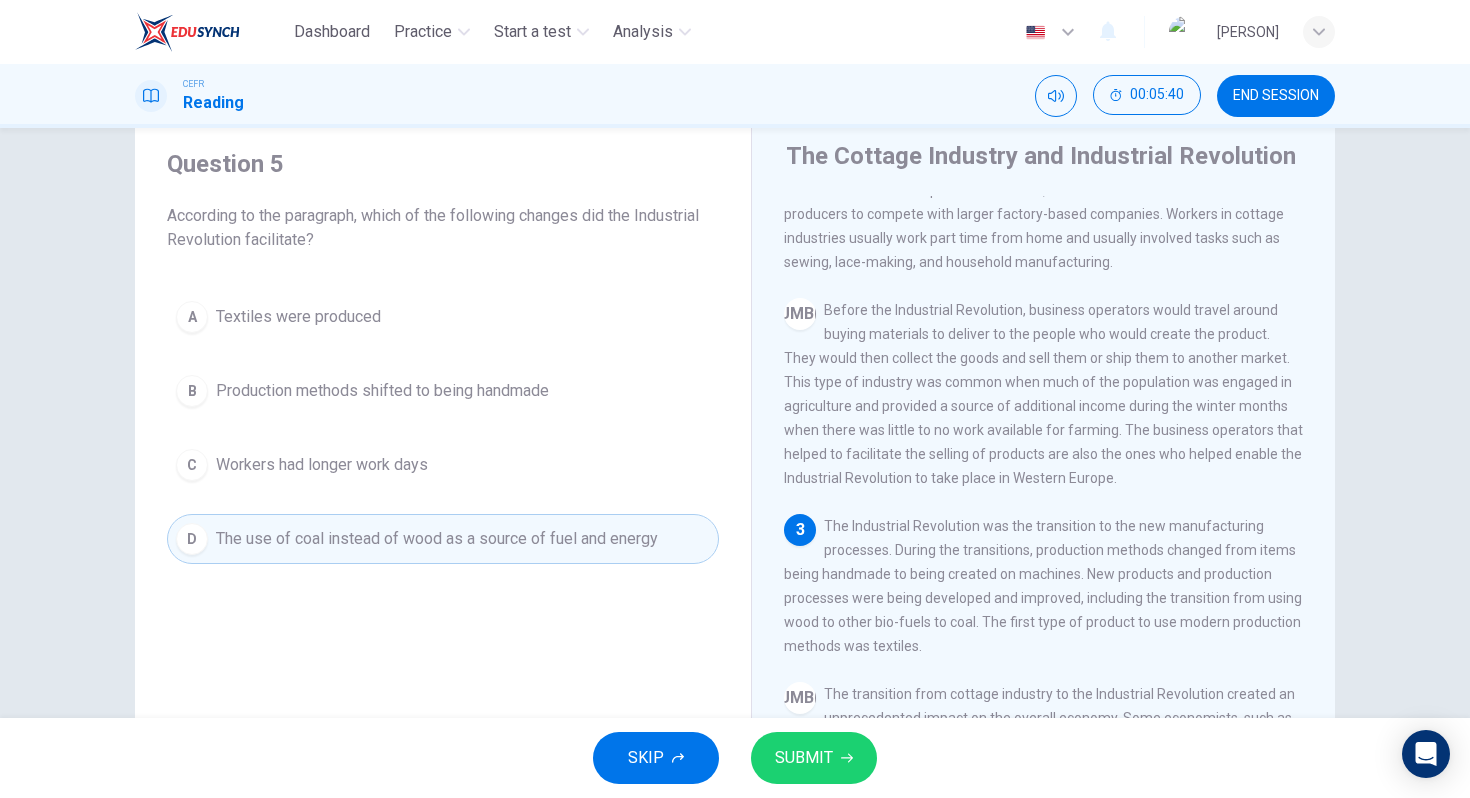 click on "SUBMIT" at bounding box center (814, 758) 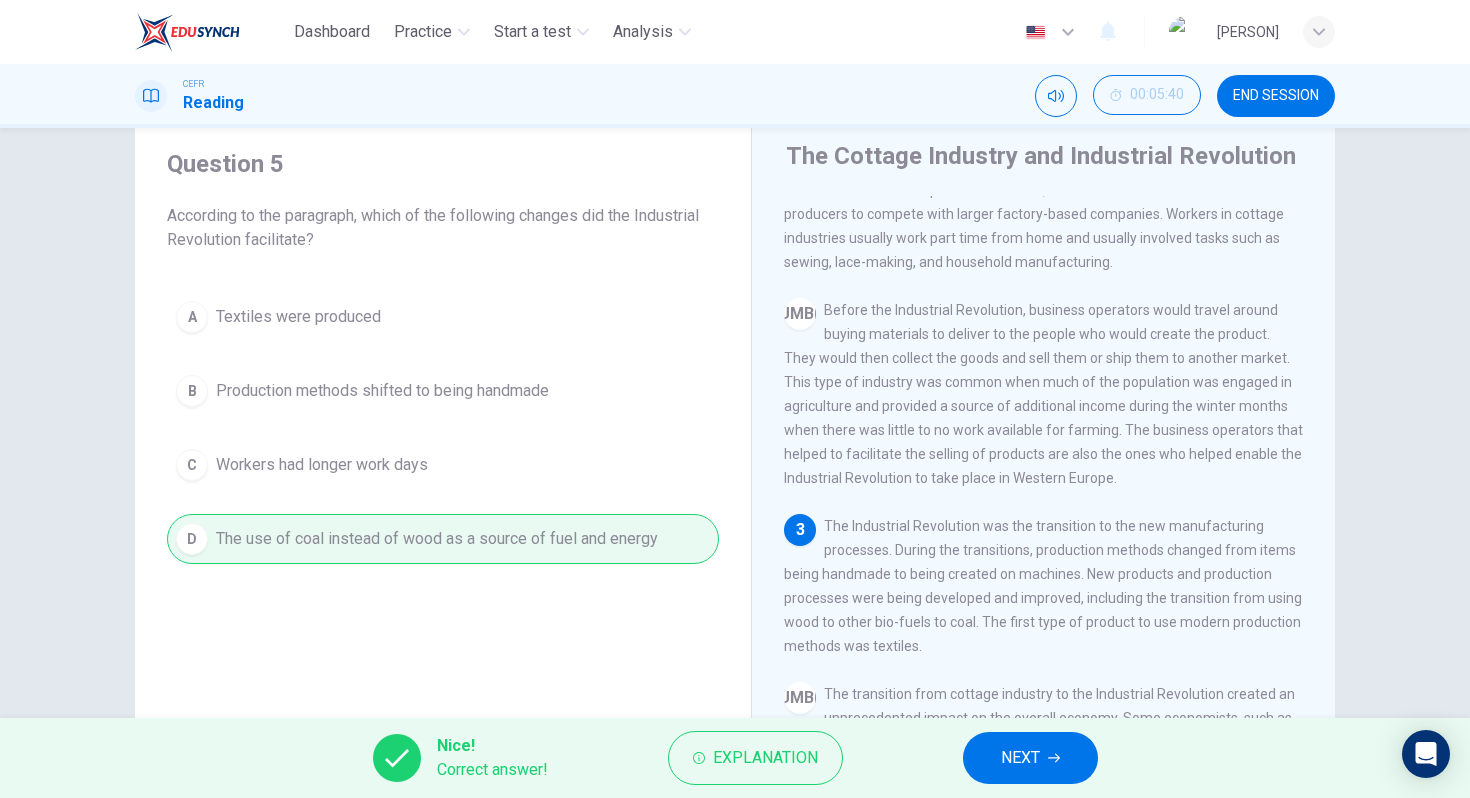 click on "NEXT" at bounding box center [1020, 758] 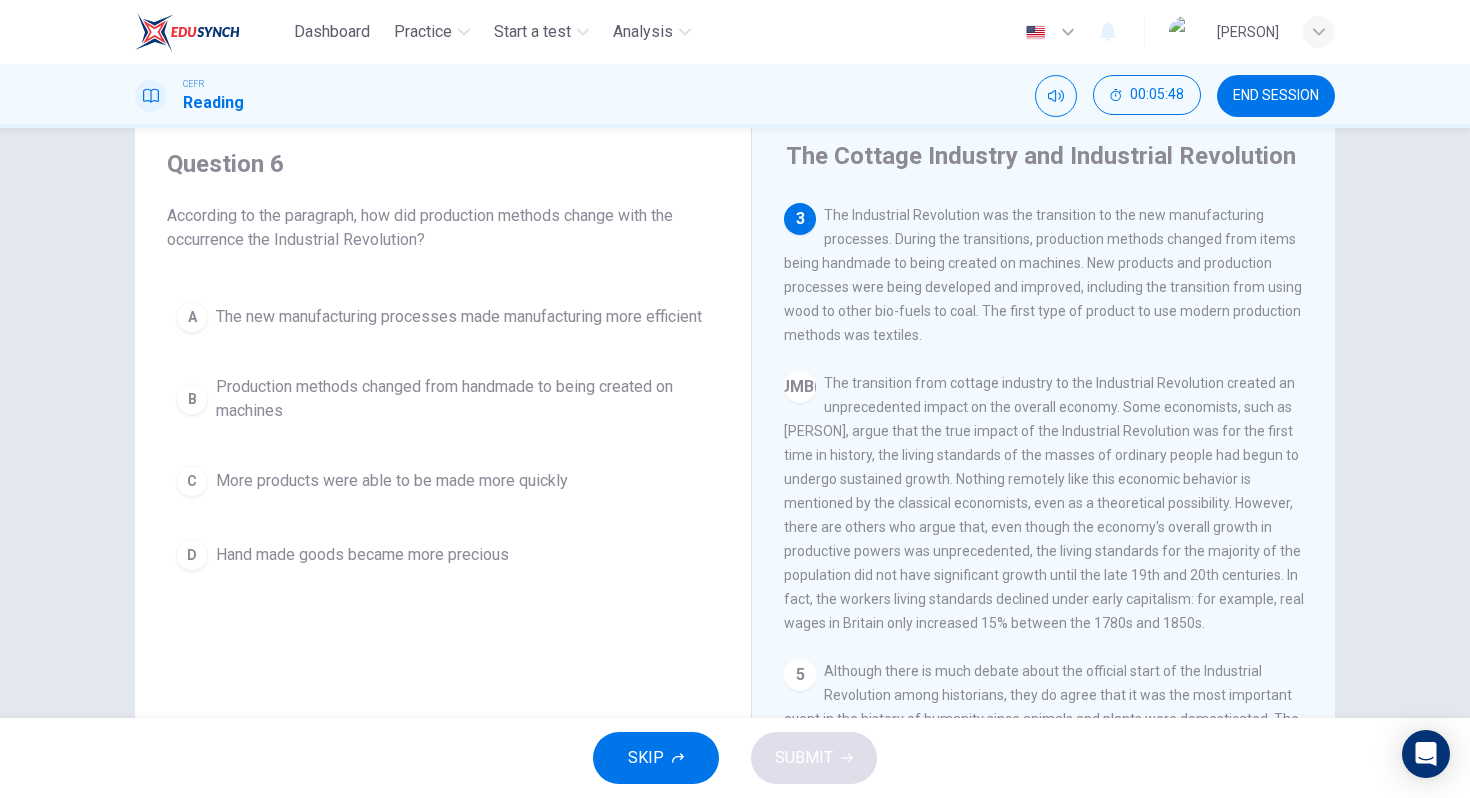 scroll, scrollTop: 379, scrollLeft: 0, axis: vertical 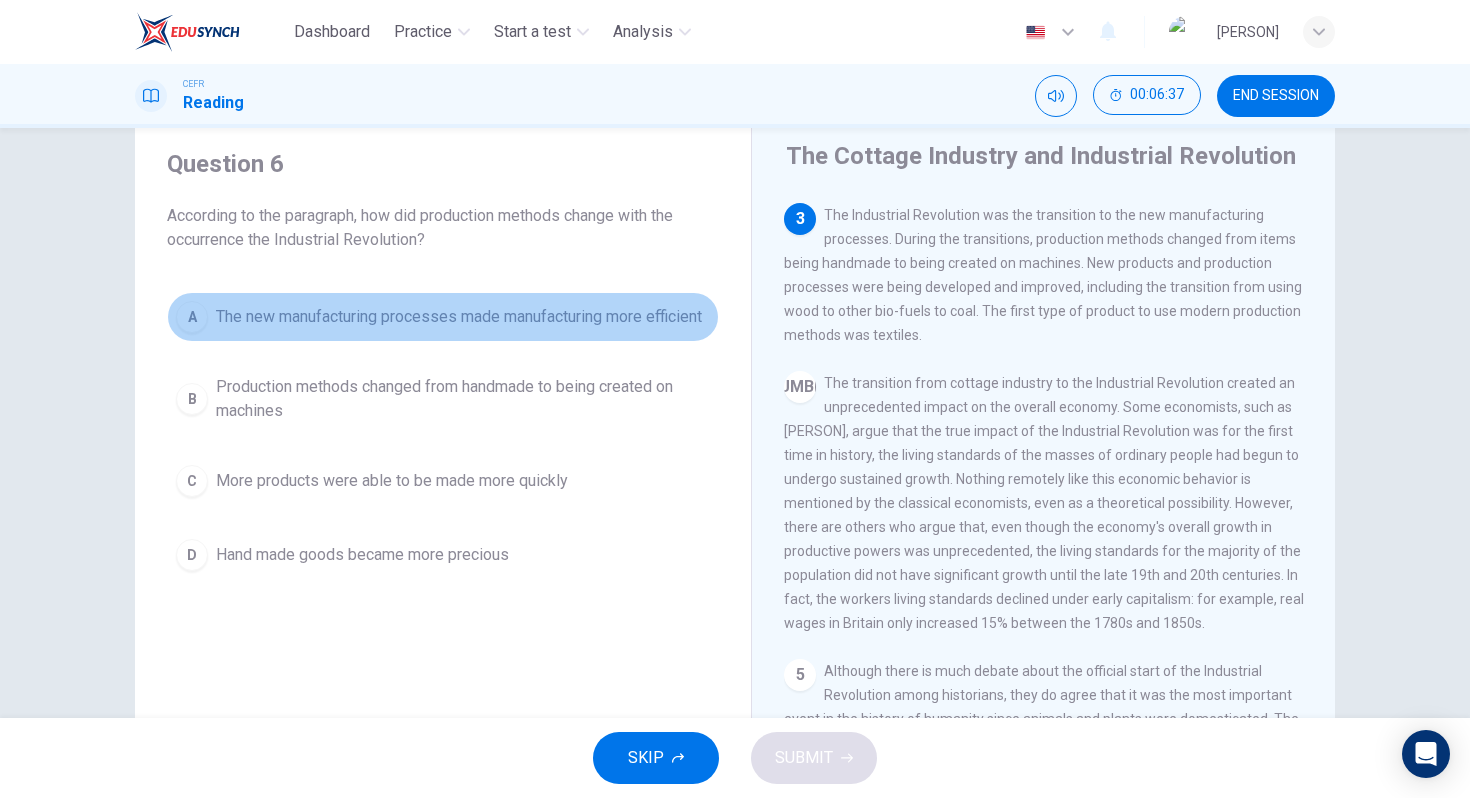 click on "A The new manufacturing processes made manufacturing more efficient" at bounding box center (443, 317) 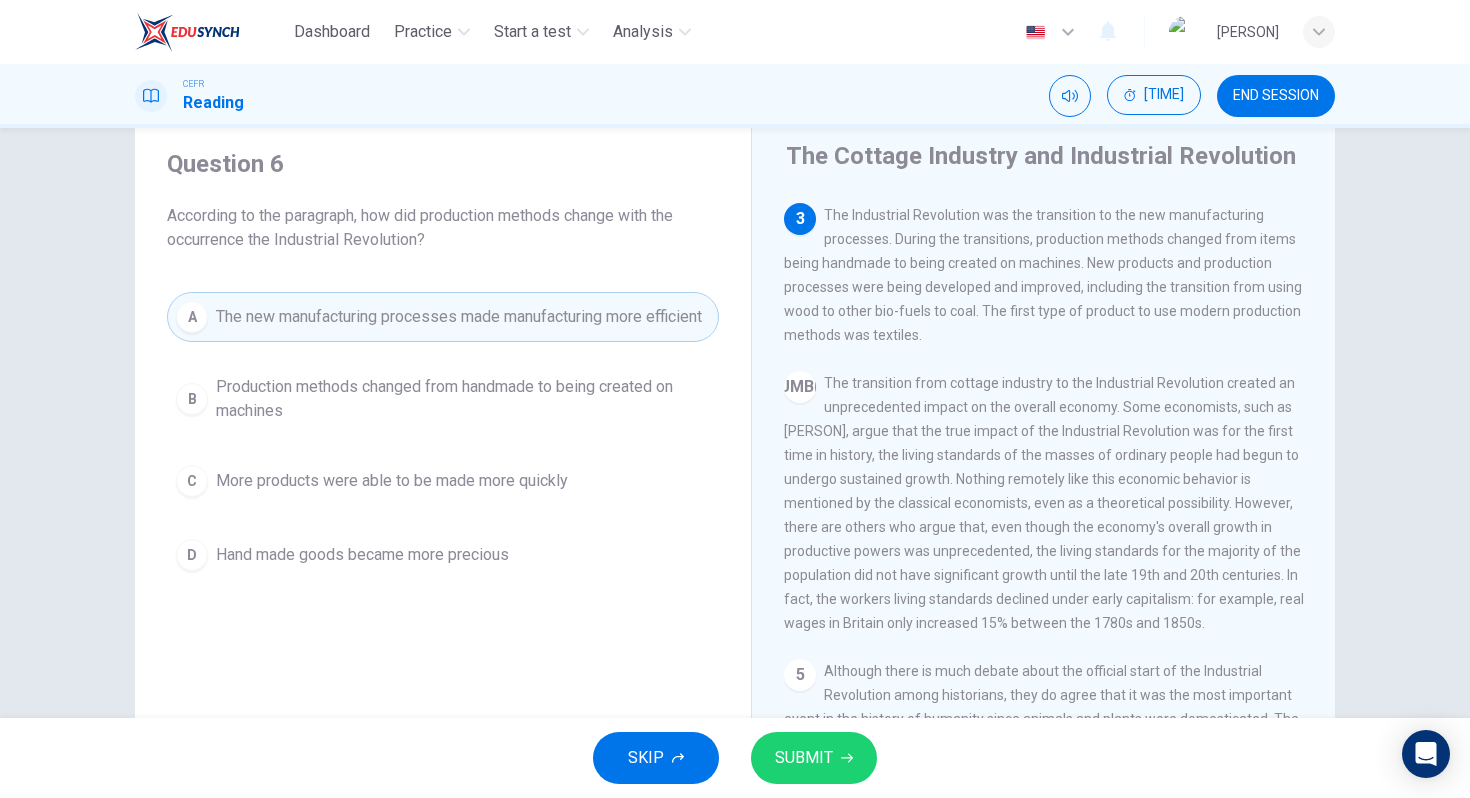 click on "SUBMIT" at bounding box center (814, 758) 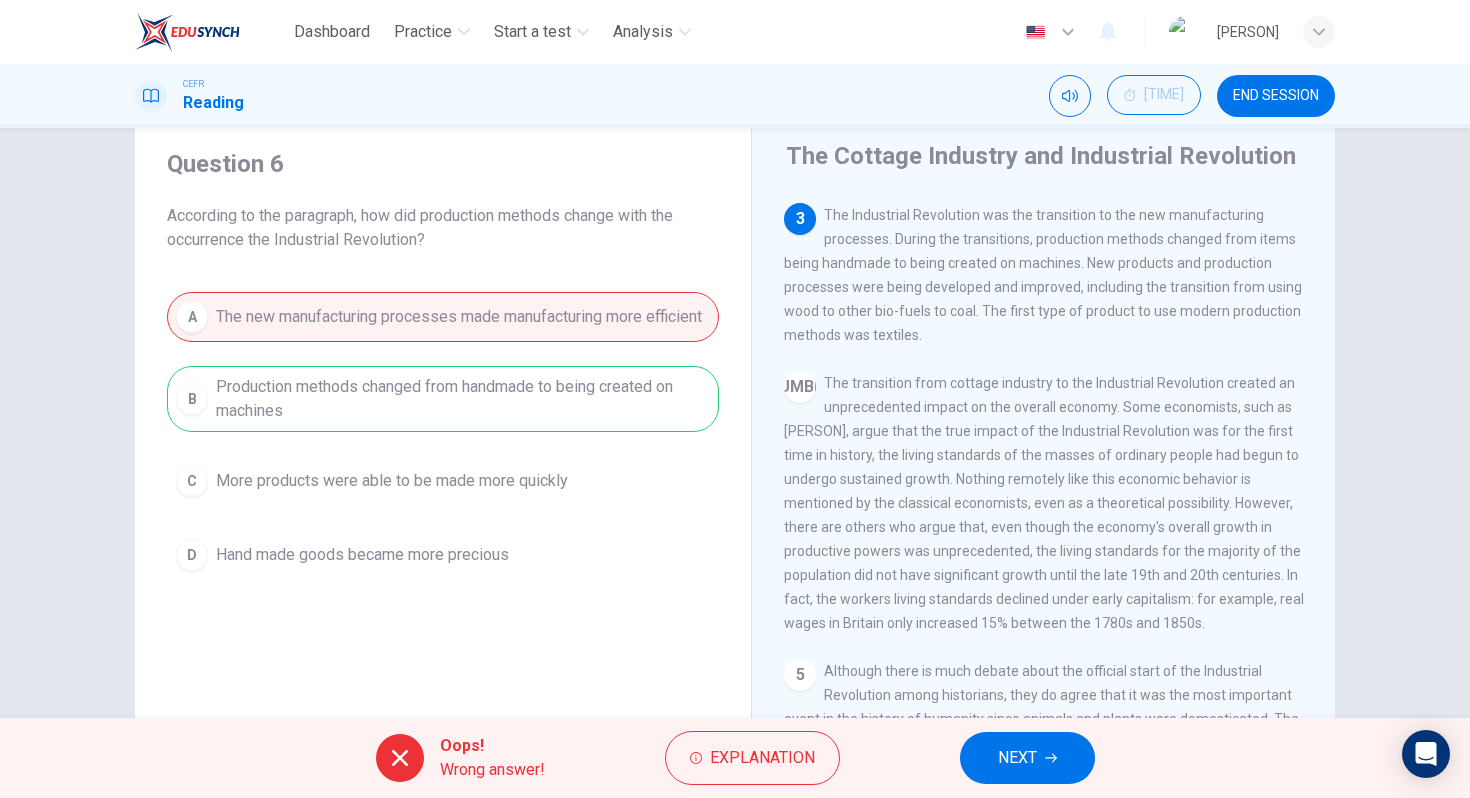 click on "NEXT" at bounding box center (1017, 758) 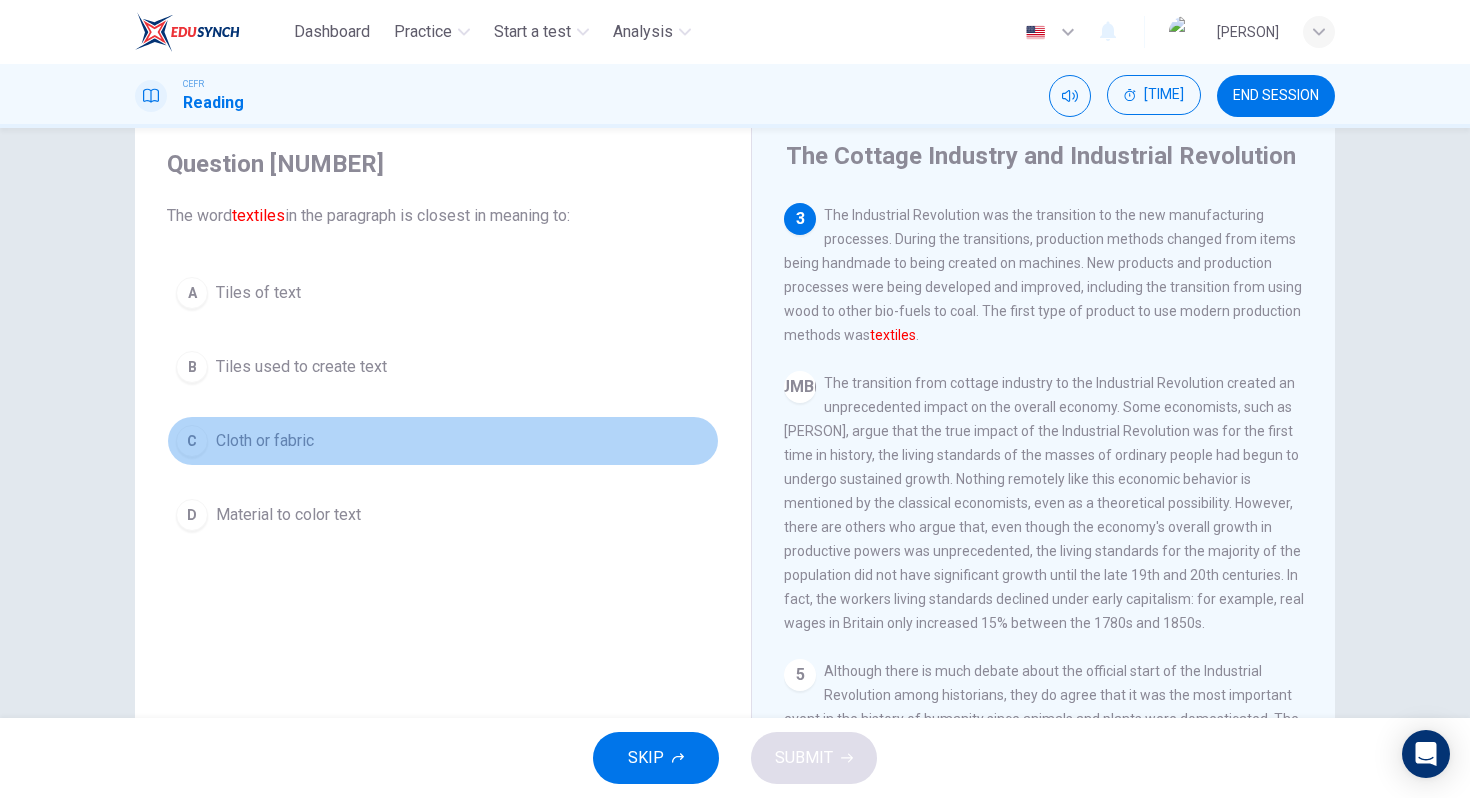 click on "C Cloth or fabric" at bounding box center [443, 441] 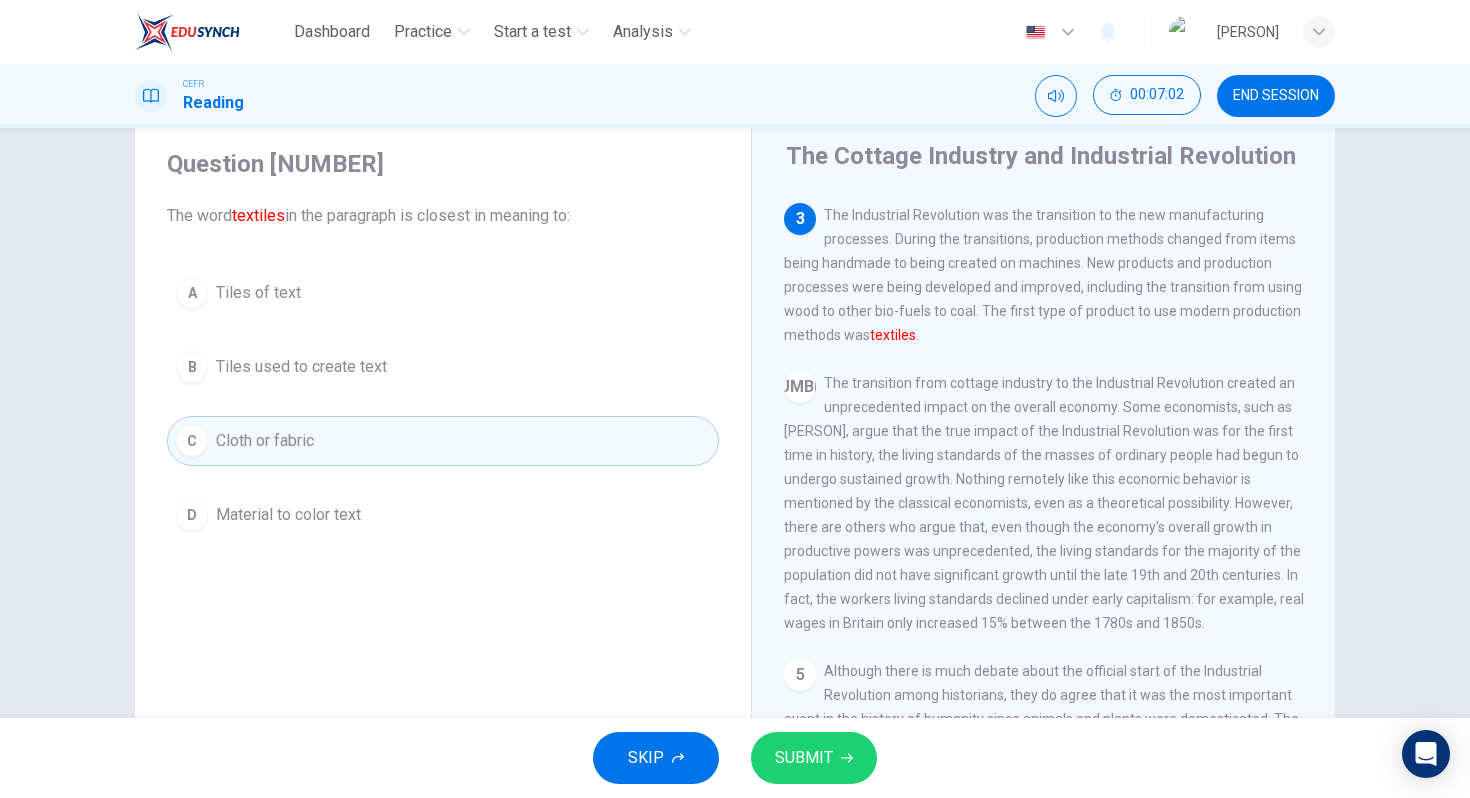 click on "SUBMIT" at bounding box center (814, 758) 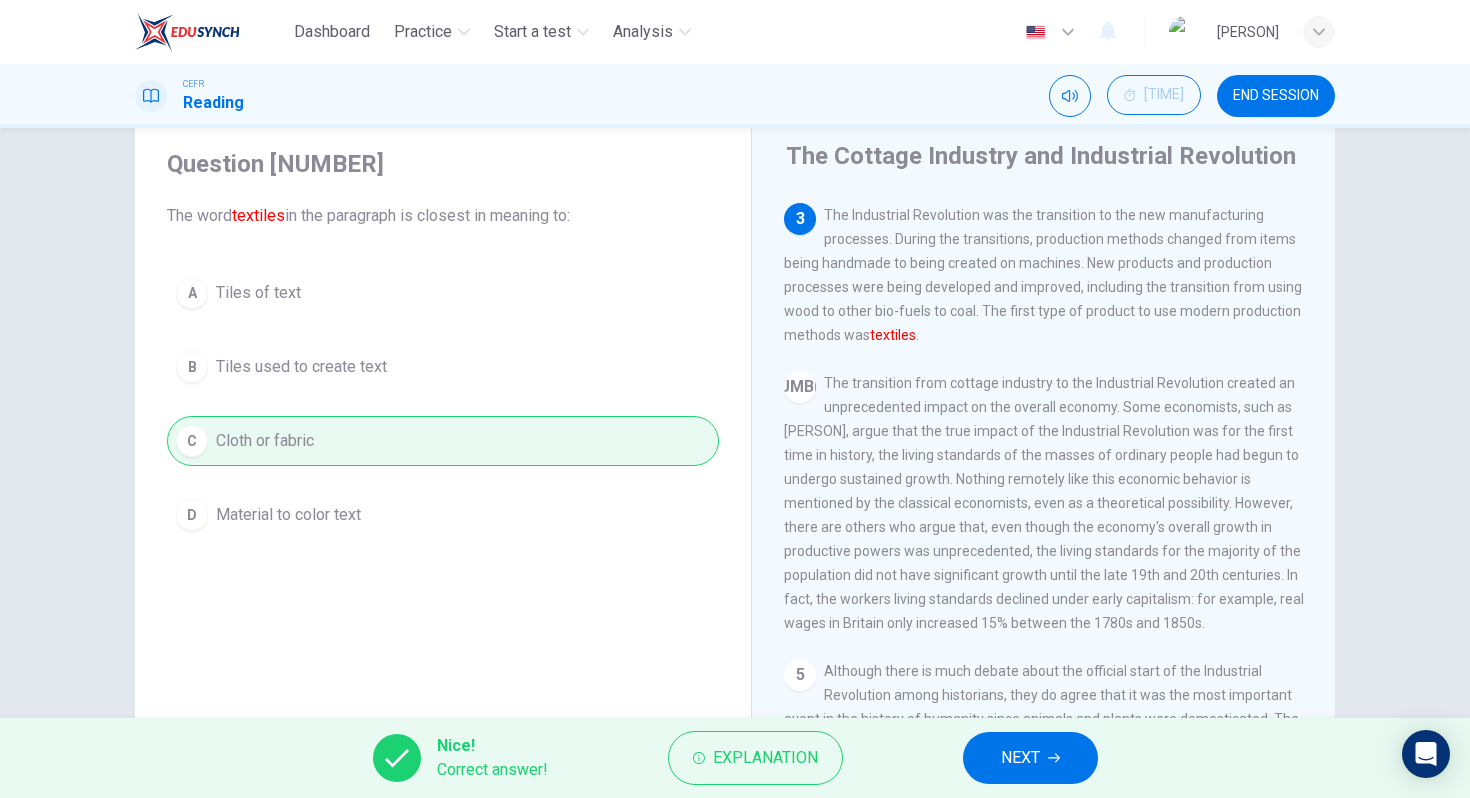 click on "NEXT" at bounding box center (1030, 758) 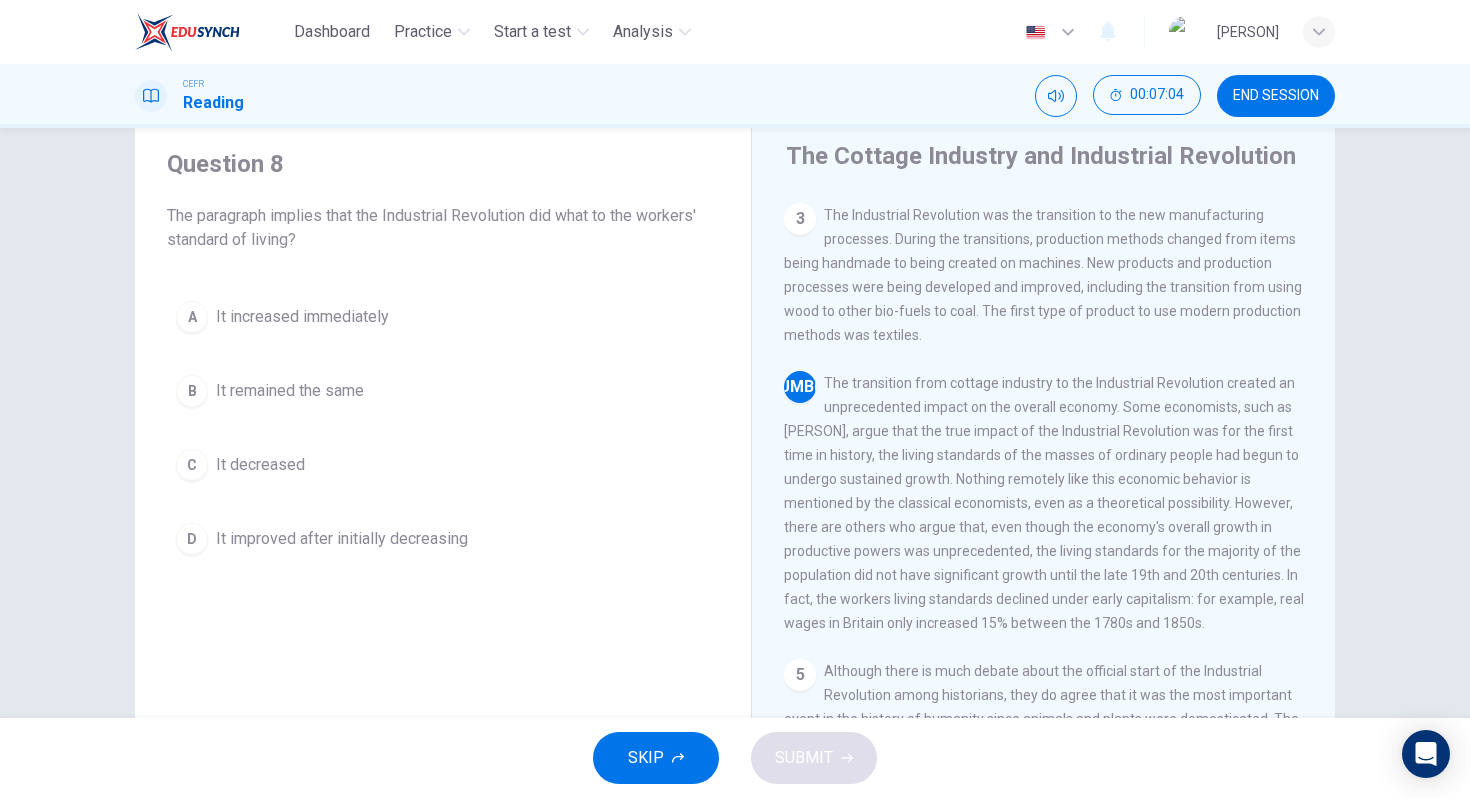 scroll, scrollTop: 438, scrollLeft: 0, axis: vertical 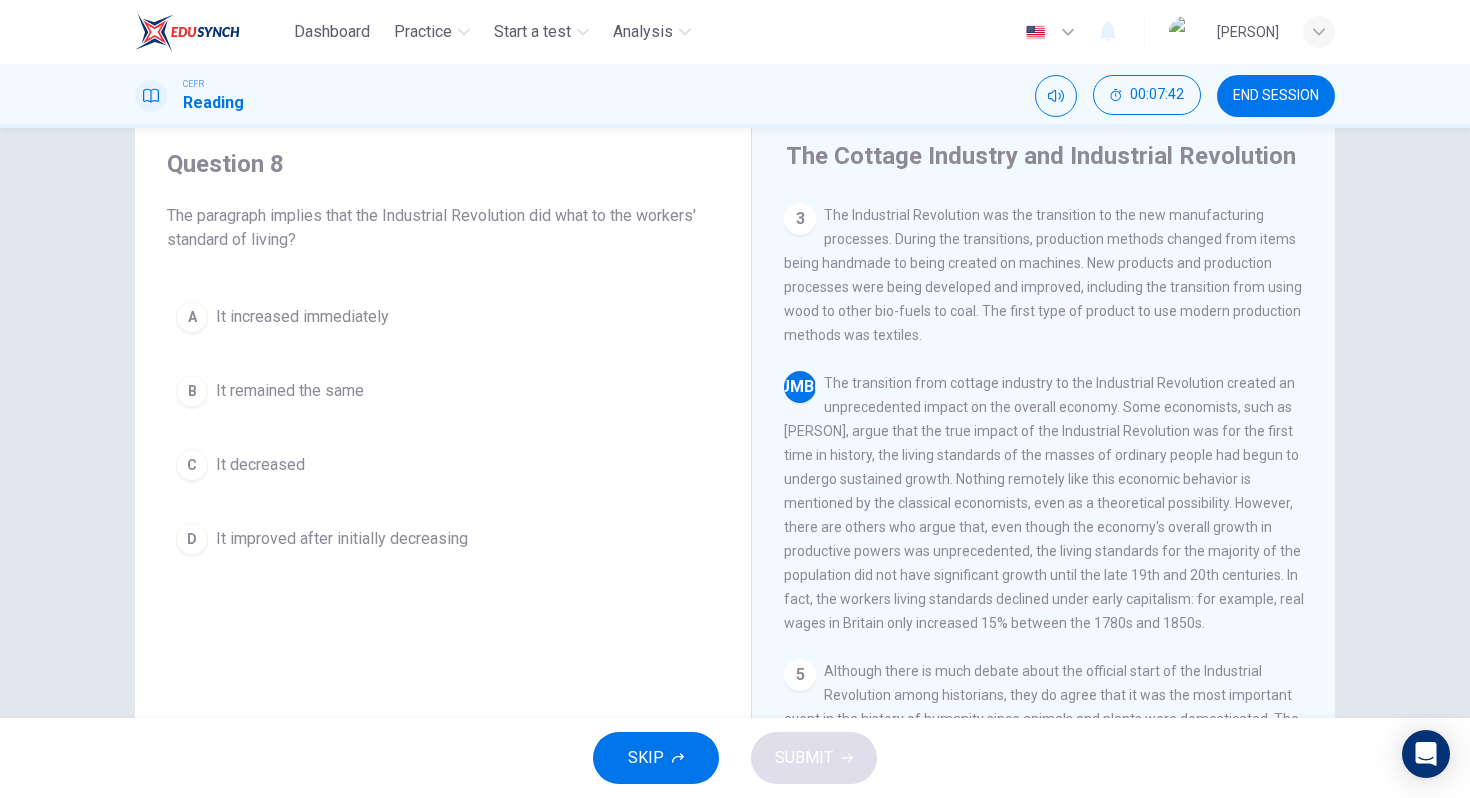 click on "It improved after initially decreasing" at bounding box center (302, 317) 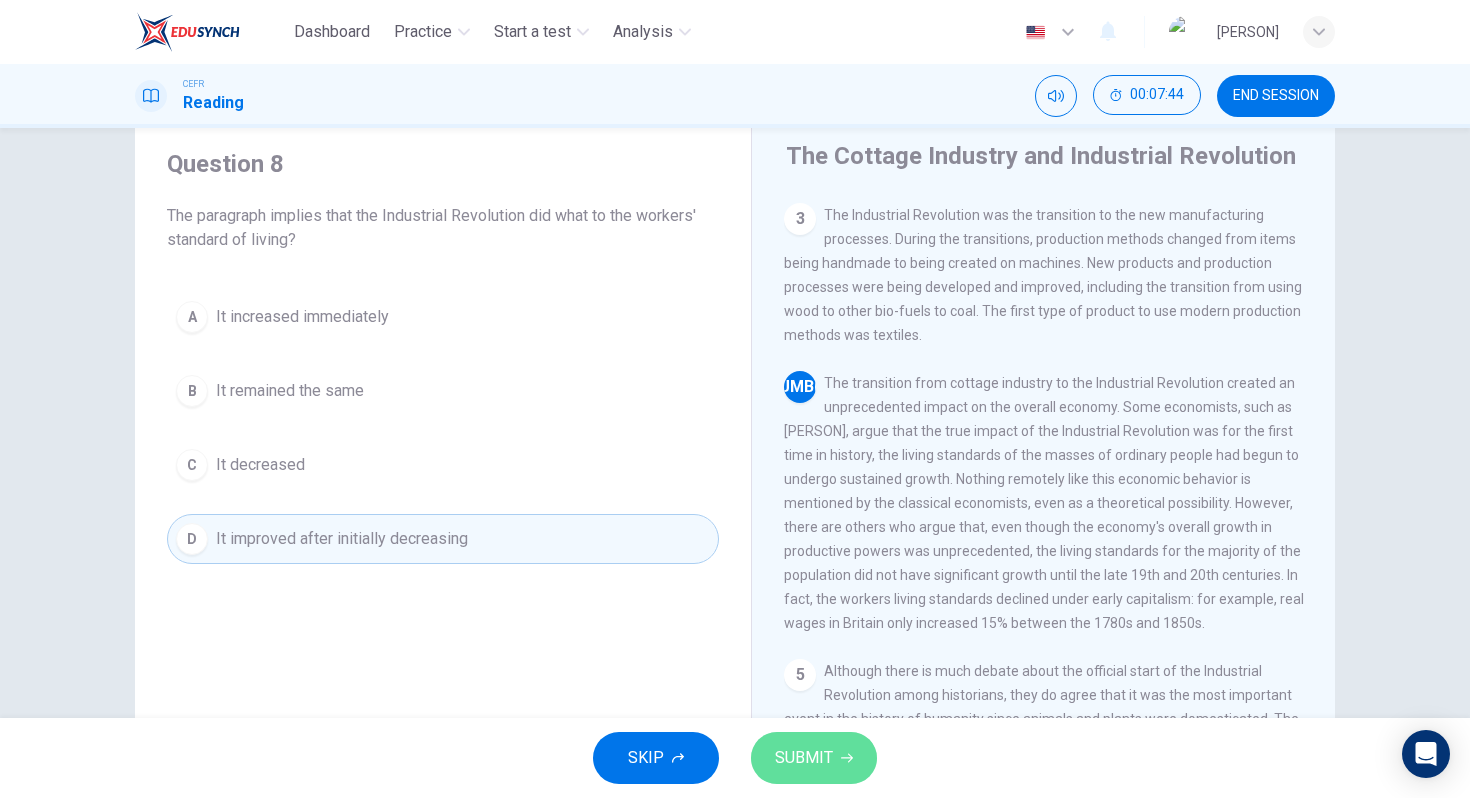 click on "SUBMIT" at bounding box center (814, 758) 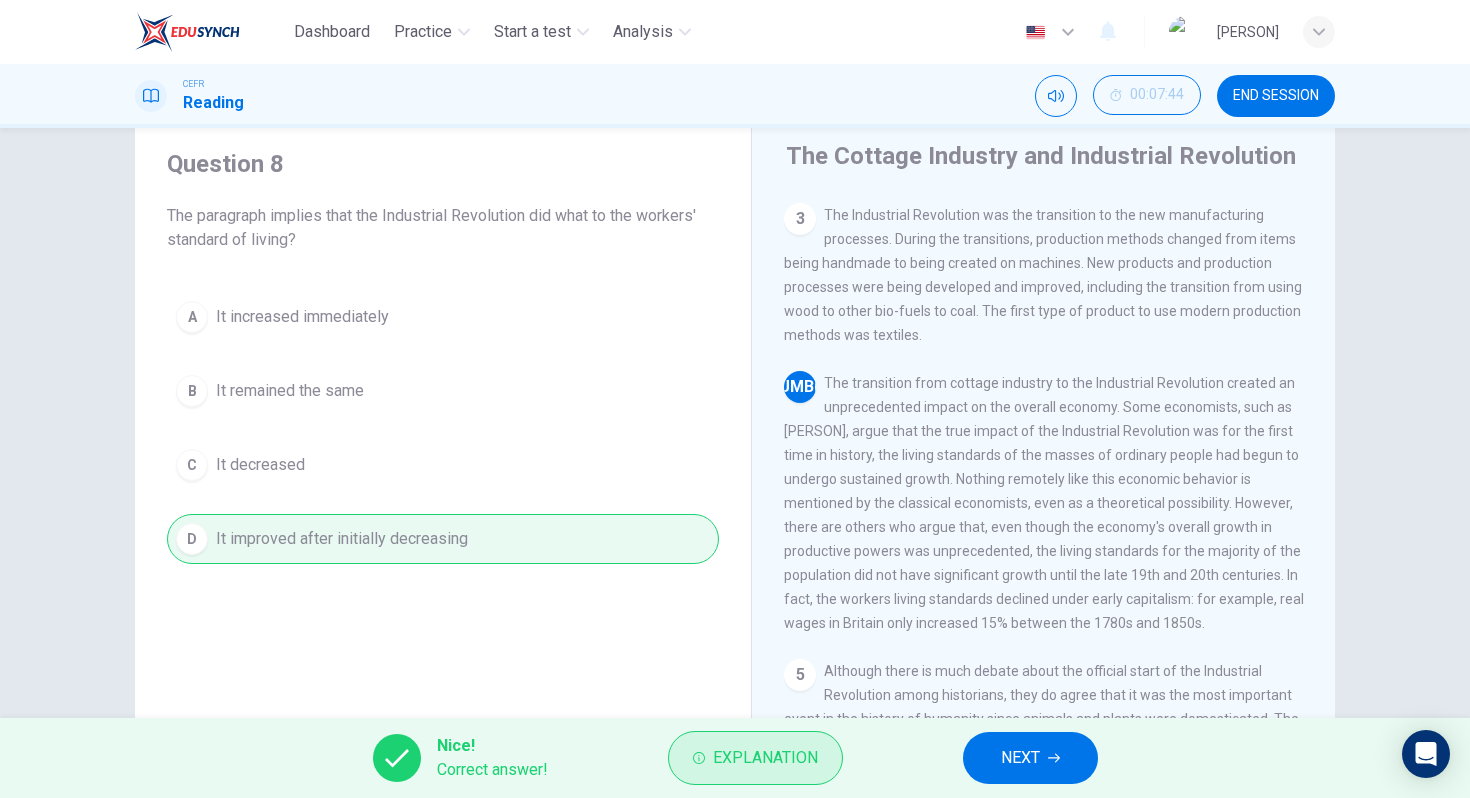 click on "Explanation" at bounding box center (755, 758) 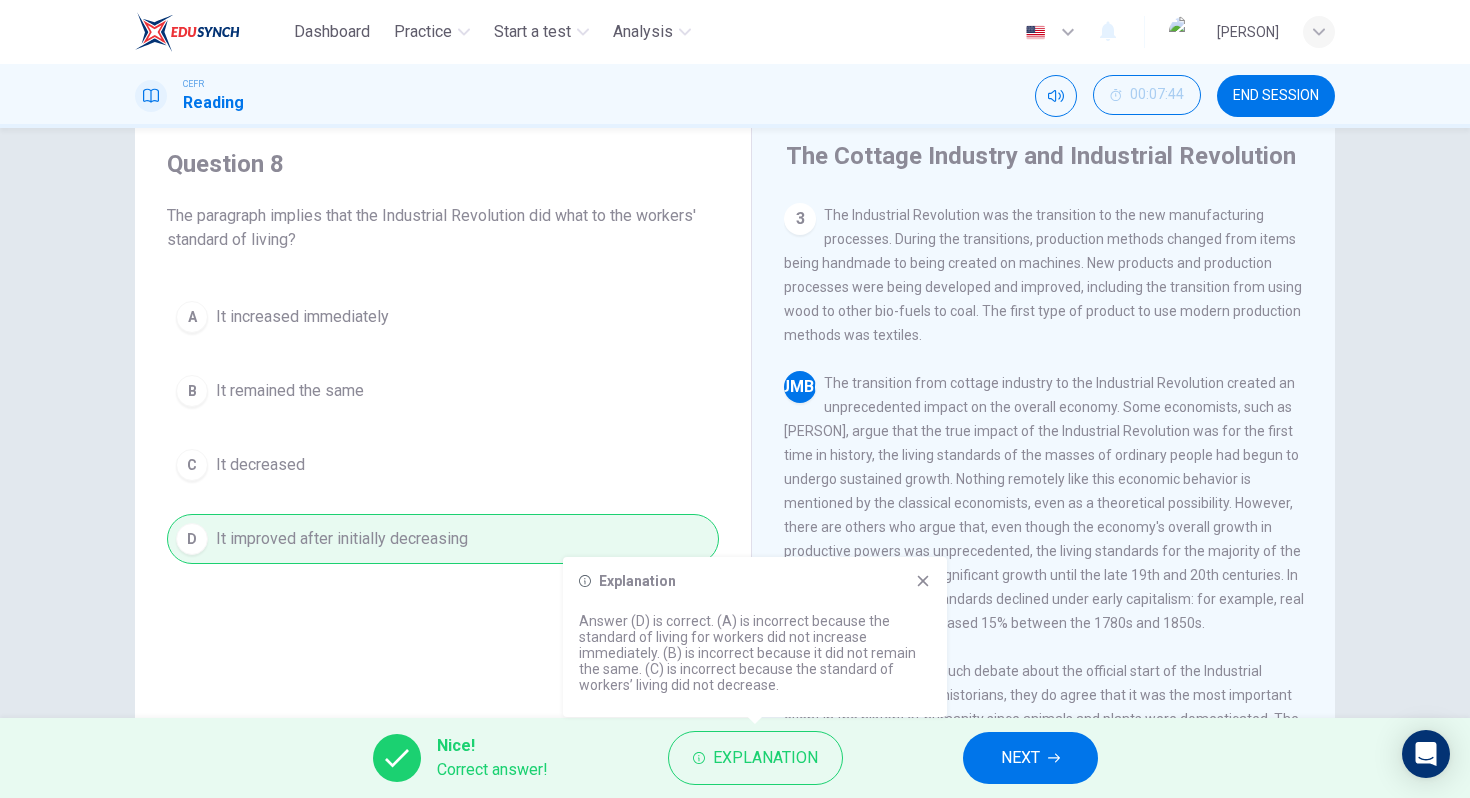 click on "NEXT" at bounding box center (1030, 758) 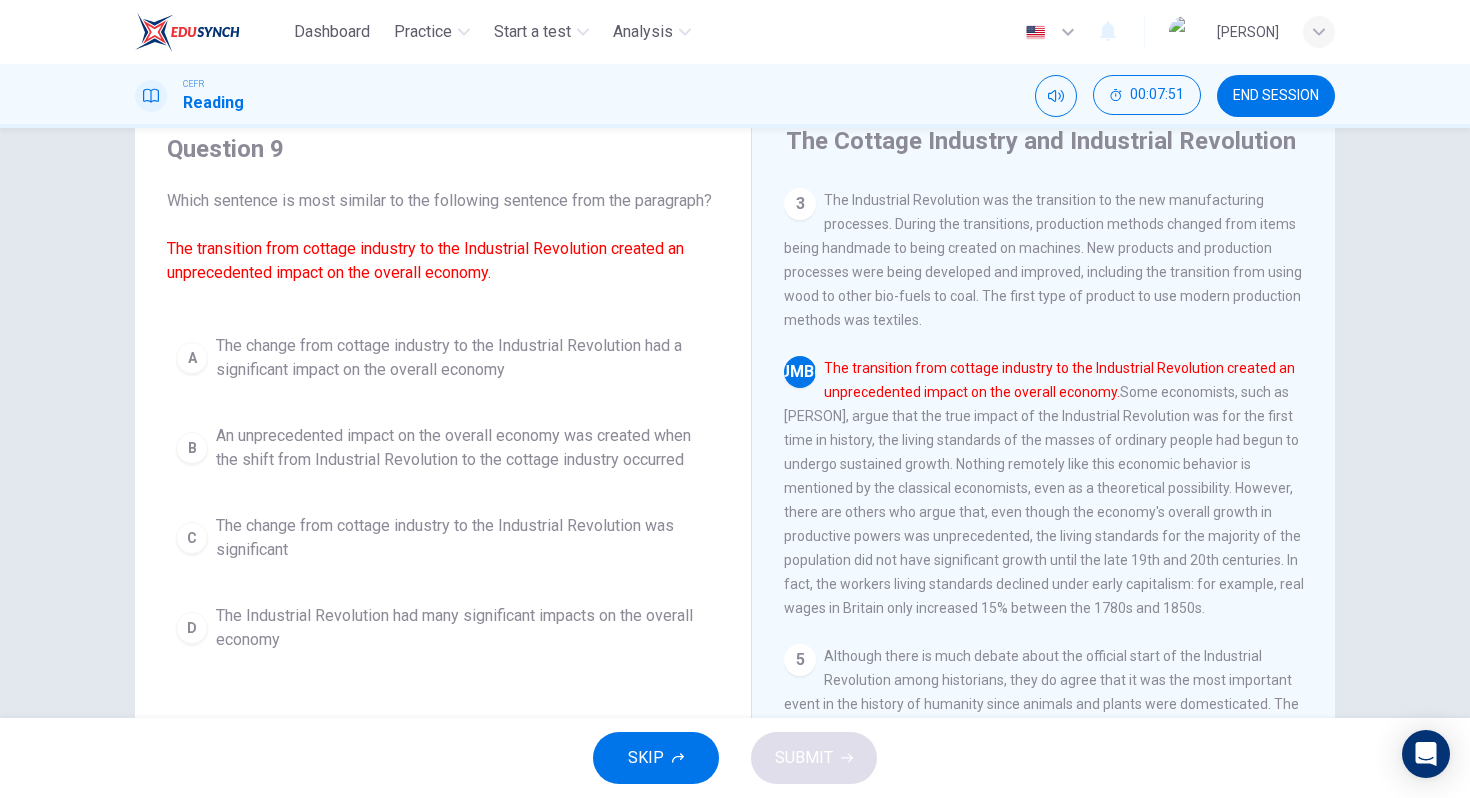 scroll, scrollTop: 76, scrollLeft: 0, axis: vertical 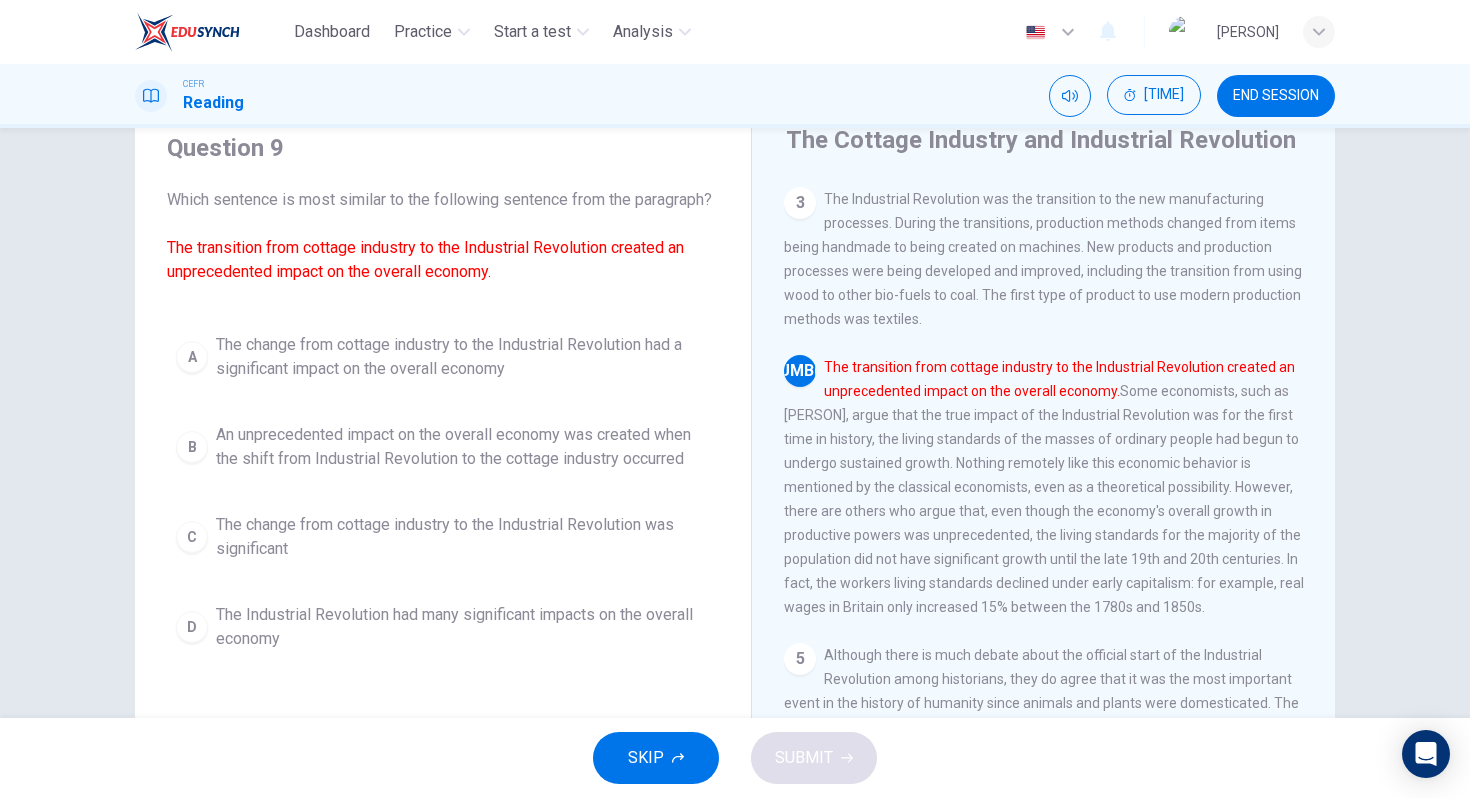 click on "The change from cottage industry to the Industrial Revolution had a significant impact on the overall economy" at bounding box center [463, 357] 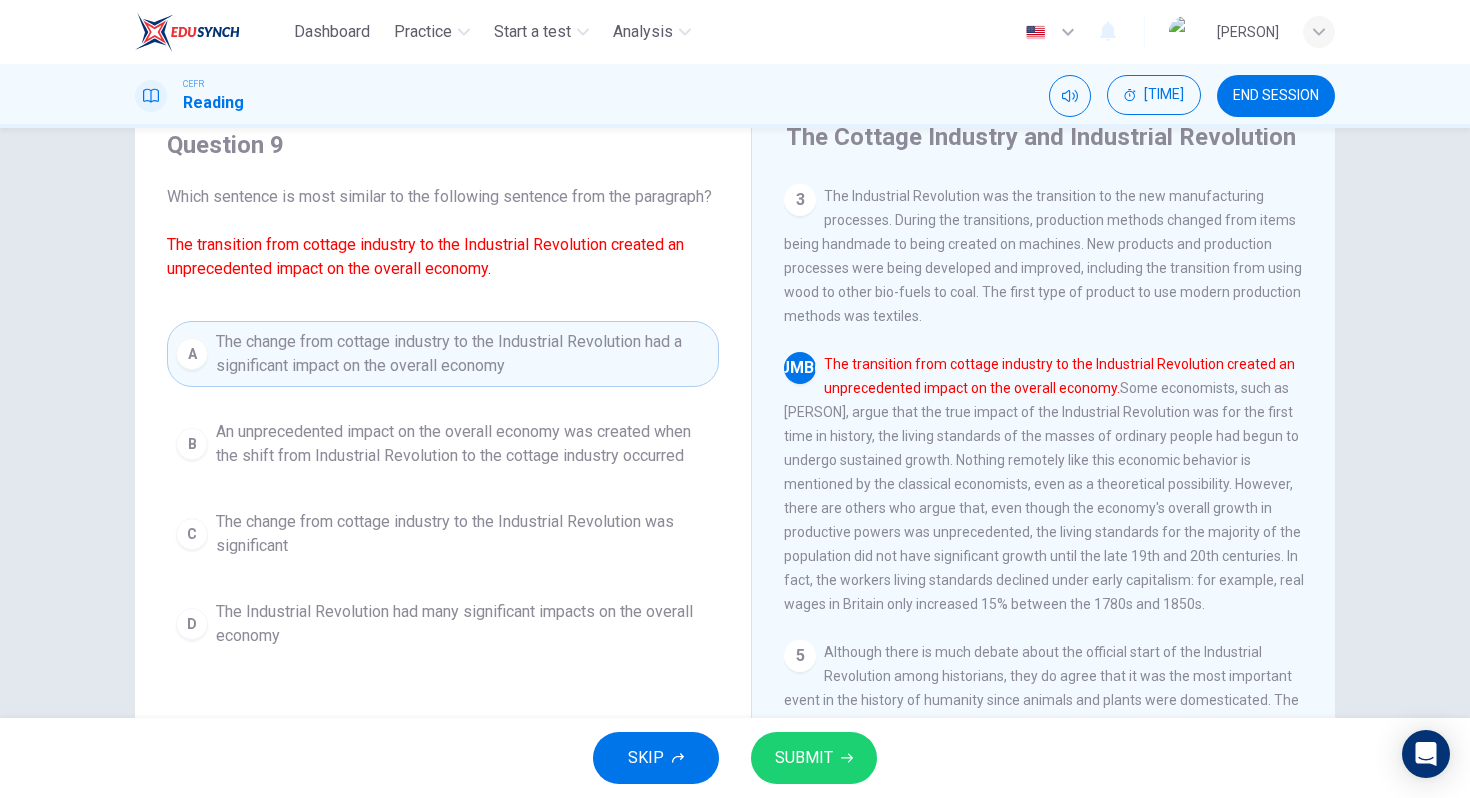 scroll, scrollTop: 80, scrollLeft: 0, axis: vertical 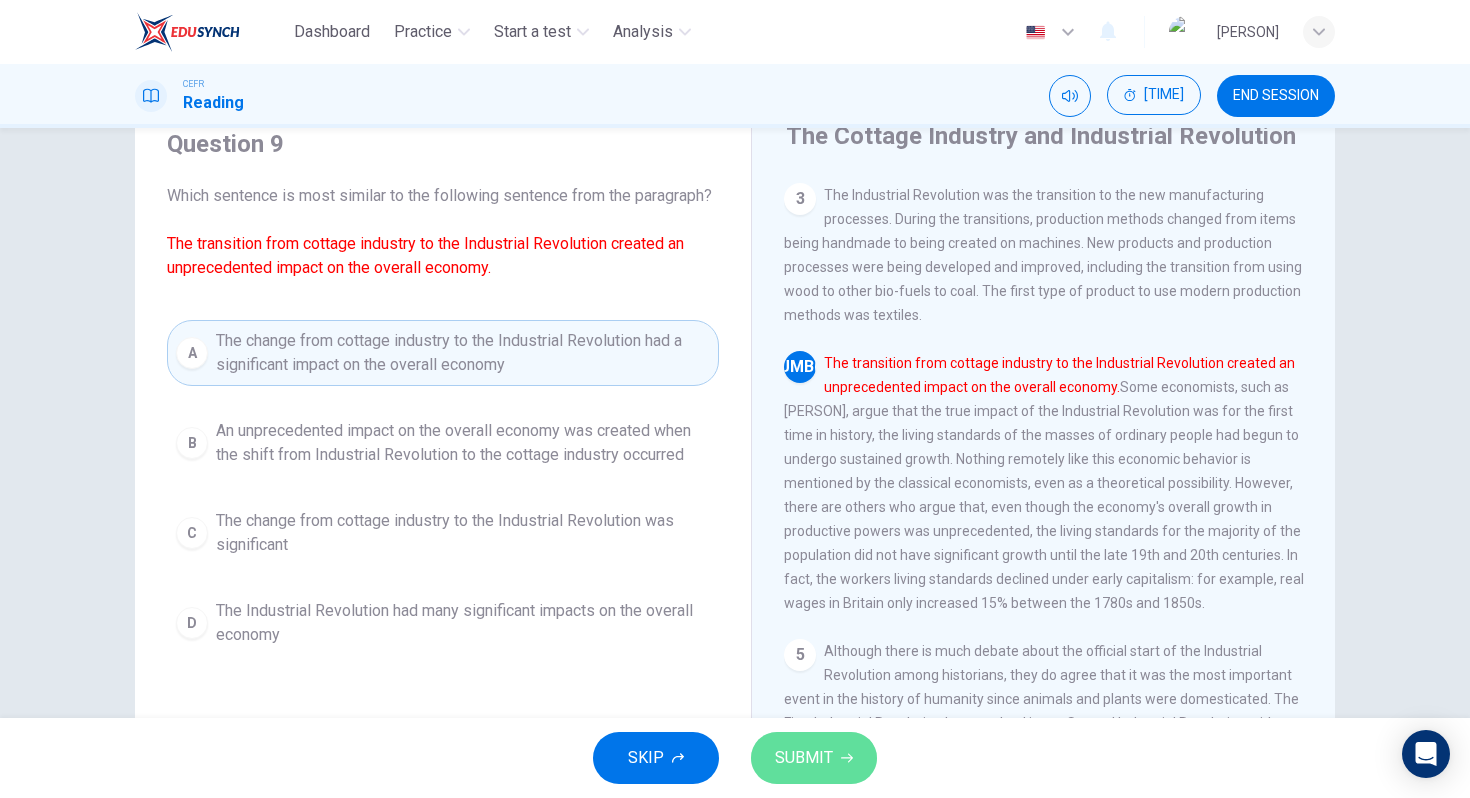 click on "SUBMIT" at bounding box center (804, 758) 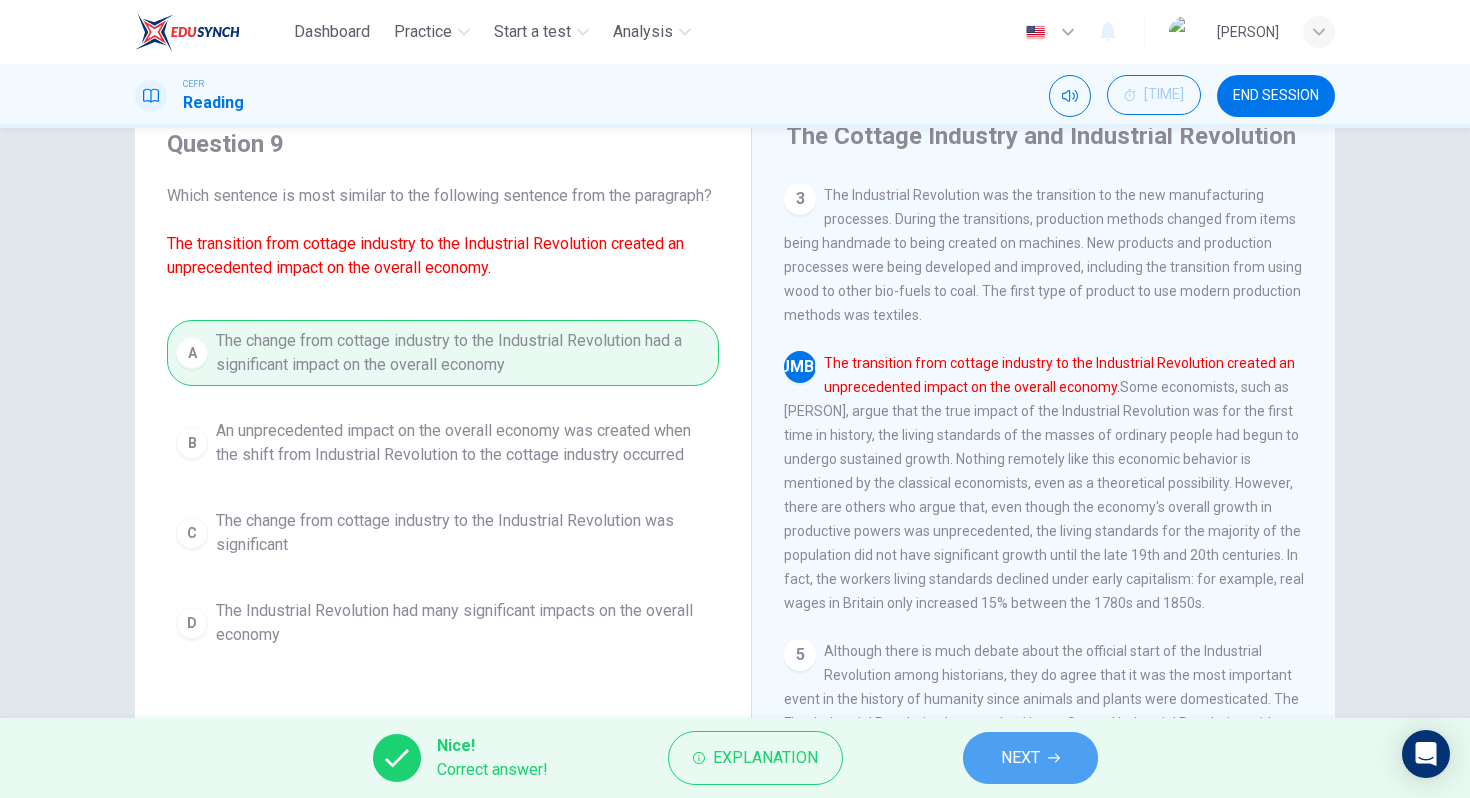 click on "NEXT" at bounding box center (1020, 758) 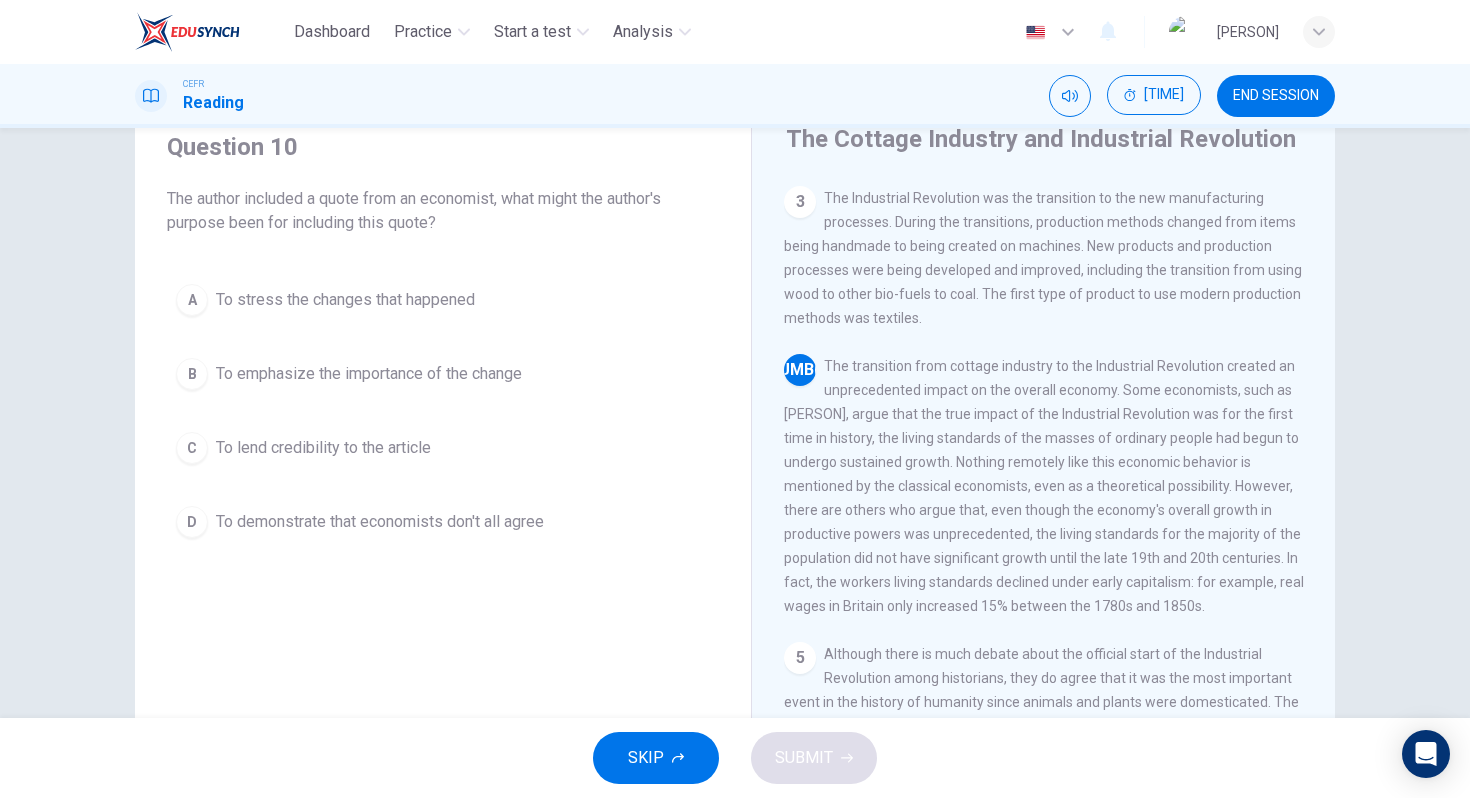 scroll, scrollTop: 76, scrollLeft: 0, axis: vertical 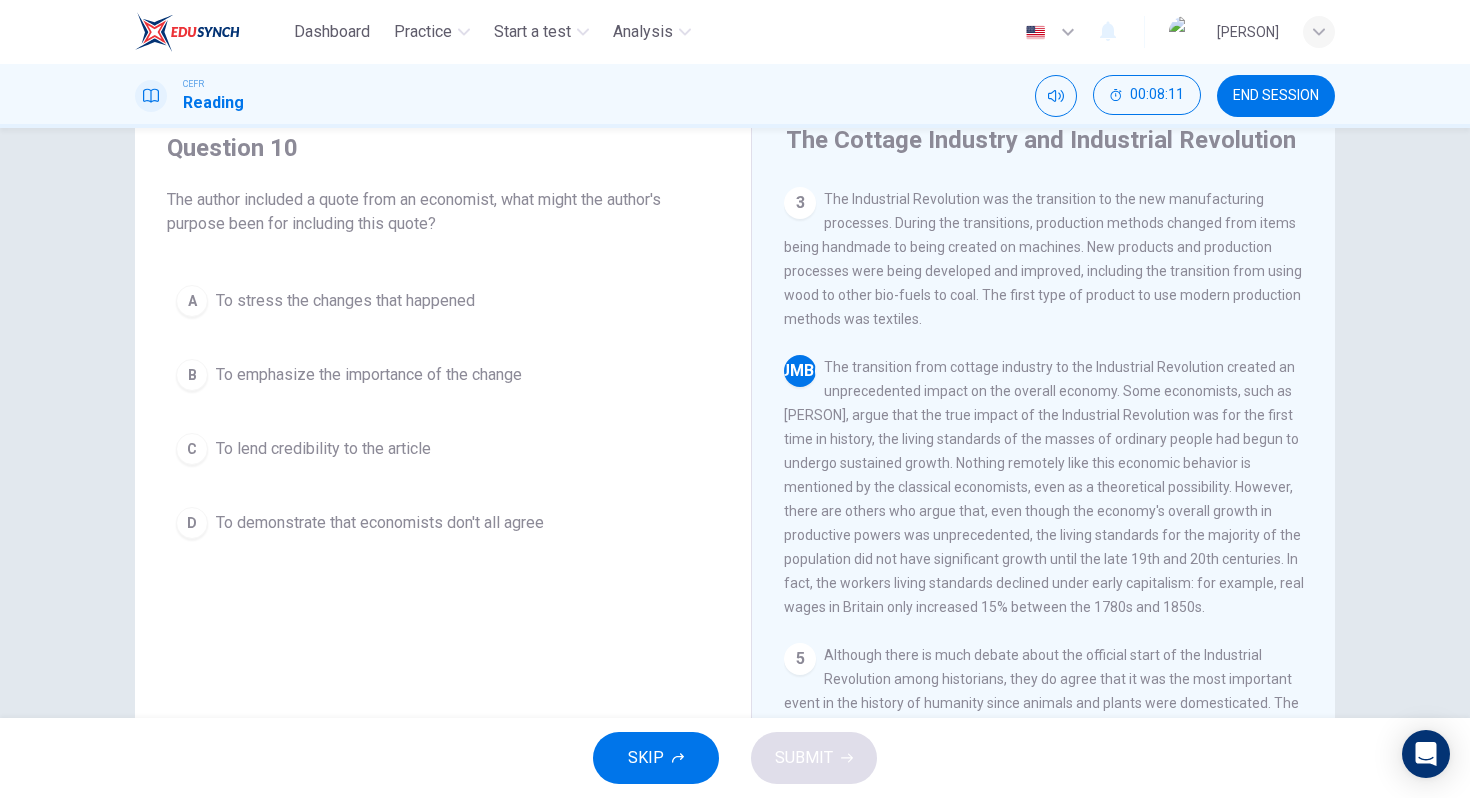 click on "To stress the changes that happened" at bounding box center [345, 301] 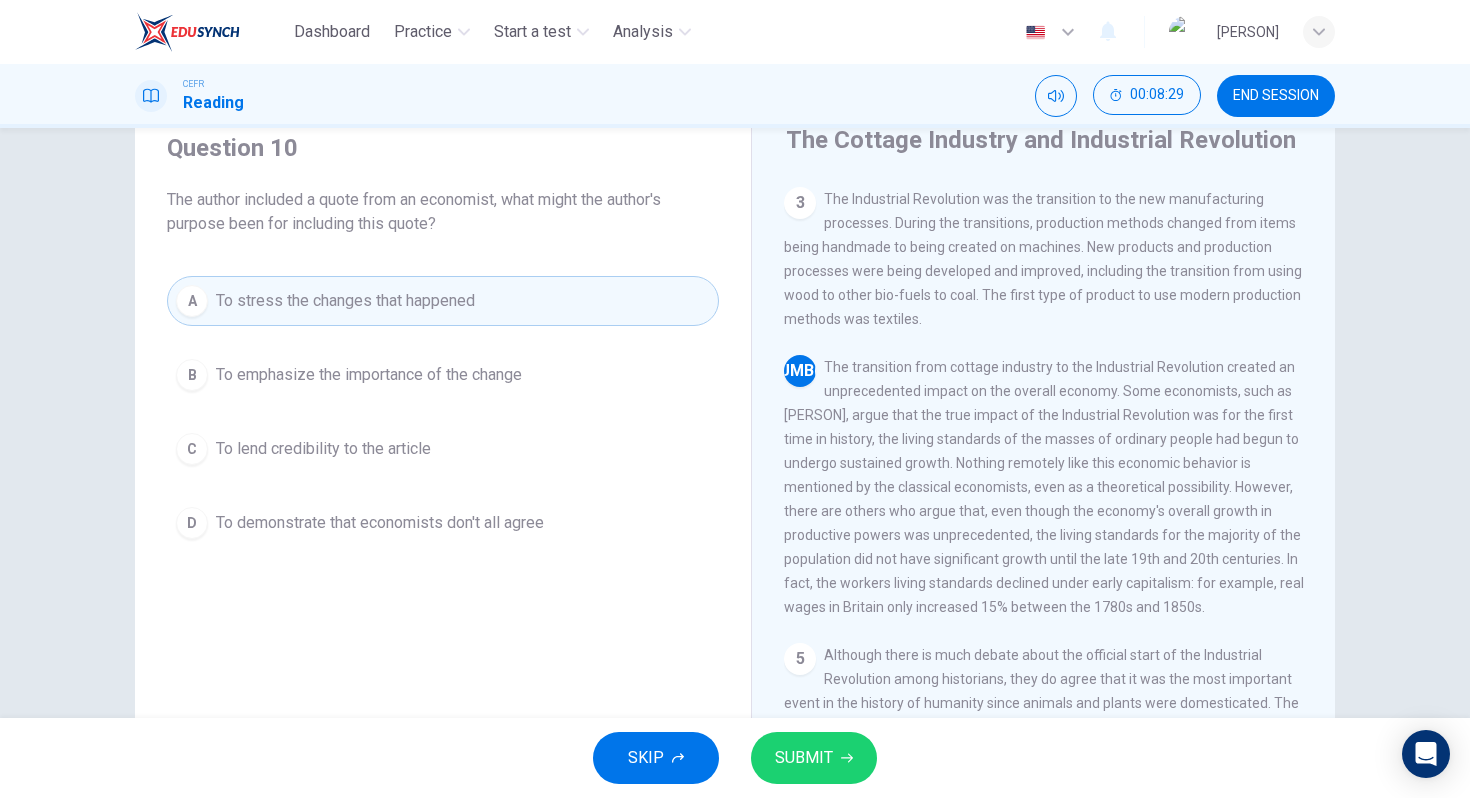 click on "To demonstrate that economists don't all agree" at bounding box center (369, 375) 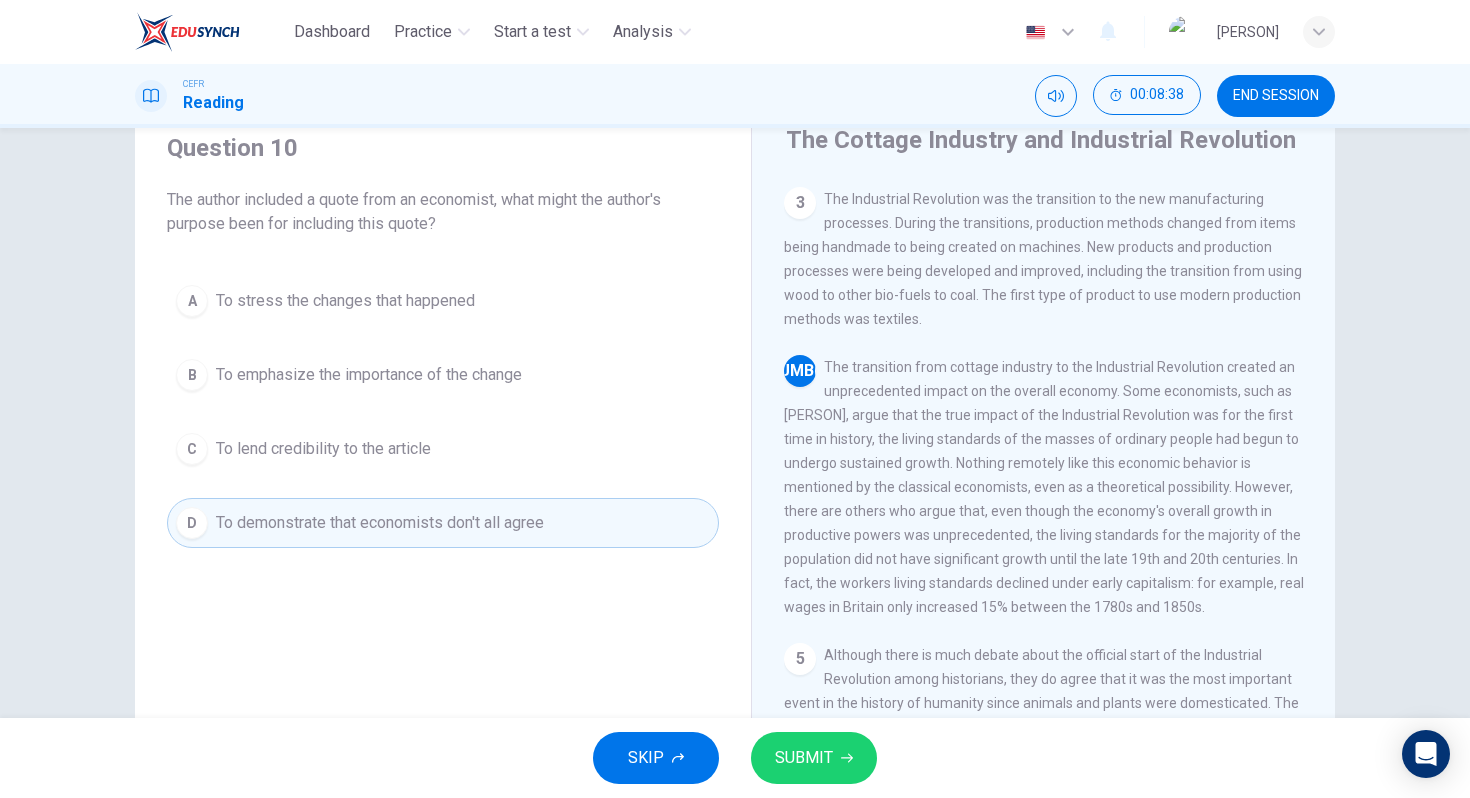 click on "SUBMIT" at bounding box center (814, 758) 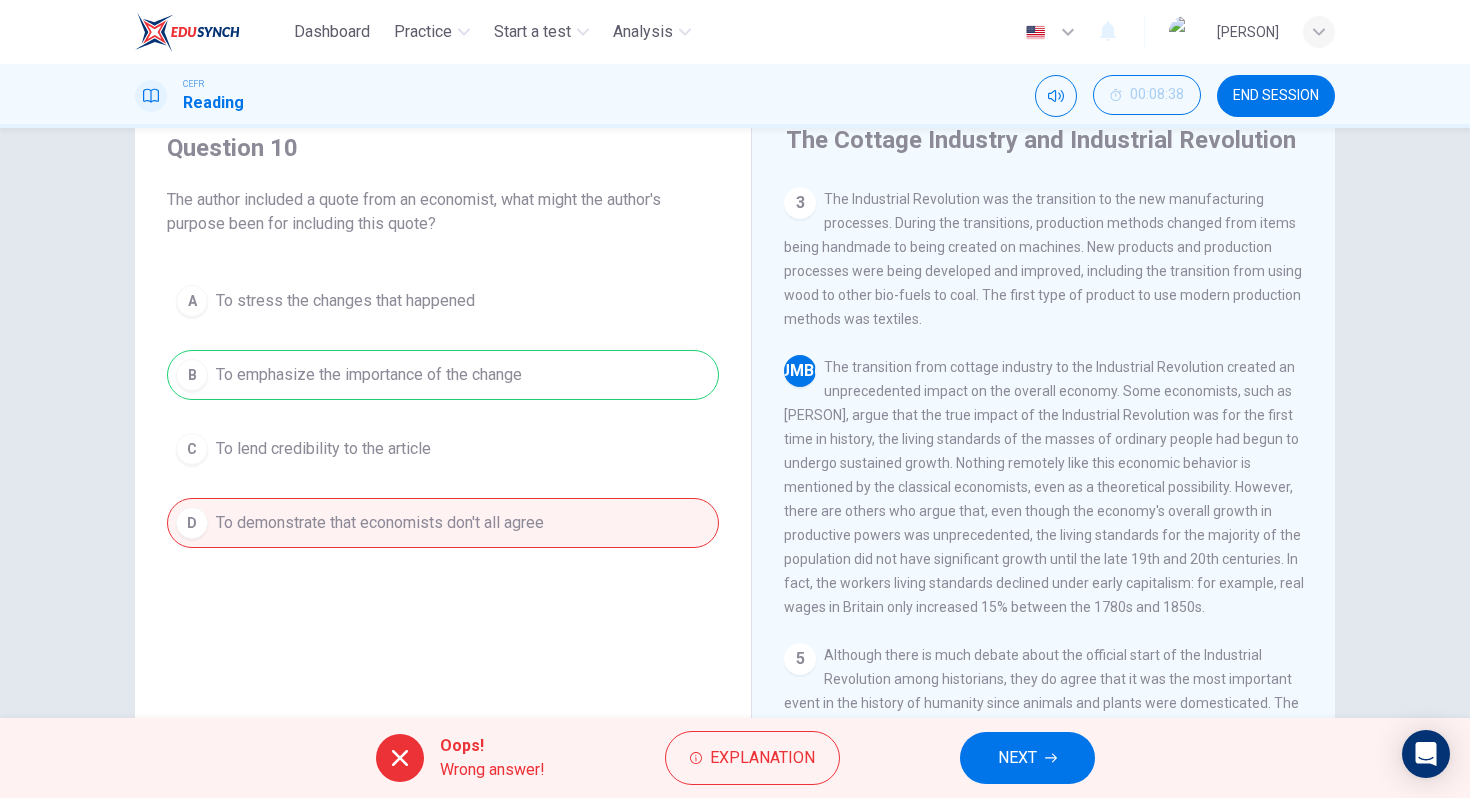 click at bounding box center (1051, 758) 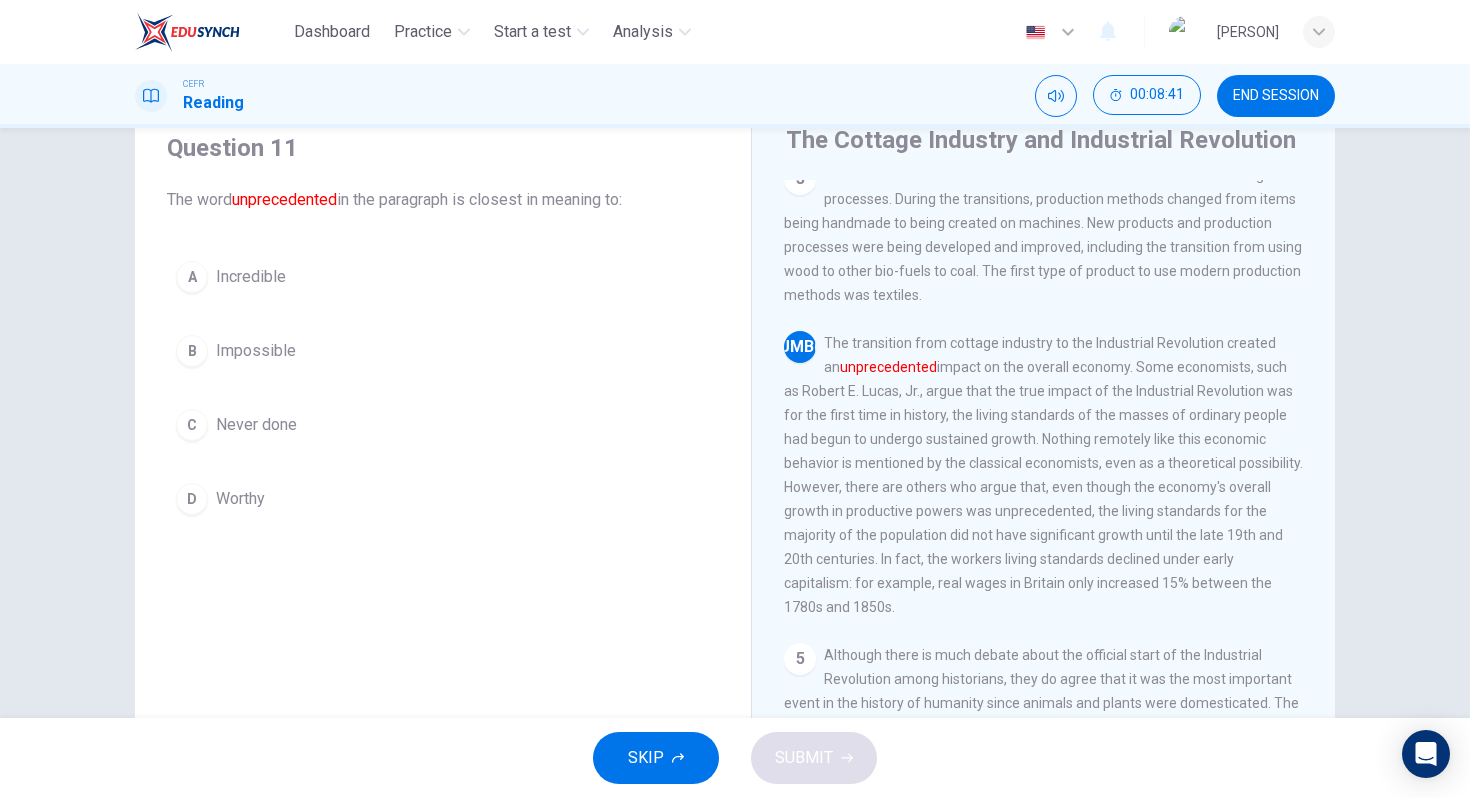 click on "A Incredible B Impossible C Never done D Worthy" at bounding box center [443, 388] 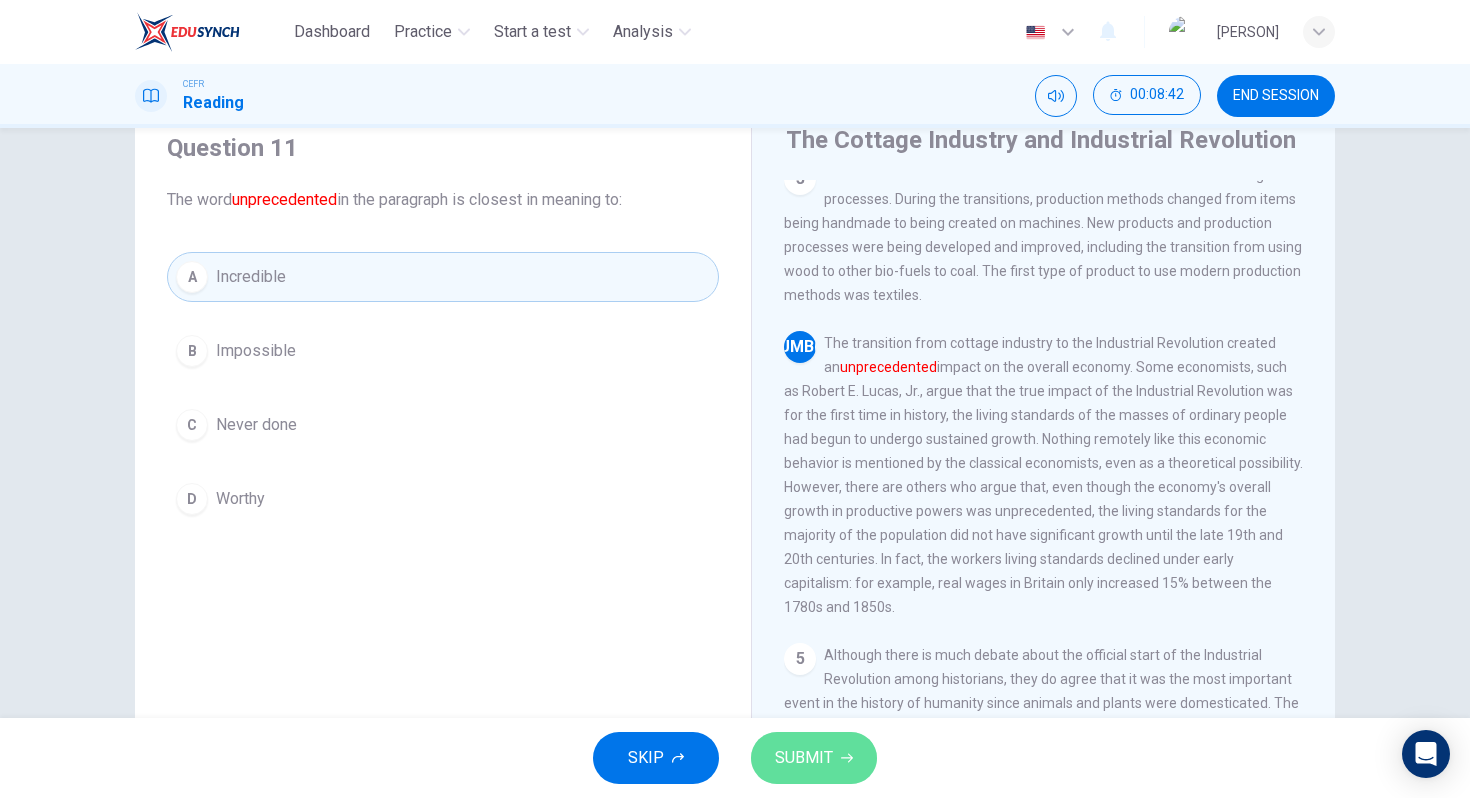click on "SUBMIT" at bounding box center [804, 758] 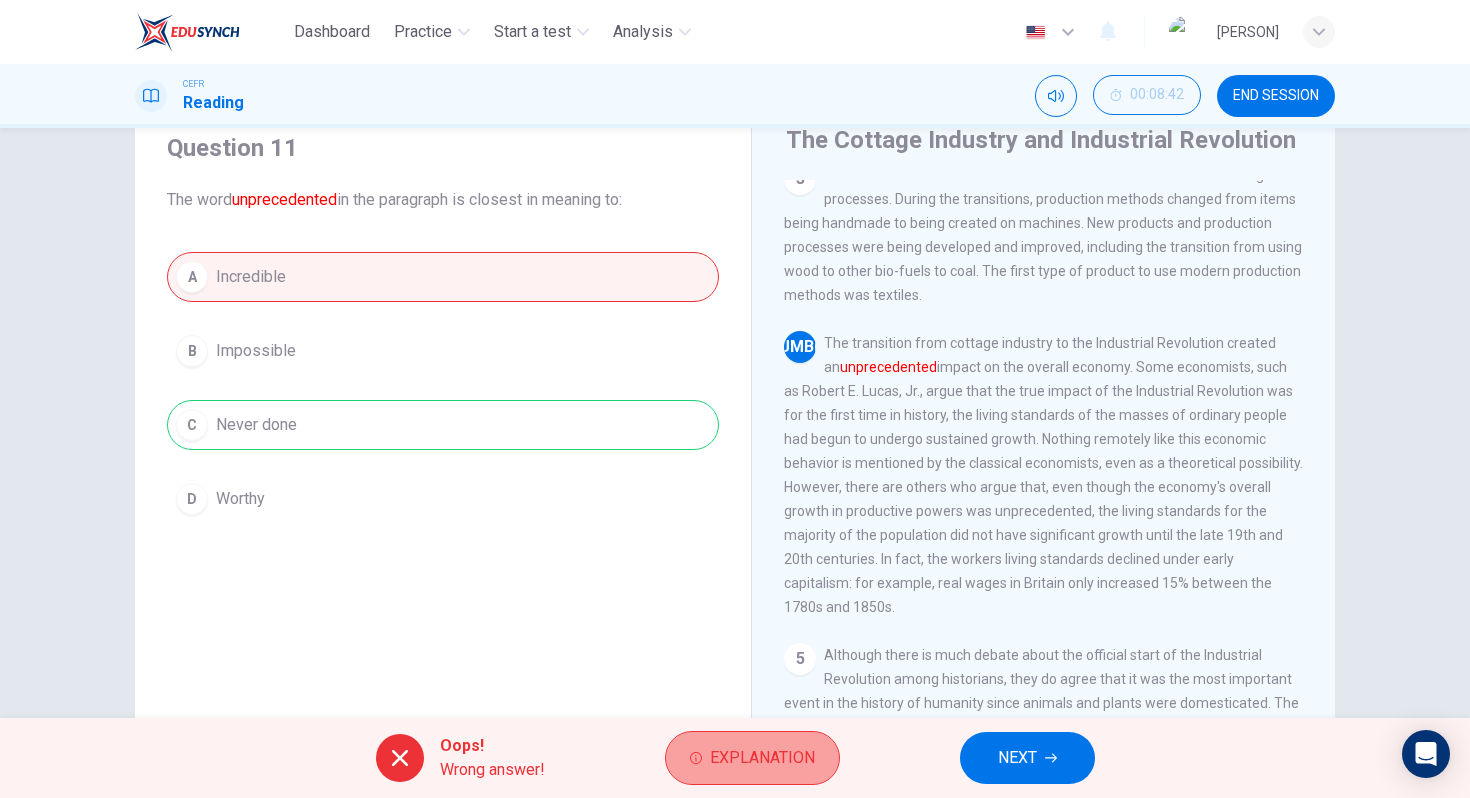 click on "Explanation" at bounding box center [762, 758] 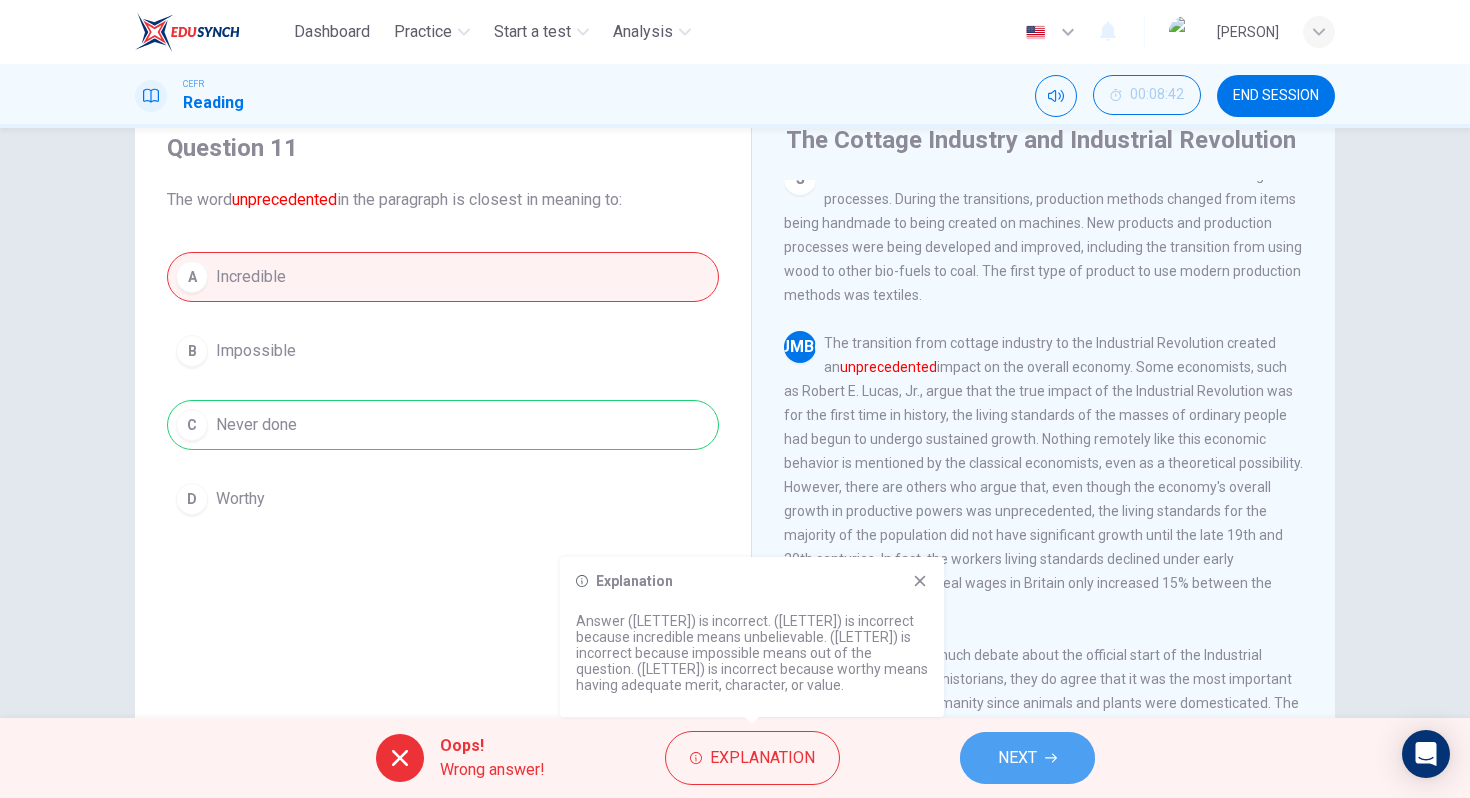 click on "NEXT" at bounding box center (1027, 758) 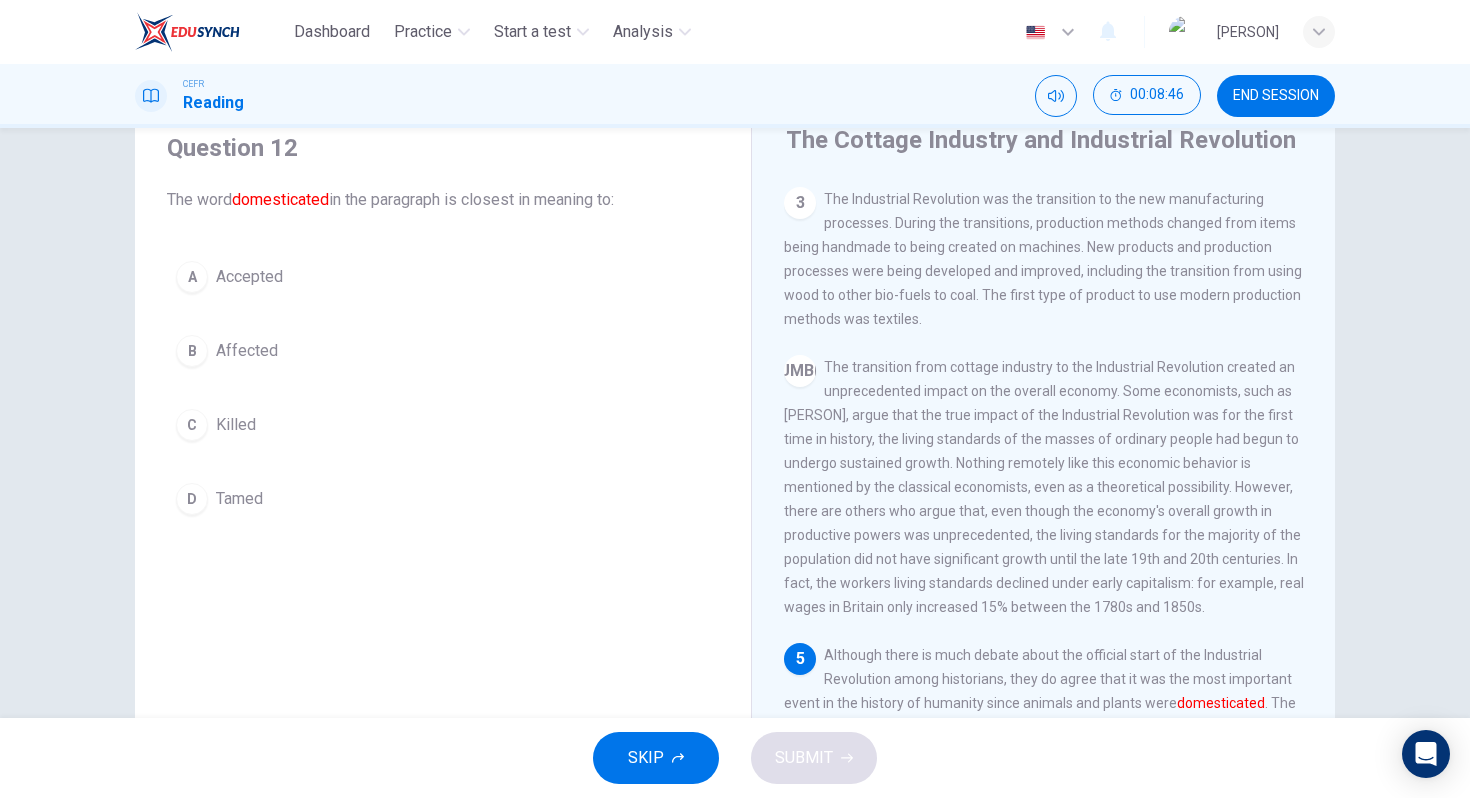 click on "D Tamed" at bounding box center (443, 499) 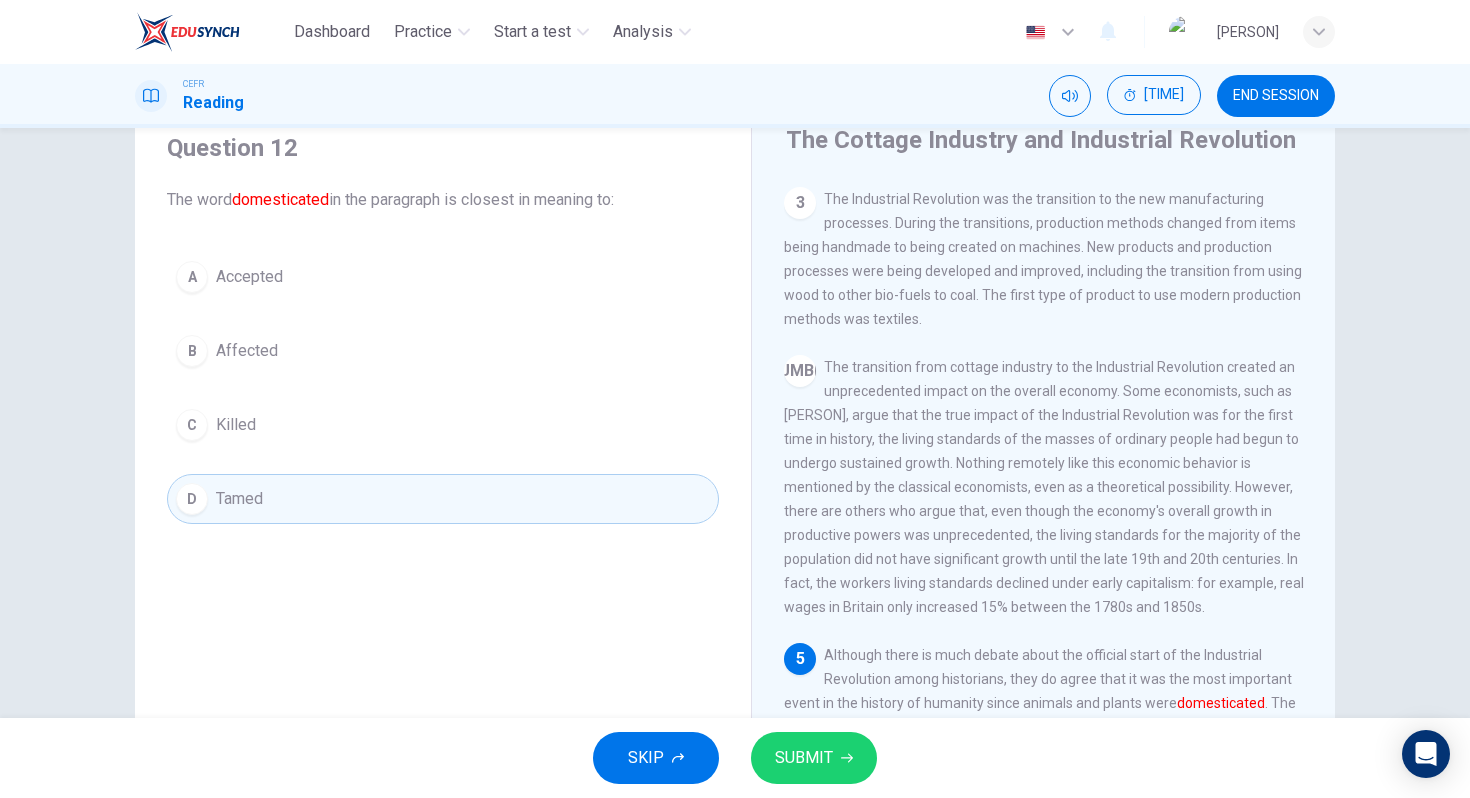 click on "SUBMIT" at bounding box center [804, 758] 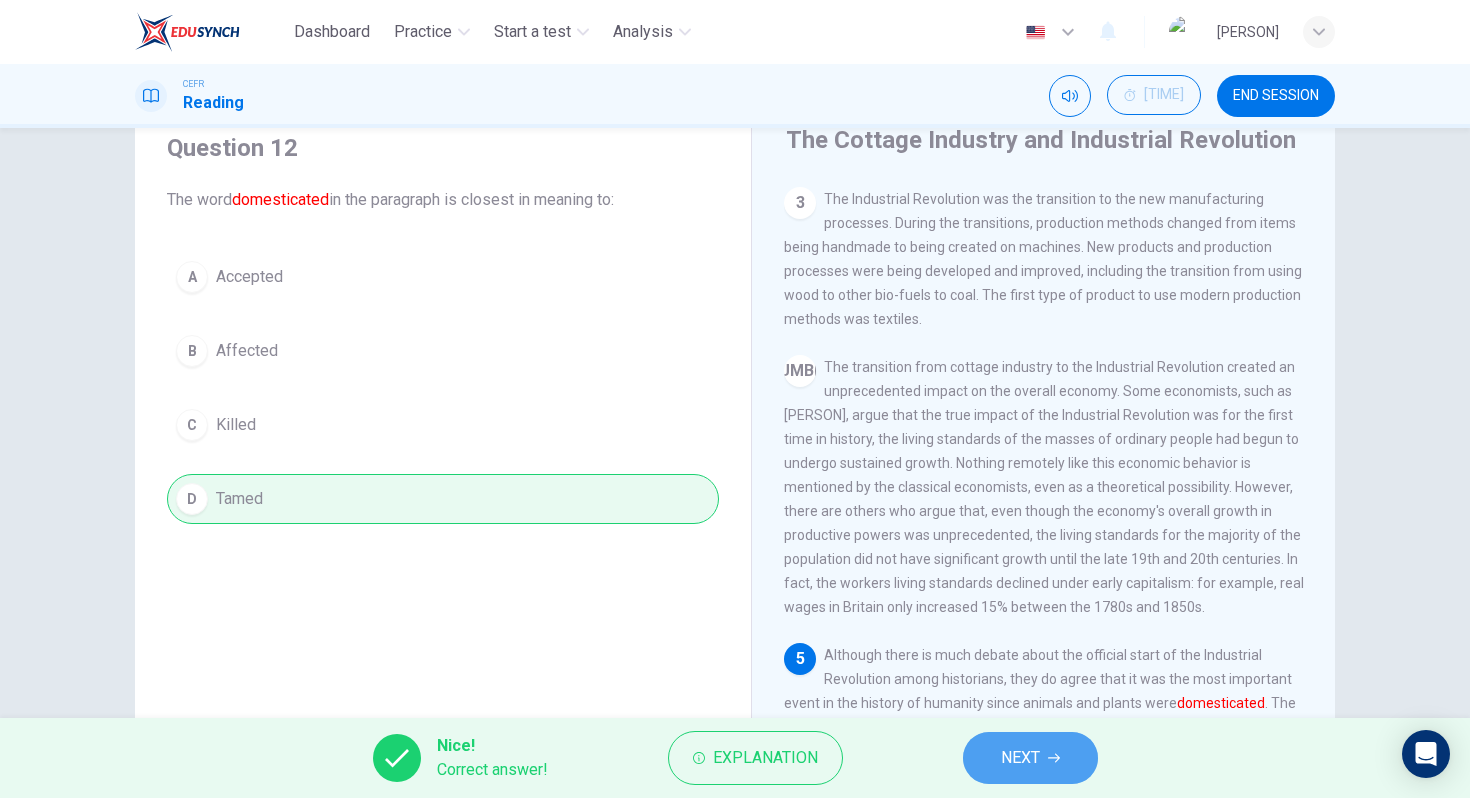 click on "NEXT" at bounding box center [1030, 758] 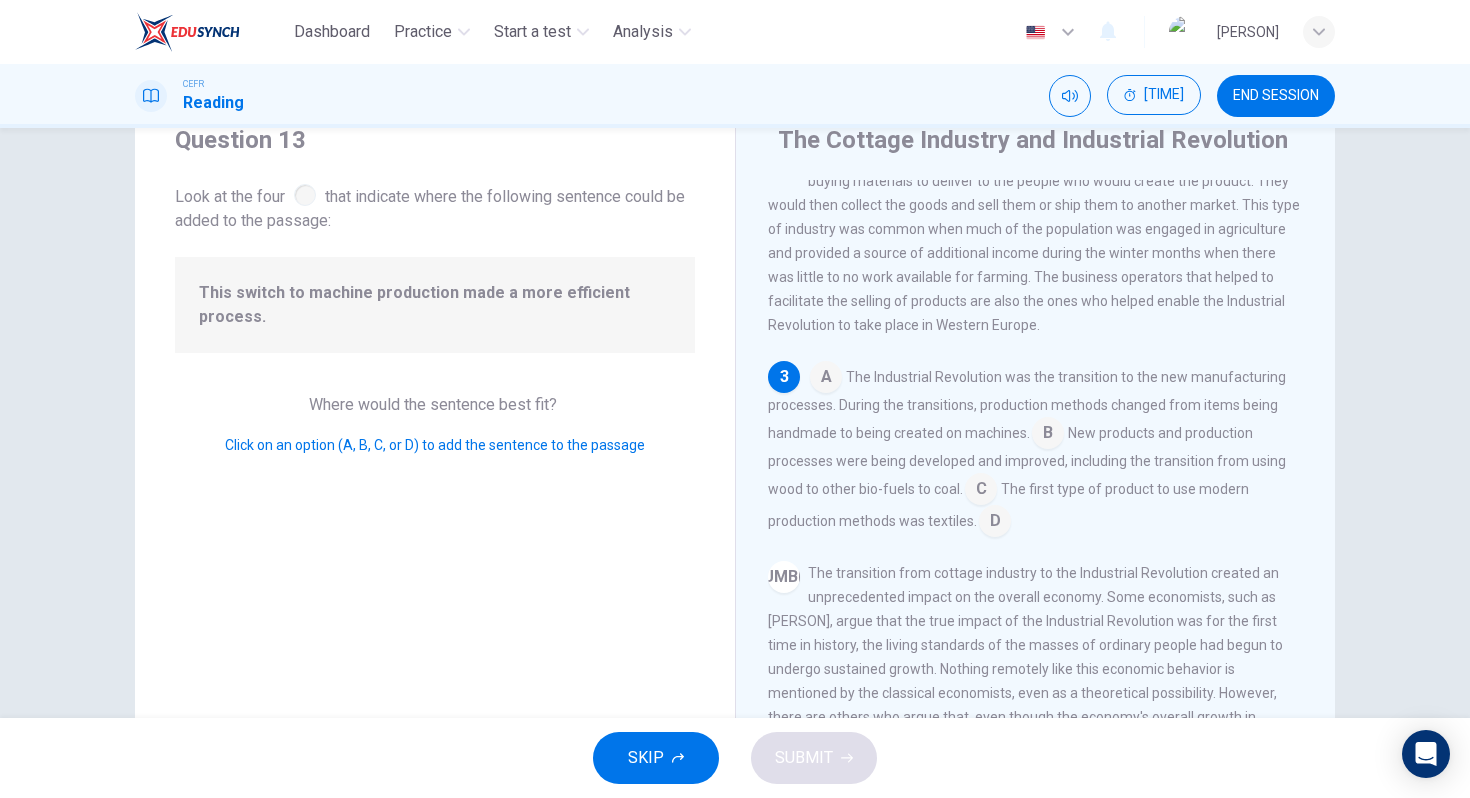 scroll, scrollTop: 207, scrollLeft: 0, axis: vertical 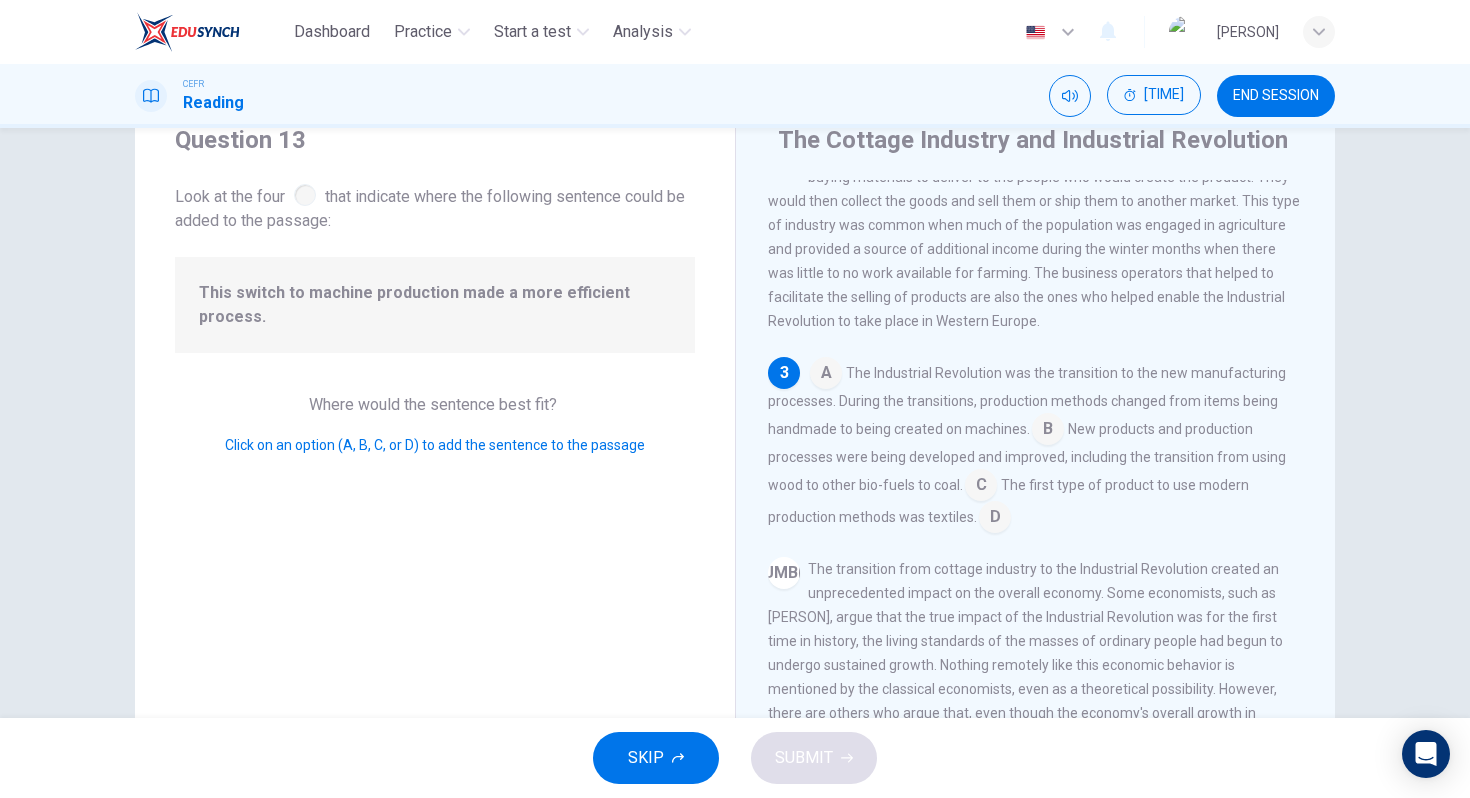 click on "This switch to machine production made a more efficient process." at bounding box center [435, 305] 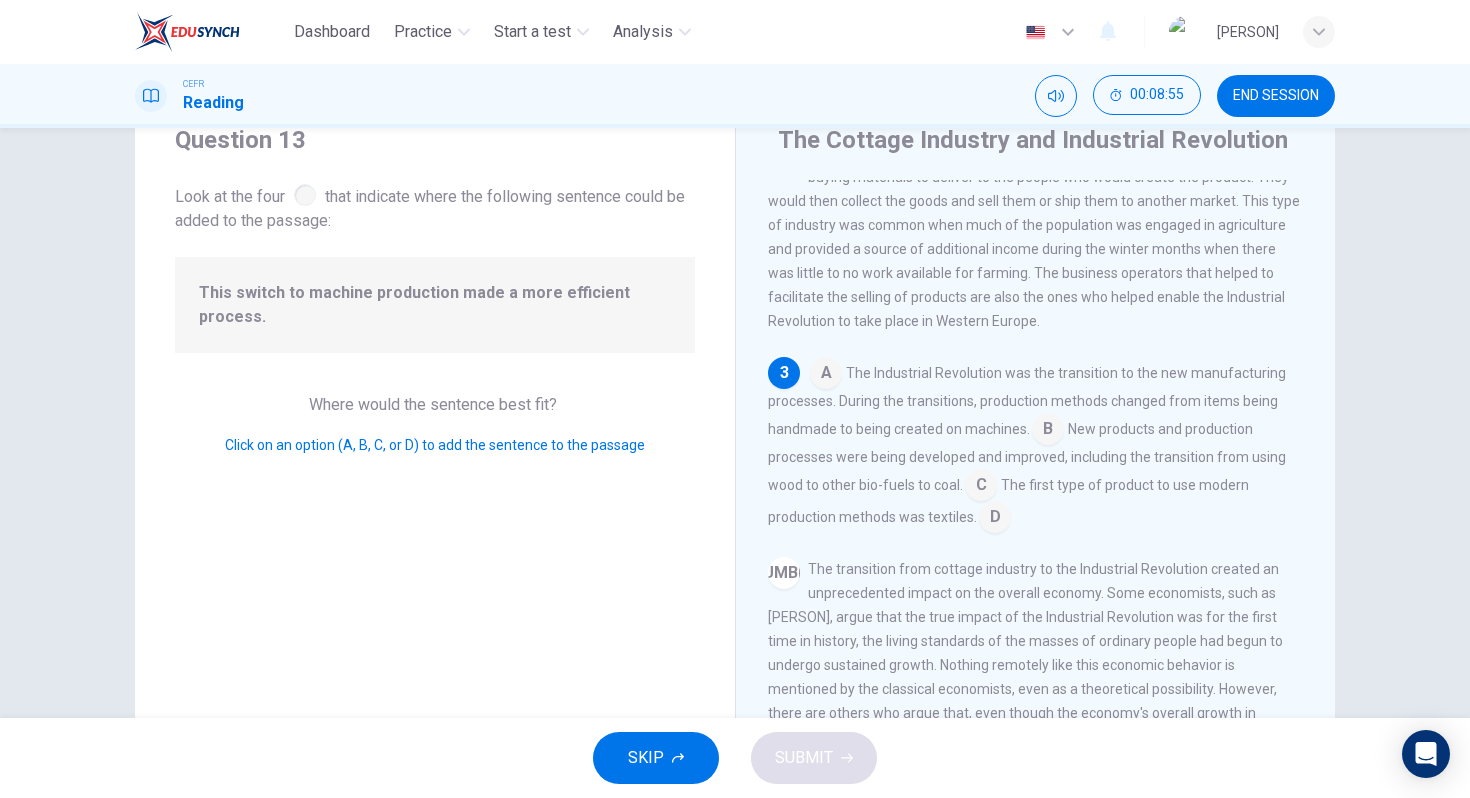 click at bounding box center (826, 375) 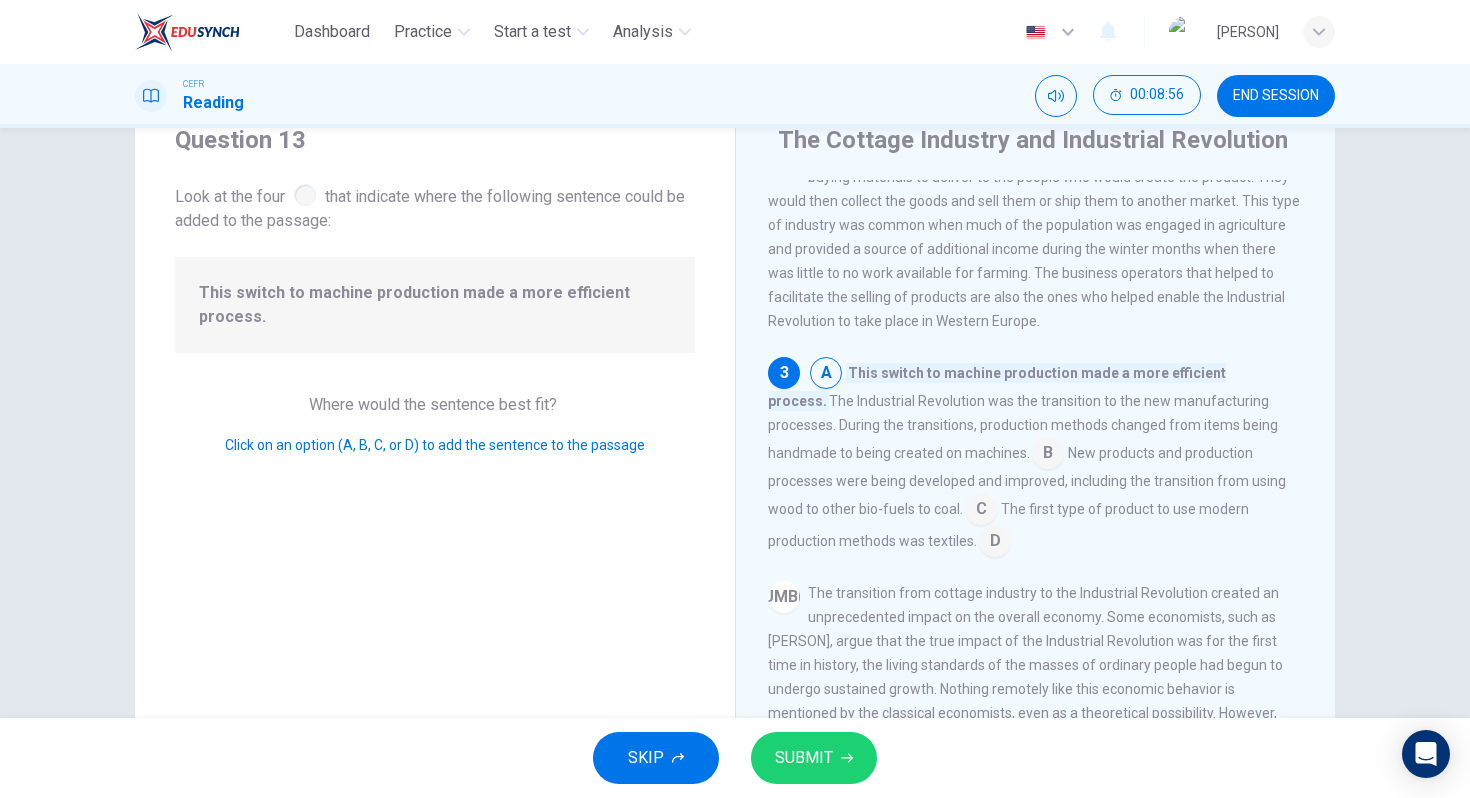 click at bounding box center [826, 375] 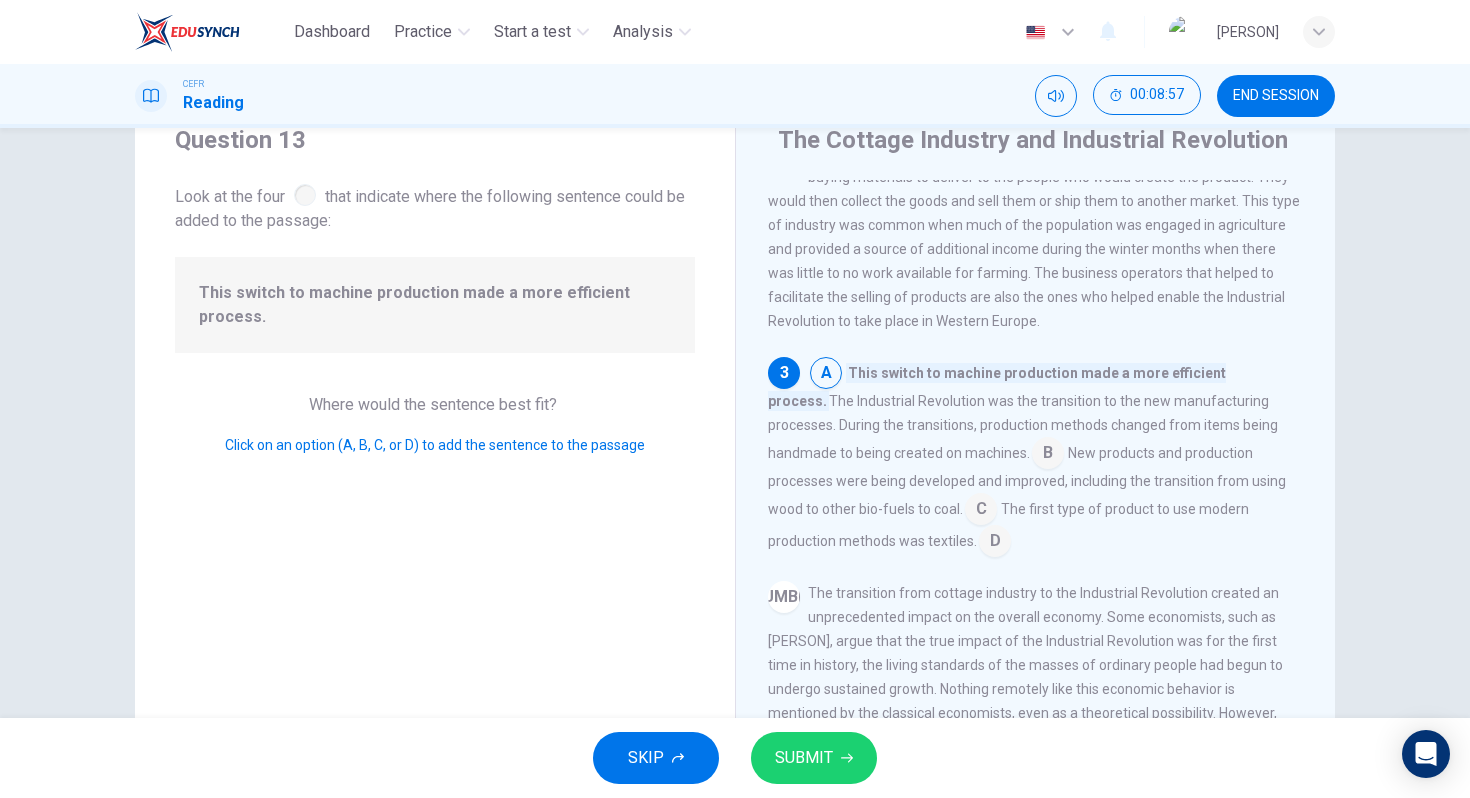 click at bounding box center [826, 375] 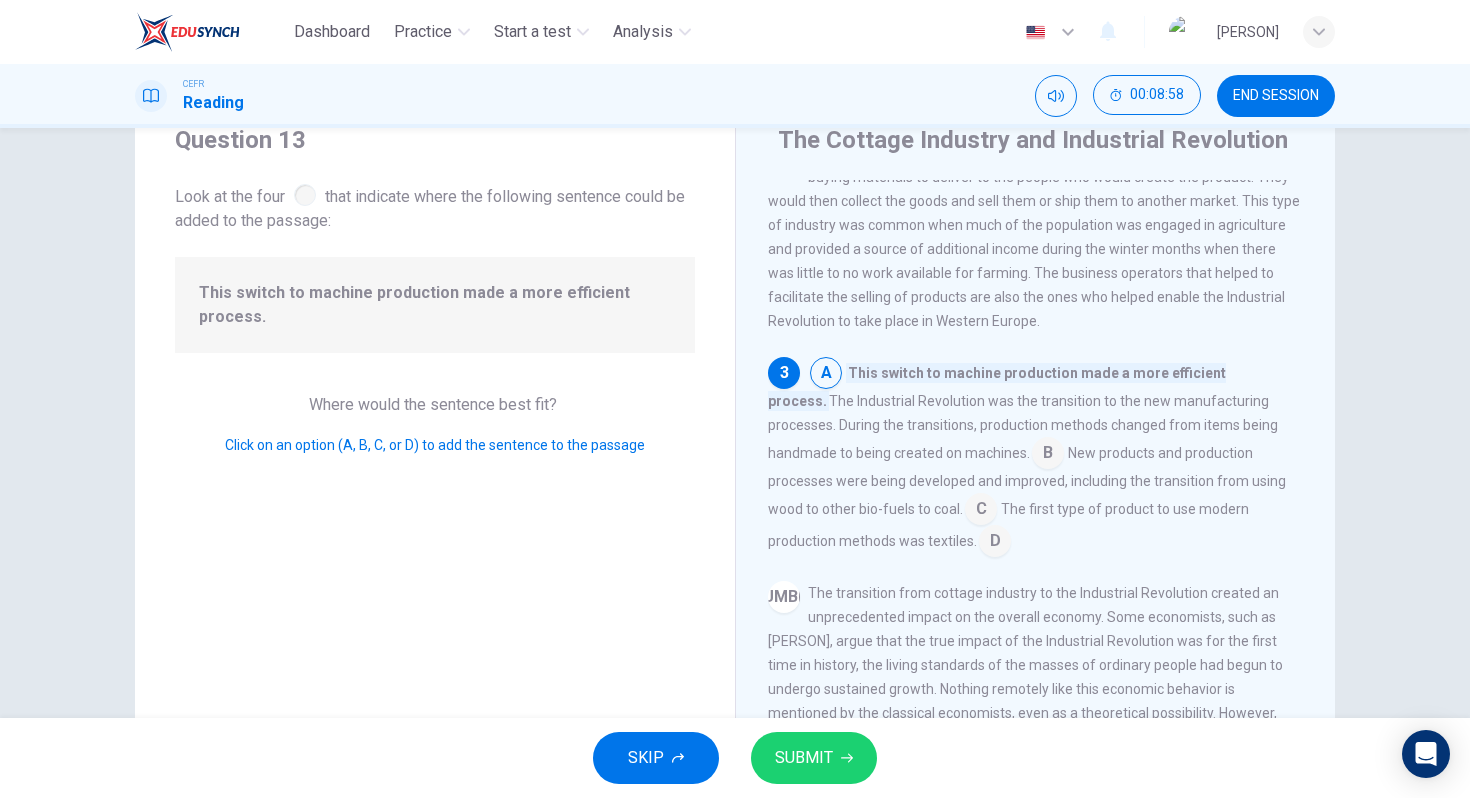 drag, startPoint x: 812, startPoint y: 374, endPoint x: 839, endPoint y: 390, distance: 31.38471 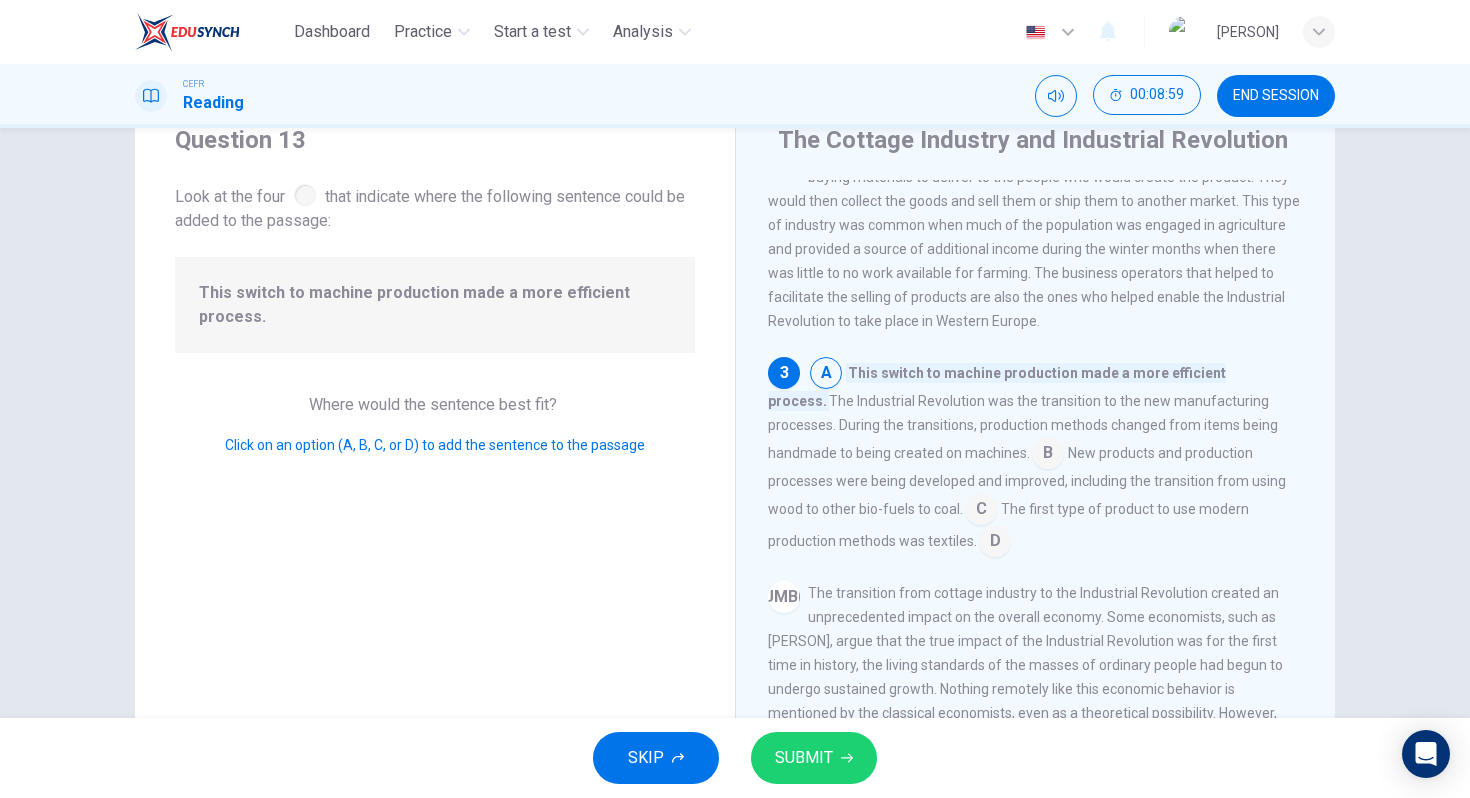 click on "[NUMBER]" at bounding box center [784, 373] 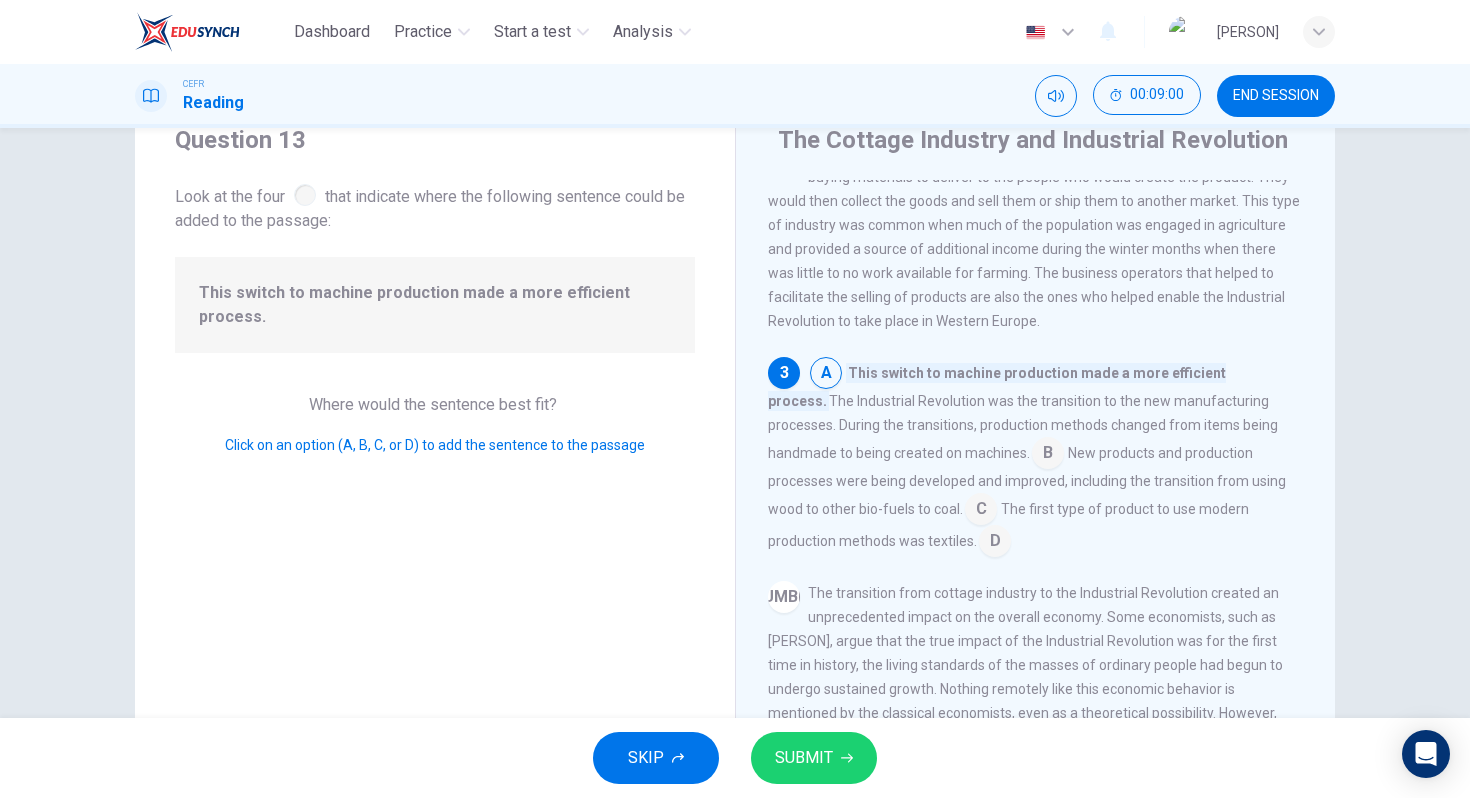 click on "[NUMBER]" at bounding box center [784, 373] 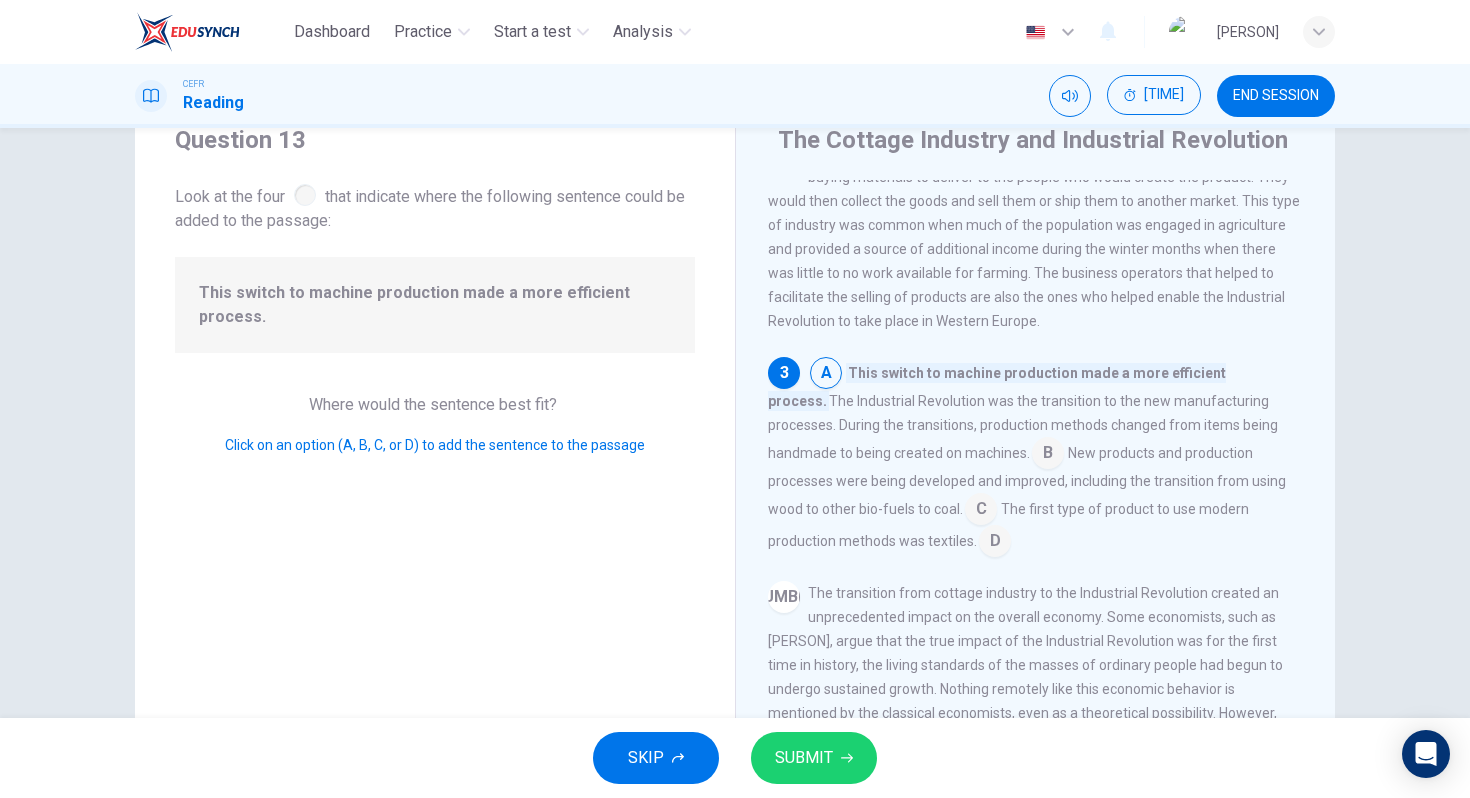 click on "This switch to machine production made a more efficient process." at bounding box center [435, 305] 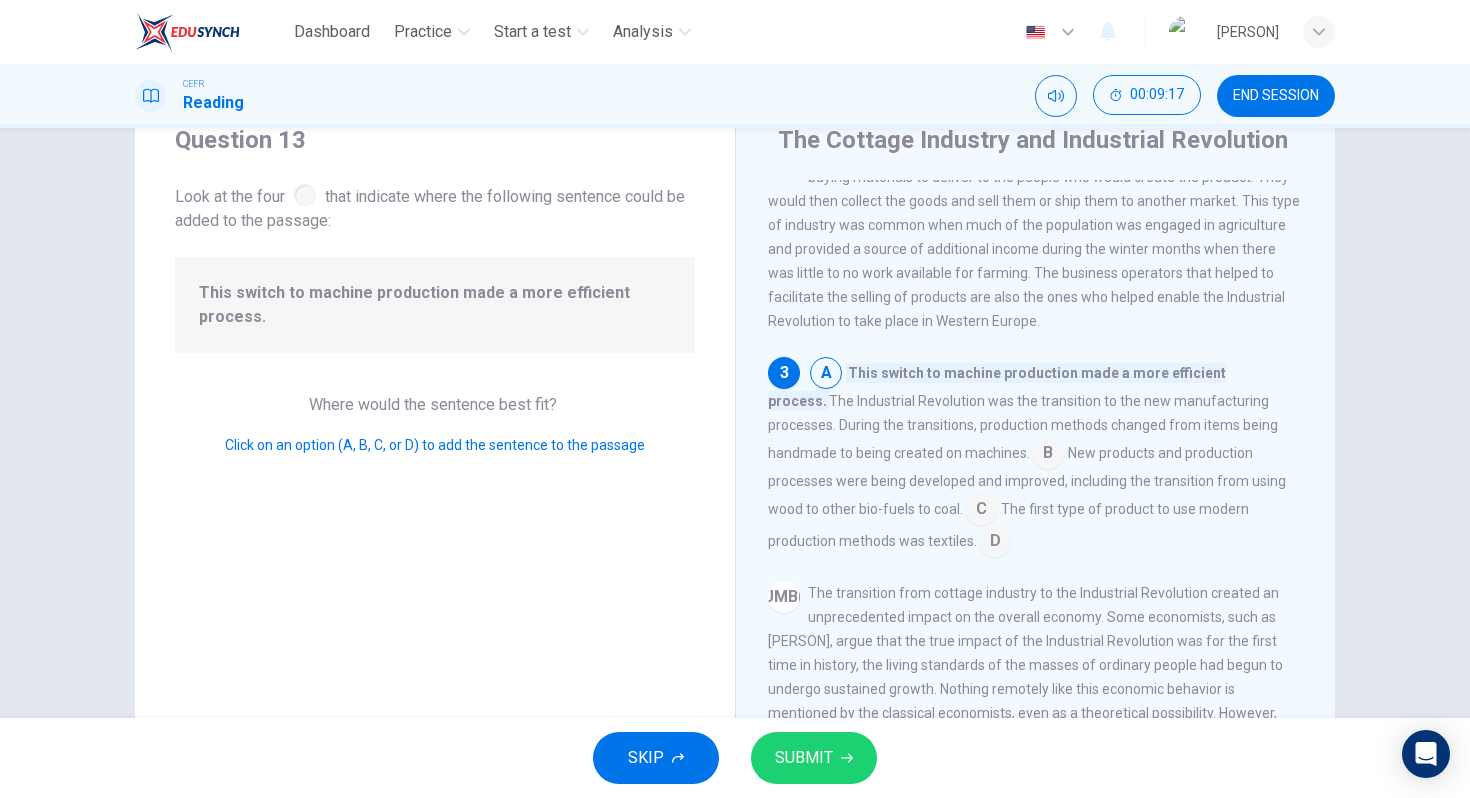 click at bounding box center [826, 375] 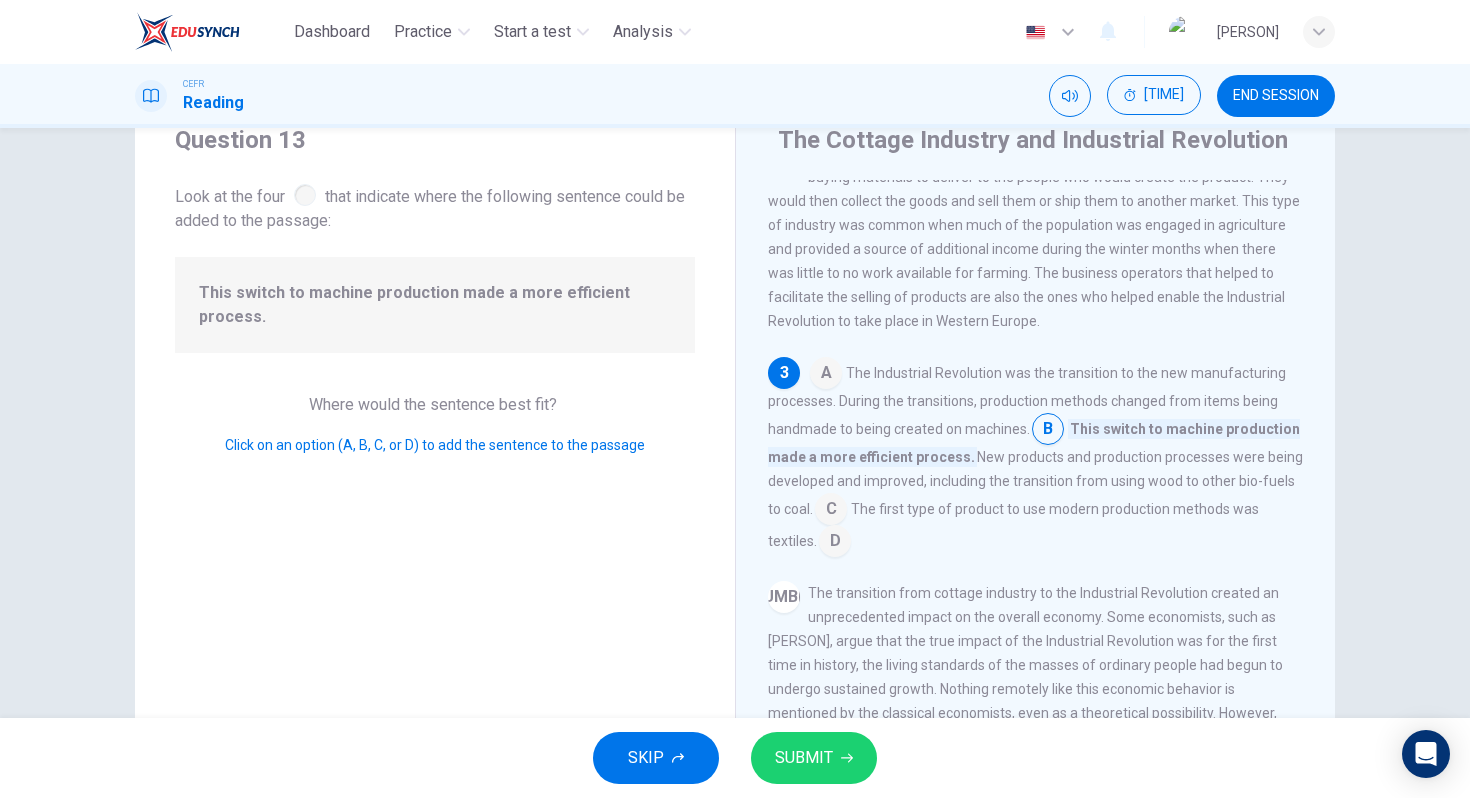 click at bounding box center [826, 375] 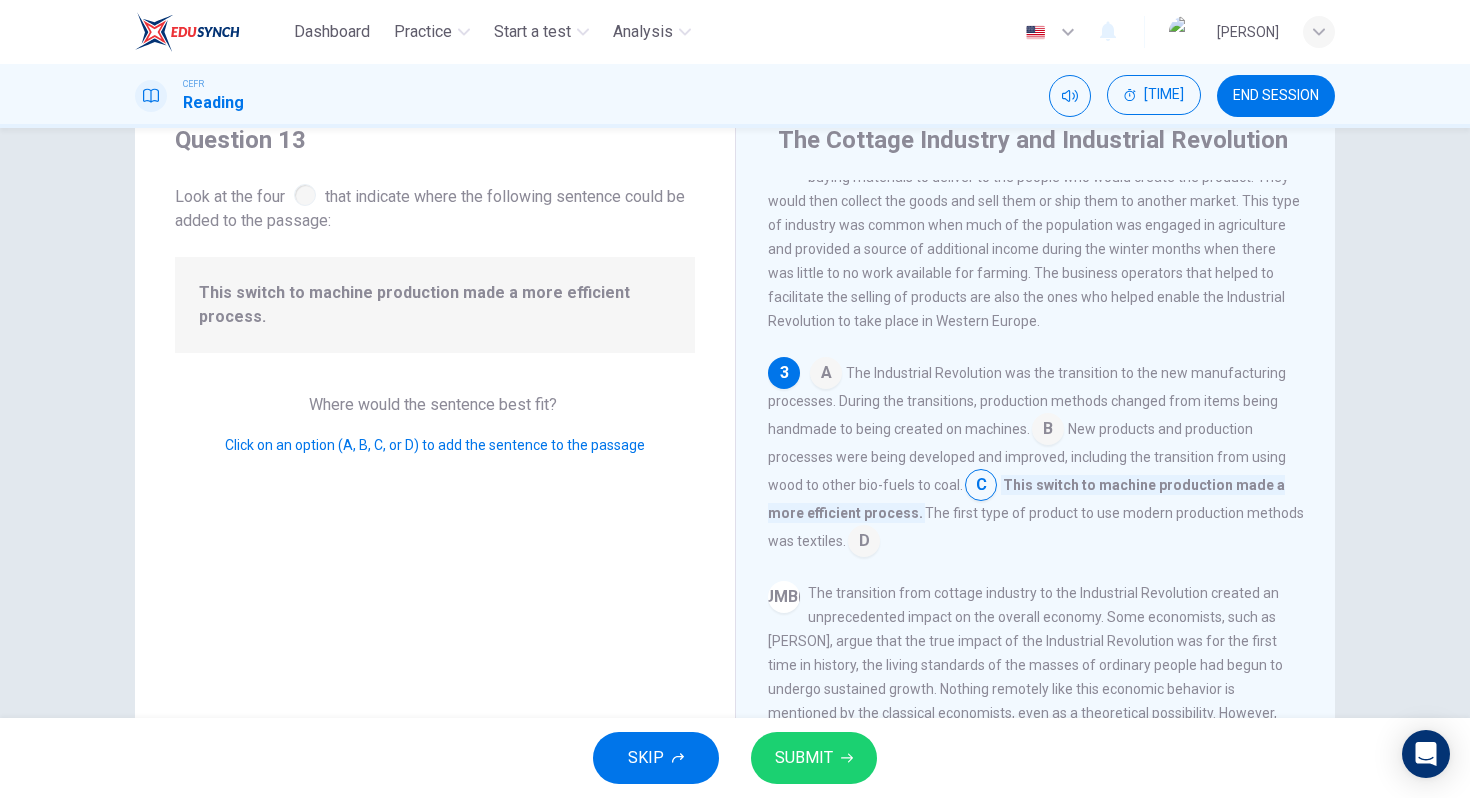 click on "SUBMIT" at bounding box center [814, 758] 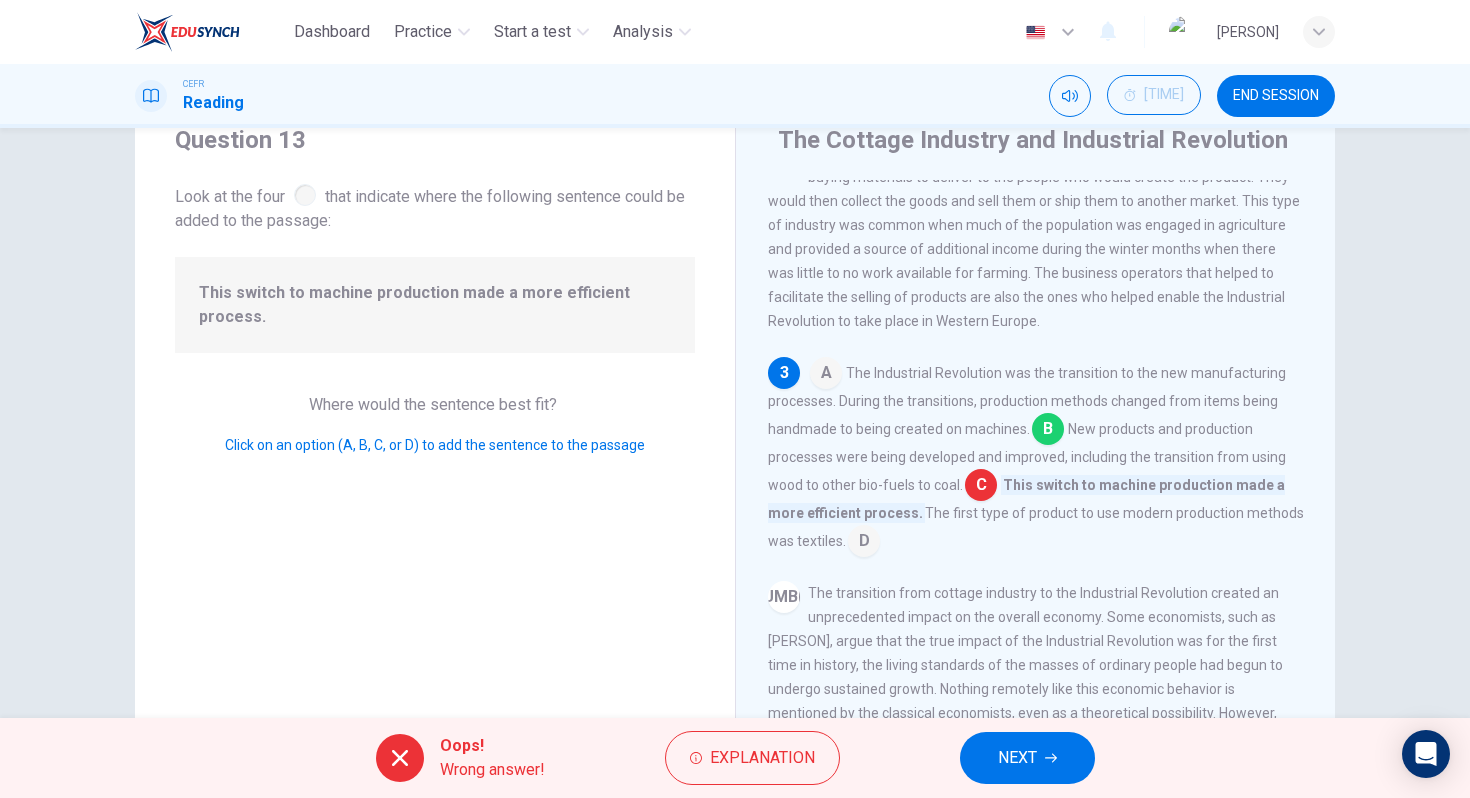 click at bounding box center [826, 375] 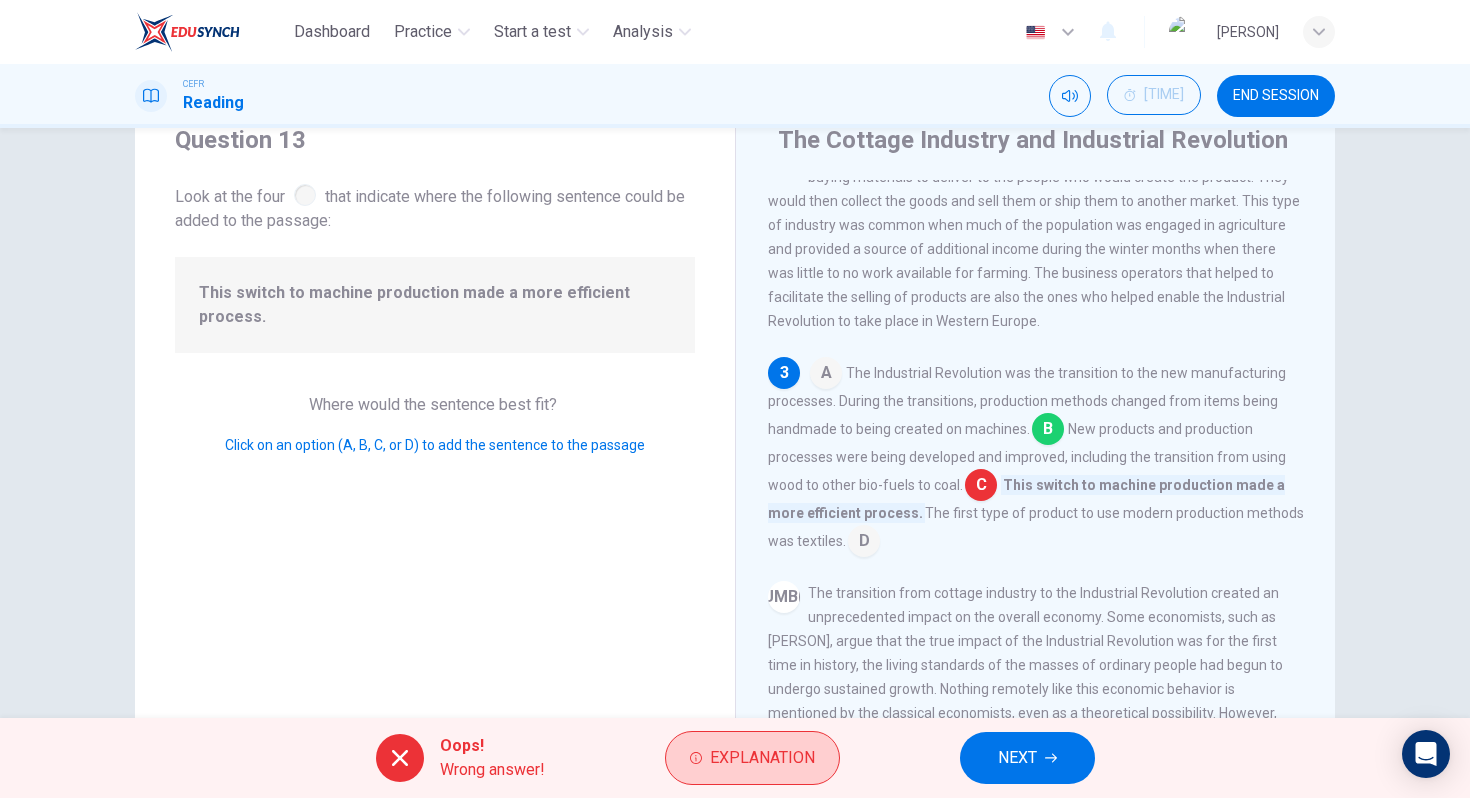 click on "Explanation" at bounding box center [762, 758] 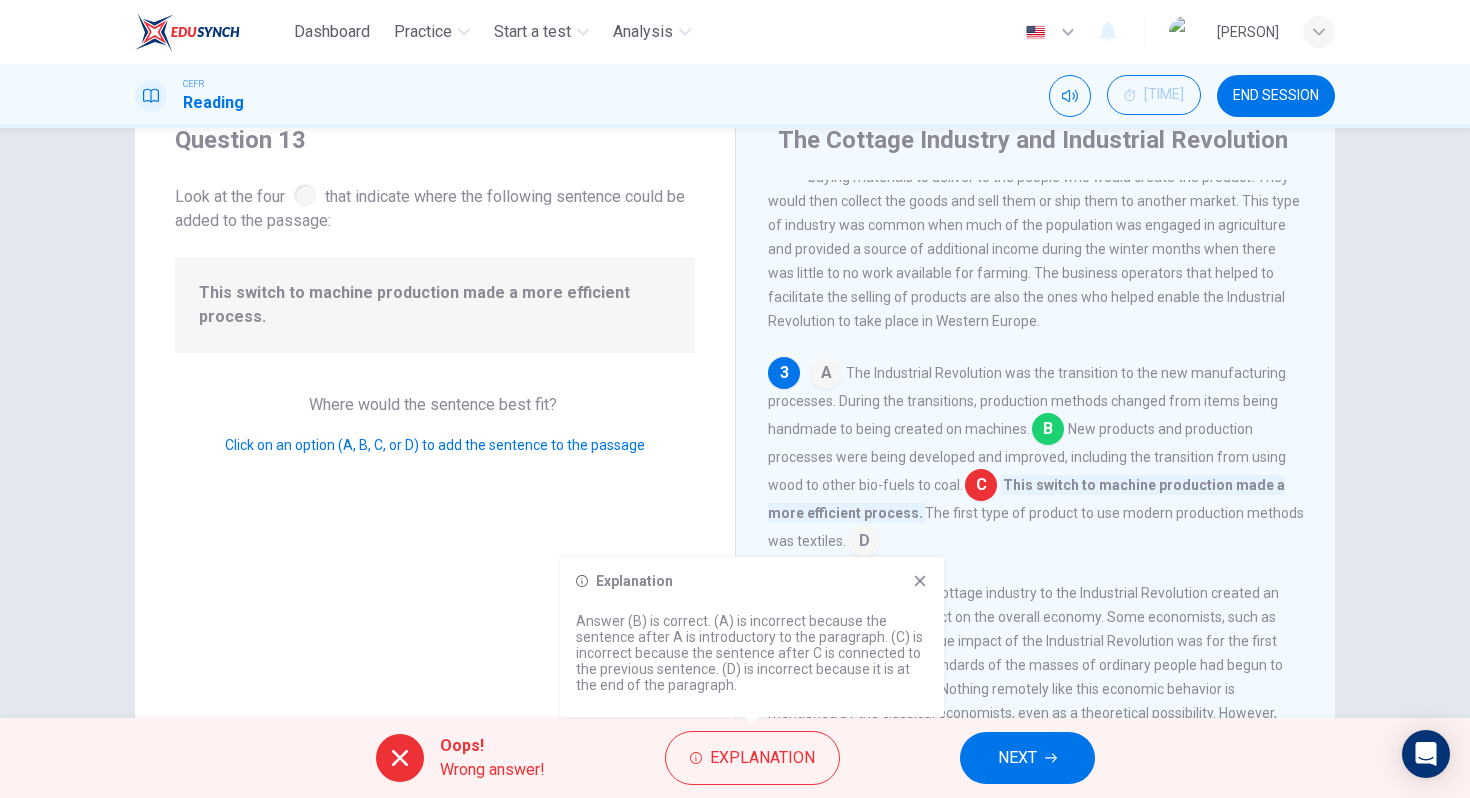 click at bounding box center (920, 581) 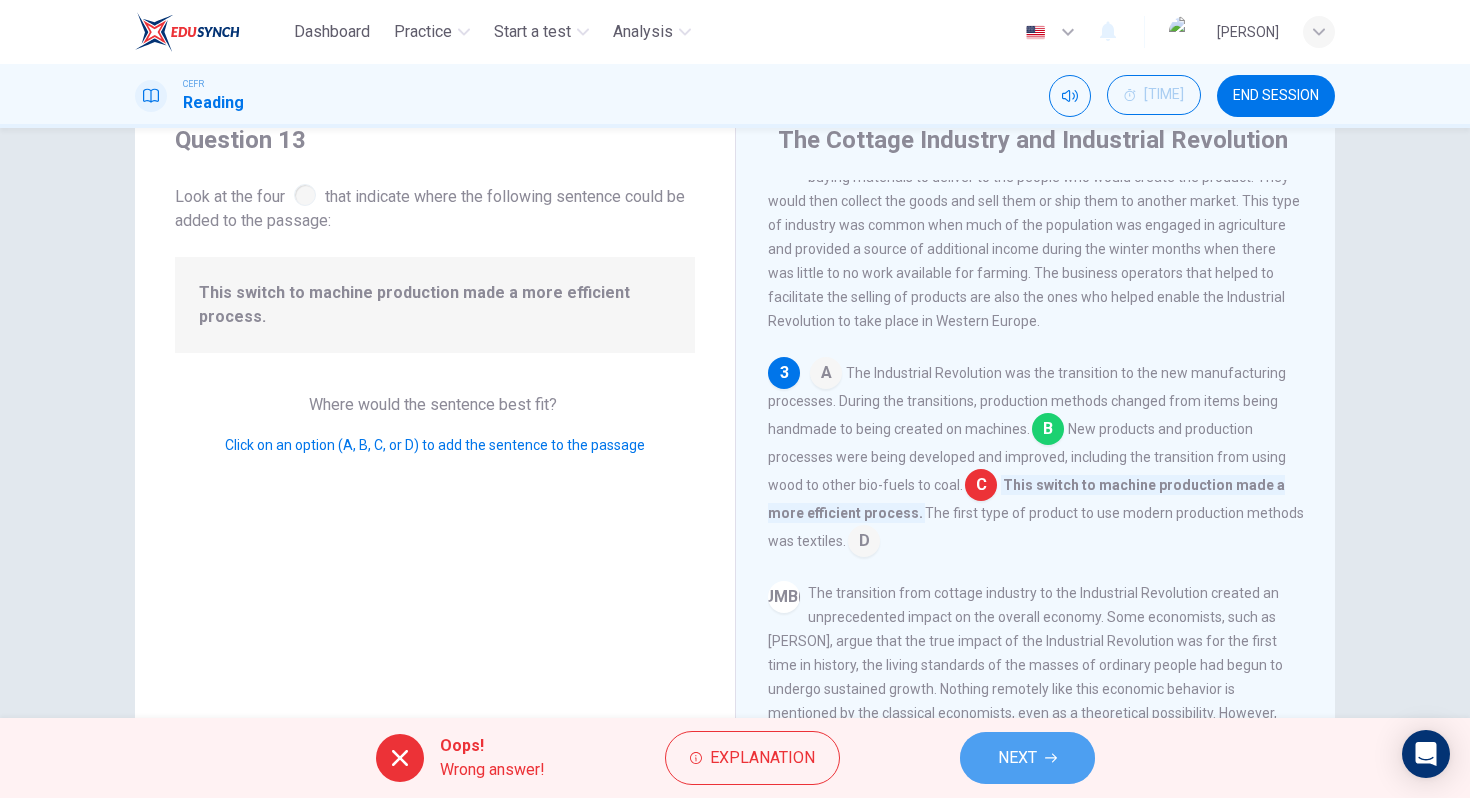 click on "NEXT" at bounding box center (1027, 758) 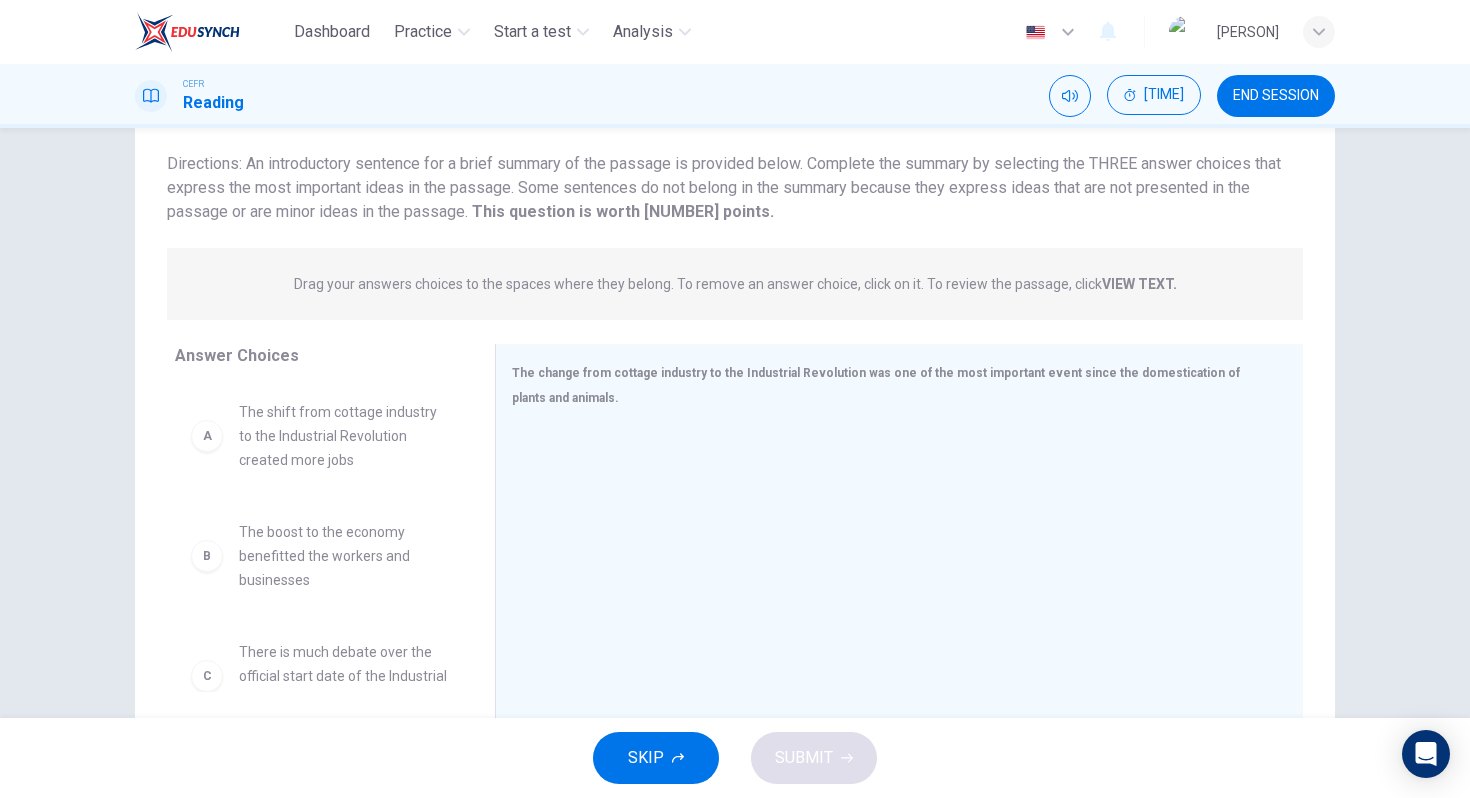 scroll, scrollTop: 160, scrollLeft: 0, axis: vertical 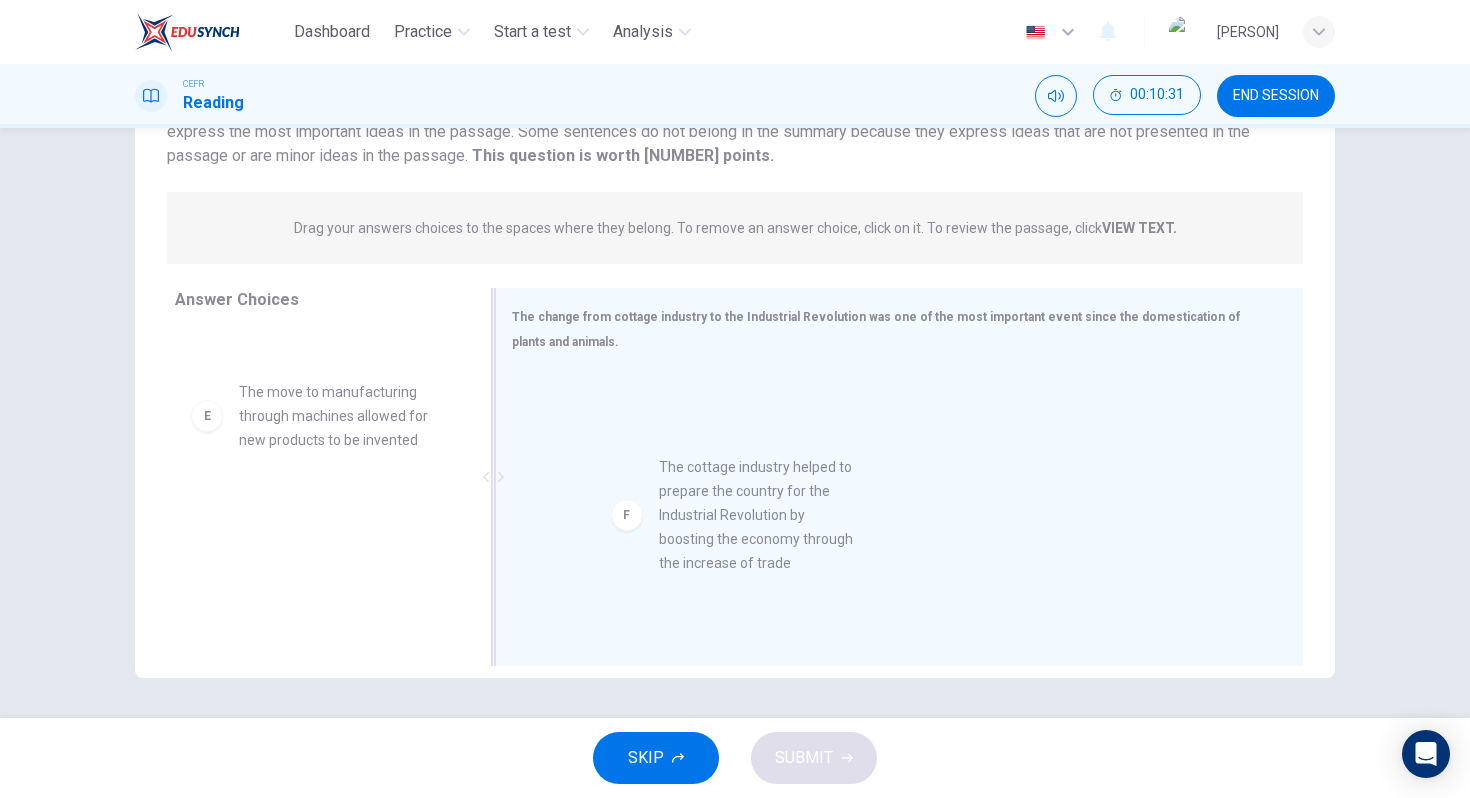 drag, startPoint x: 379, startPoint y: 542, endPoint x: 810, endPoint y: 496, distance: 433.4478 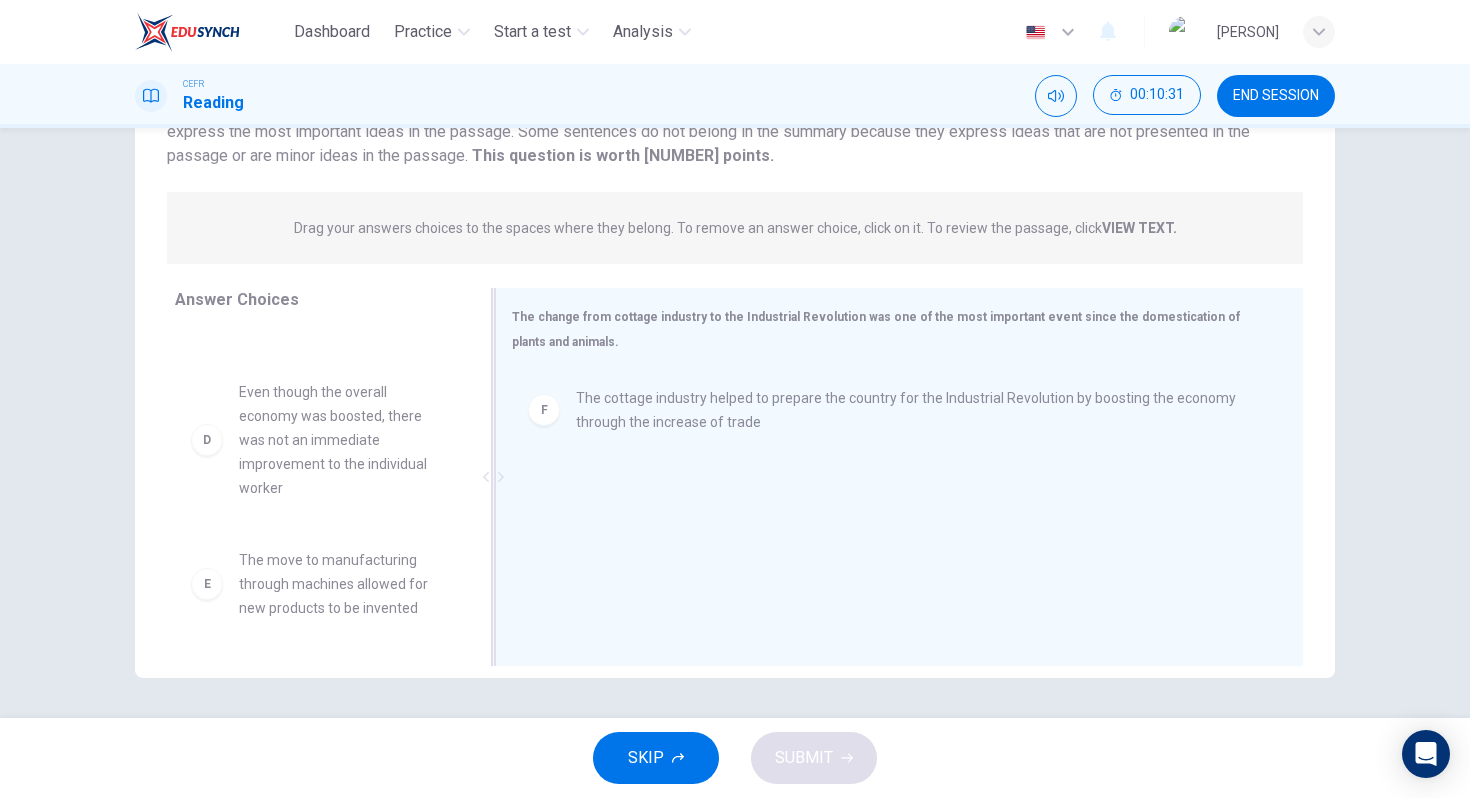 scroll, scrollTop: 324, scrollLeft: 0, axis: vertical 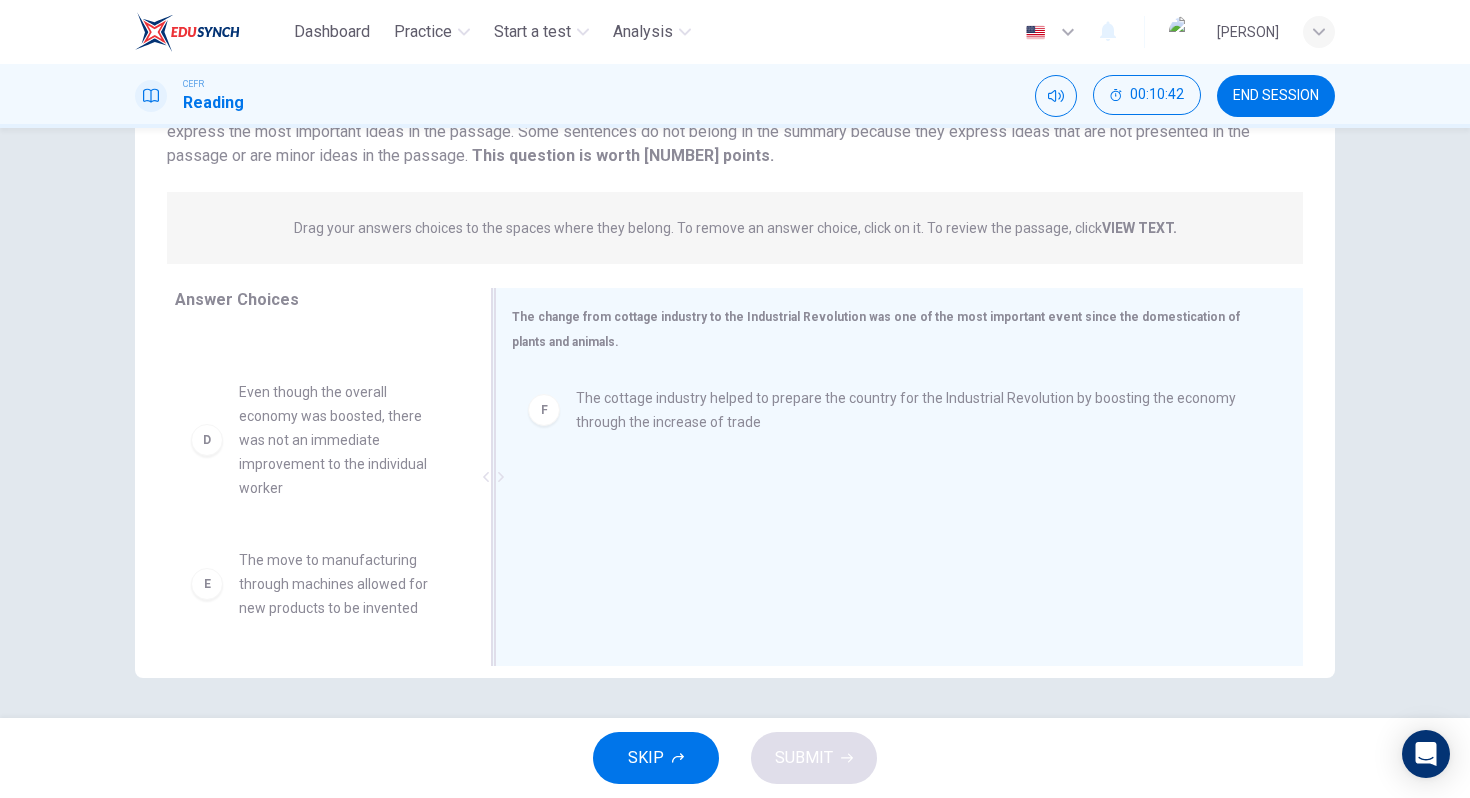 click on "The cottage industry helped to prepare the country for the Industrial Revolution by boosting the economy through the increase of trade" at bounding box center [915, 410] 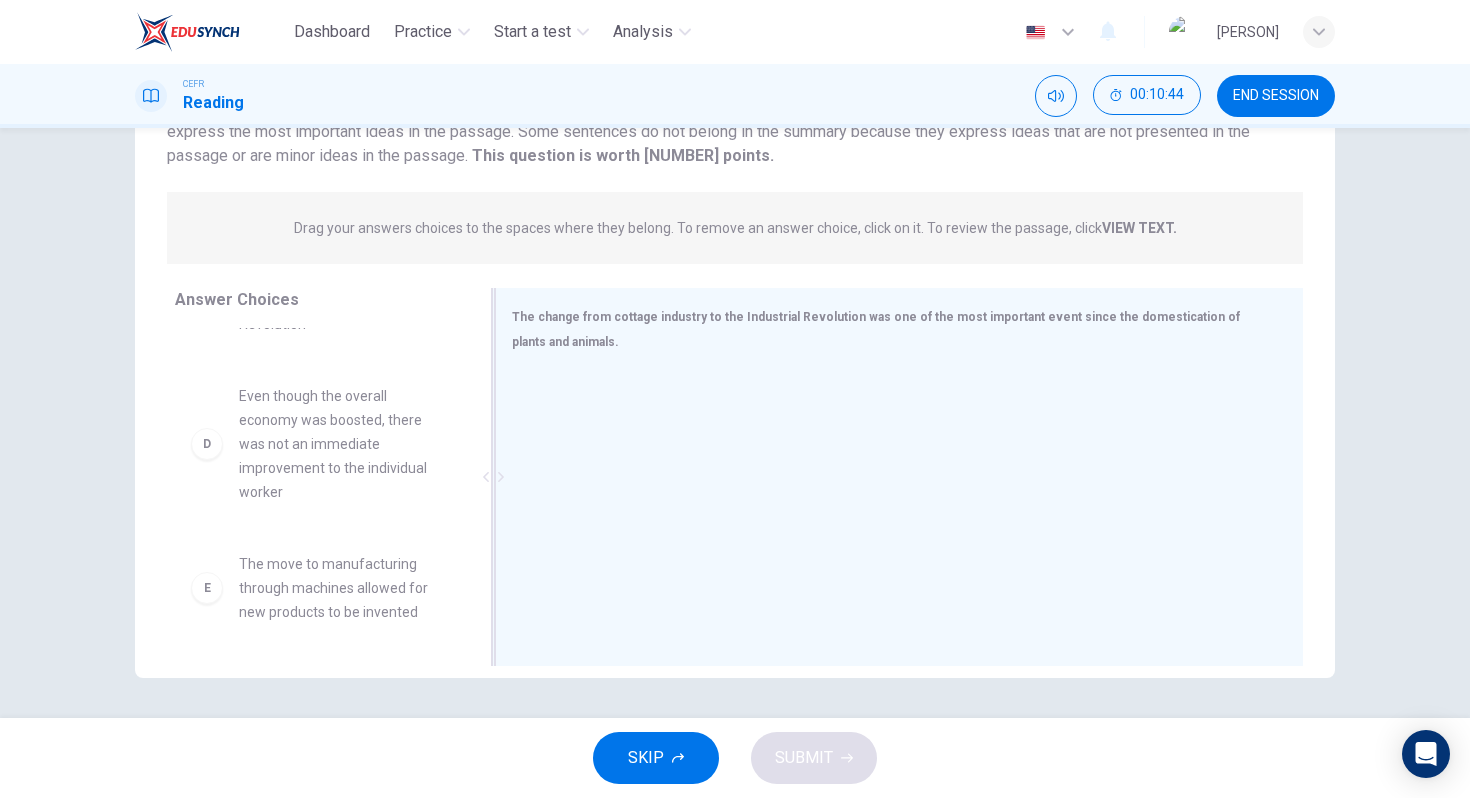 scroll, scrollTop: 320, scrollLeft: 0, axis: vertical 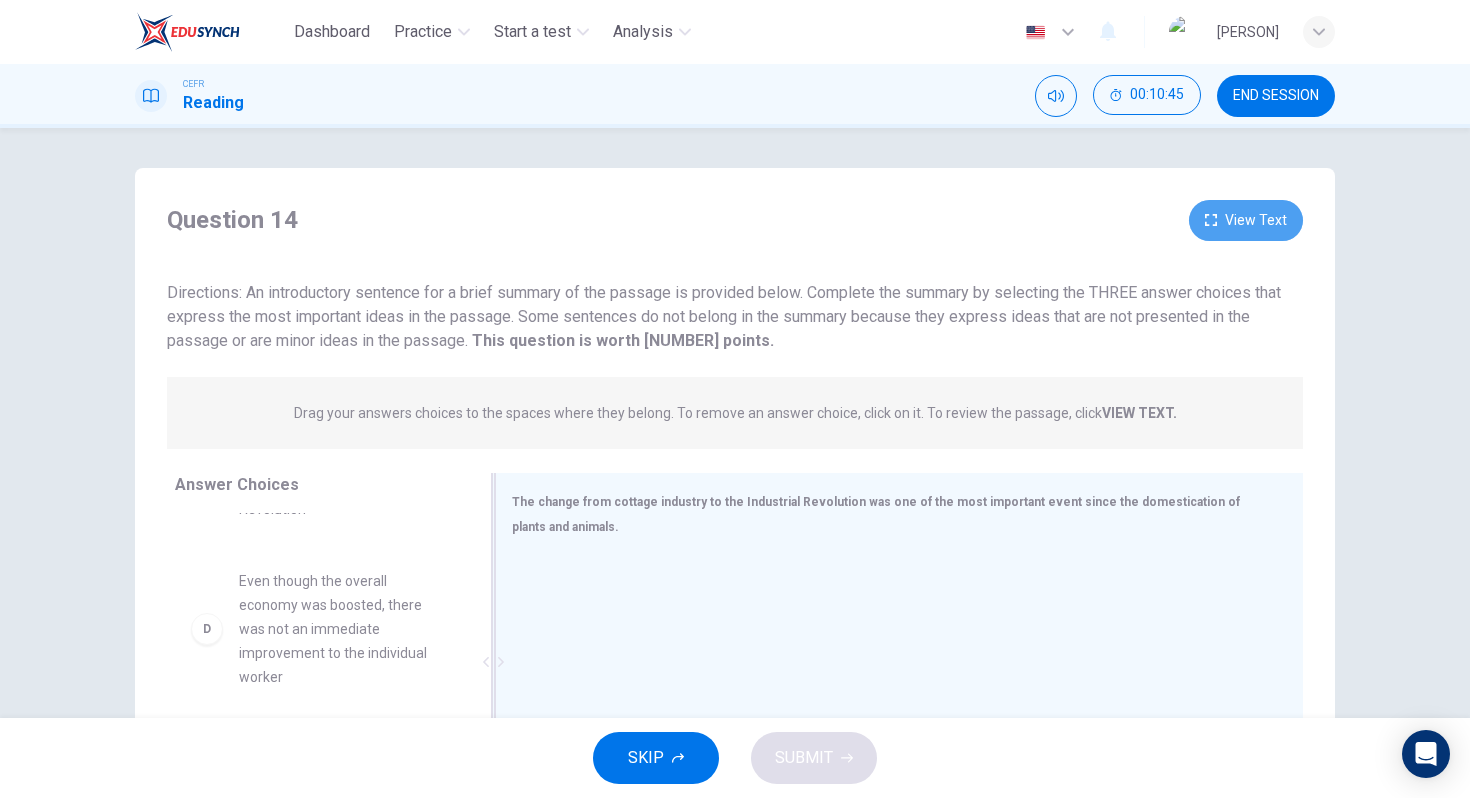 click on "View Text" at bounding box center [1246, 220] 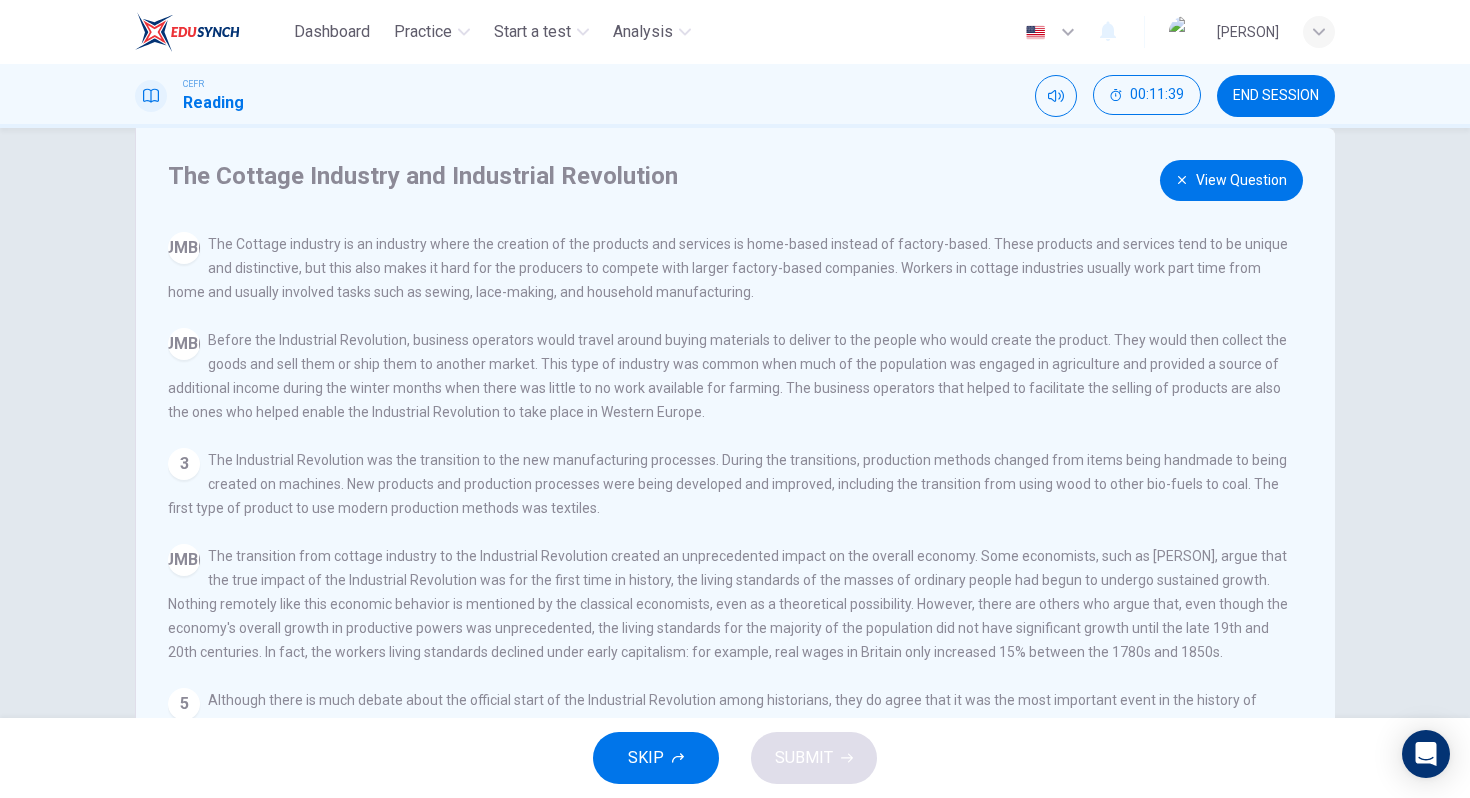 scroll, scrollTop: 0, scrollLeft: 0, axis: both 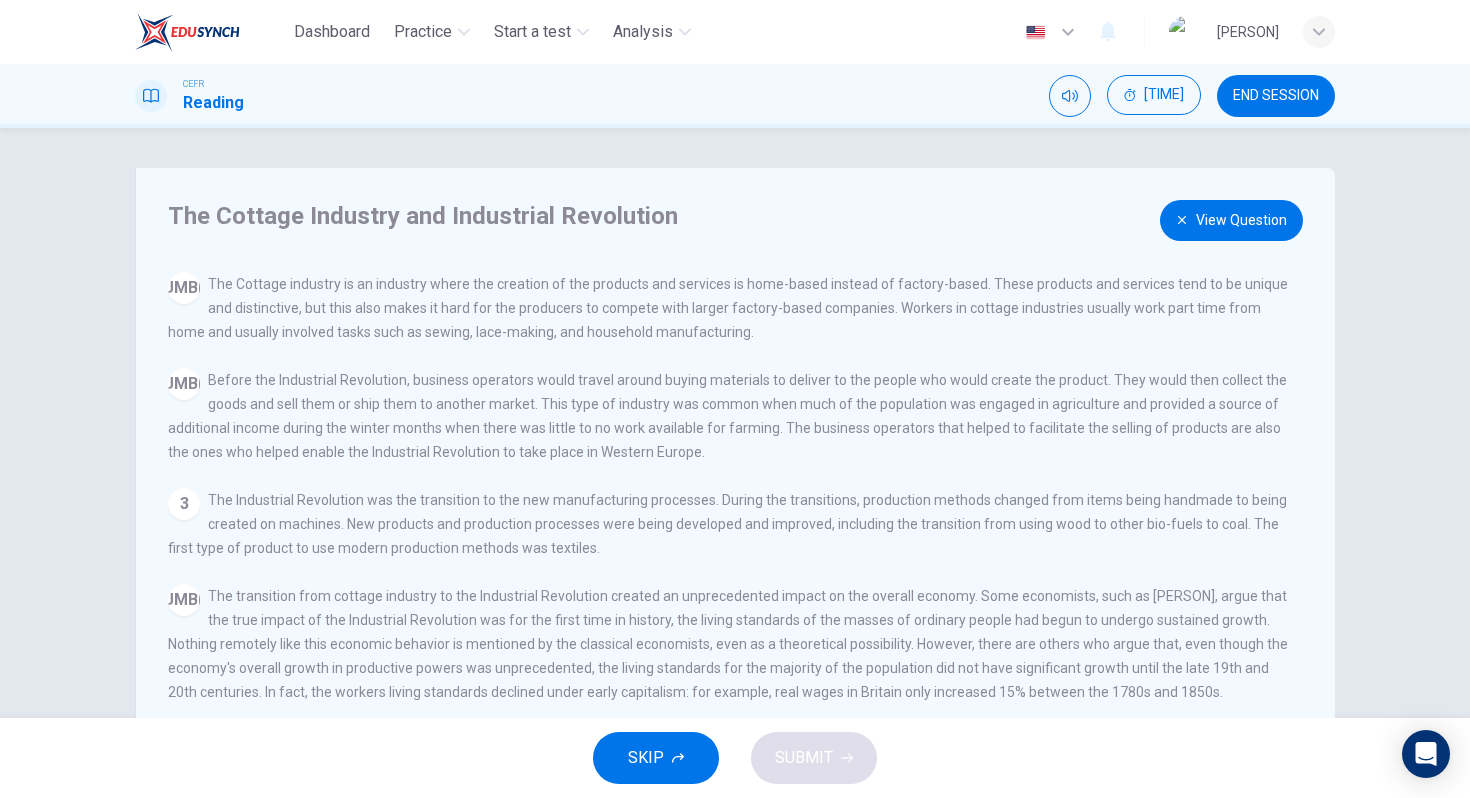 click on "View Question" at bounding box center [1231, 220] 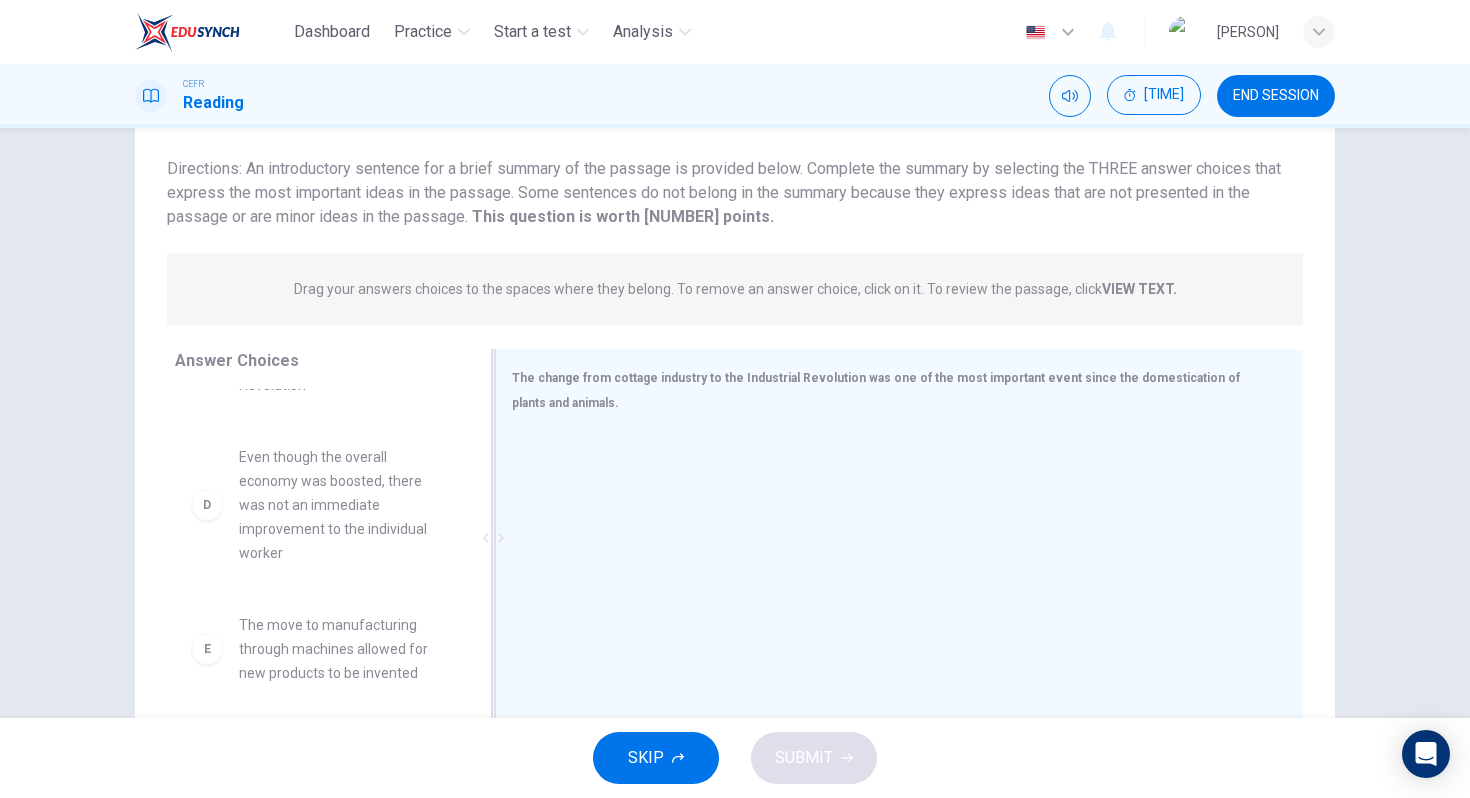 scroll, scrollTop: 185, scrollLeft: 0, axis: vertical 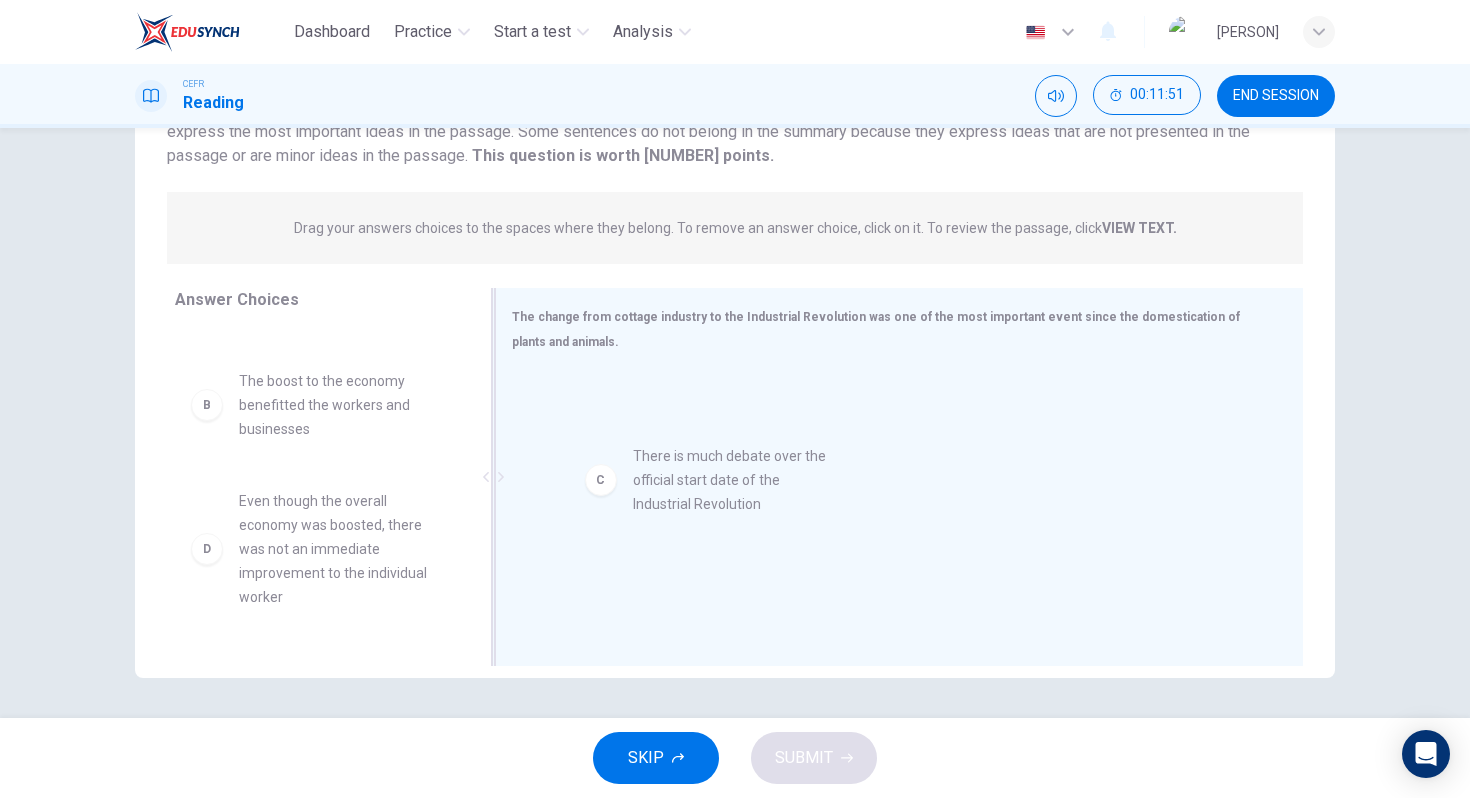 drag, startPoint x: 402, startPoint y: 510, endPoint x: 857, endPoint y: 444, distance: 459.7619 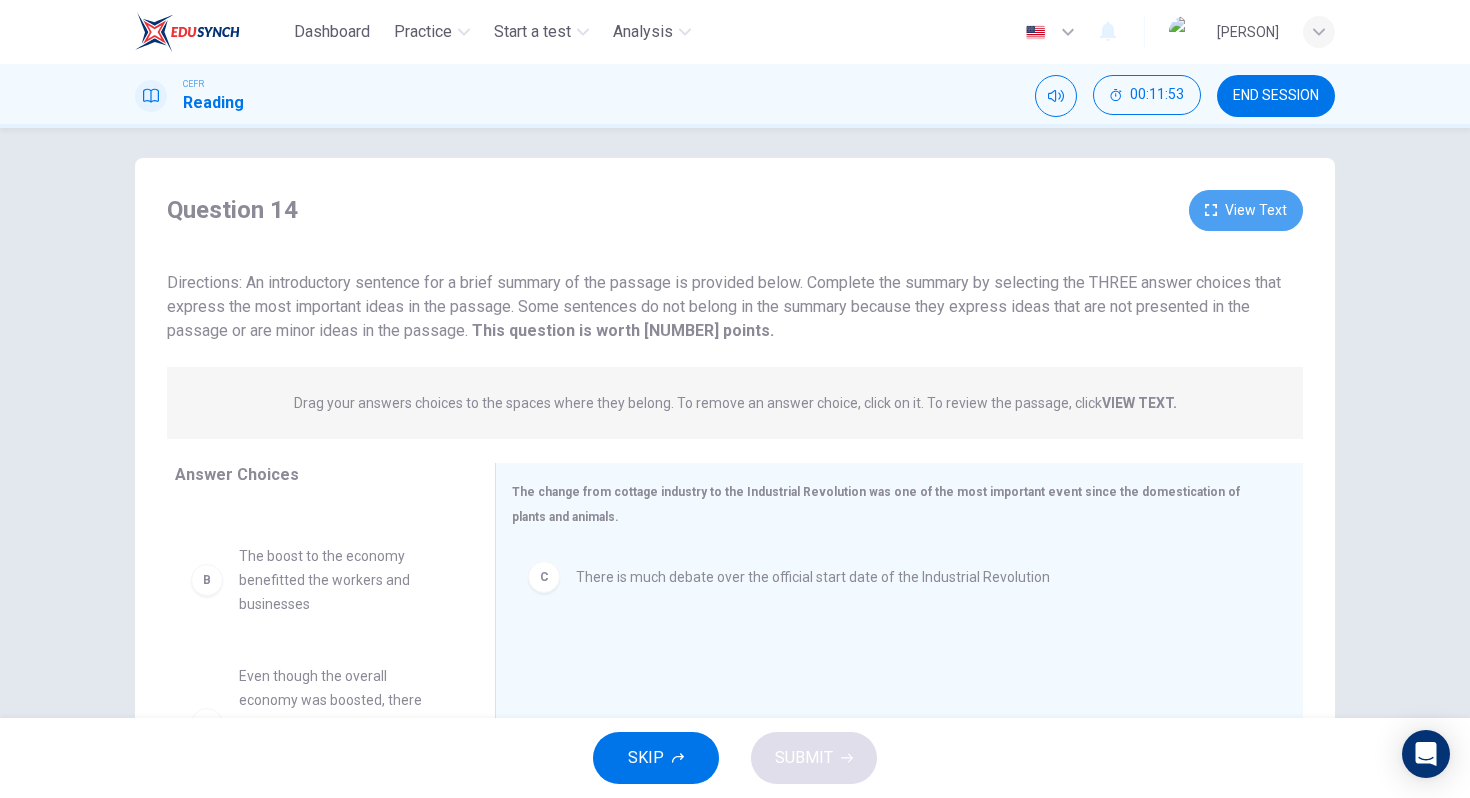 click on "View Text" at bounding box center [1246, 210] 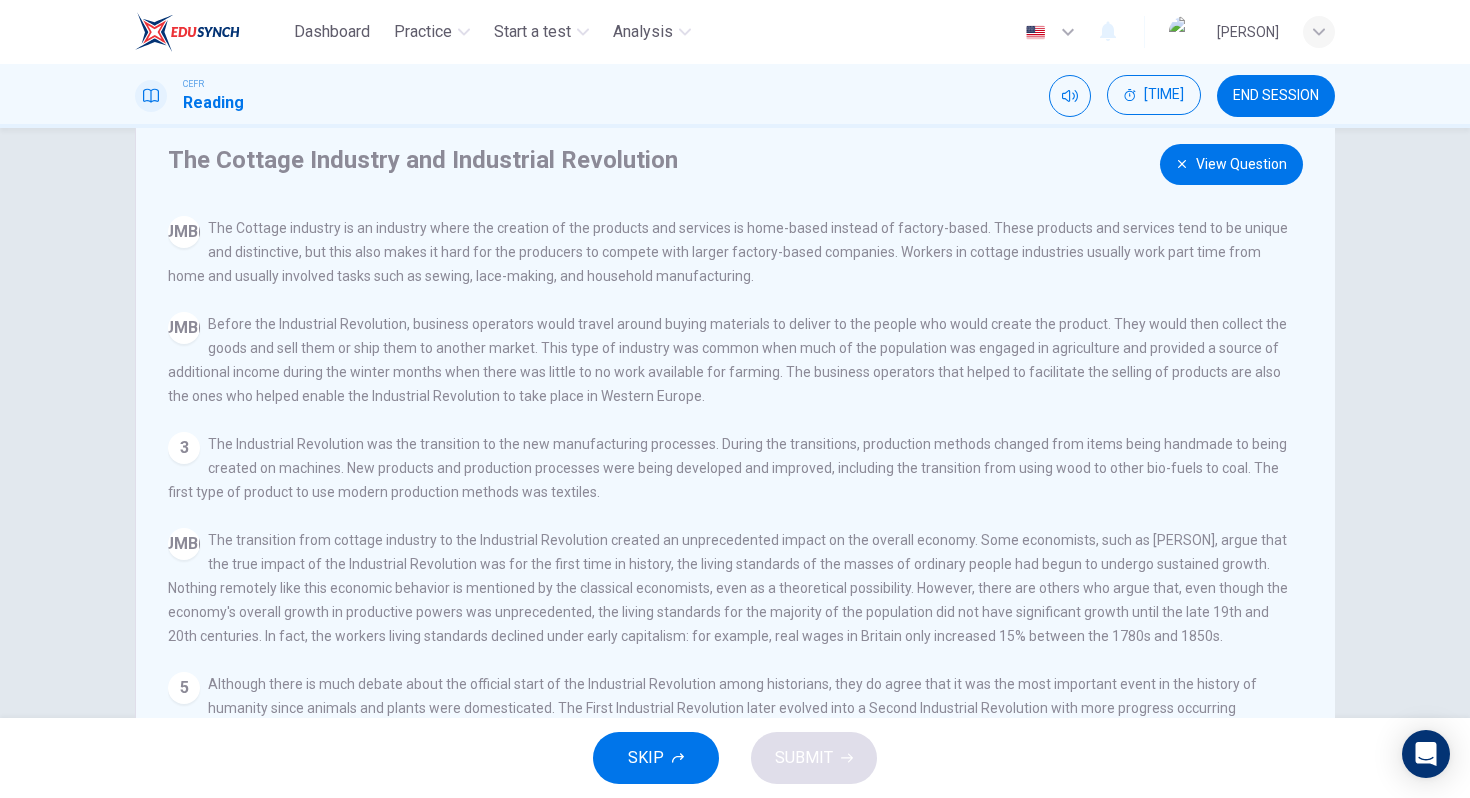 scroll, scrollTop: 0, scrollLeft: 0, axis: both 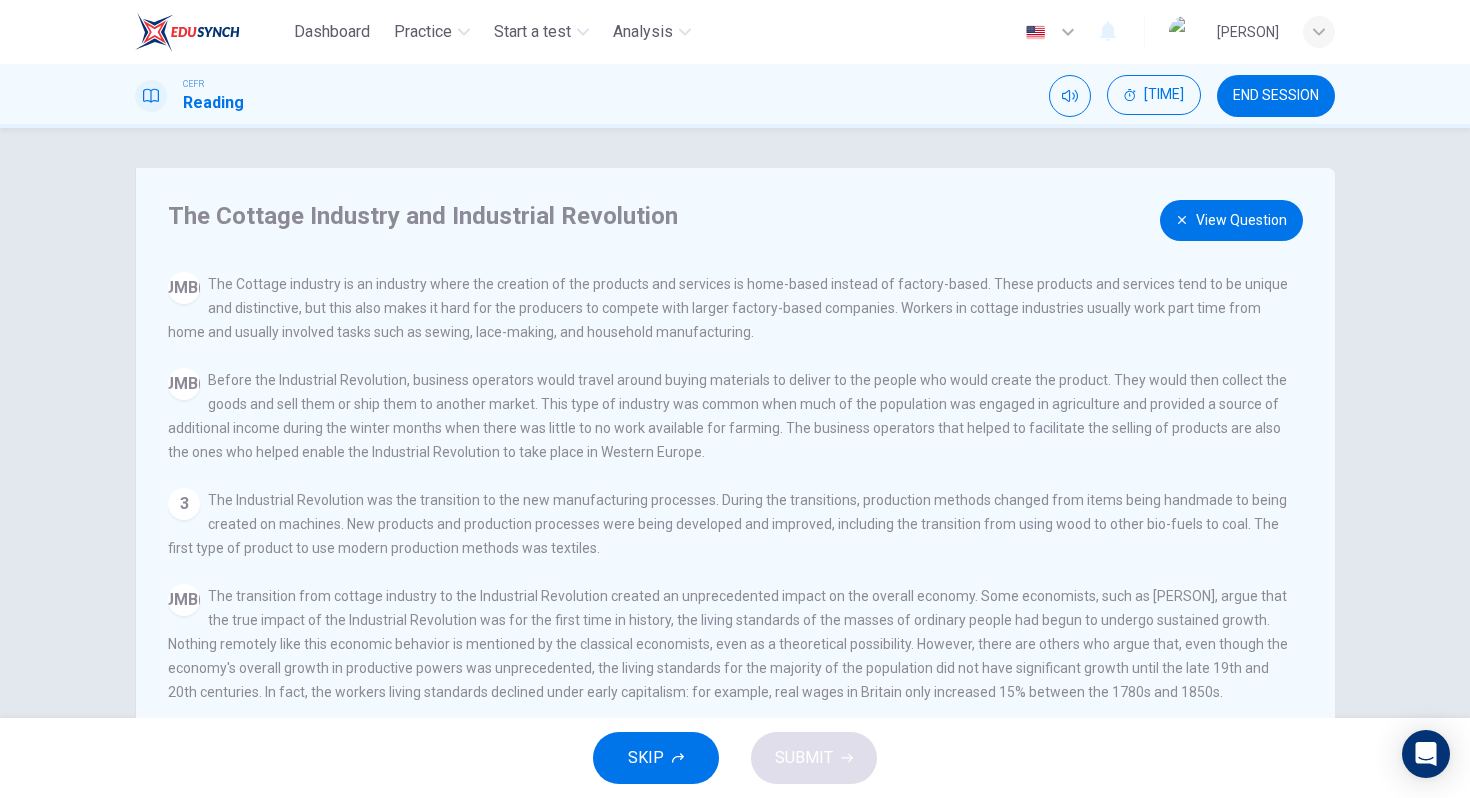 click on "View Question" at bounding box center [1231, 220] 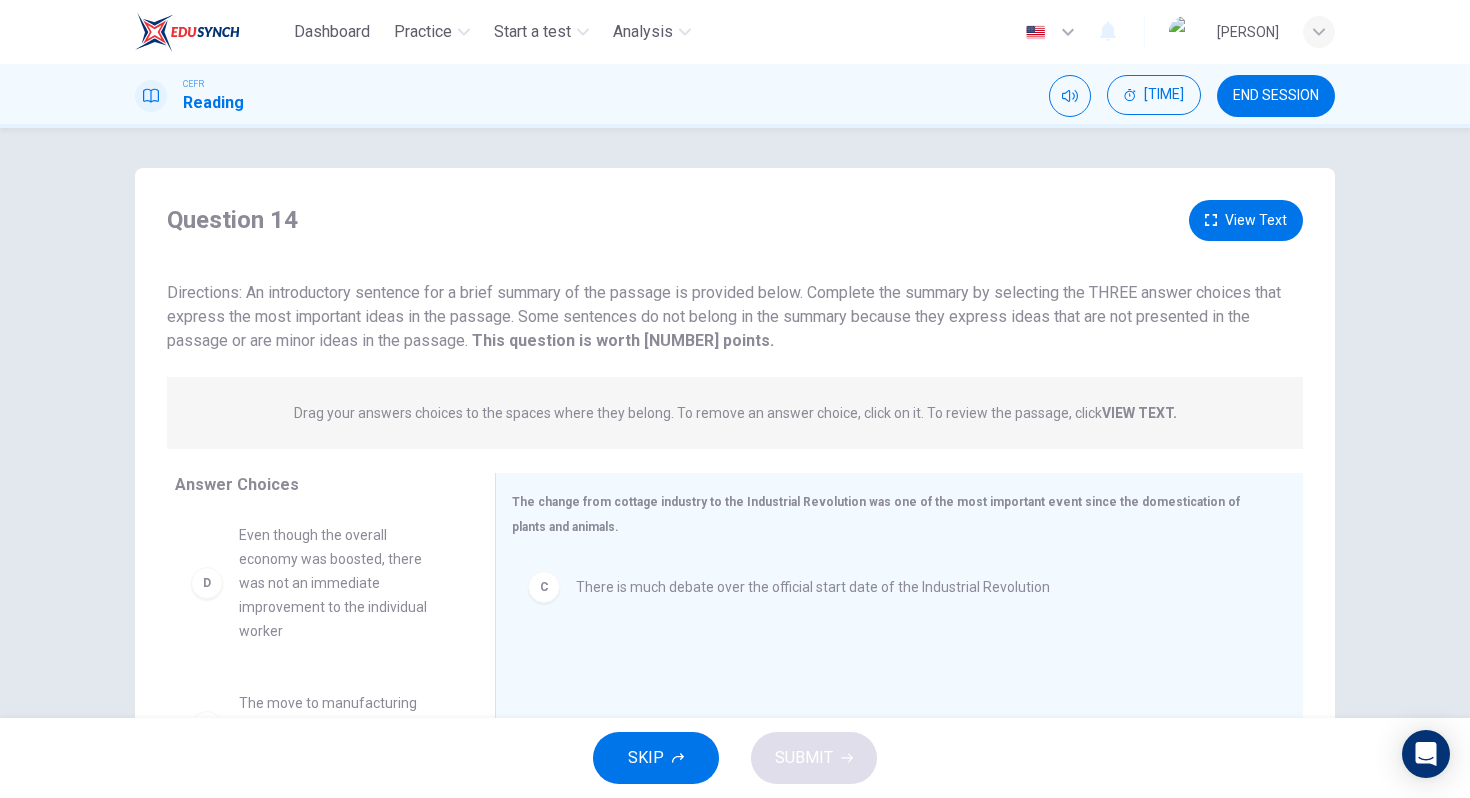 scroll, scrollTop: 248, scrollLeft: 0, axis: vertical 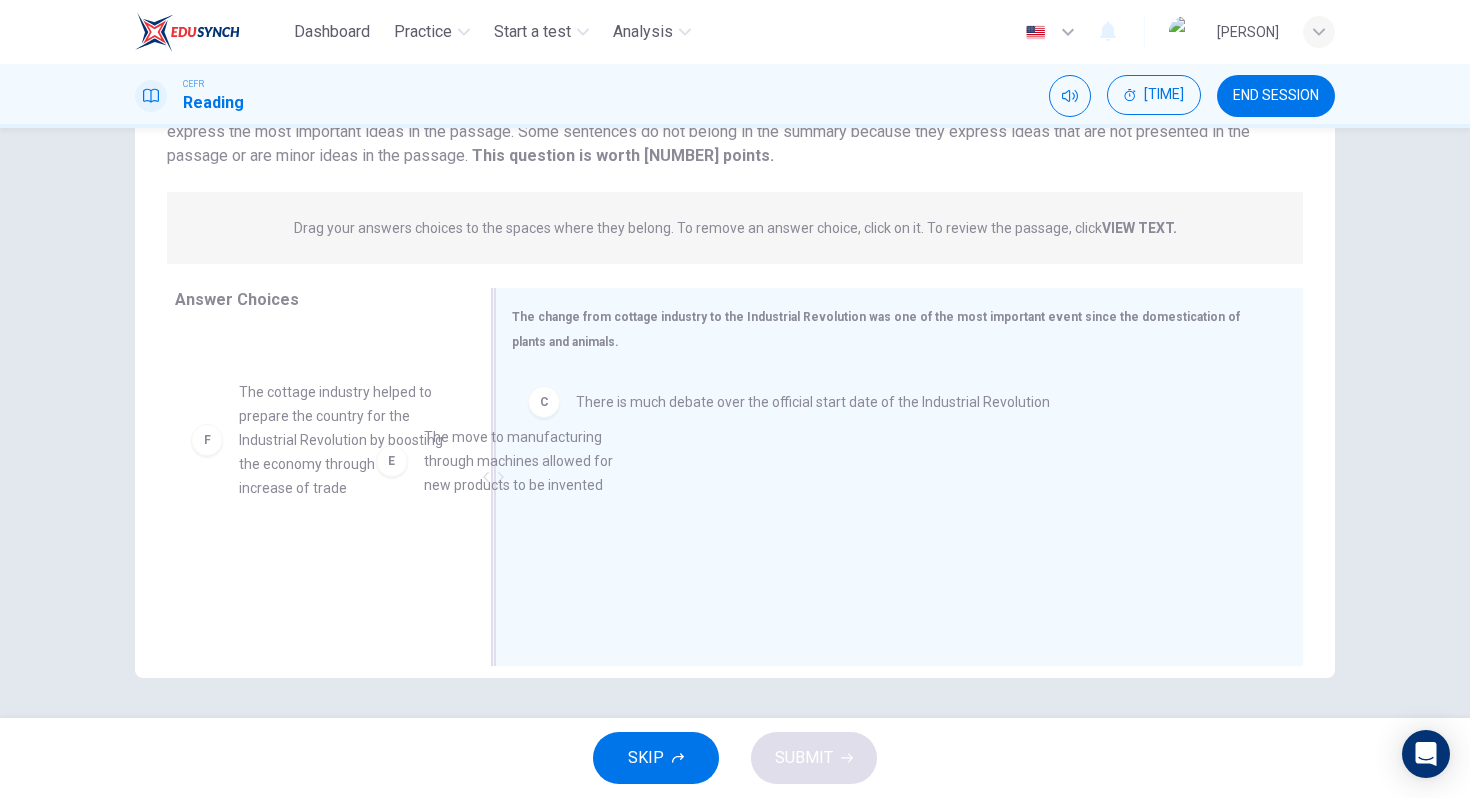 drag, startPoint x: 349, startPoint y: 427, endPoint x: 781, endPoint y: 490, distance: 436.56958 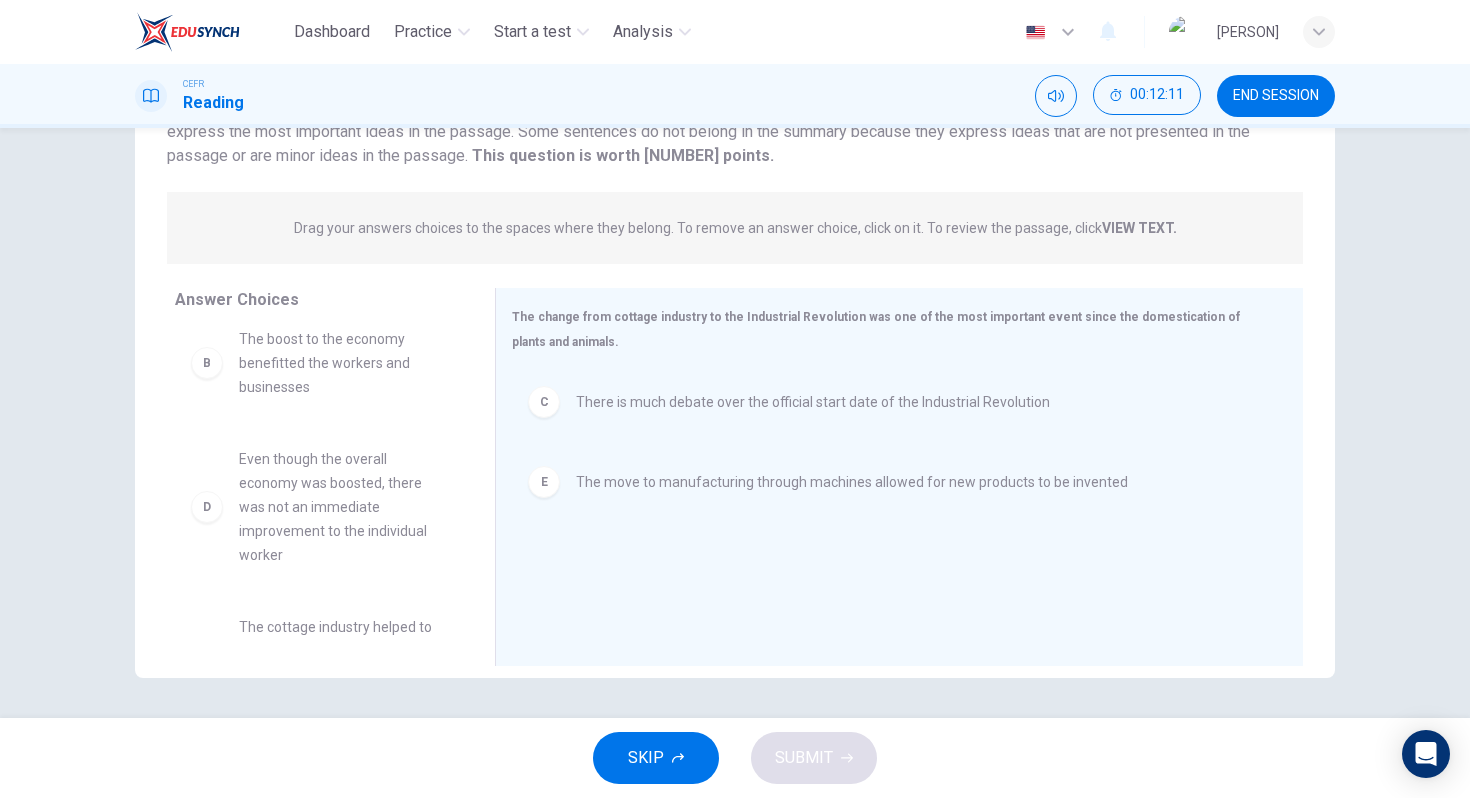 scroll, scrollTop: 132, scrollLeft: 0, axis: vertical 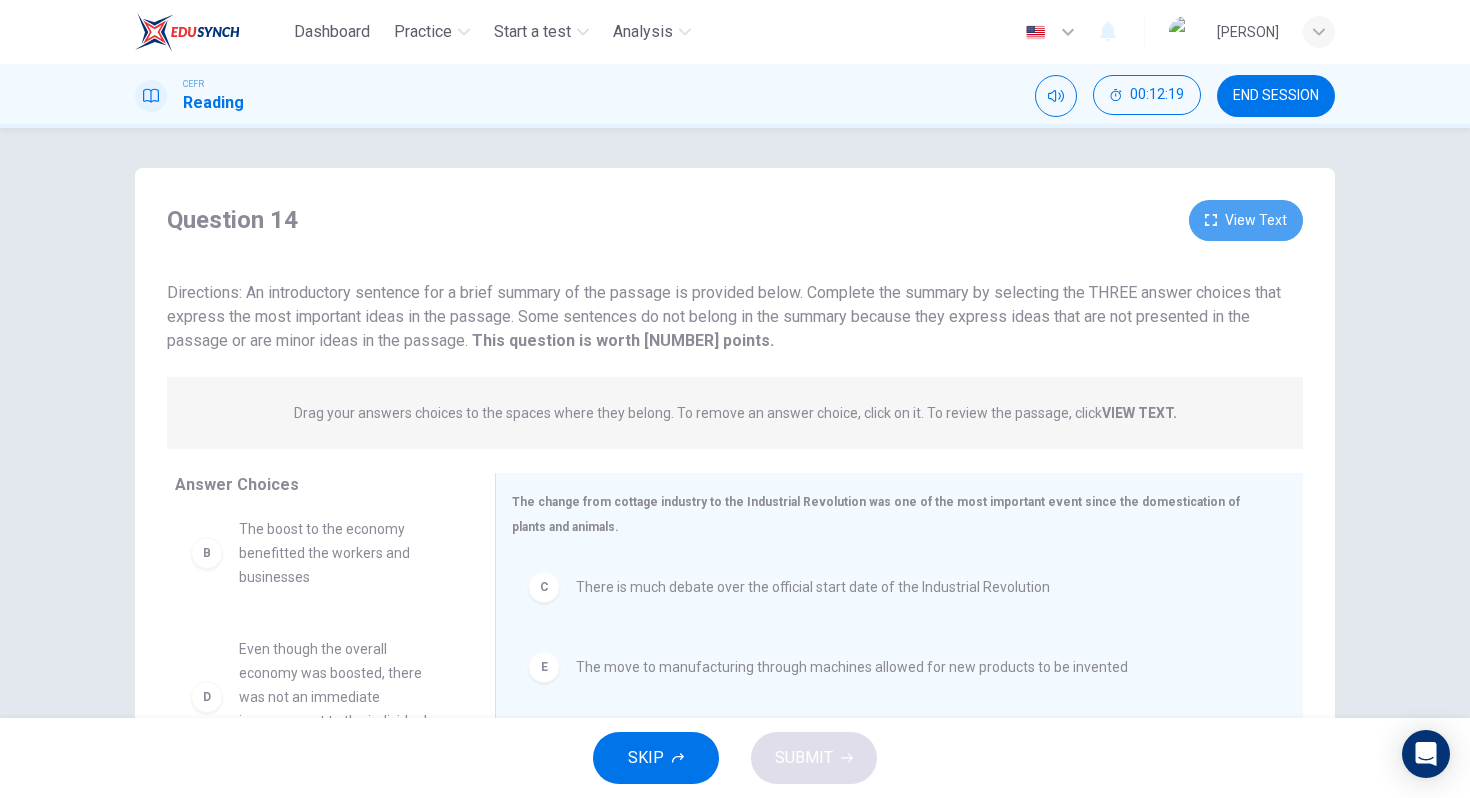 click on "View Text" at bounding box center (1246, 220) 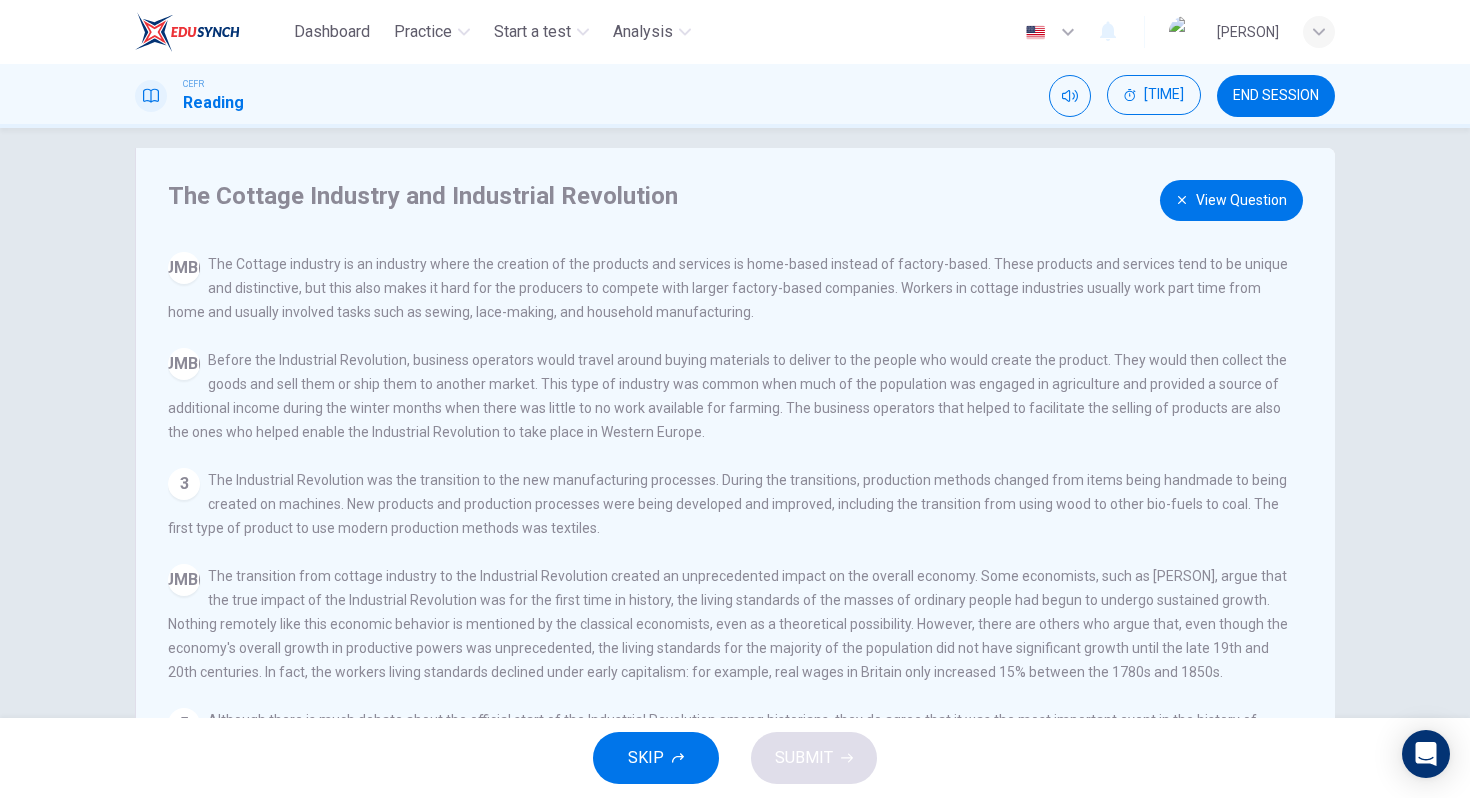 scroll, scrollTop: 0, scrollLeft: 0, axis: both 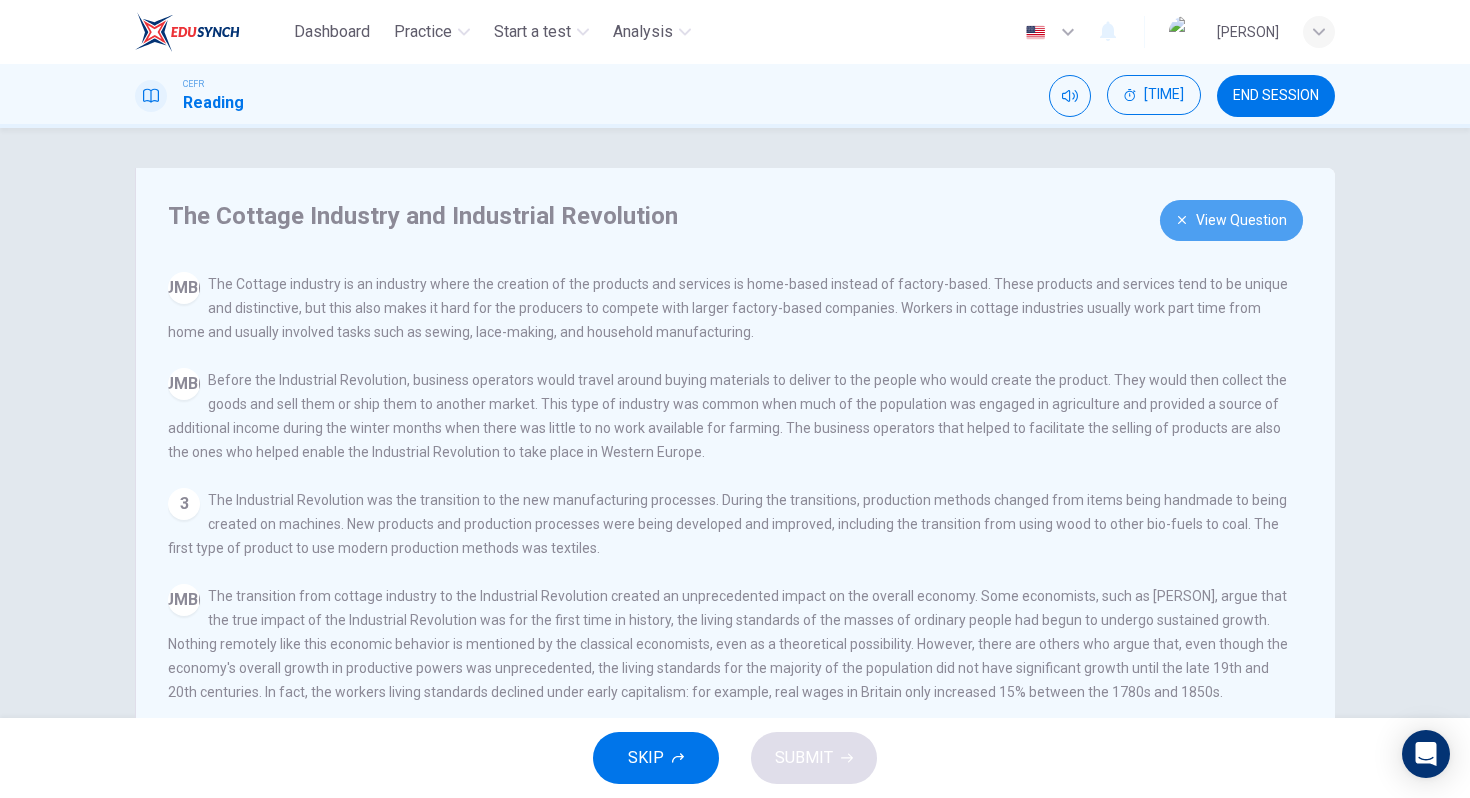 click on "View Question" at bounding box center [1231, 220] 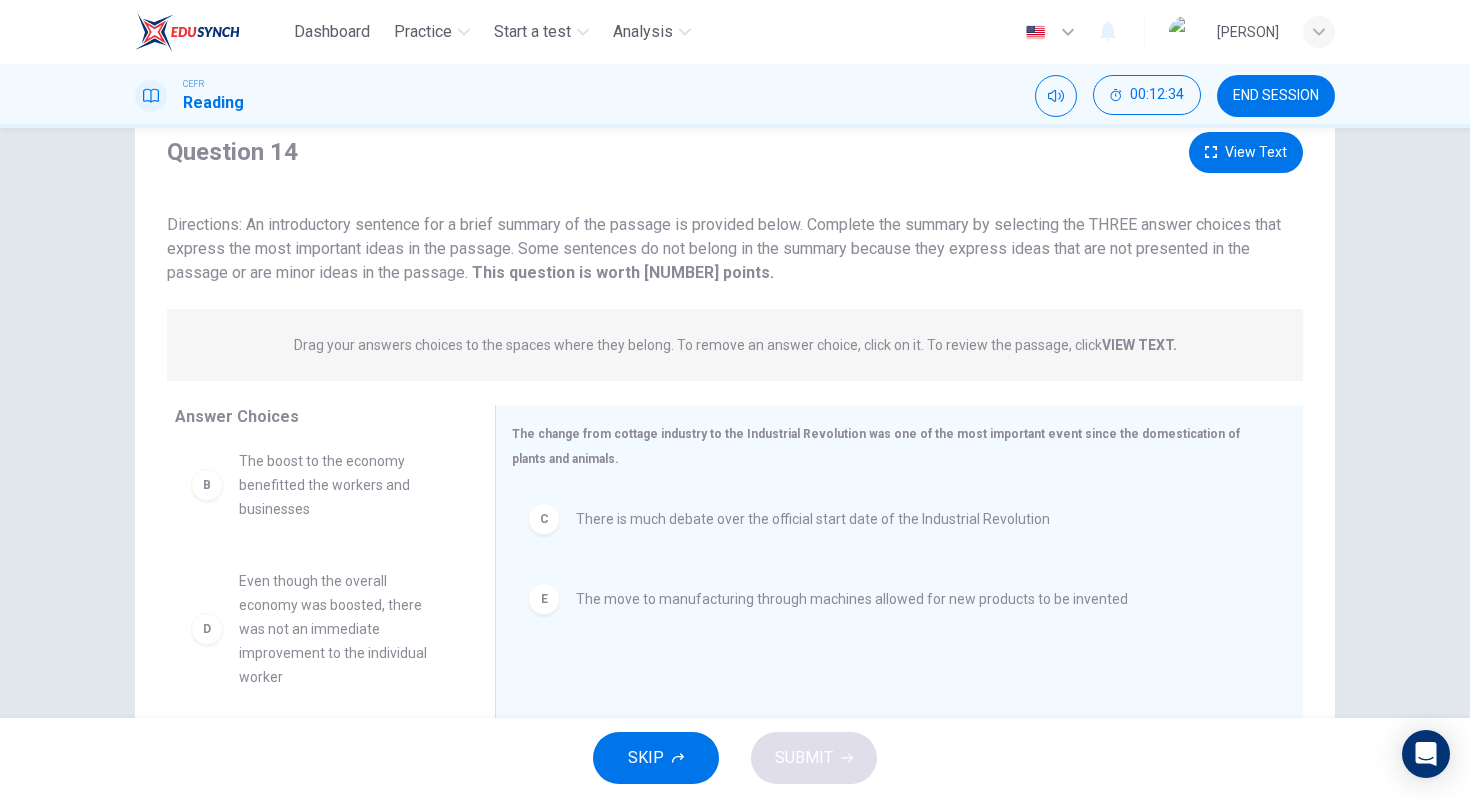scroll, scrollTop: 68, scrollLeft: 0, axis: vertical 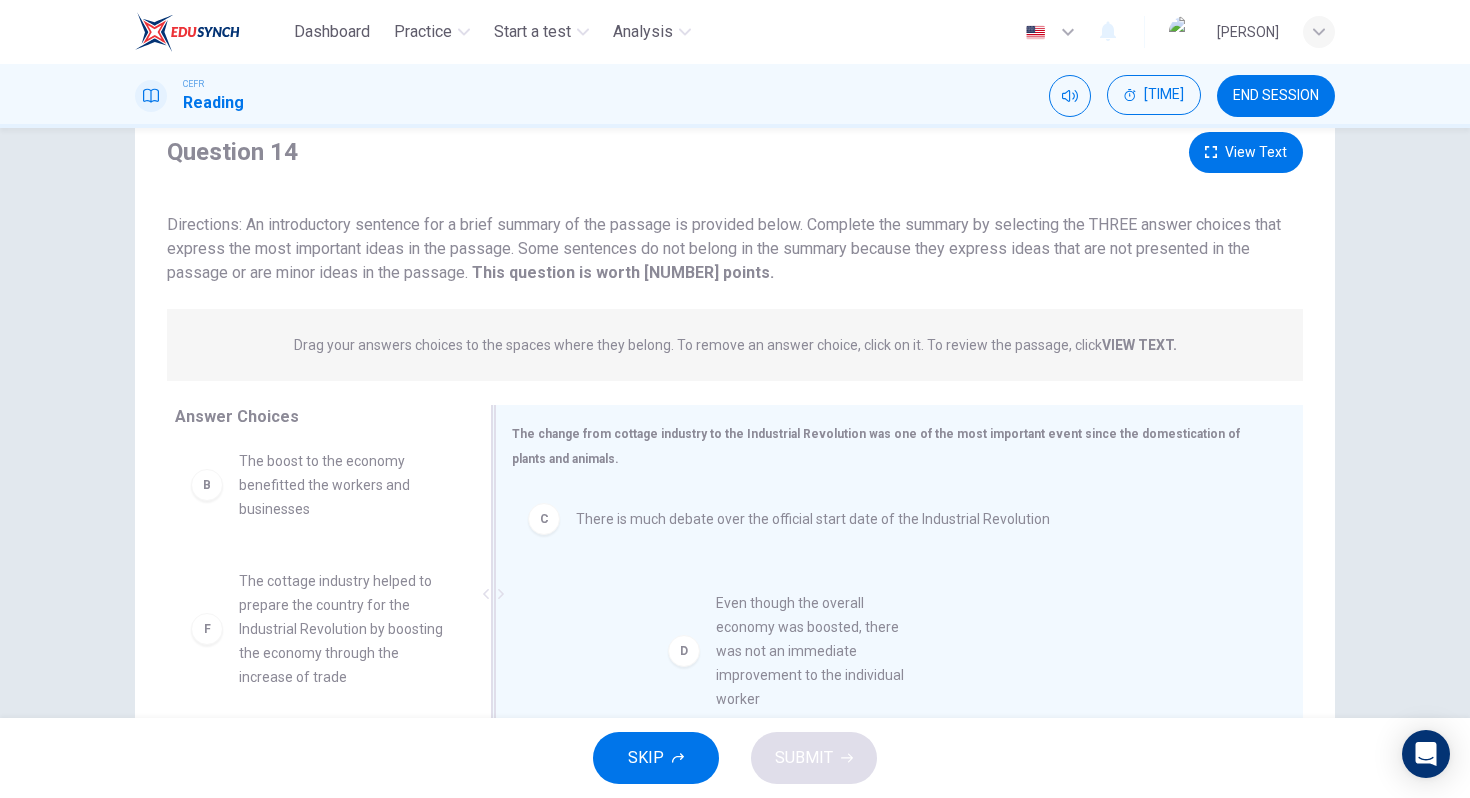 drag, startPoint x: 288, startPoint y: 580, endPoint x: 777, endPoint y: 604, distance: 489.5886 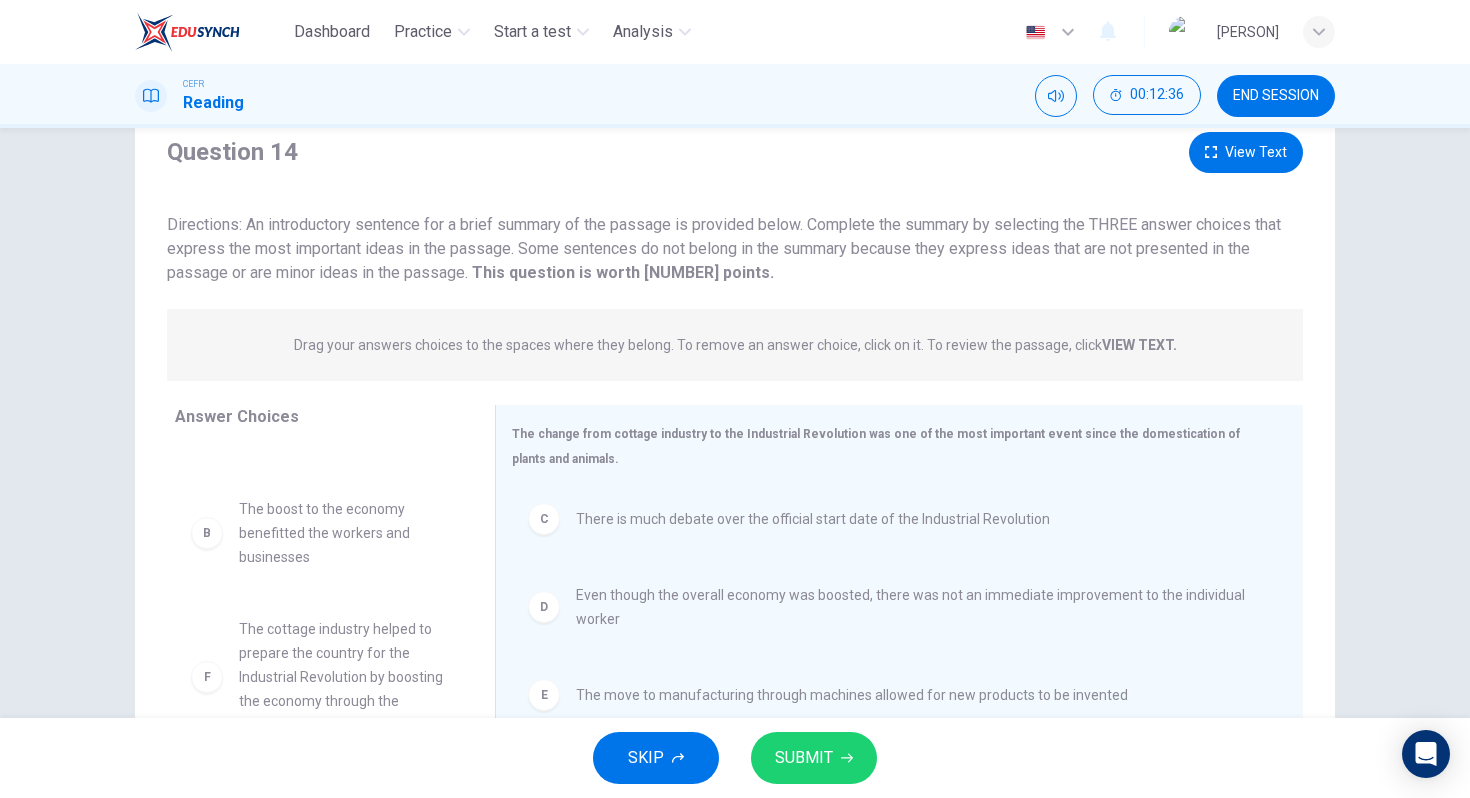 scroll, scrollTop: 84, scrollLeft: 0, axis: vertical 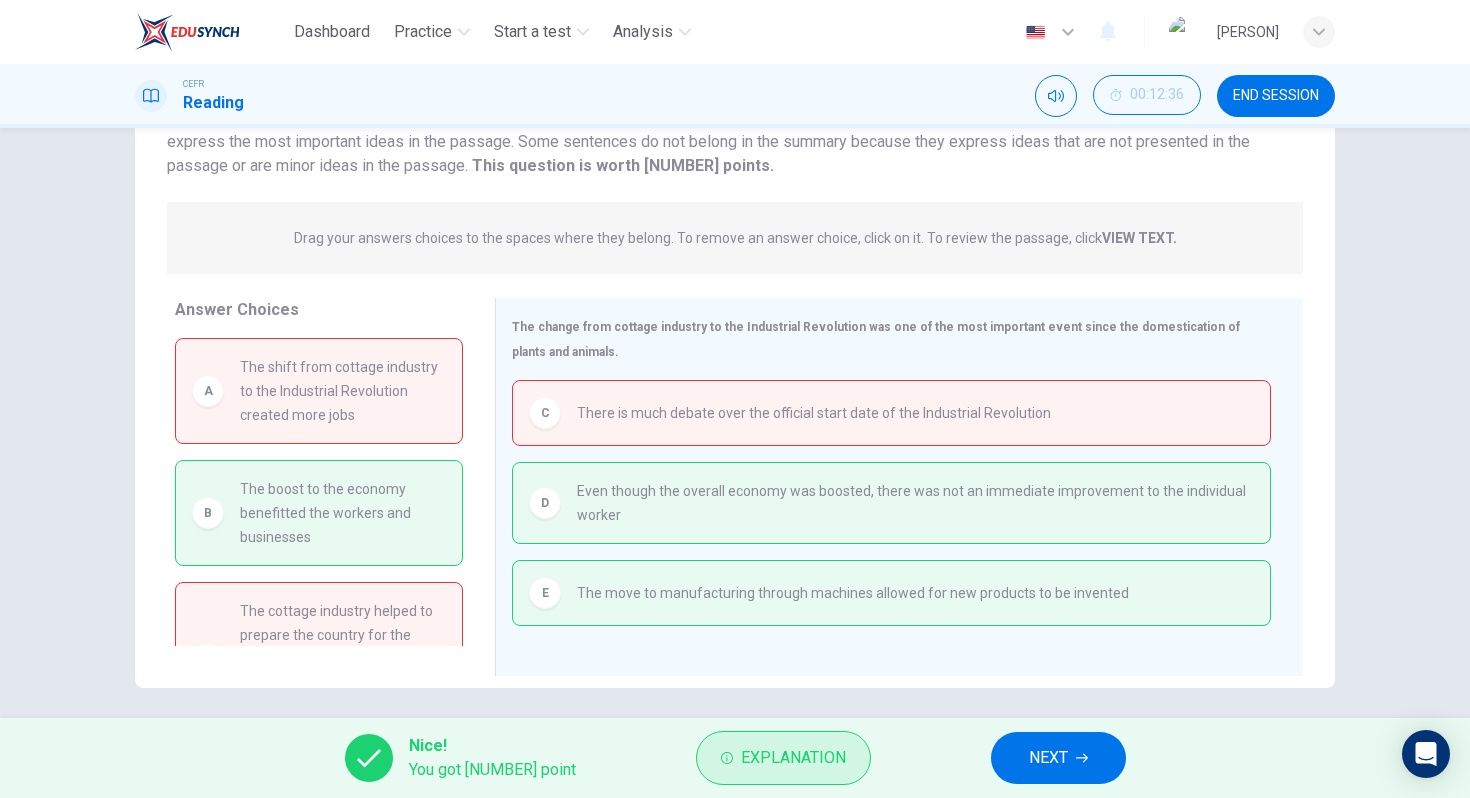 click on "Explanation" at bounding box center [793, 758] 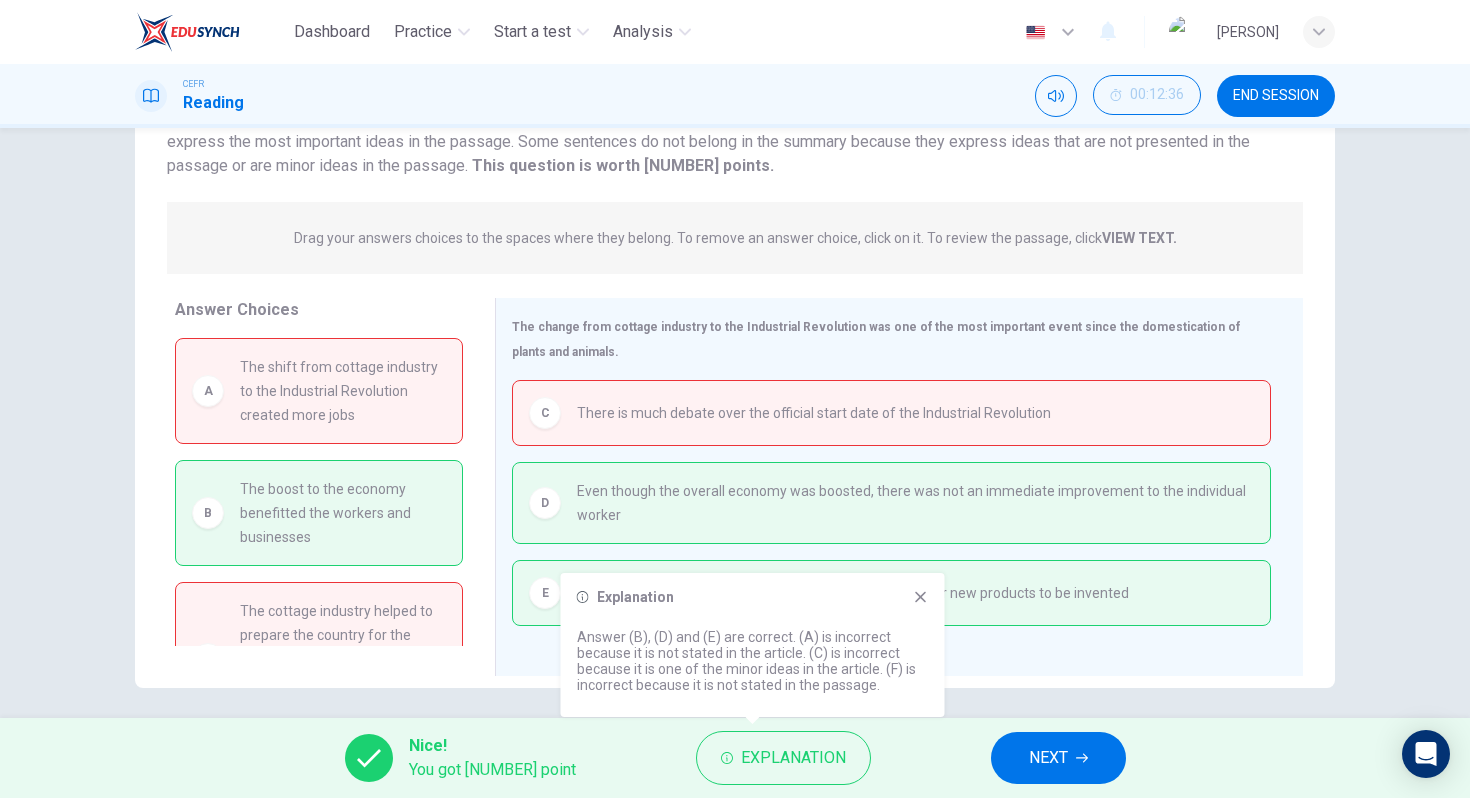 click on "NEXT" at bounding box center [1048, 758] 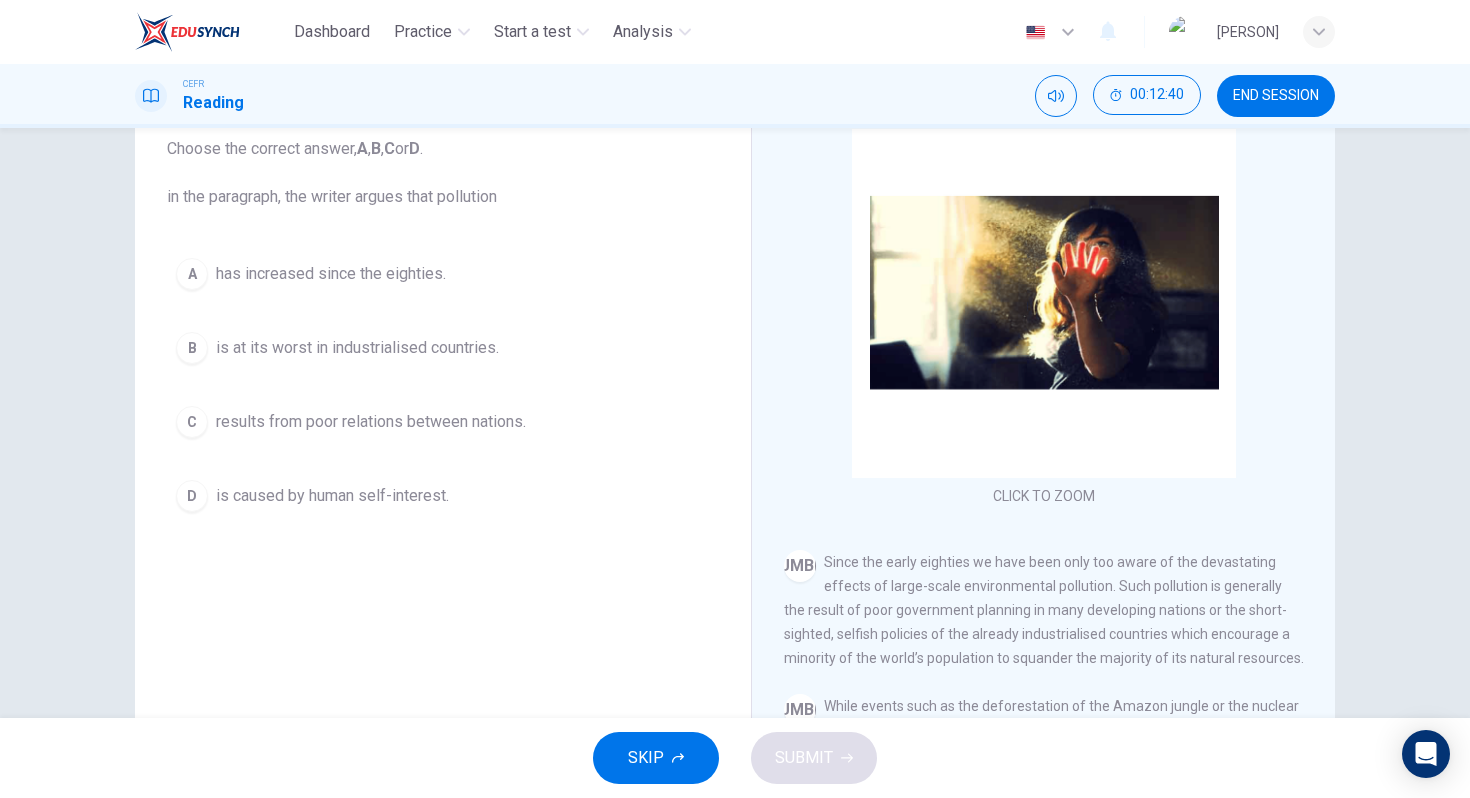scroll, scrollTop: 185, scrollLeft: 0, axis: vertical 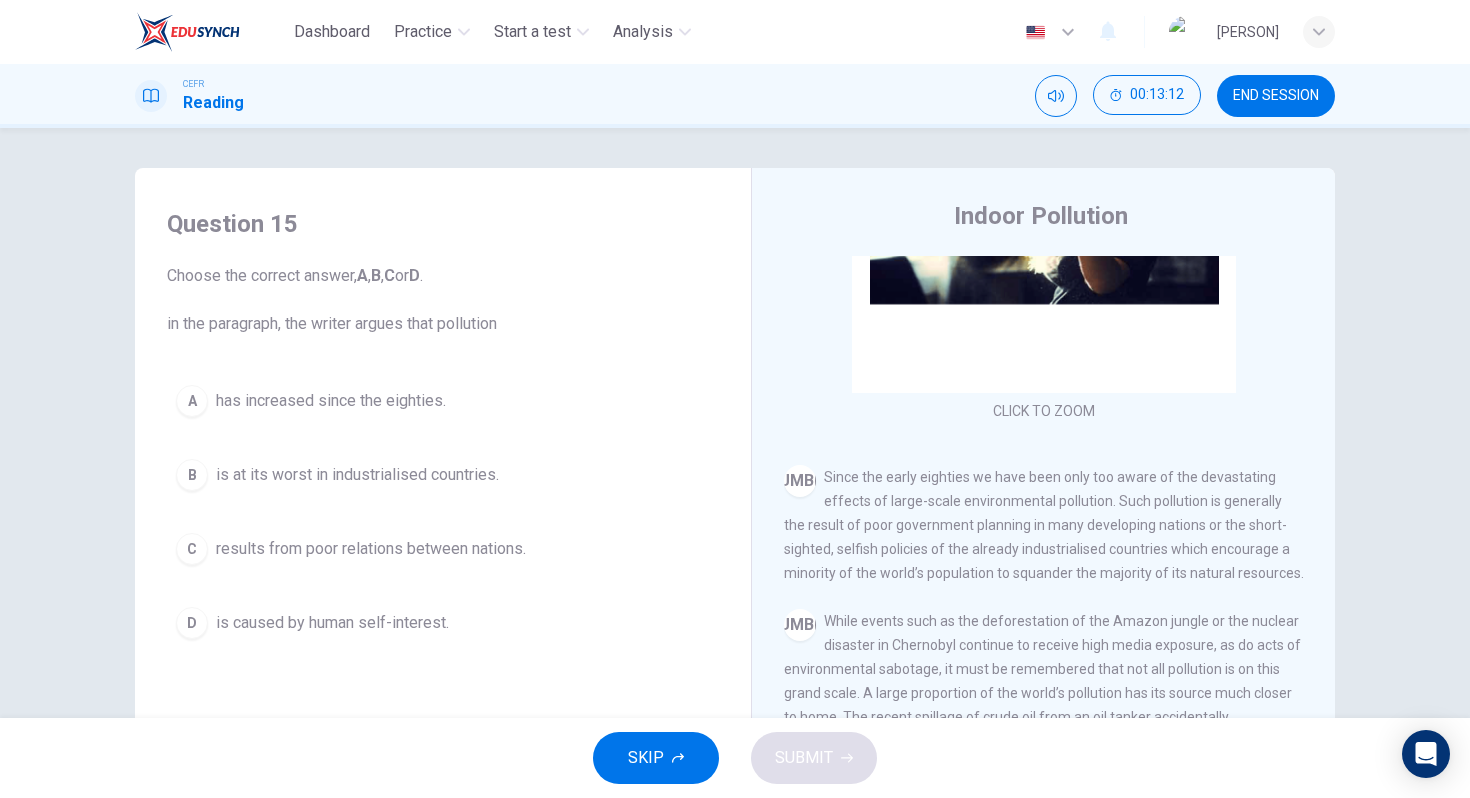 click on "results from poor relations between nations." at bounding box center (331, 401) 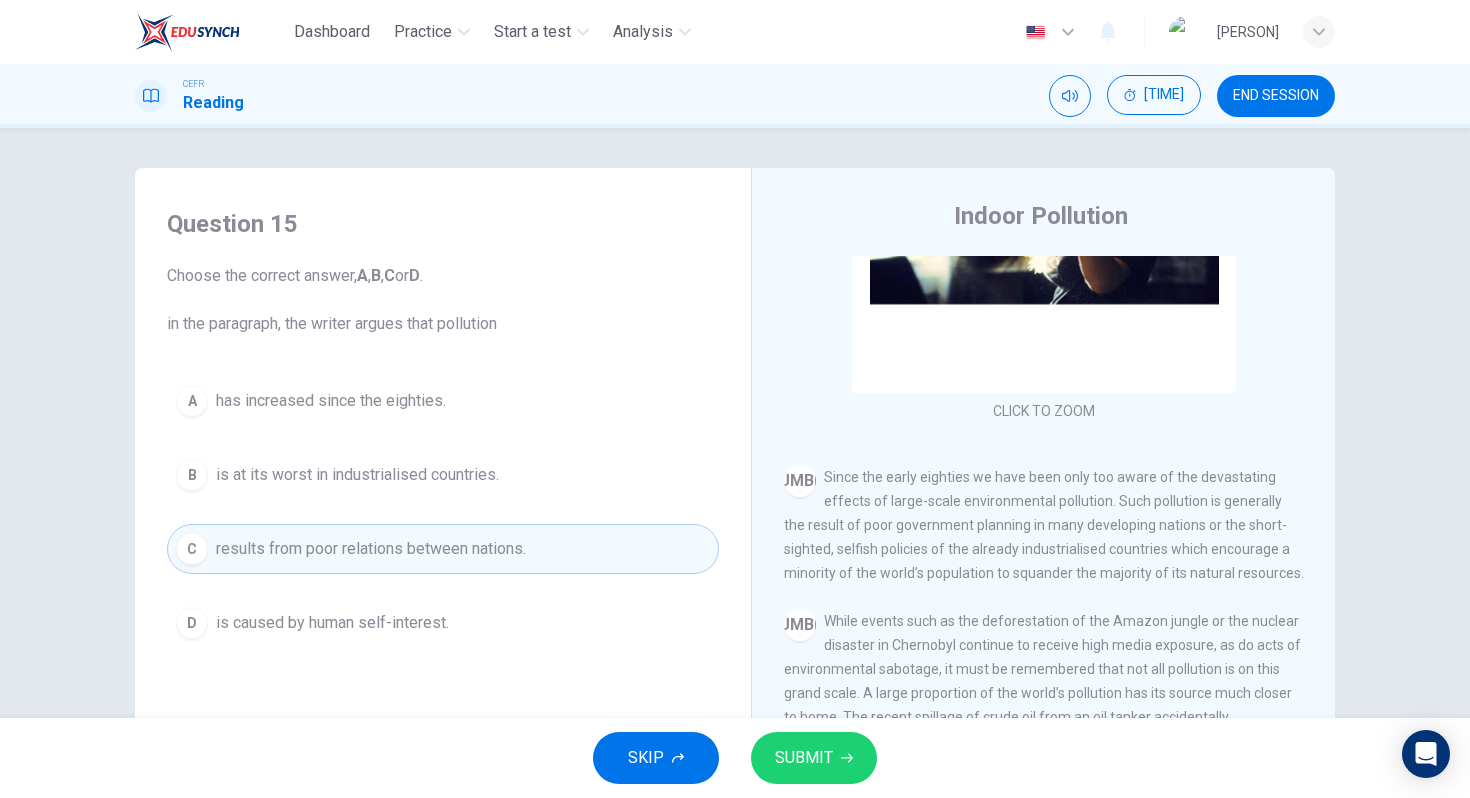 click on "D is caused by human self-interest." at bounding box center (443, 623) 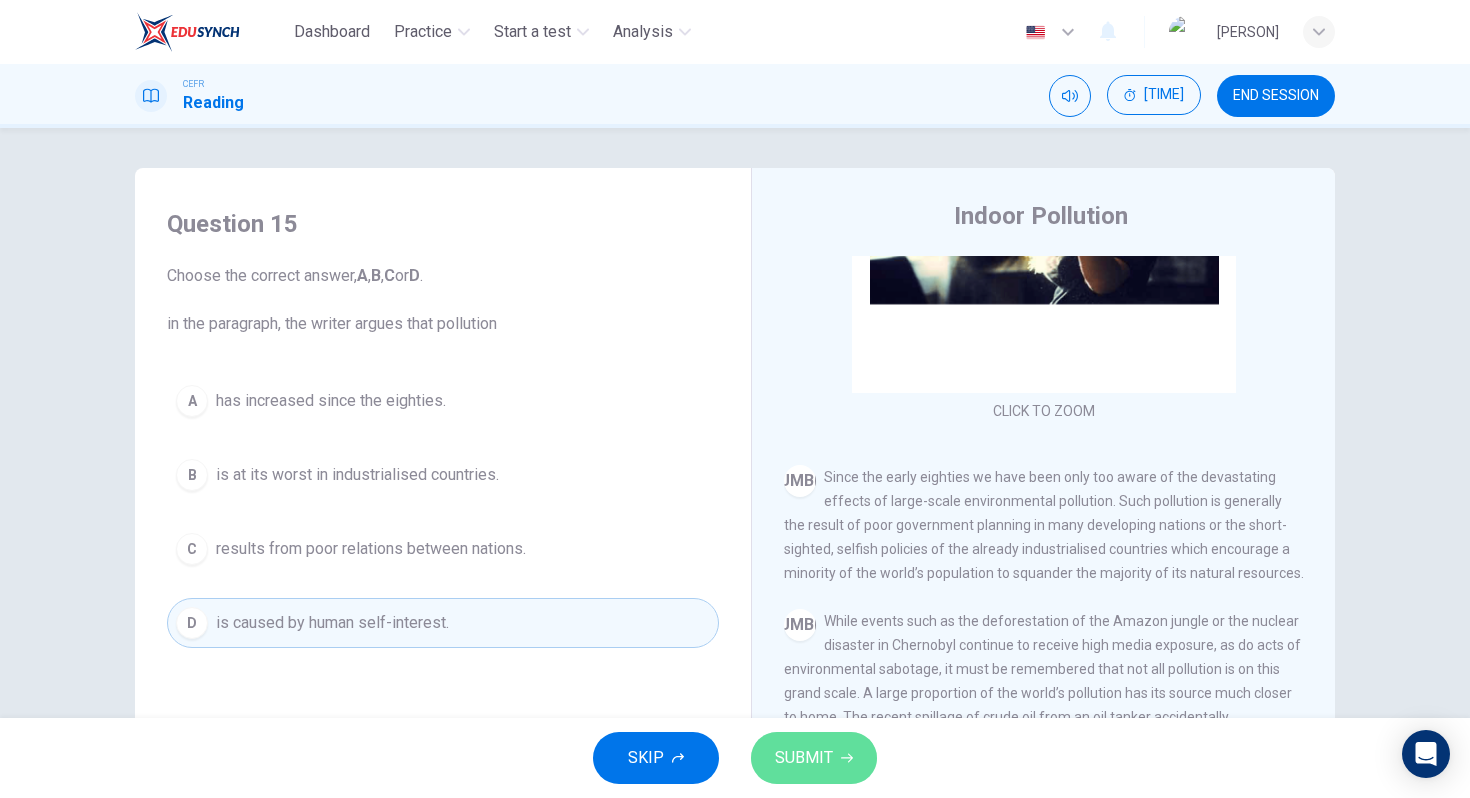 click at bounding box center [847, 758] 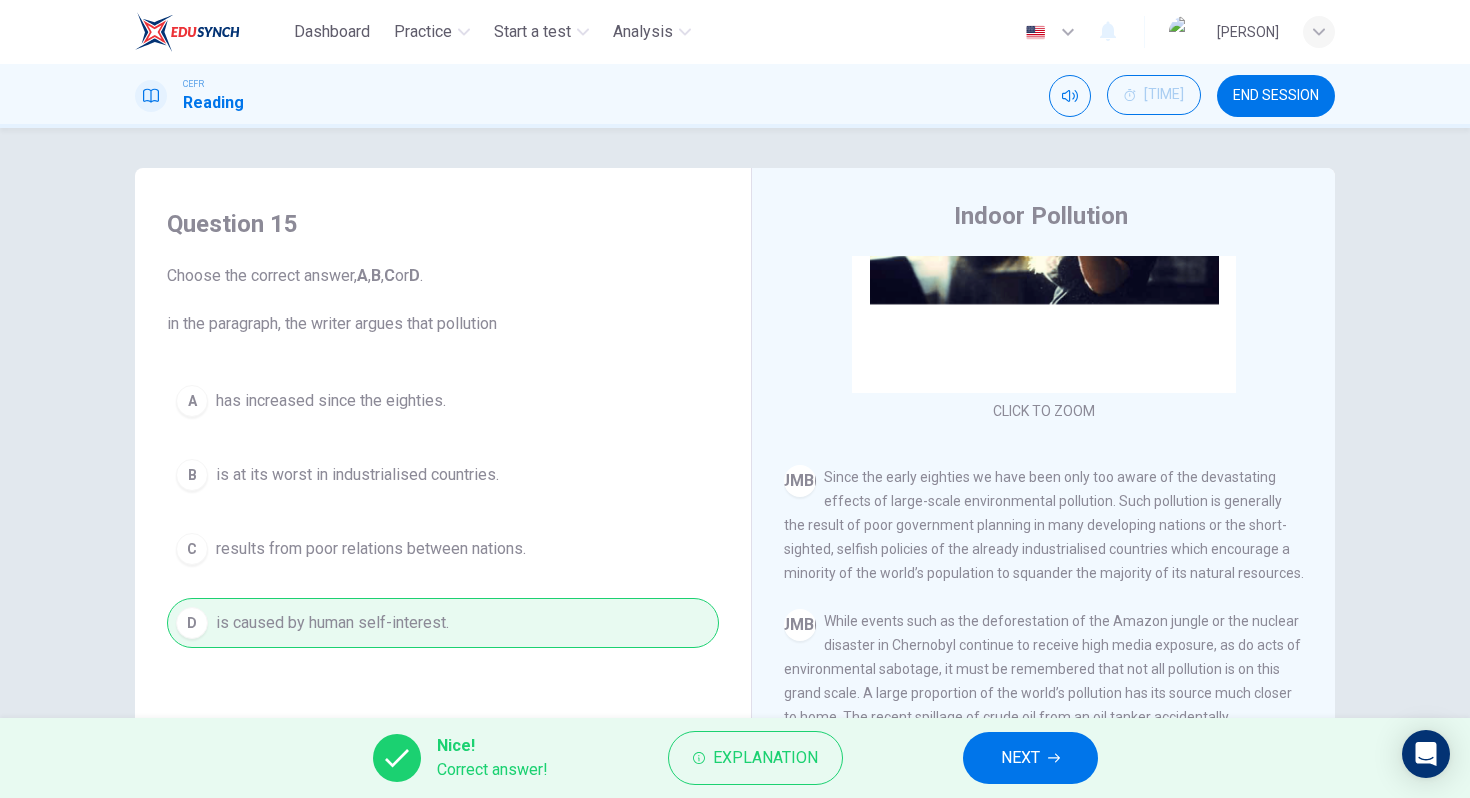 click on "NEXT" at bounding box center (1020, 758) 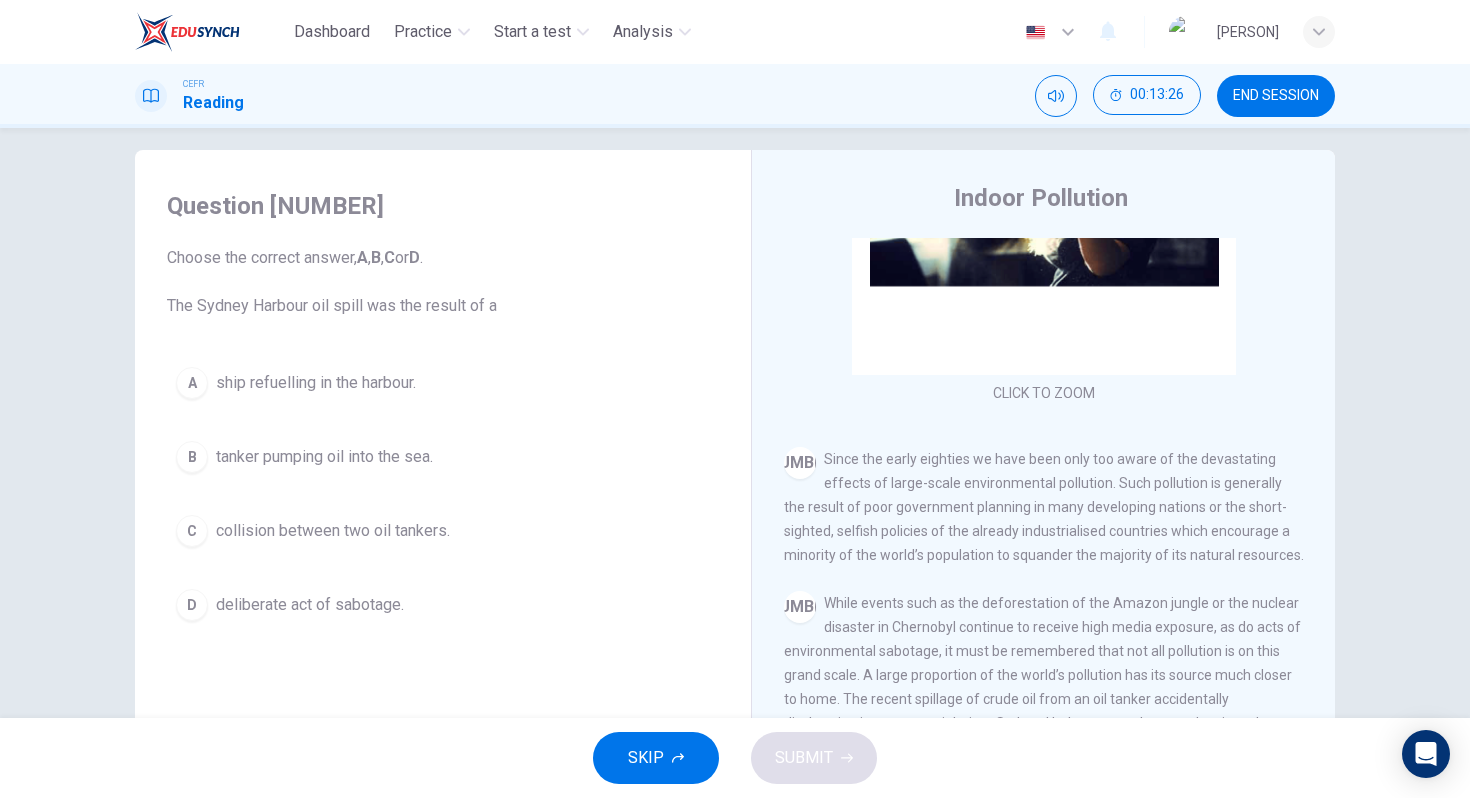 scroll, scrollTop: 73, scrollLeft: 0, axis: vertical 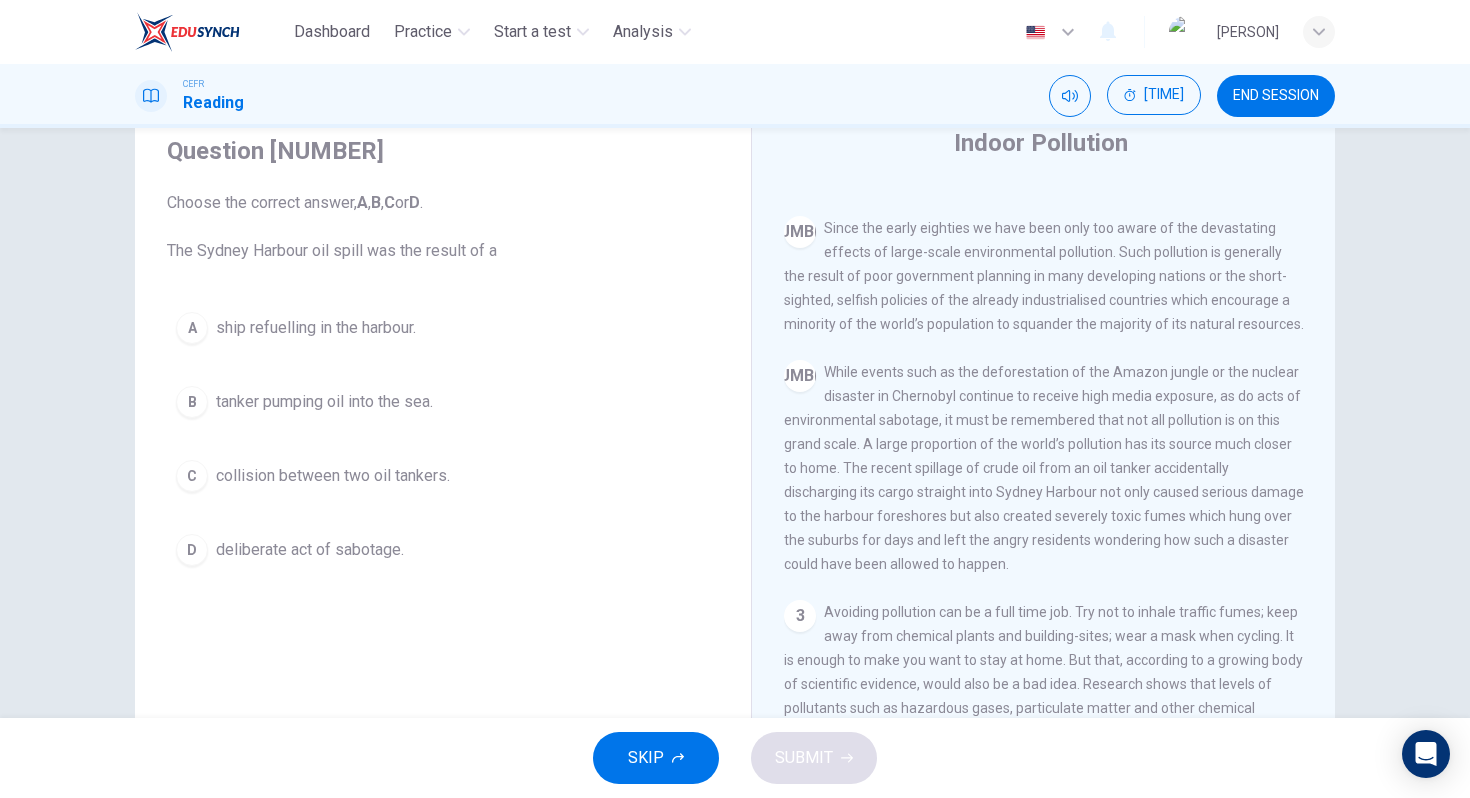 click on "tanker pumping oil into the sea." at bounding box center (316, 328) 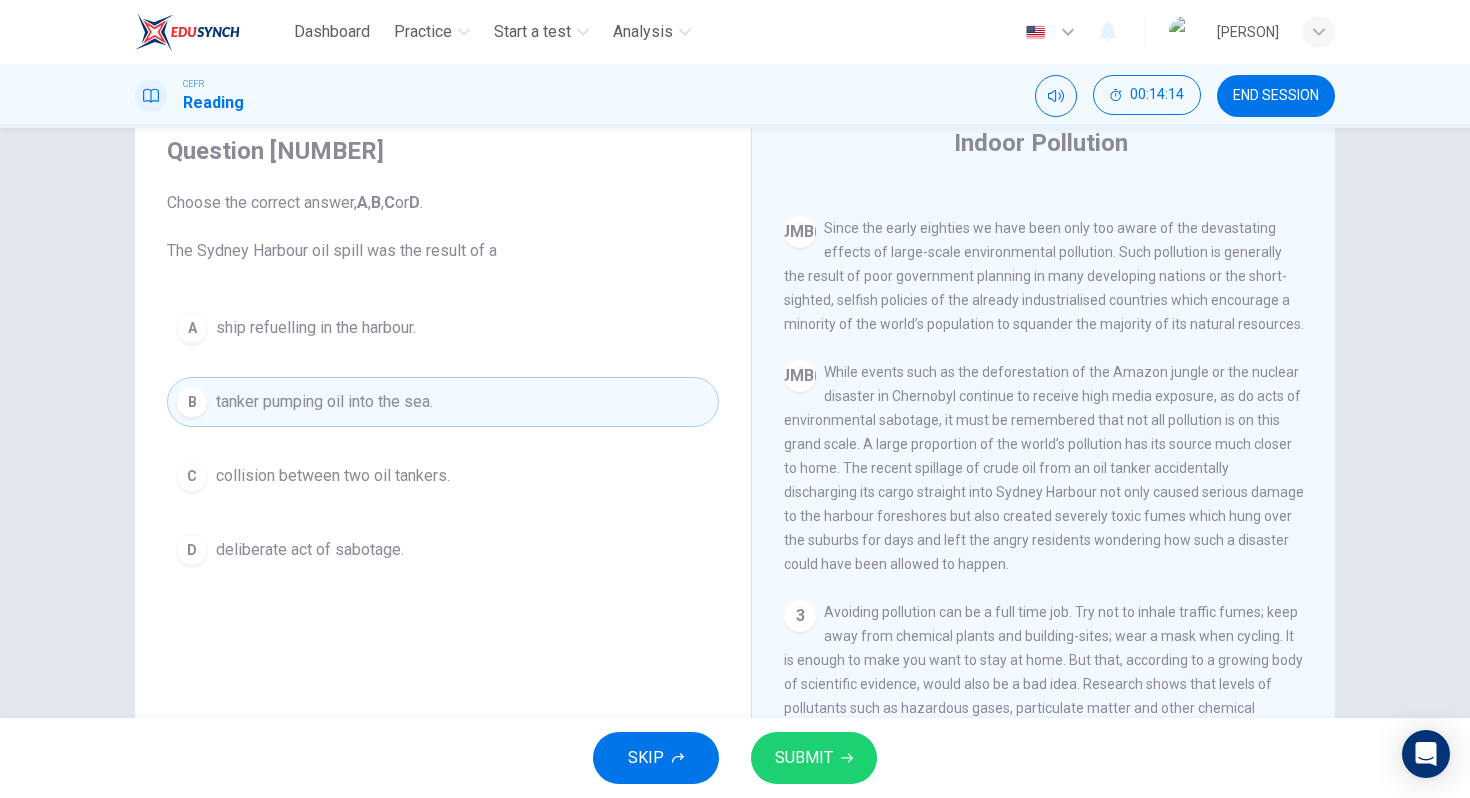 click on "SUBMIT" at bounding box center [814, 758] 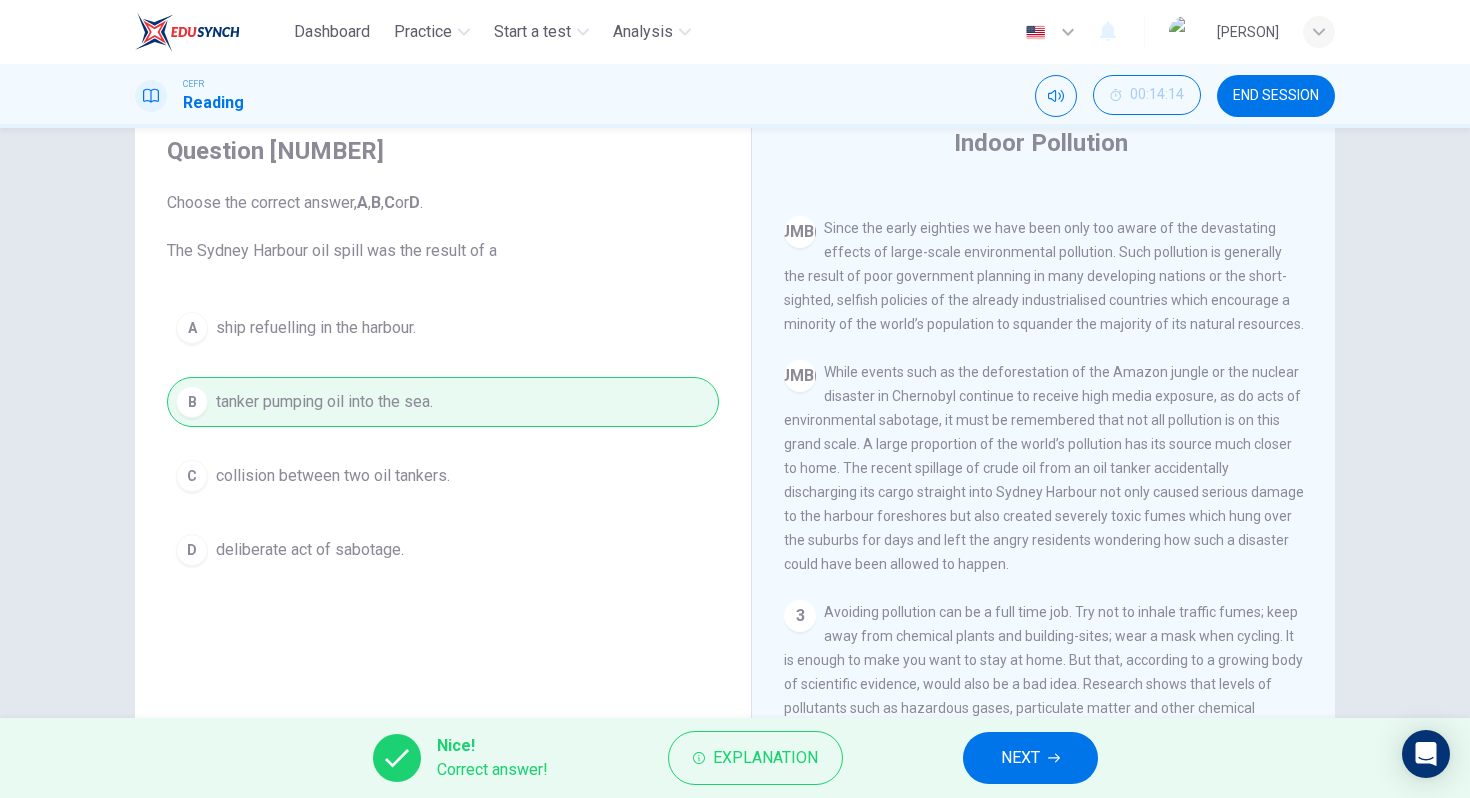 click on "NEXT" at bounding box center [1030, 758] 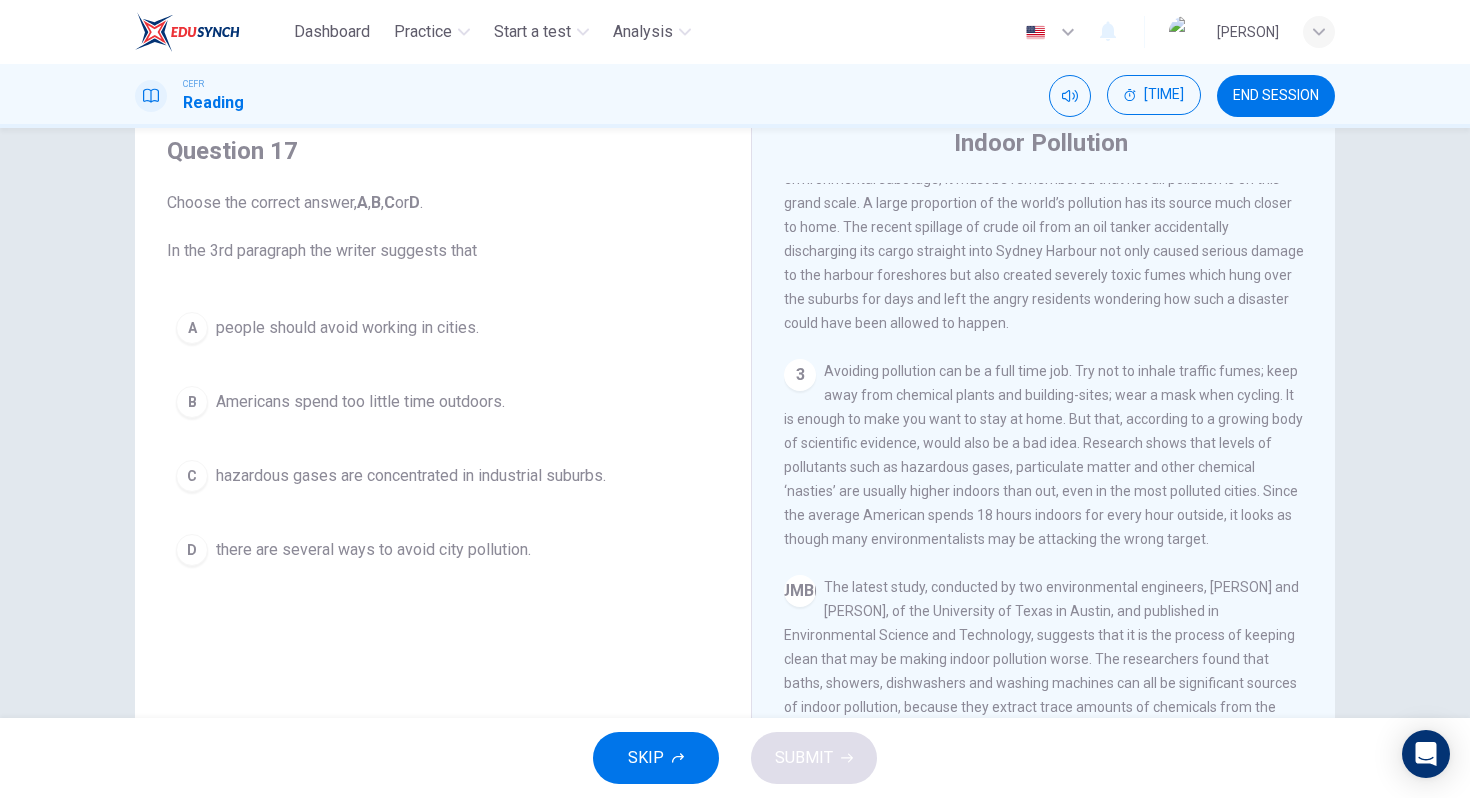 scroll, scrollTop: 630, scrollLeft: 0, axis: vertical 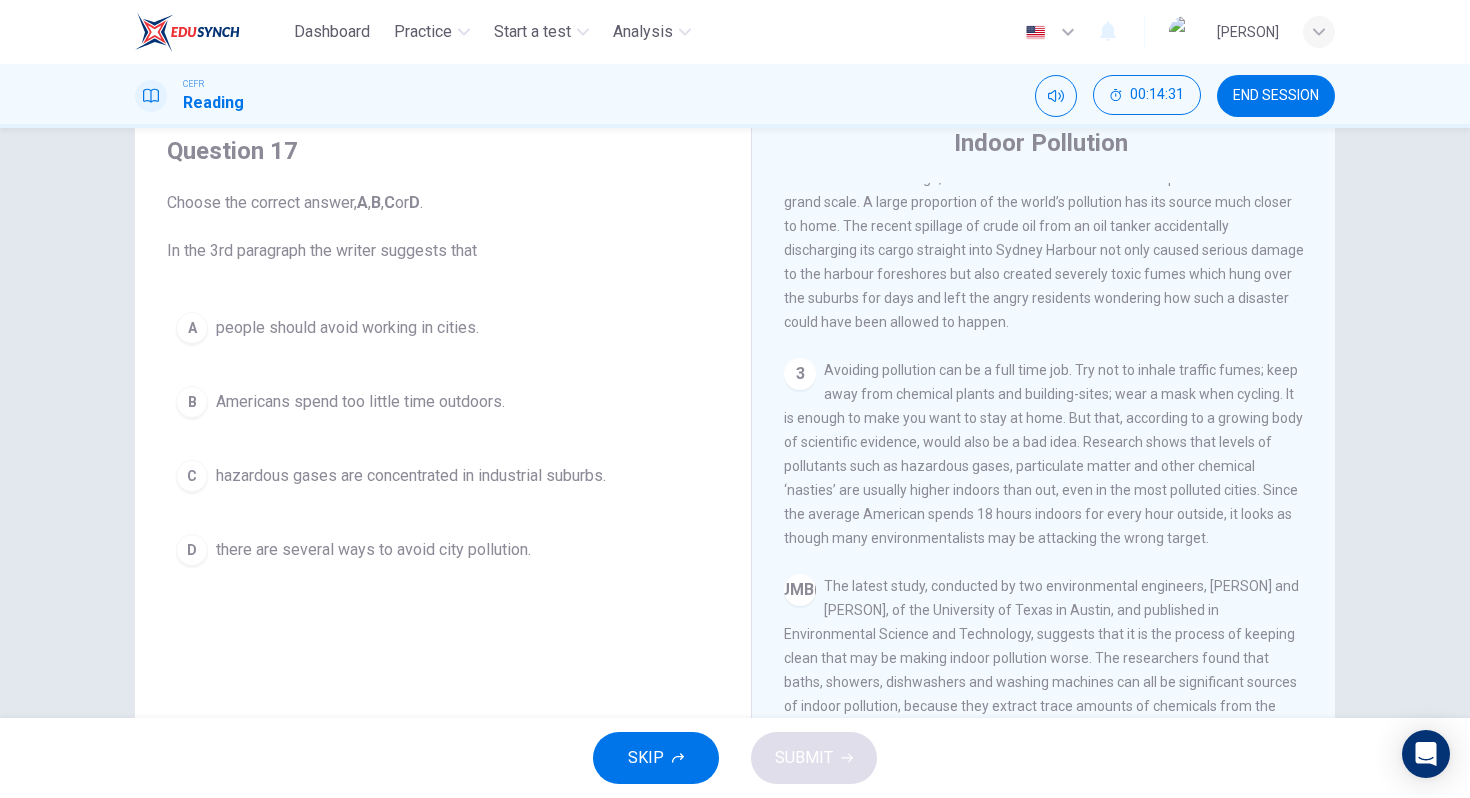 click on "C hazardous gases are concentrated in industrial suburbs." at bounding box center [443, 476] 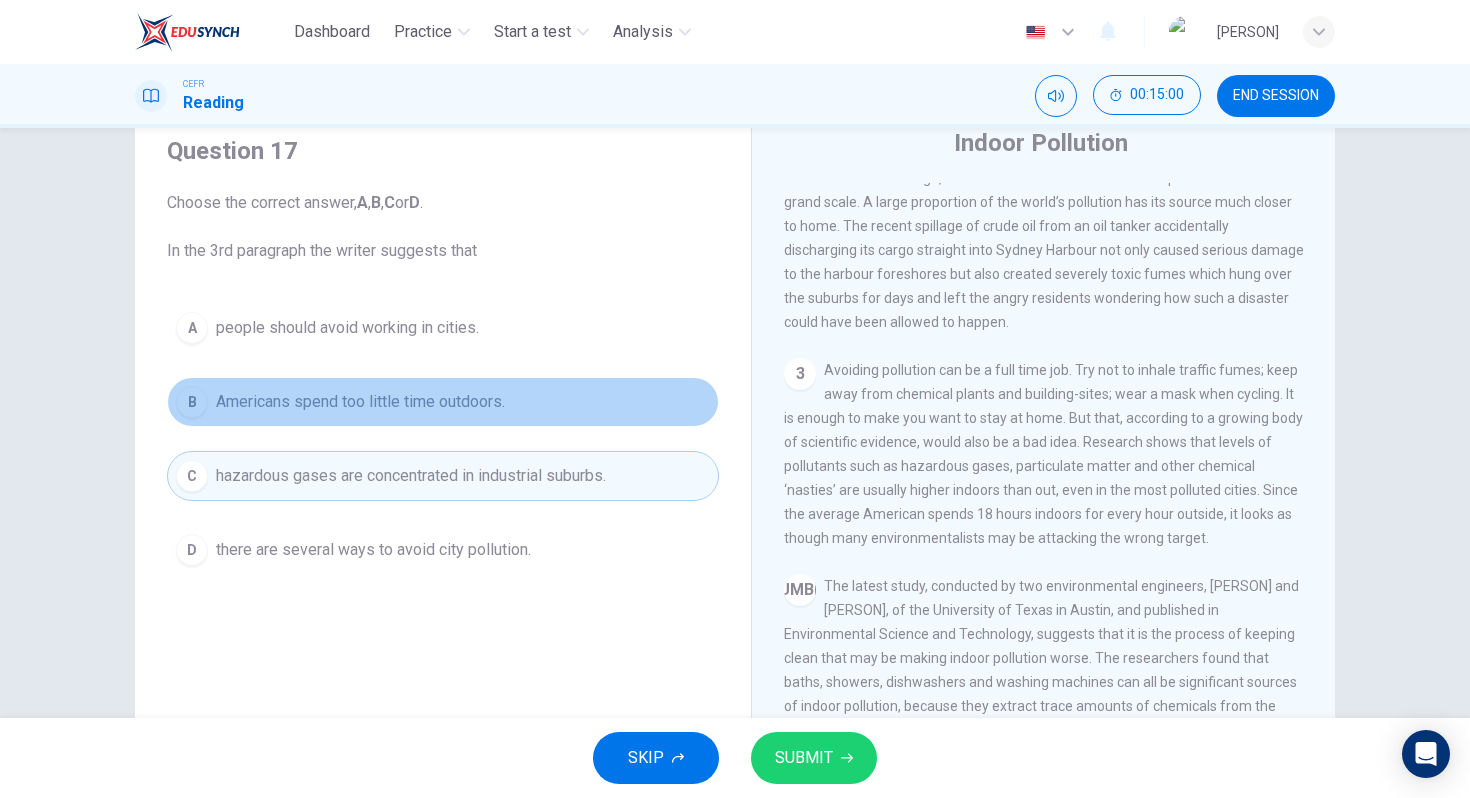 click on "B Americans spend too little time outdoors." at bounding box center [443, 402] 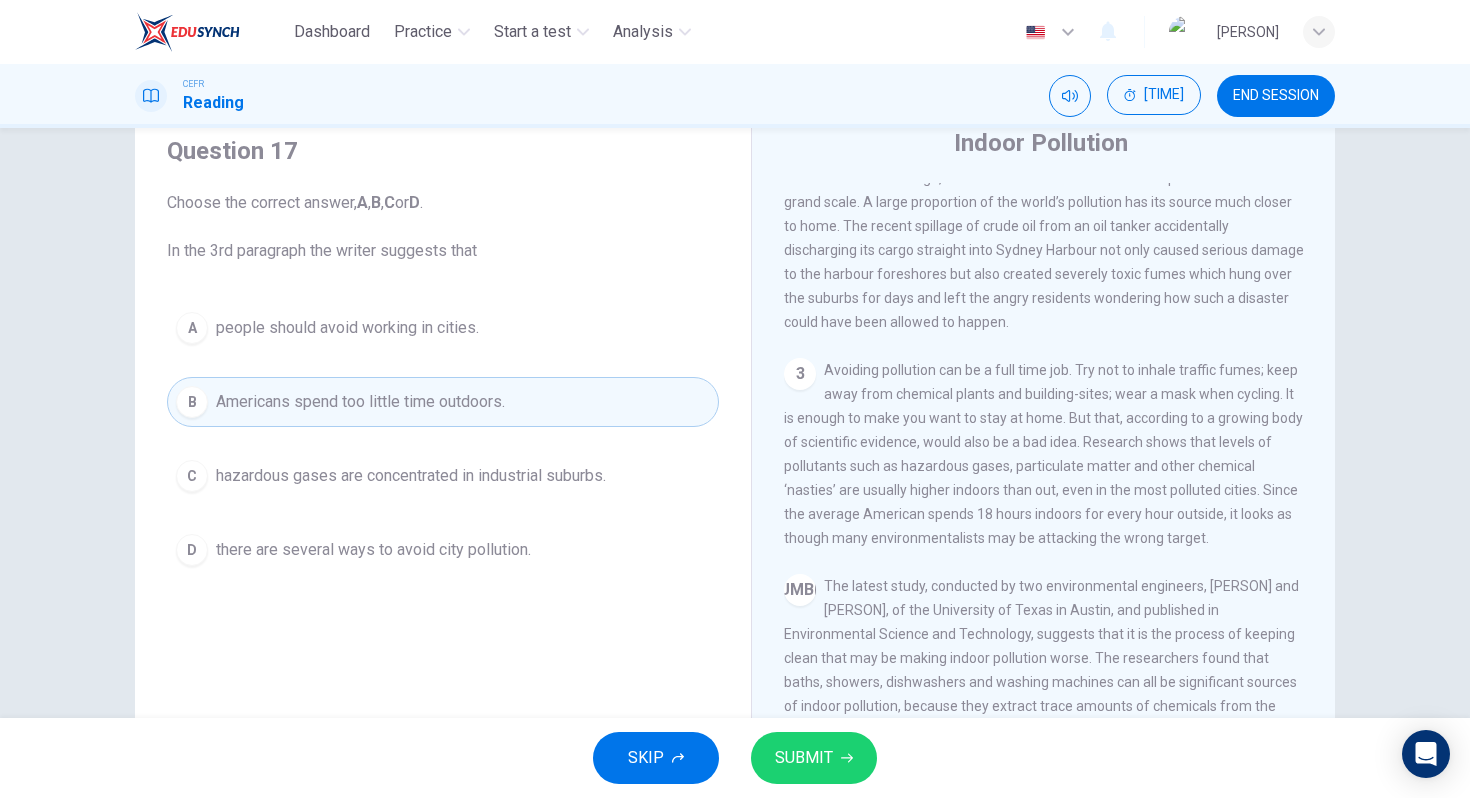 click on "C hazardous gases are concentrated in industrial suburbs." at bounding box center [443, 476] 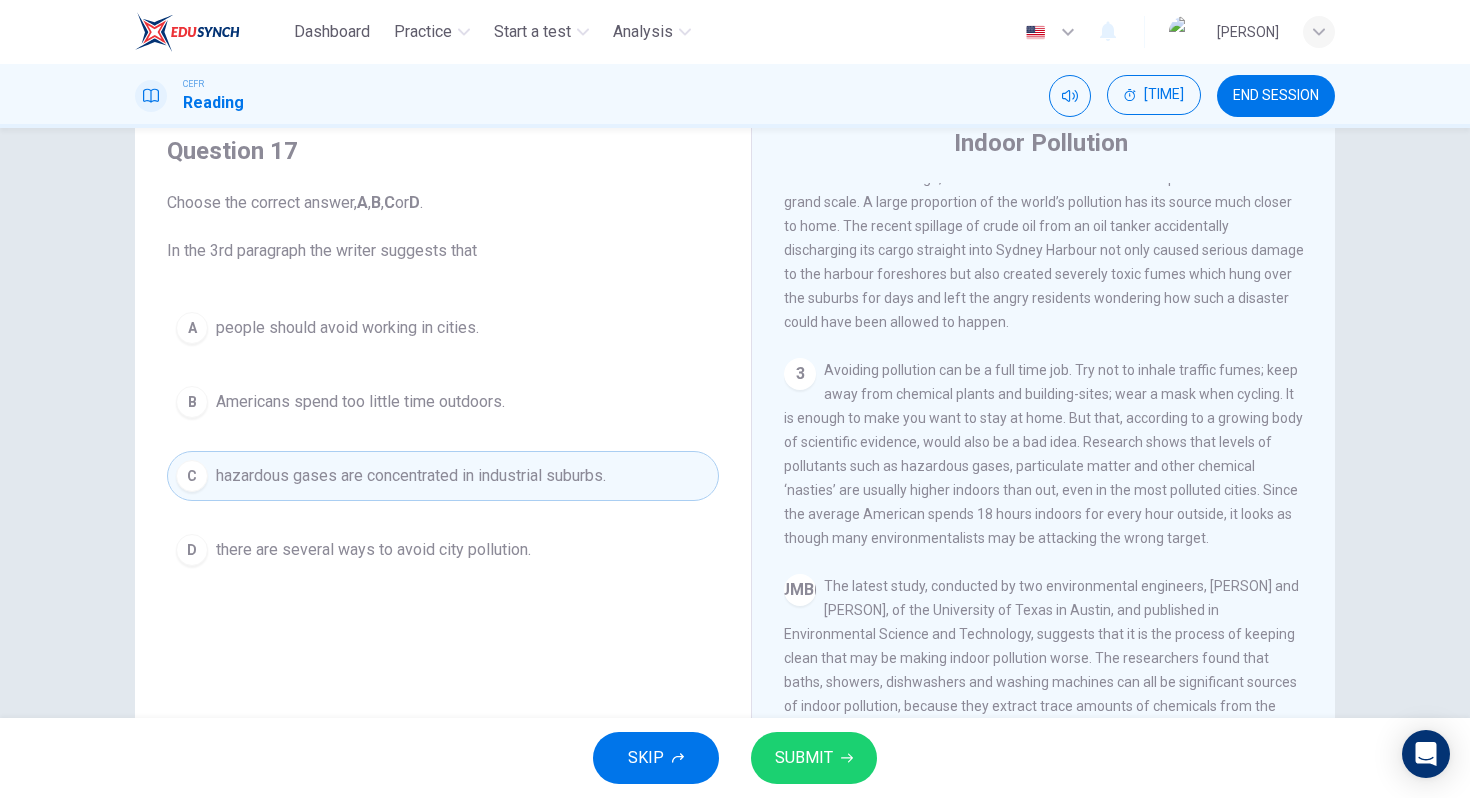 click on "SKIP SUBMIT" at bounding box center [735, 758] 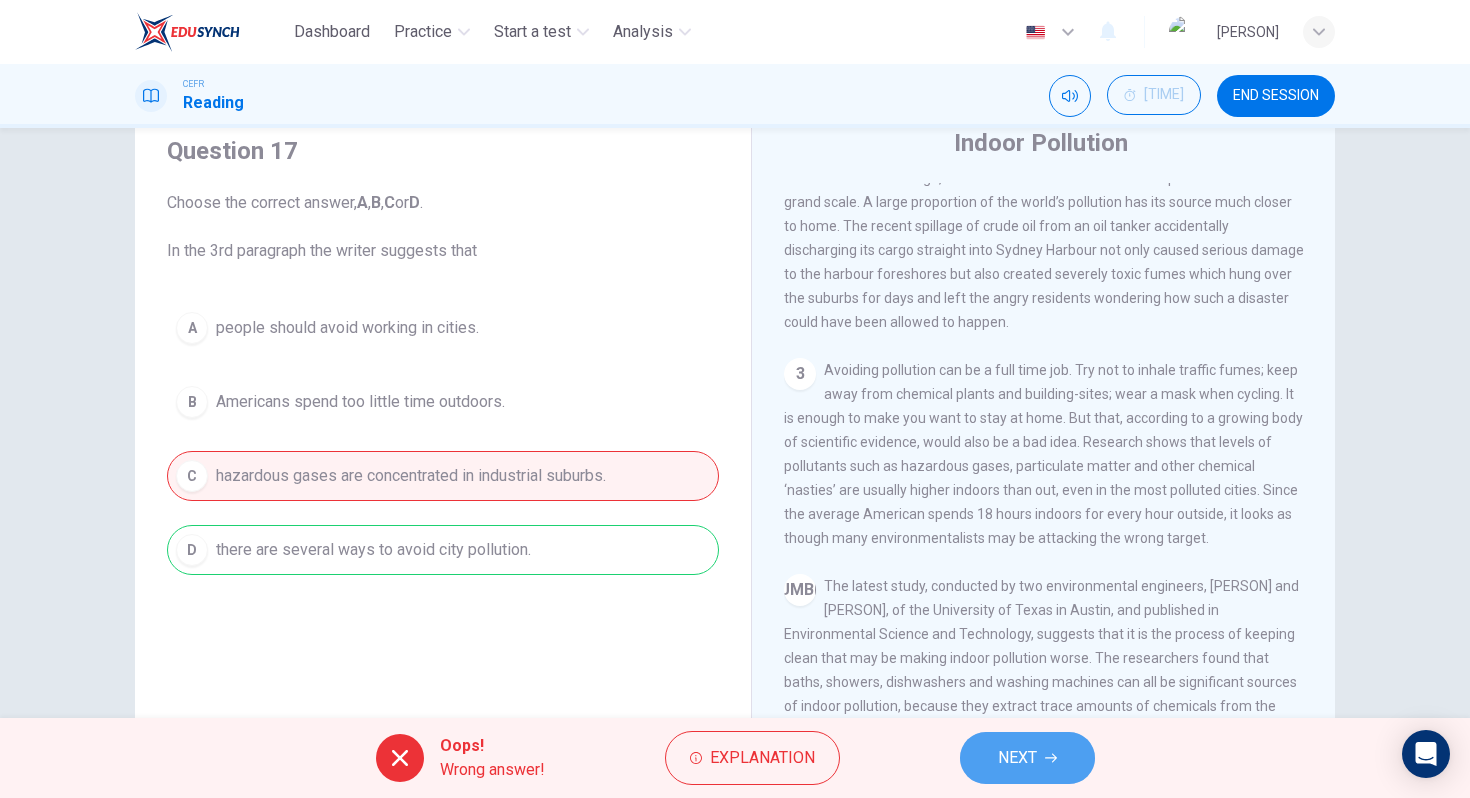 click on "NEXT" at bounding box center [1027, 758] 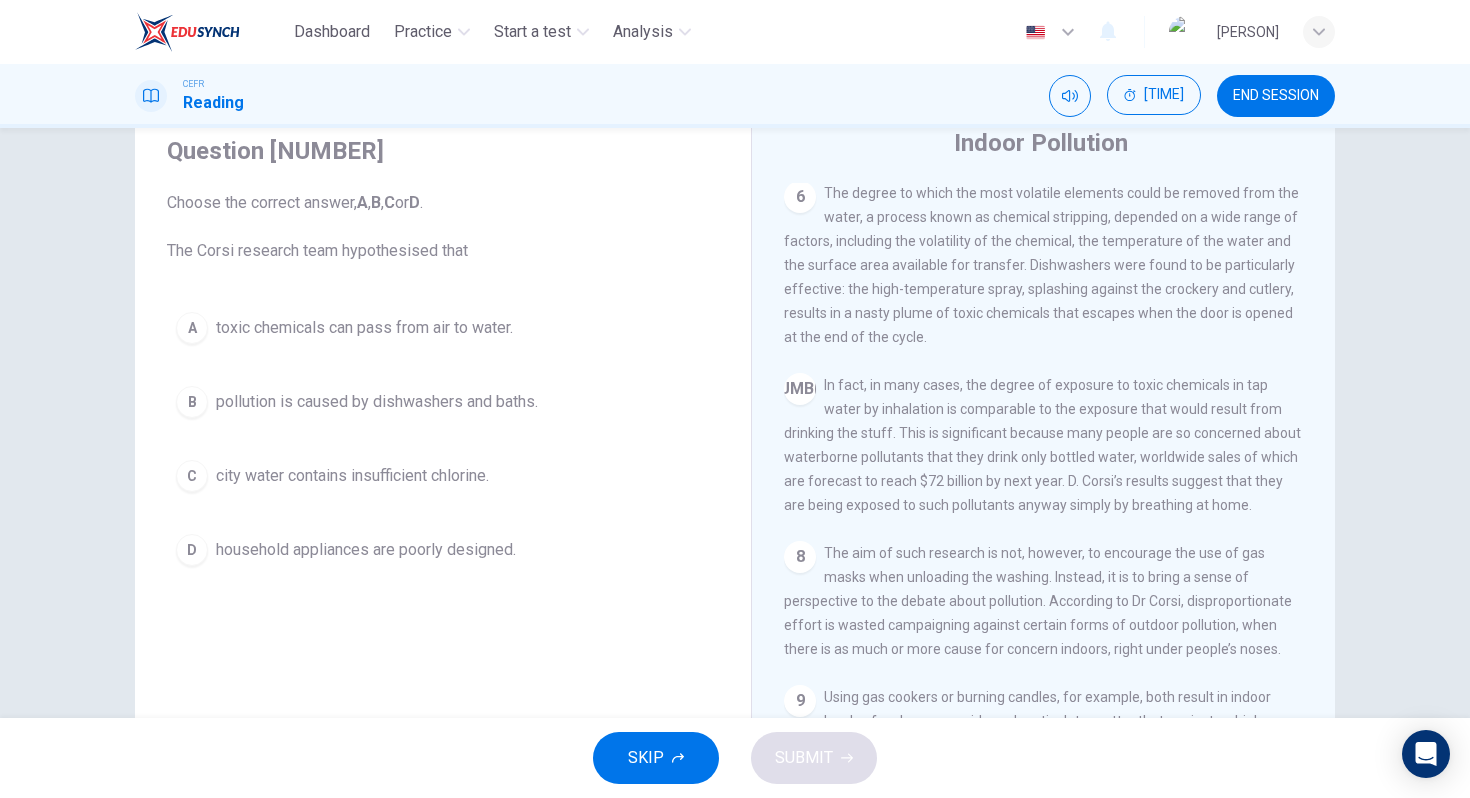 scroll, scrollTop: 1879, scrollLeft: 0, axis: vertical 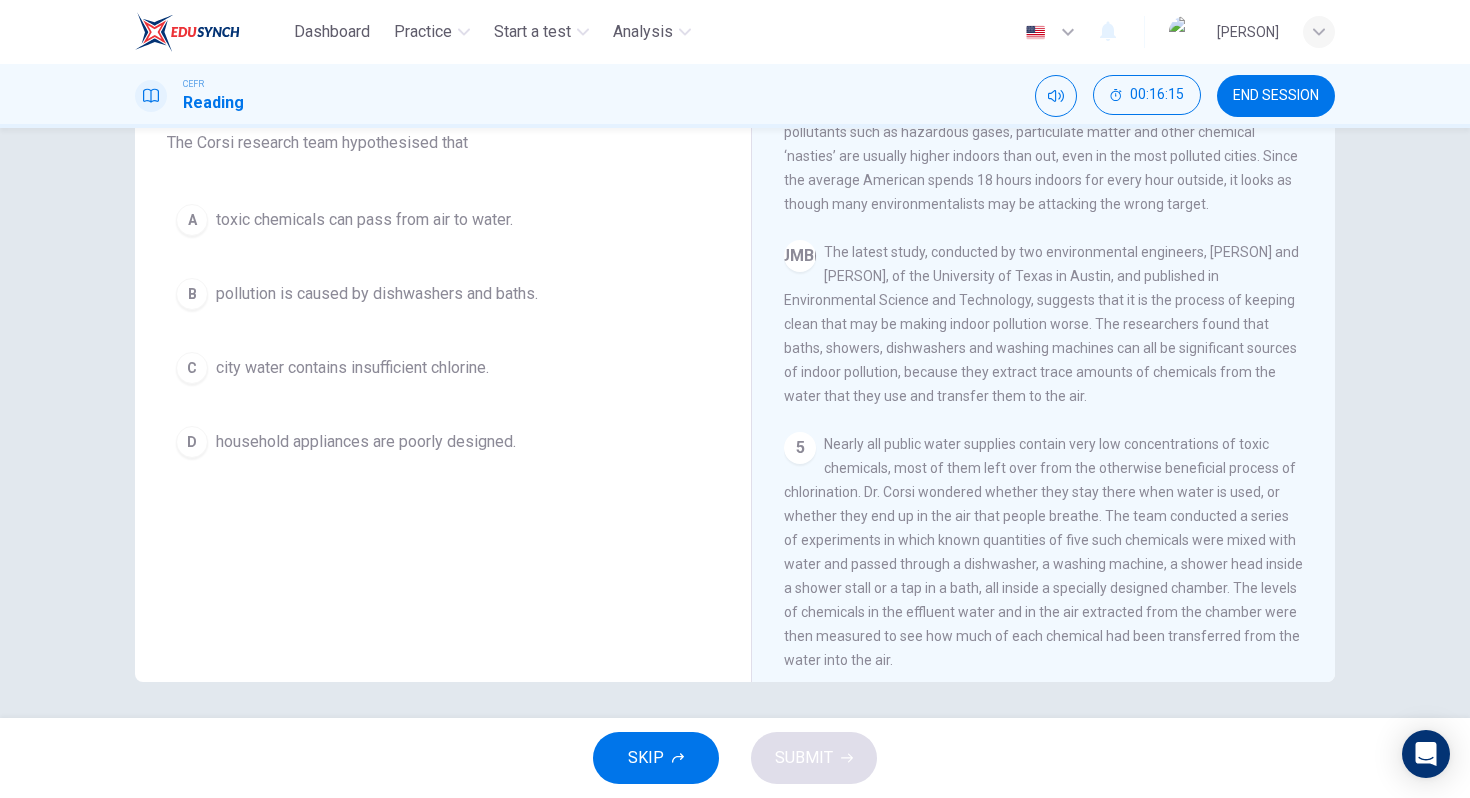 click on "pollution is caused by dishwashers and baths." at bounding box center [364, 220] 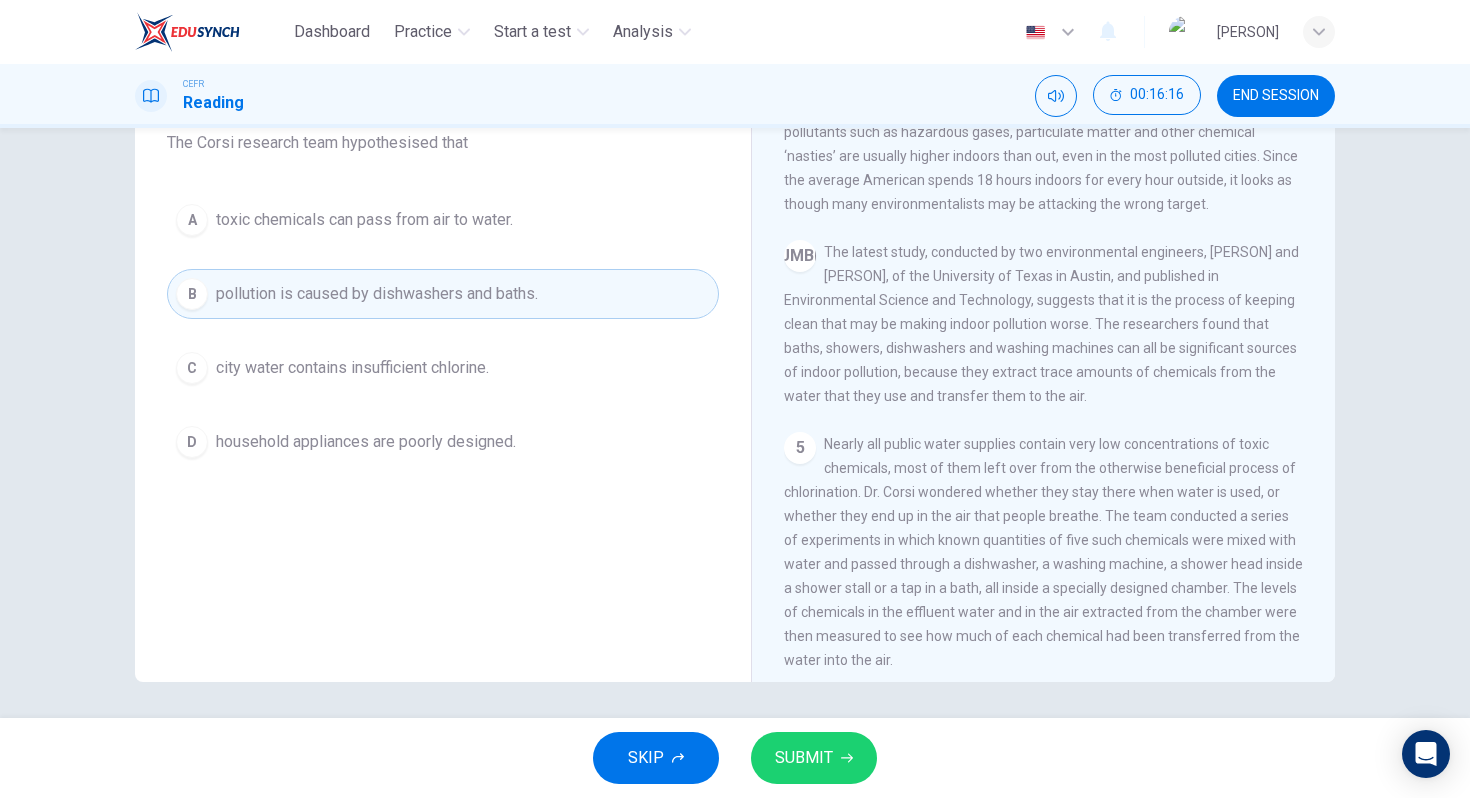click on "SKIP SUBMIT" at bounding box center (735, 758) 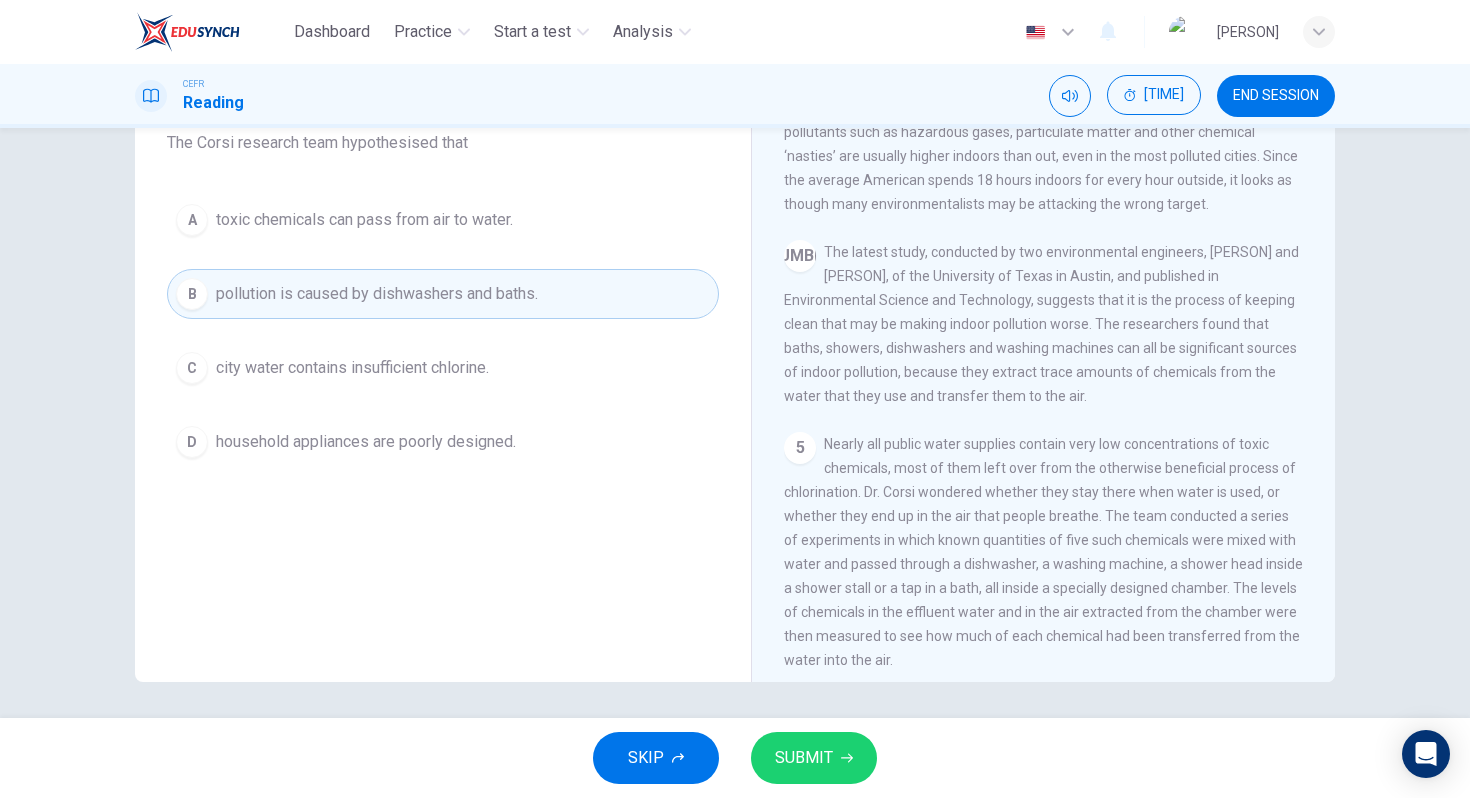 click on "B pollution is caused by dishwashers and baths." at bounding box center (443, 294) 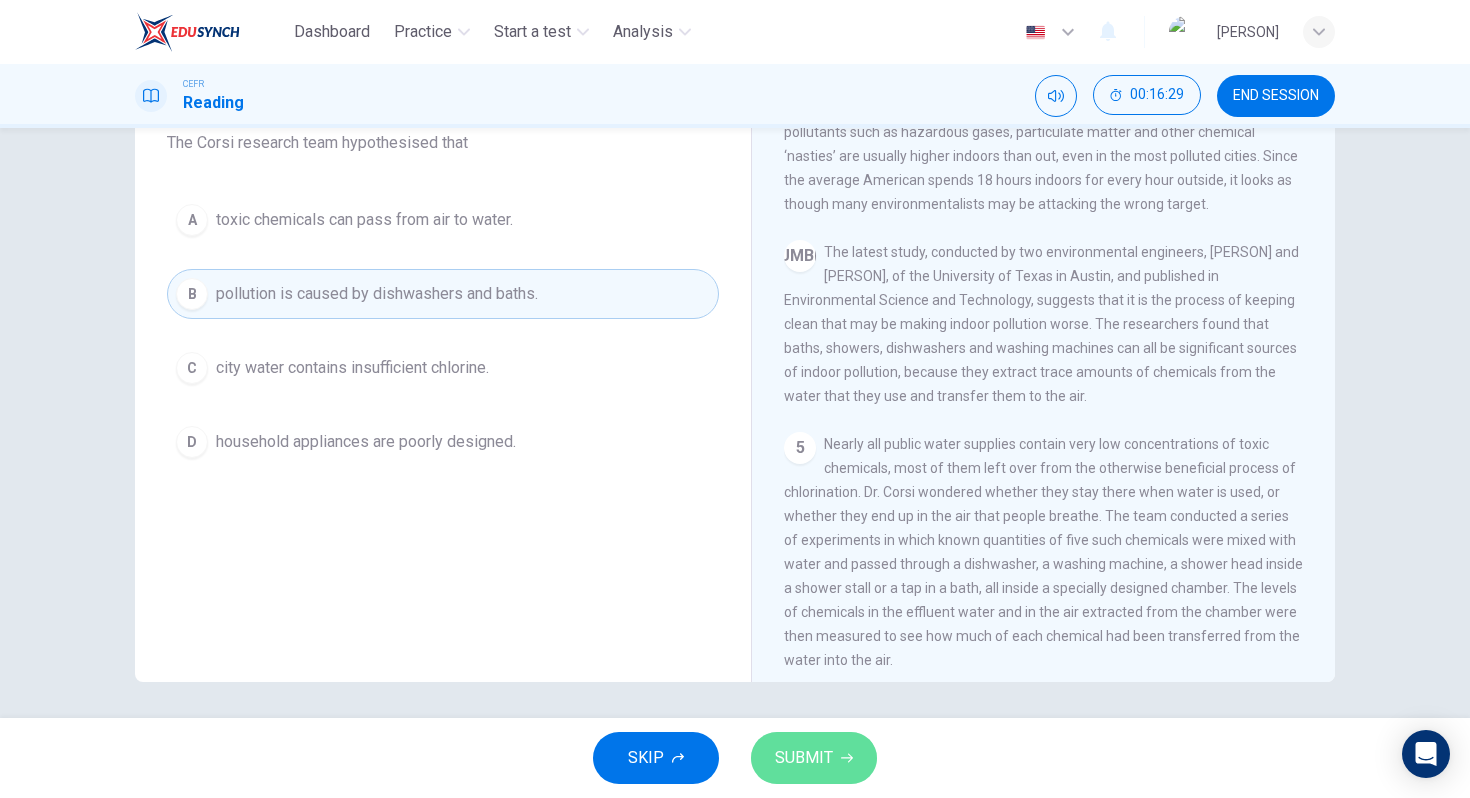 click on "SUBMIT" at bounding box center [814, 758] 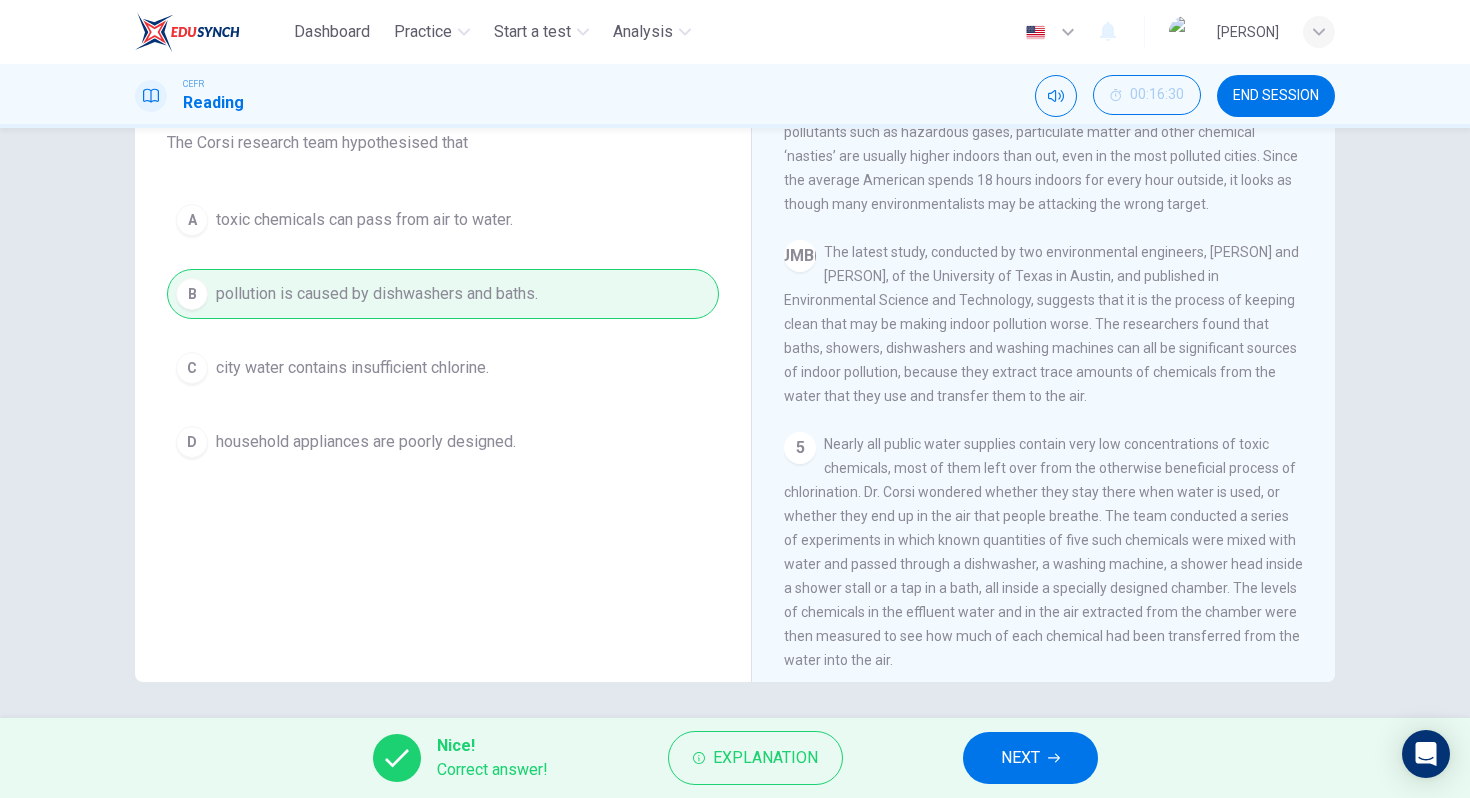 click on "NEXT" at bounding box center [1020, 758] 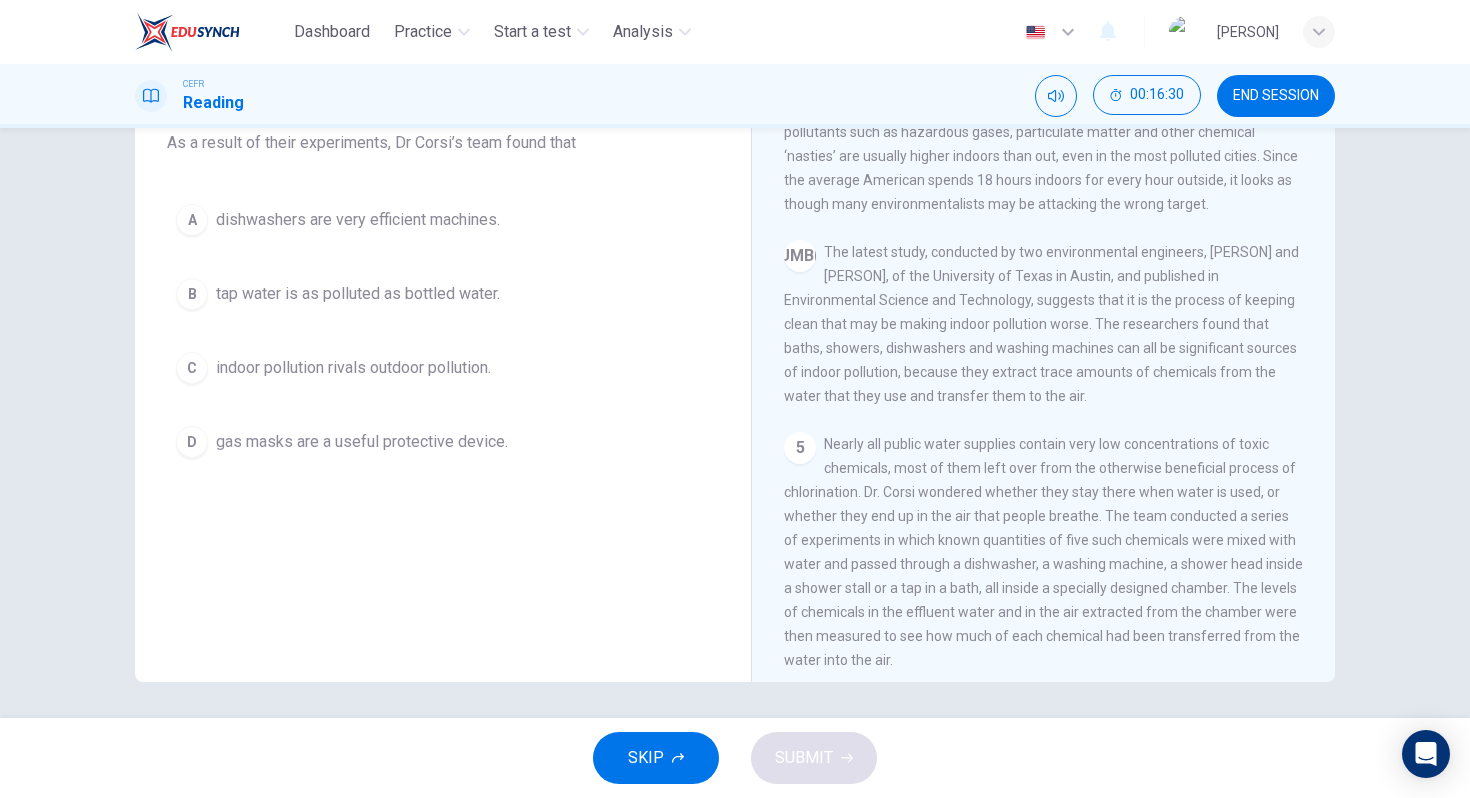 scroll, scrollTop: 157, scrollLeft: 0, axis: vertical 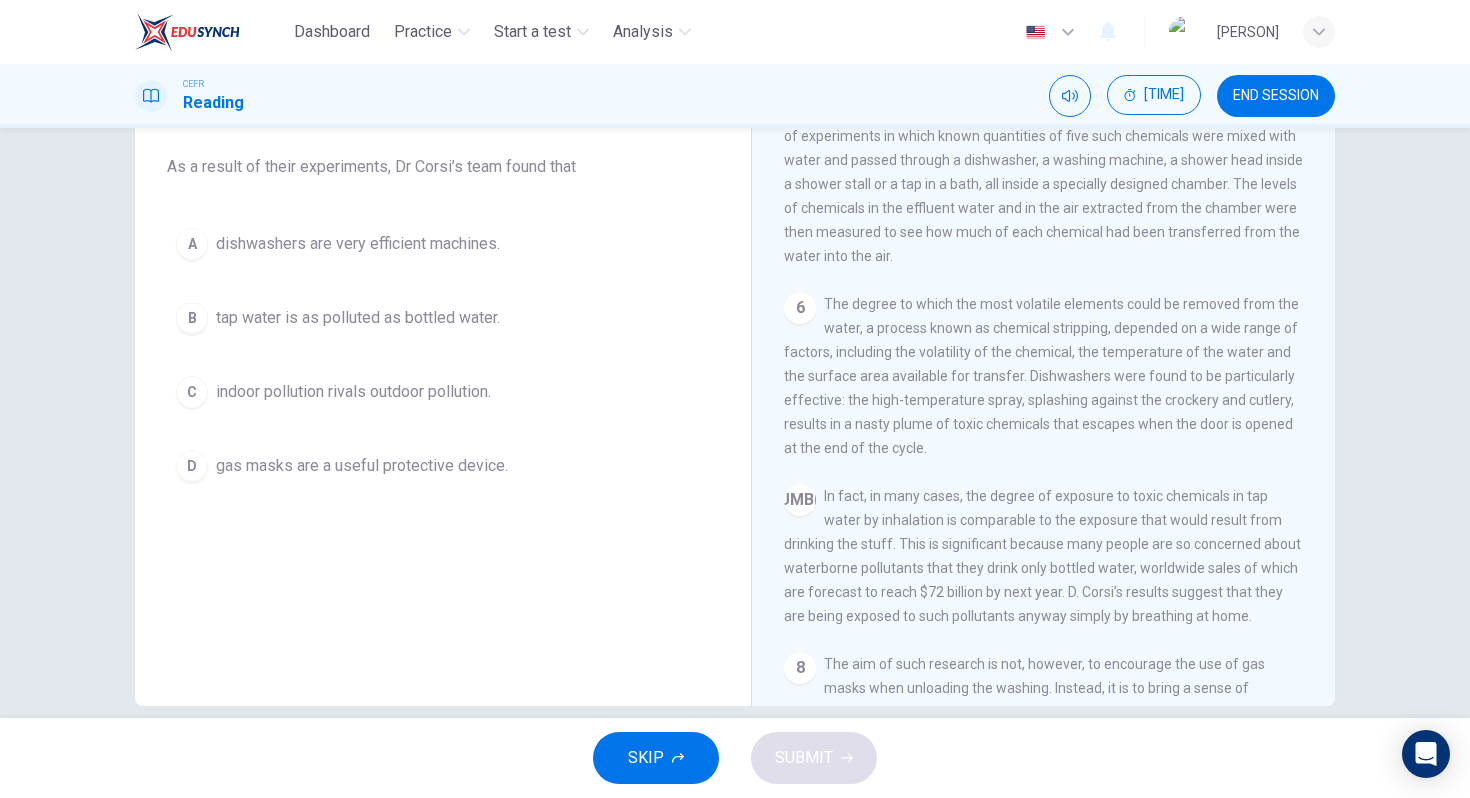 click on "A dishwashers are very efficient machines." at bounding box center (443, 244) 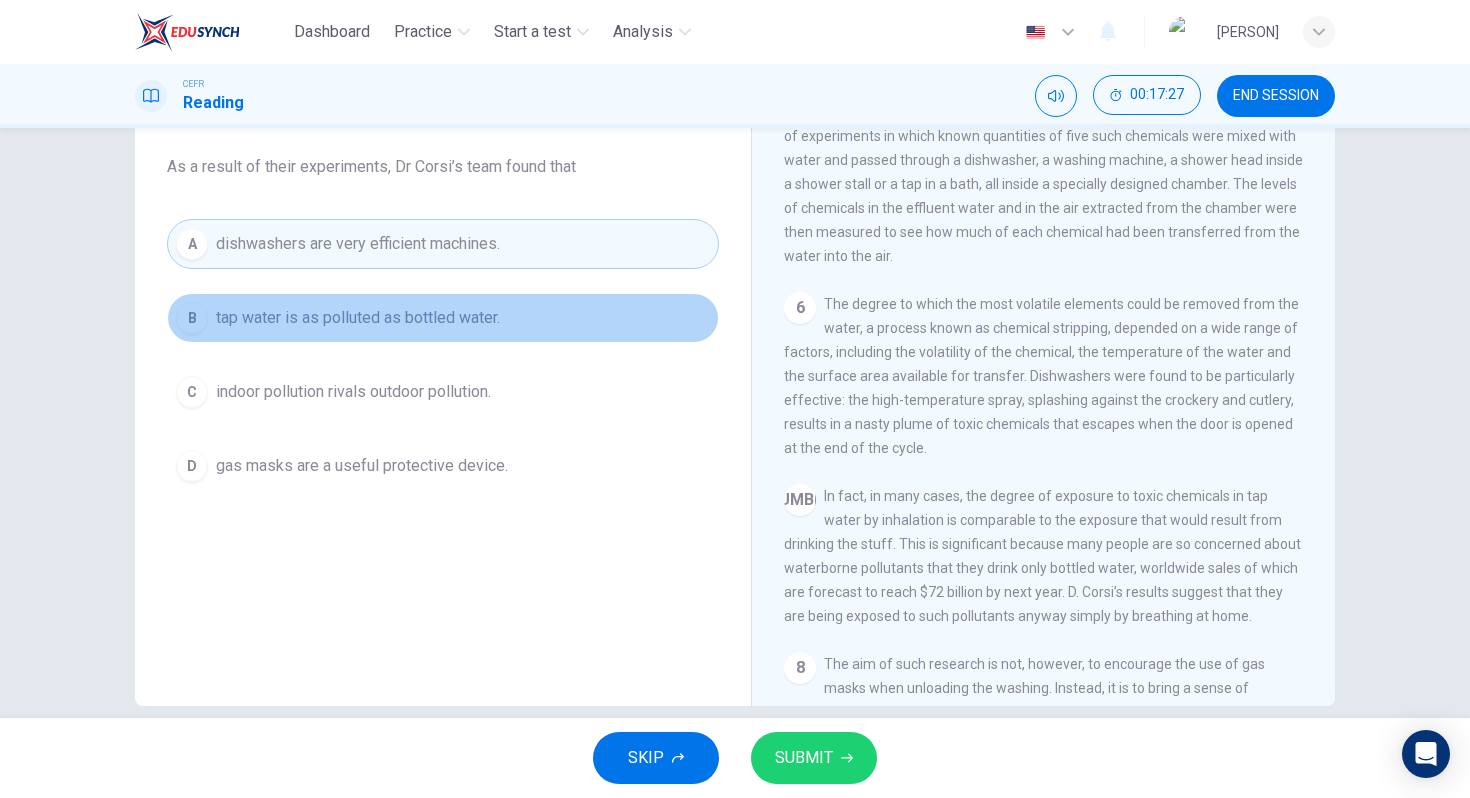 click on "B tap water is as polluted as bottled water." at bounding box center (443, 318) 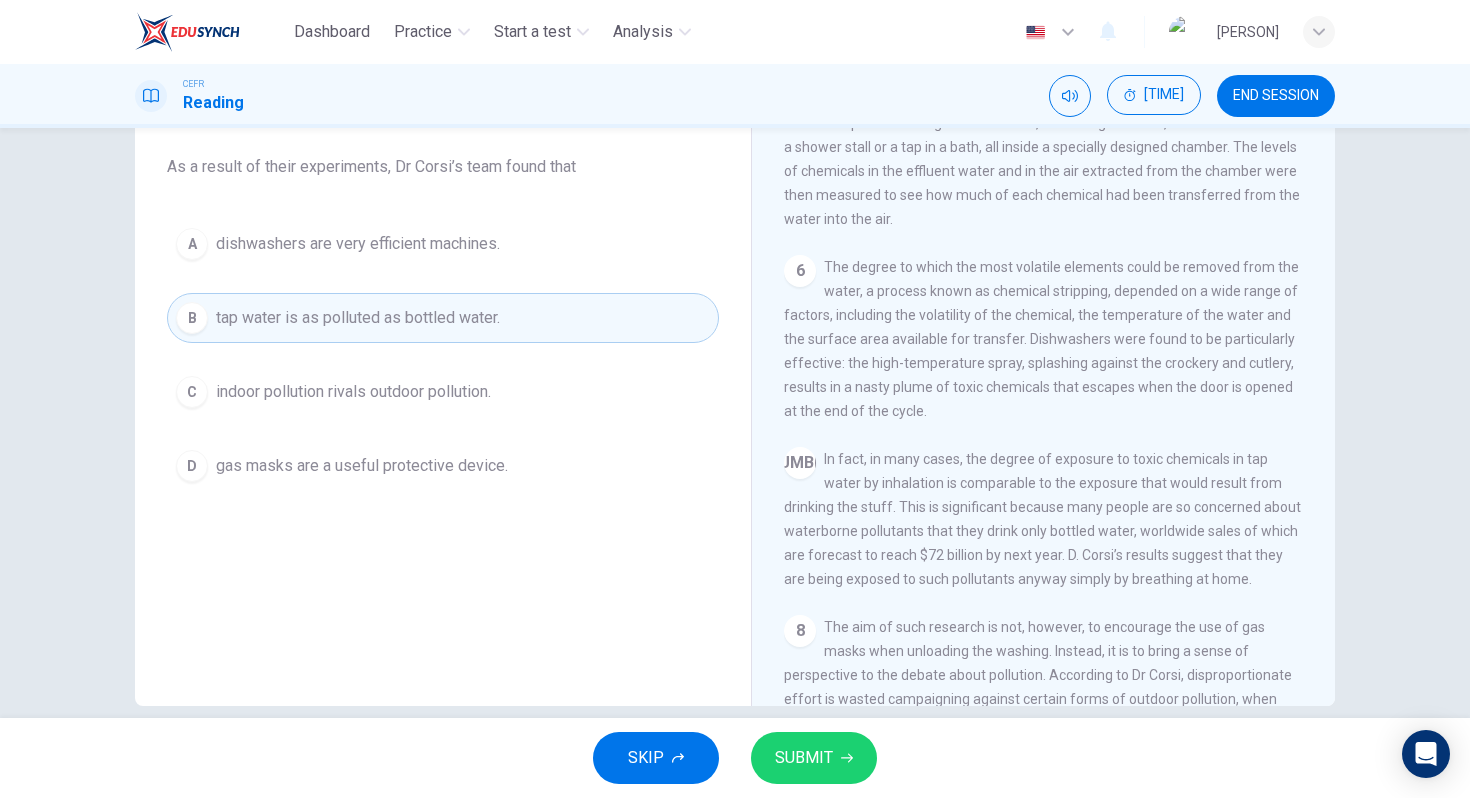 scroll, scrollTop: 1336, scrollLeft: 0, axis: vertical 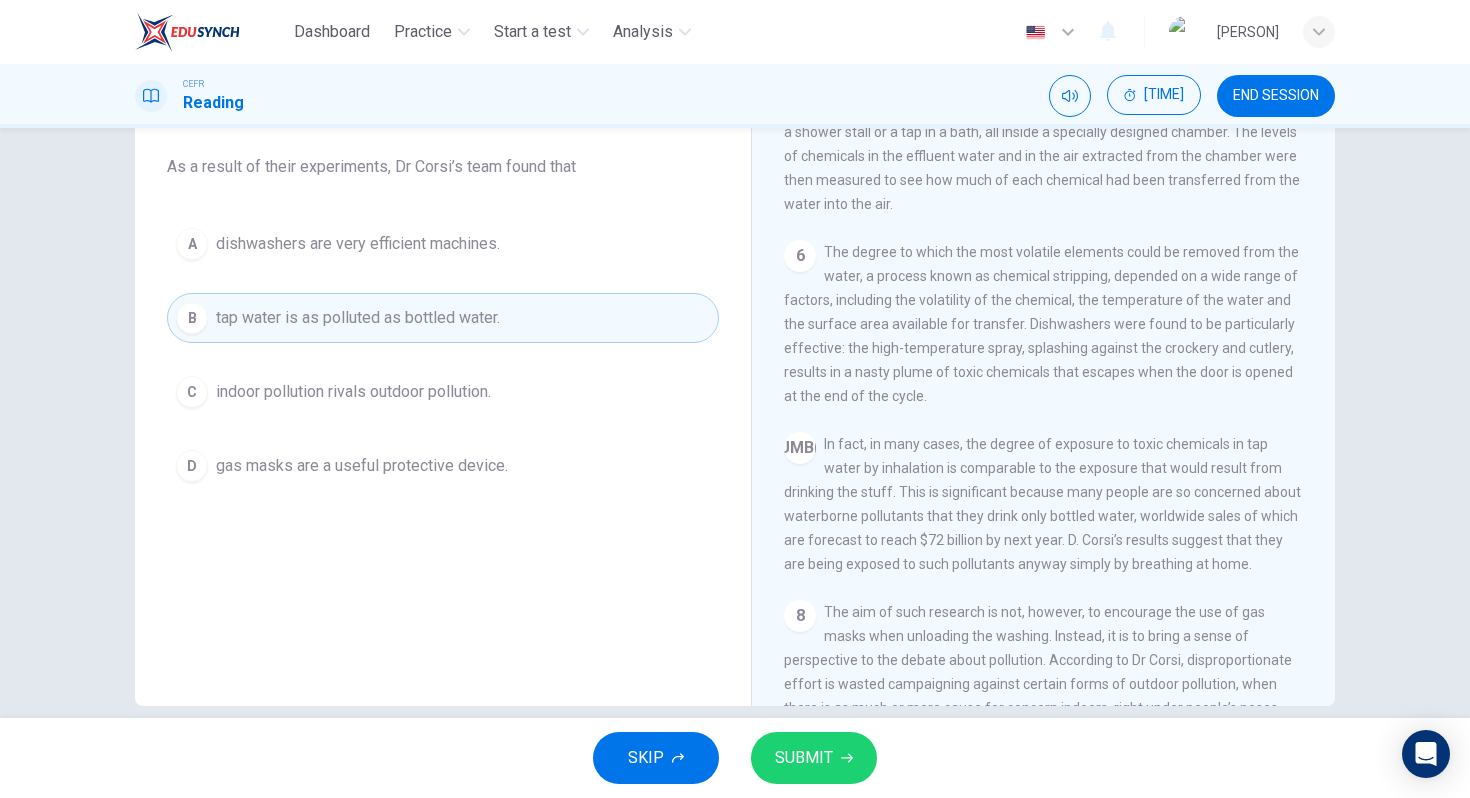 click on "SUBMIT" at bounding box center (814, 758) 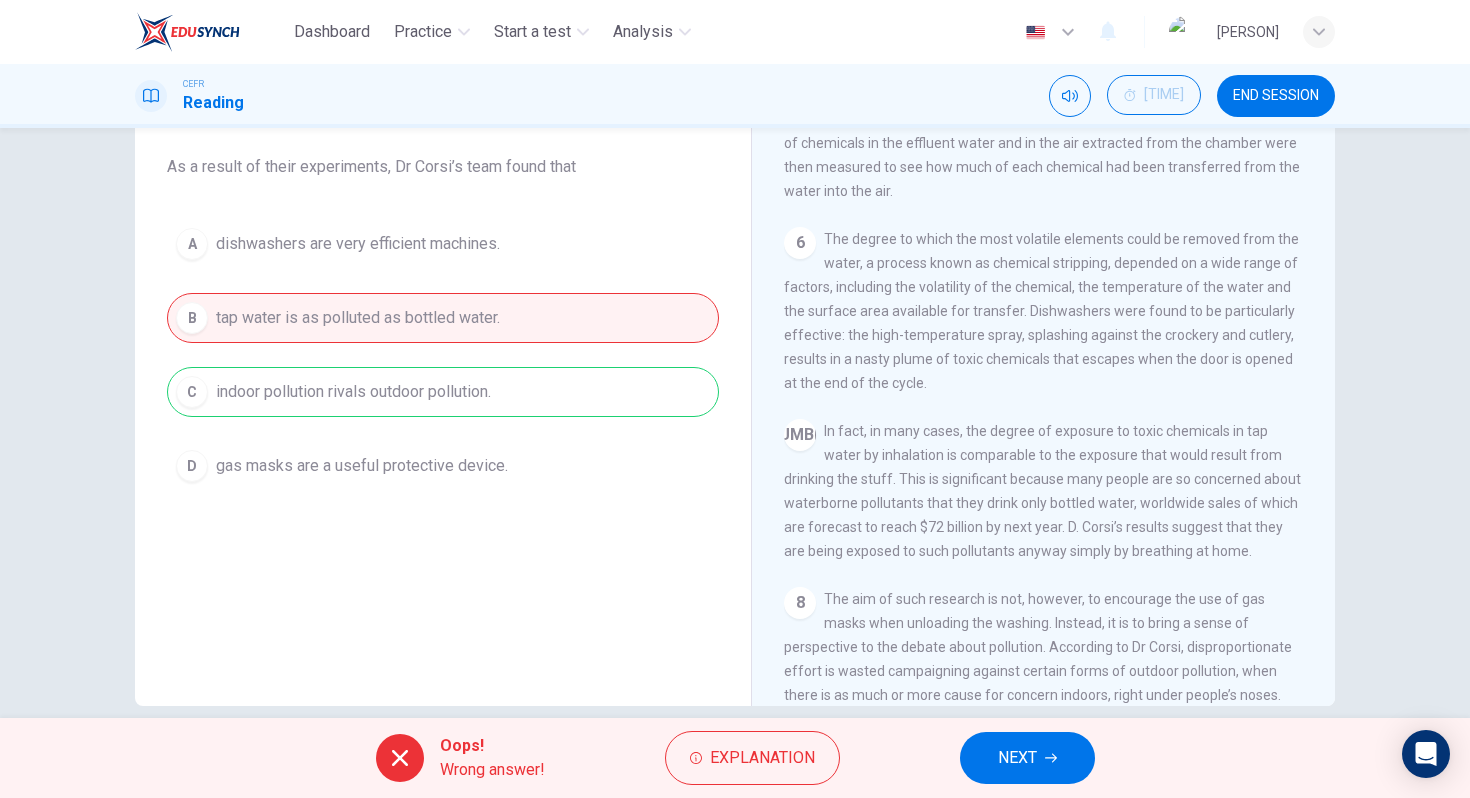 scroll, scrollTop: 1353, scrollLeft: 0, axis: vertical 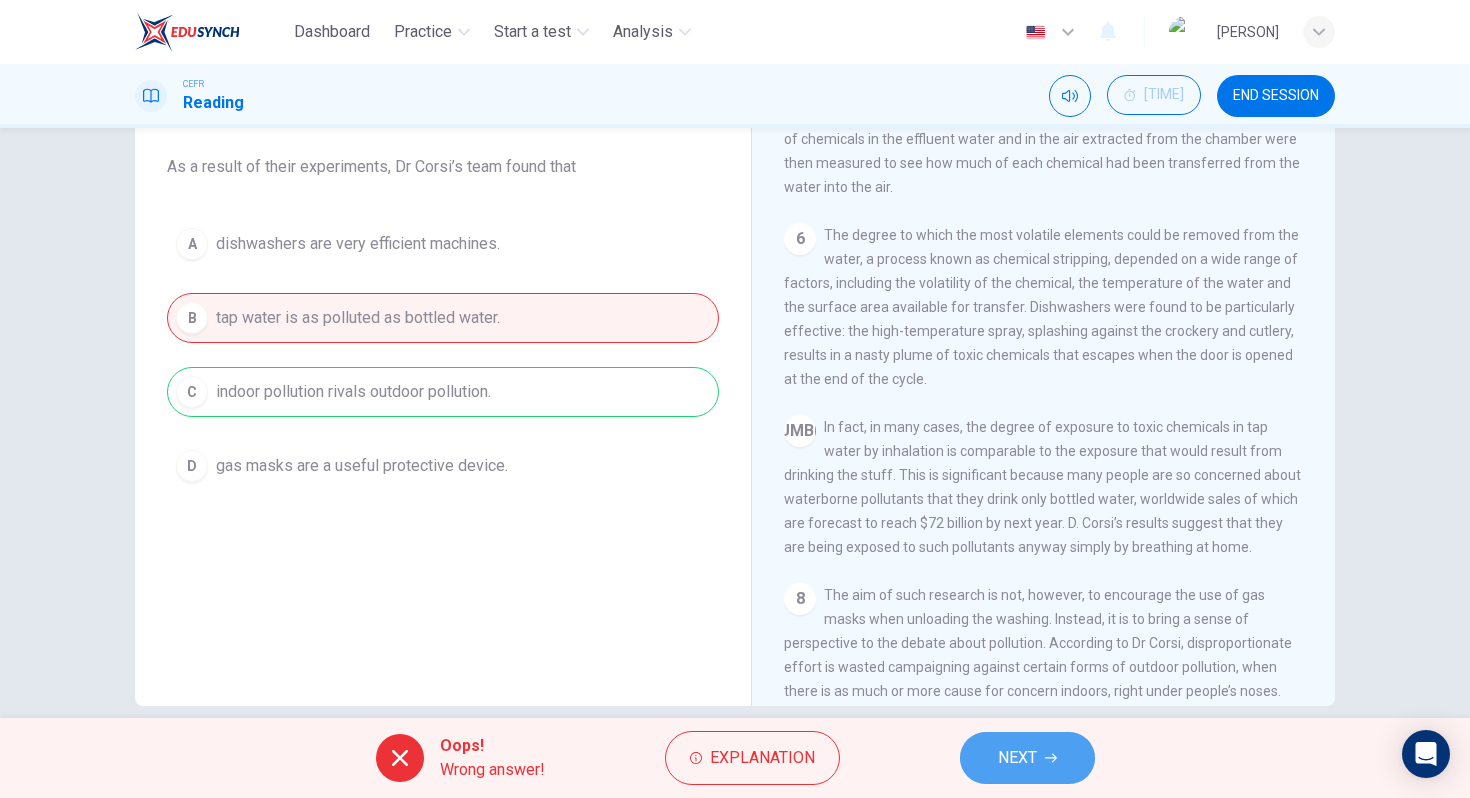 click at bounding box center (1051, 758) 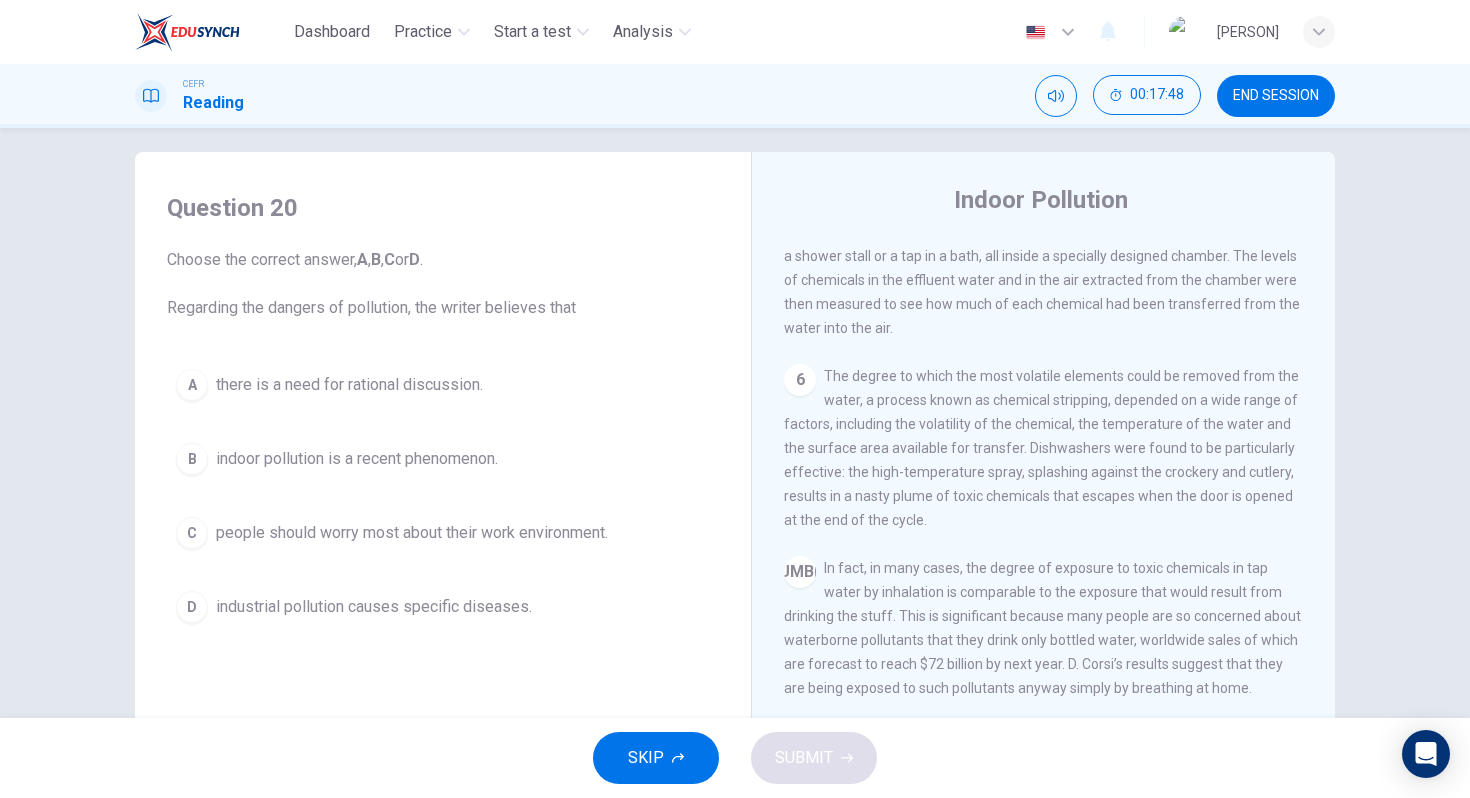 scroll, scrollTop: 23, scrollLeft: 0, axis: vertical 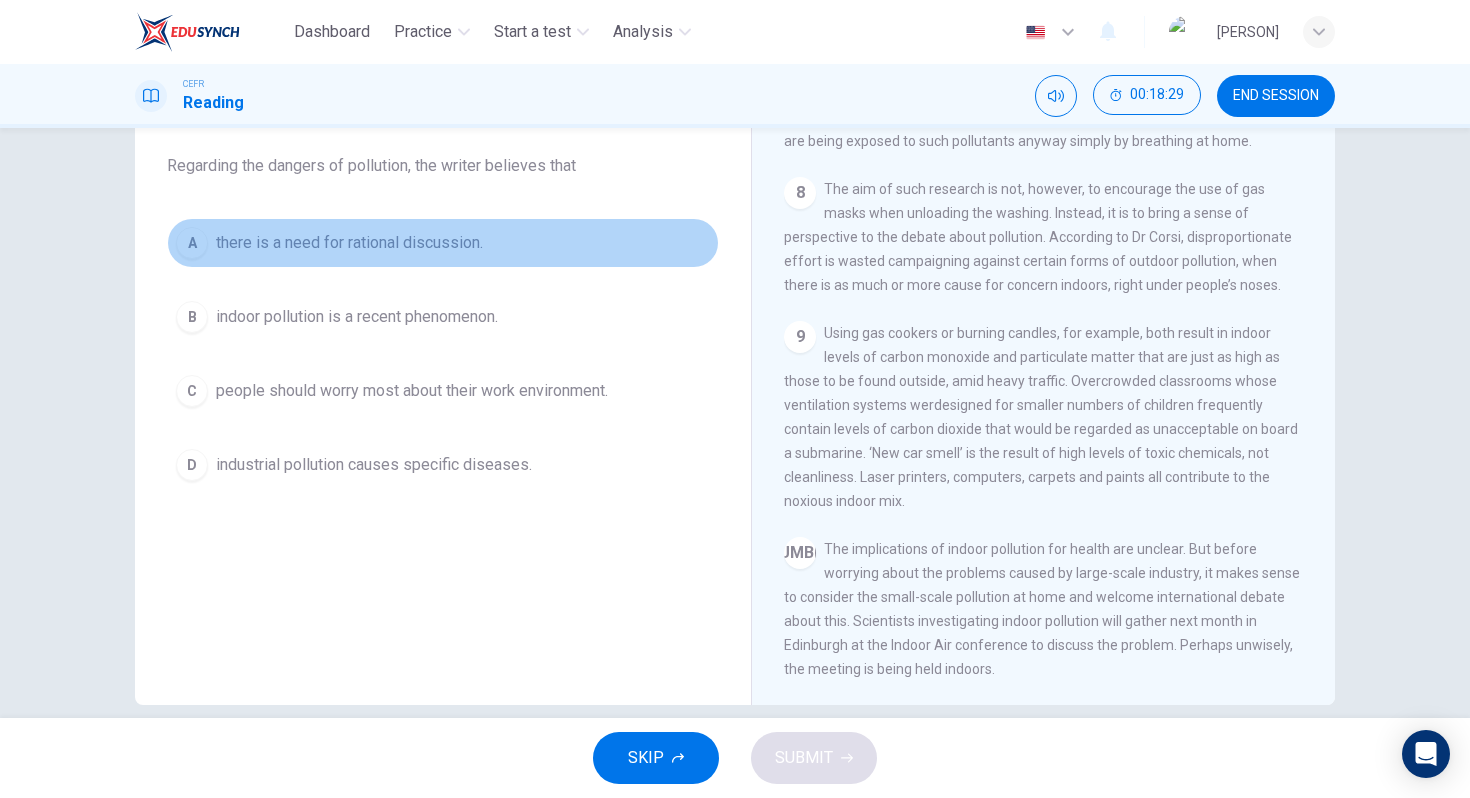 click on "there is a need for rational discussion." at bounding box center [349, 243] 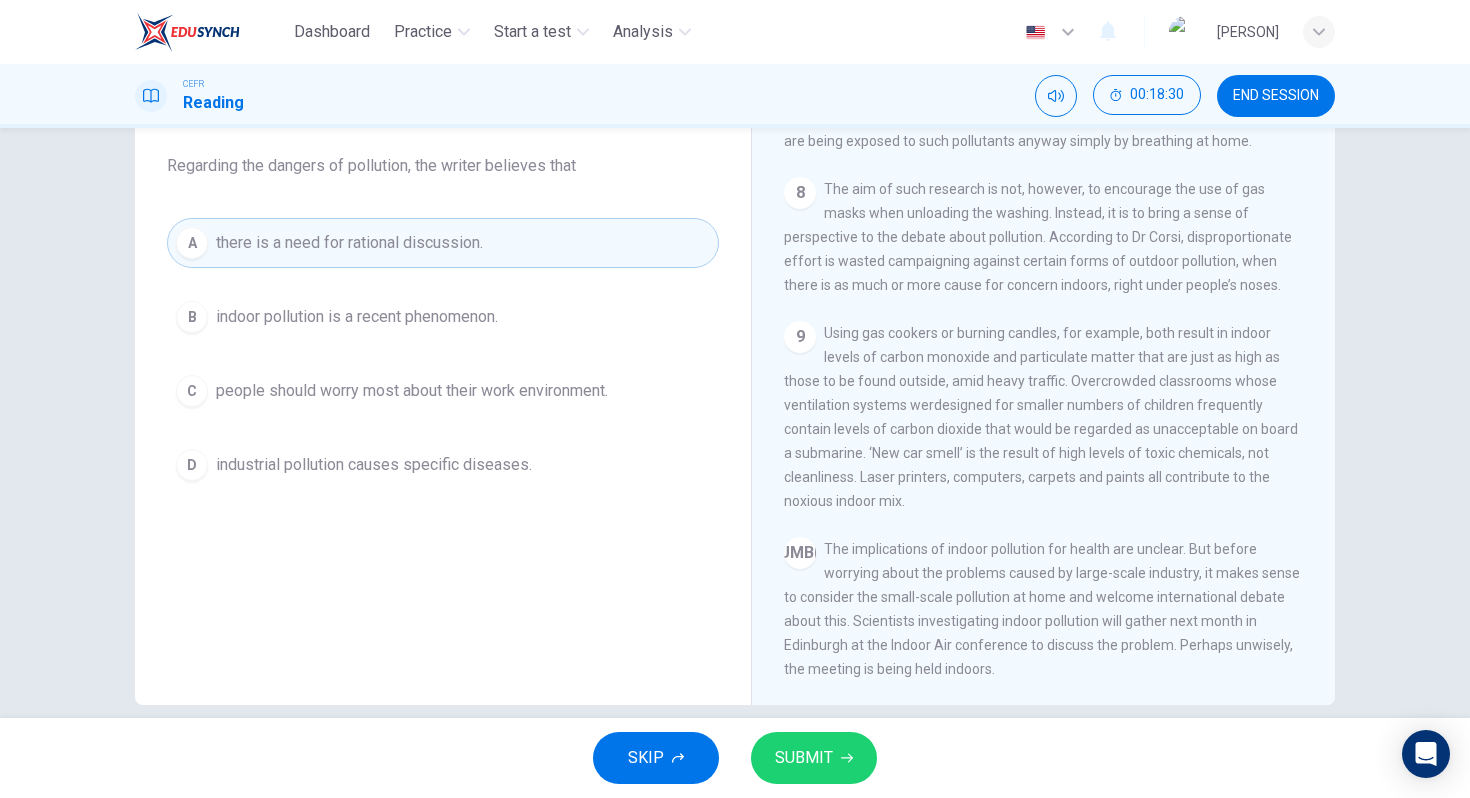 click on "indoor pollution is a recent phenomenon." at bounding box center (357, 317) 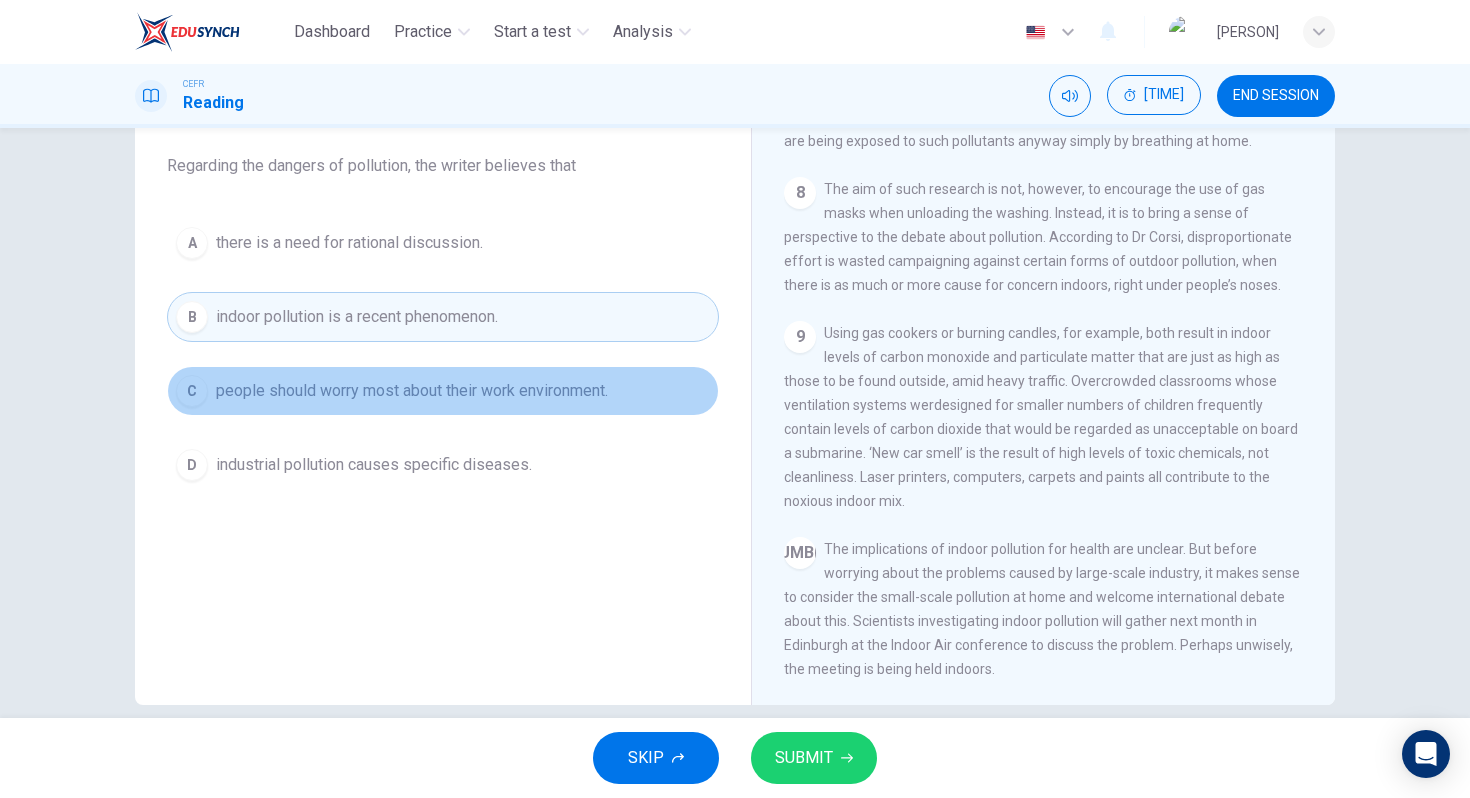 click on "people should worry most about their work environment." at bounding box center (349, 243) 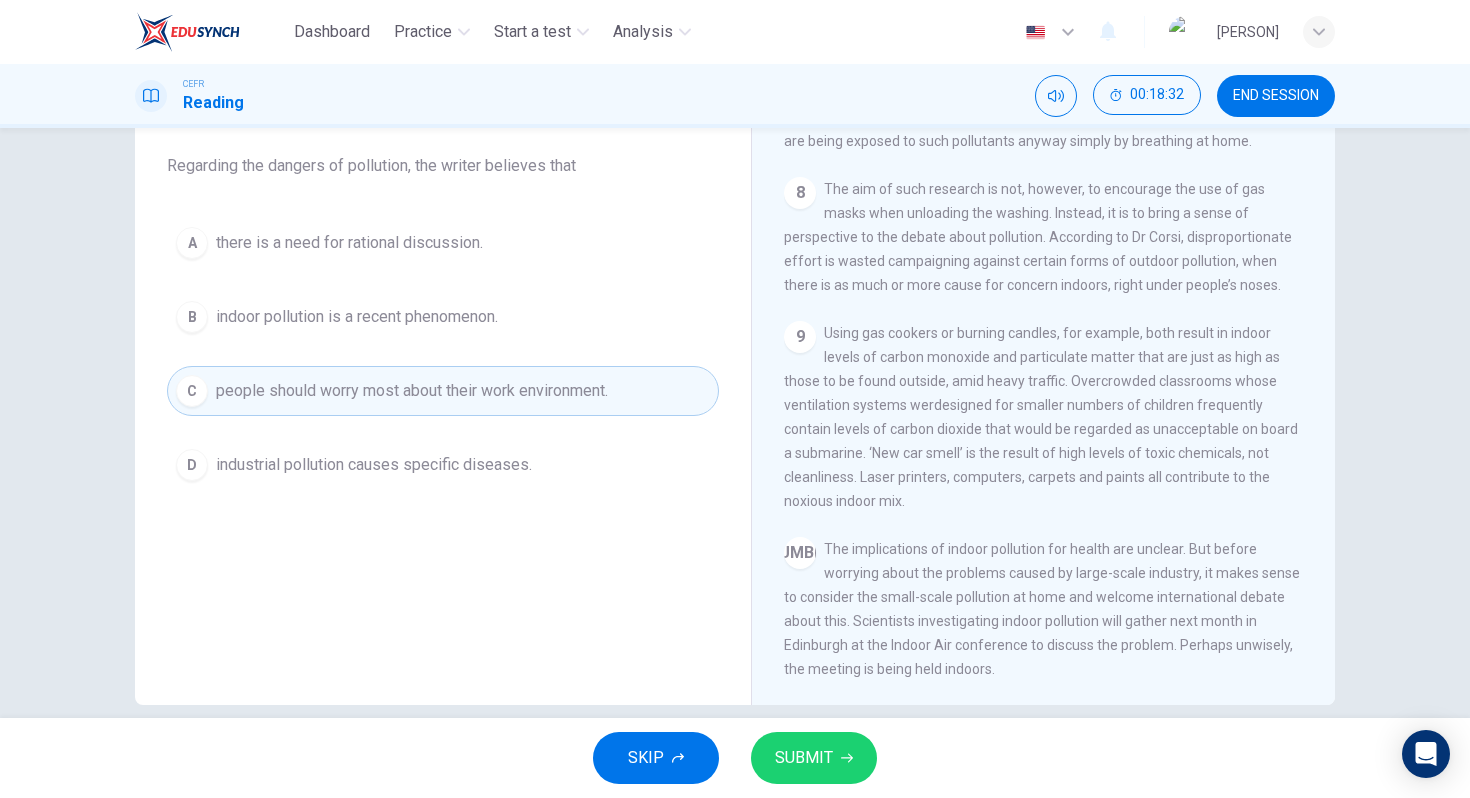 click on "D industrial pollution causes specific diseases." at bounding box center (443, 465) 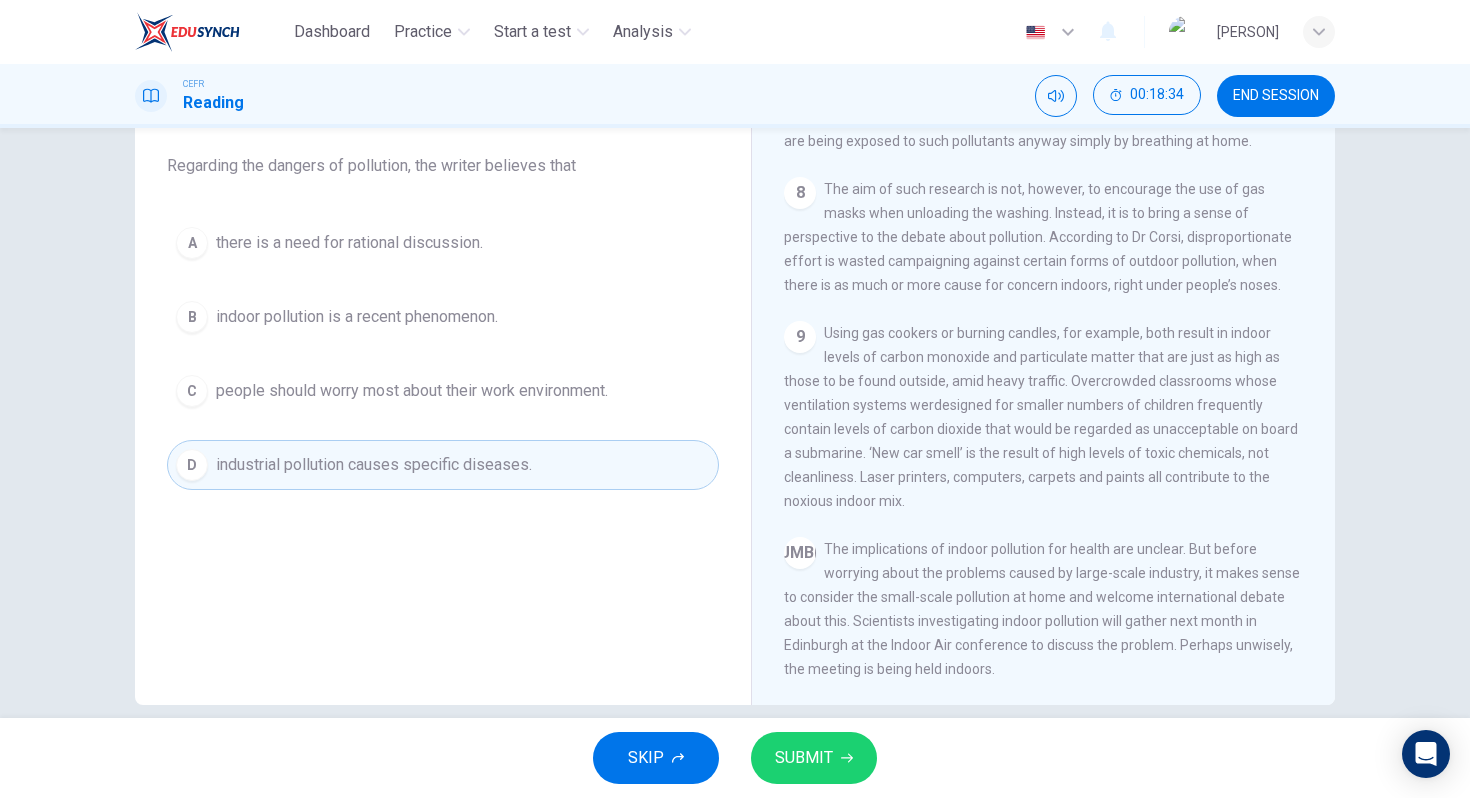 click on "there is a need for rational discussion." at bounding box center [349, 243] 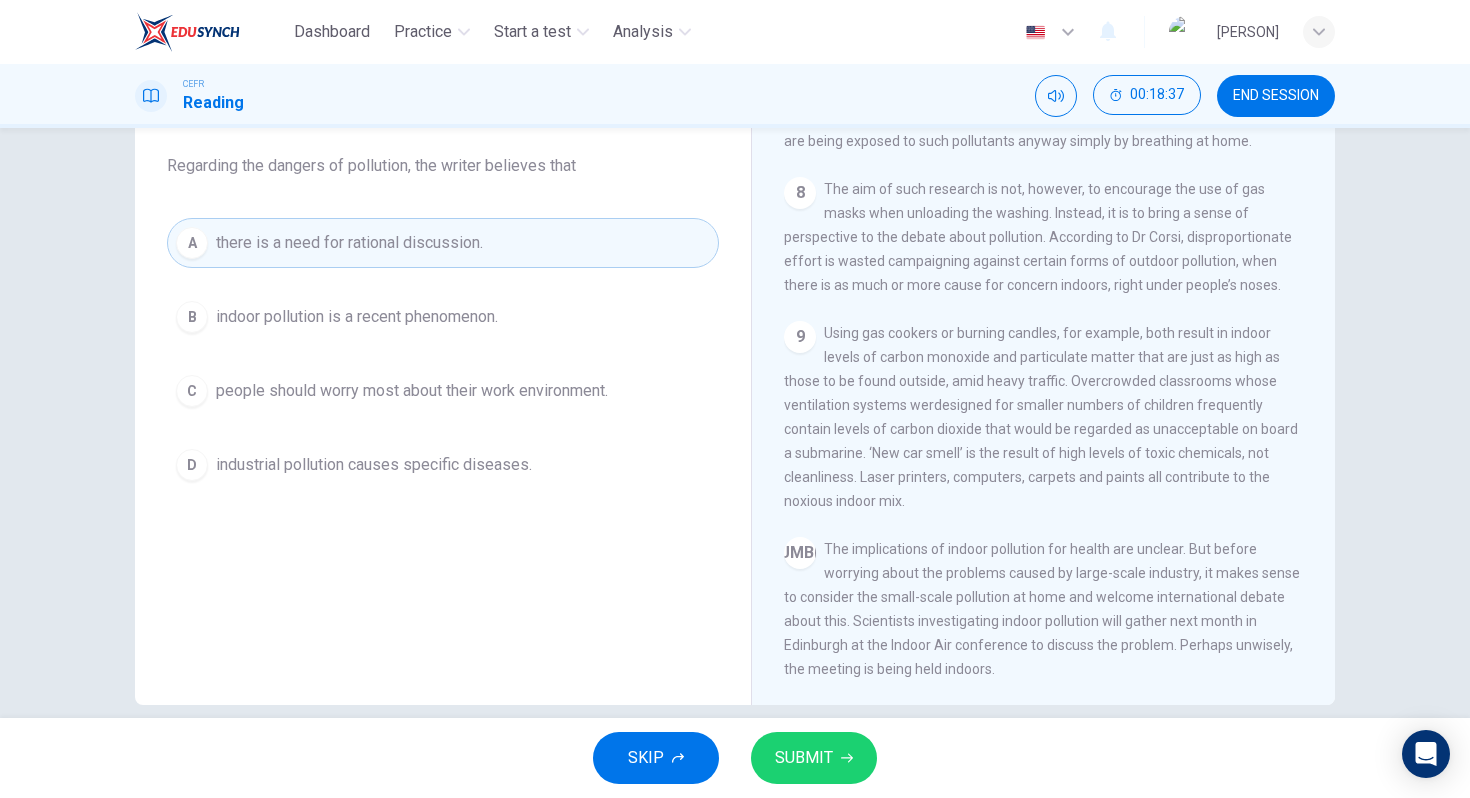 click on "SUBMIT" at bounding box center (814, 758) 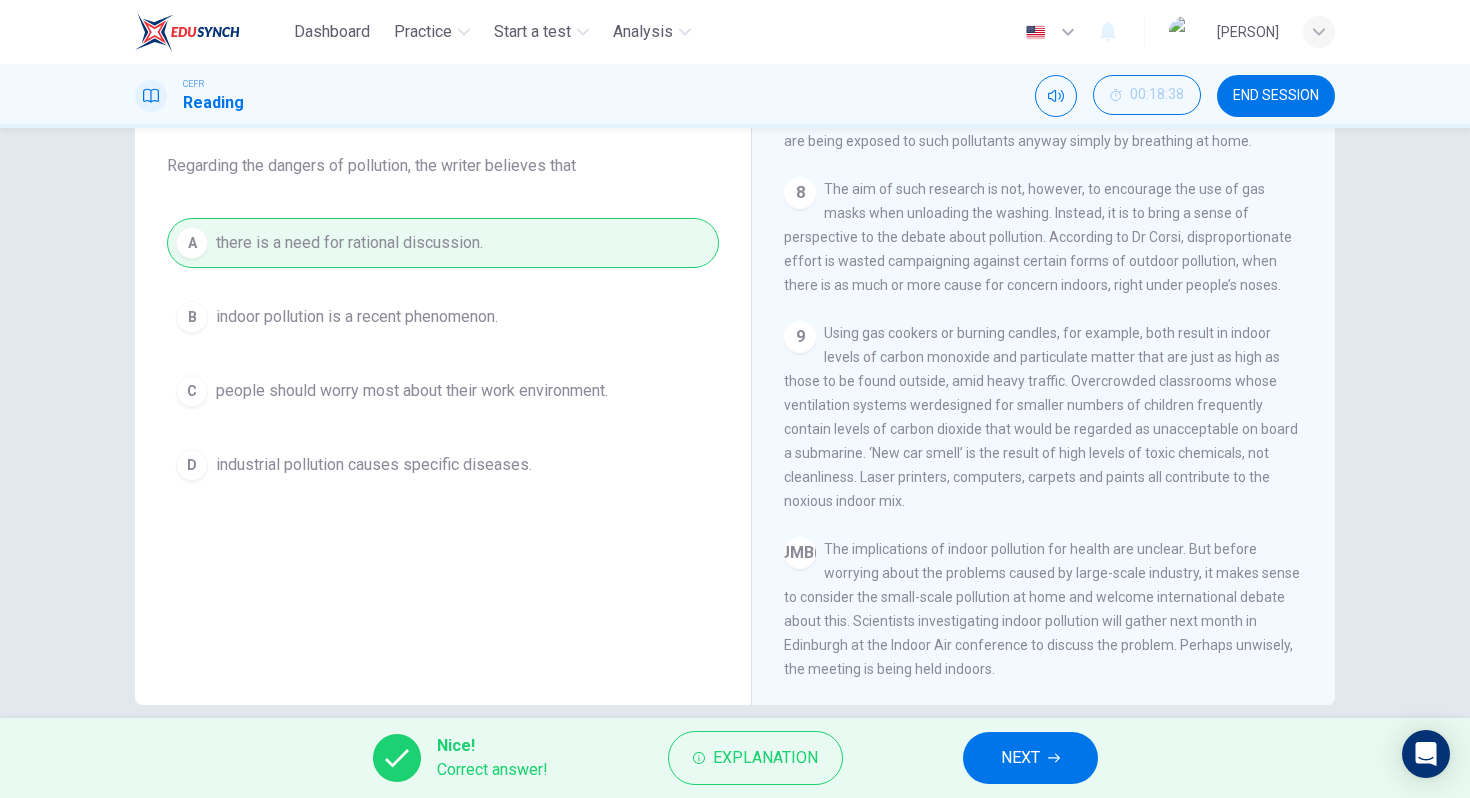 click on "NEXT" at bounding box center [1020, 758] 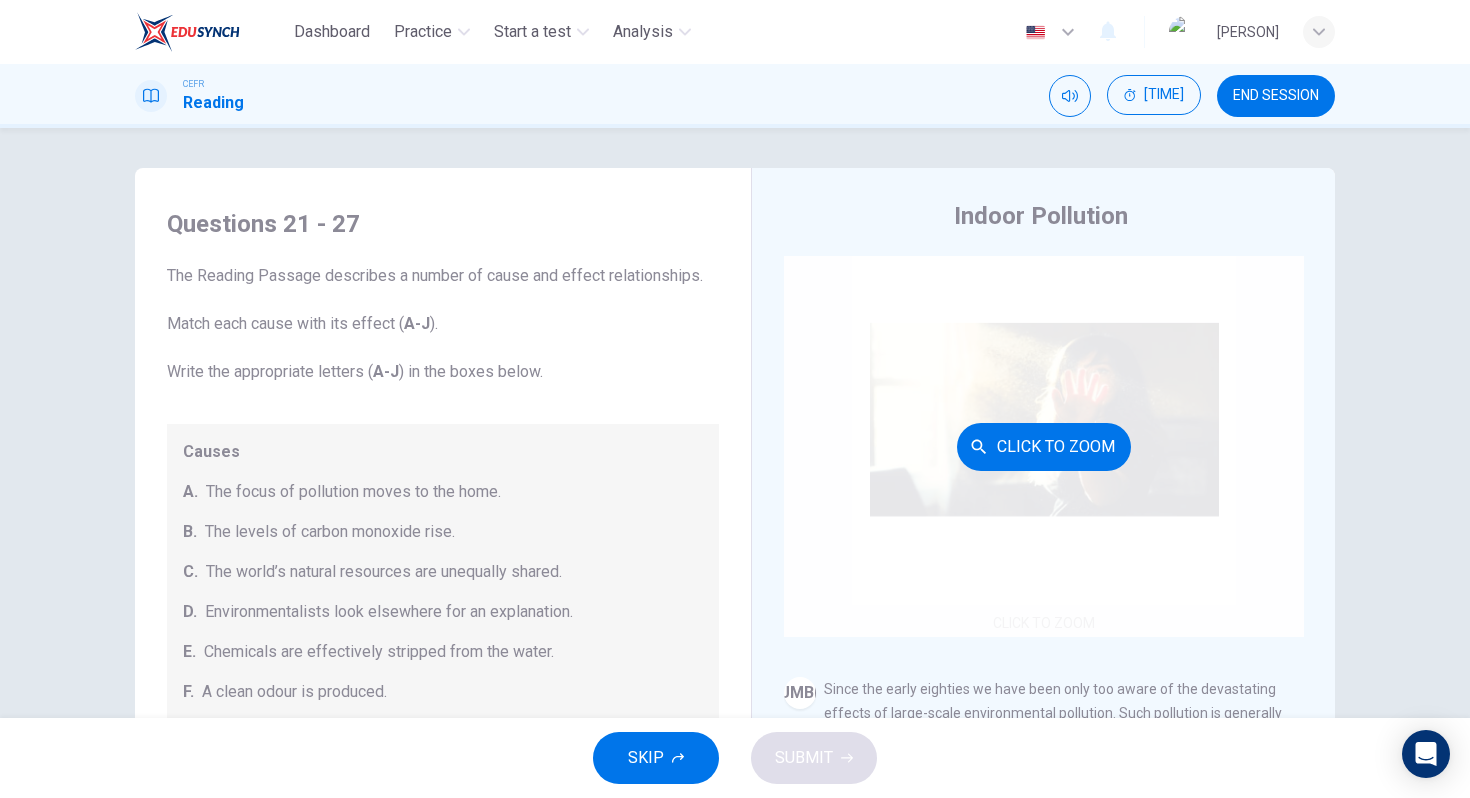 scroll, scrollTop: 0, scrollLeft: 0, axis: both 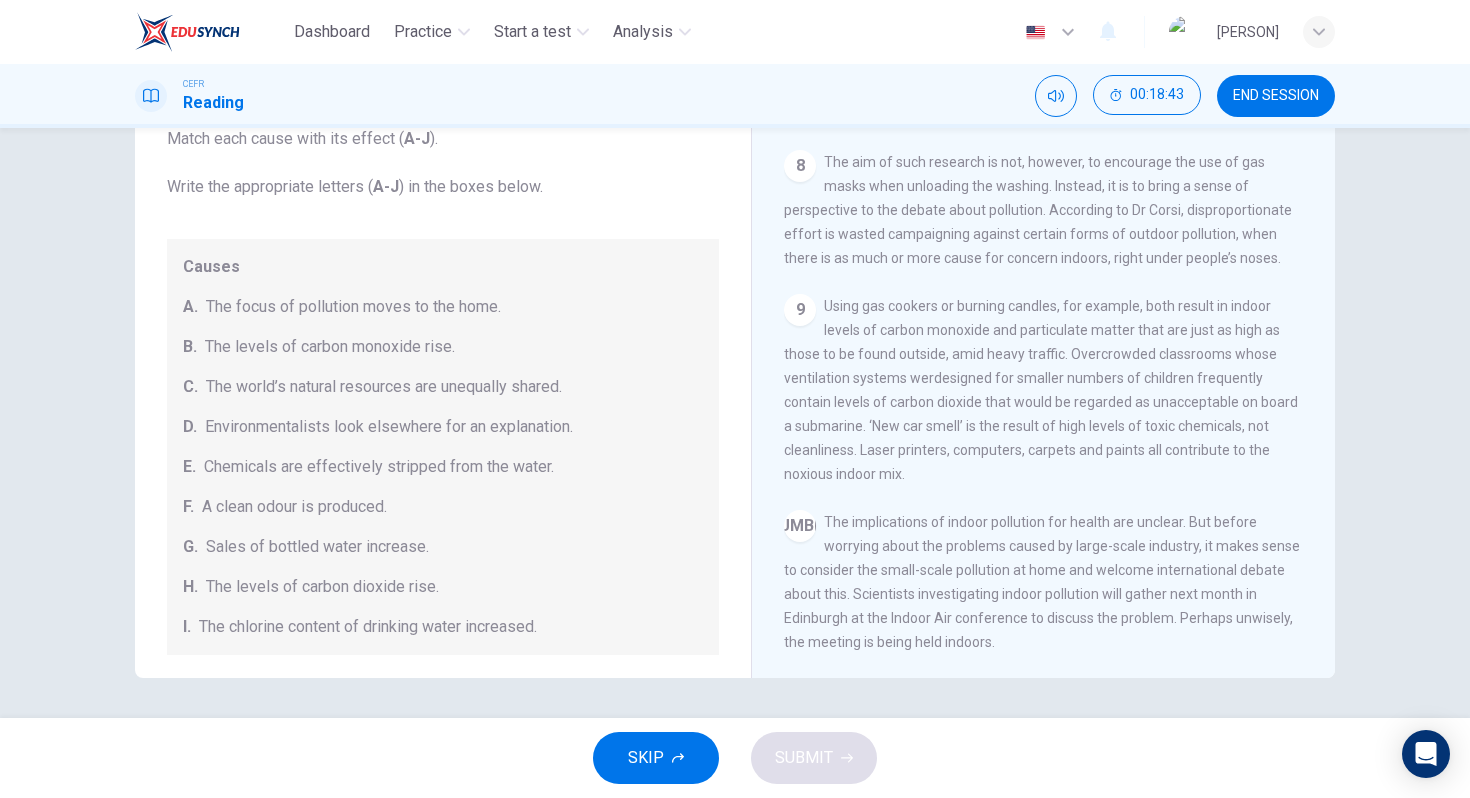 click on "SKIP" at bounding box center [656, 758] 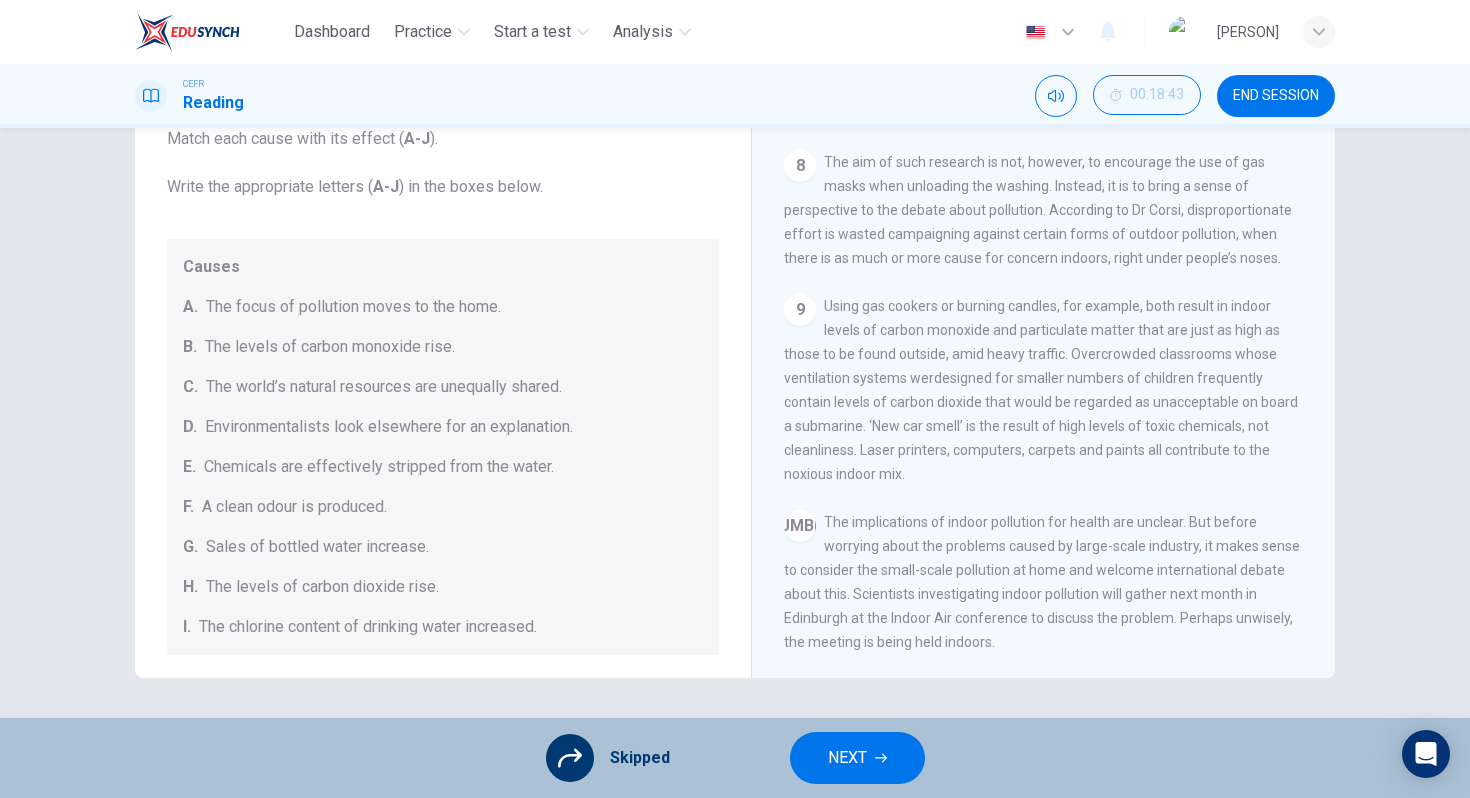 click on "NEXT" at bounding box center [857, 758] 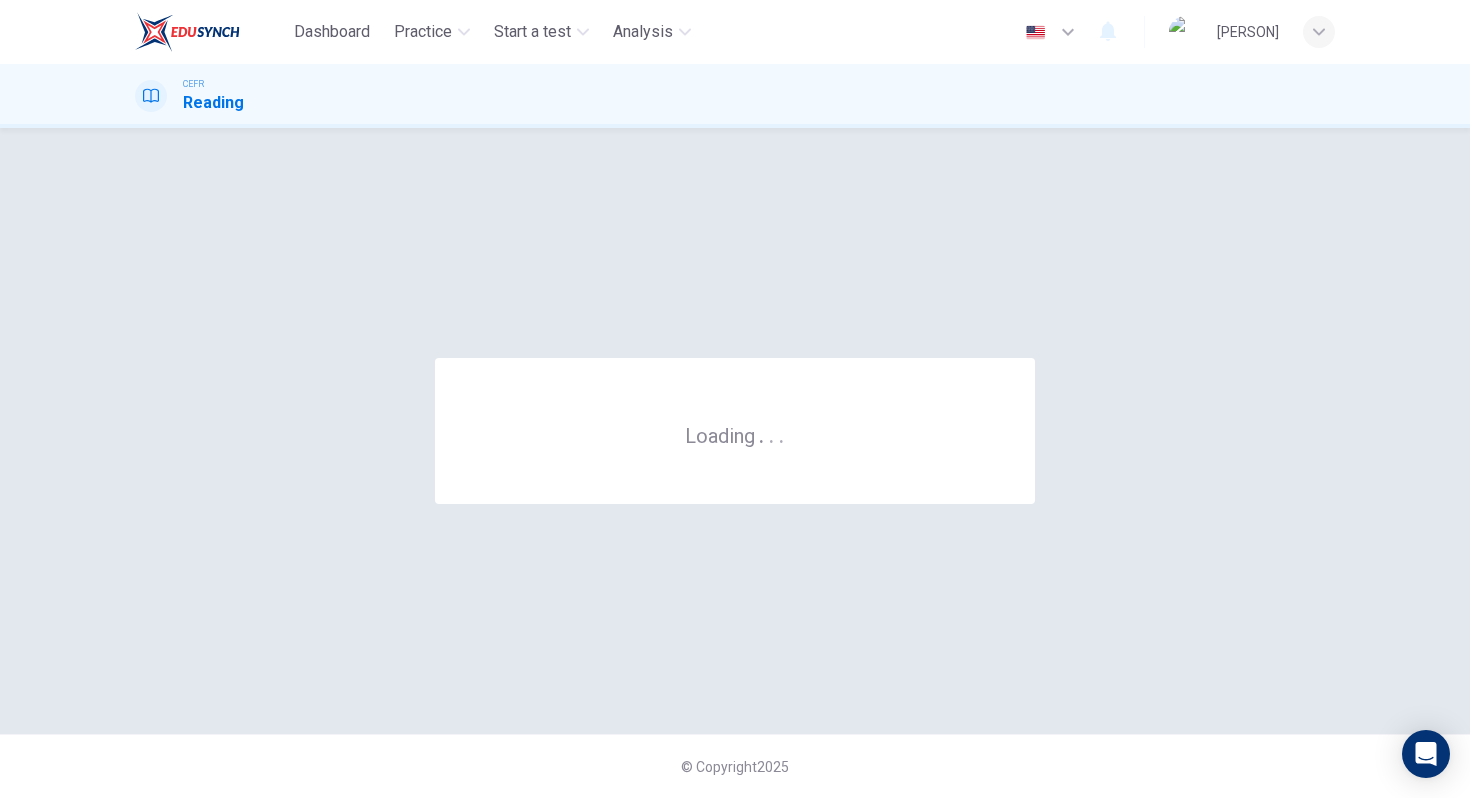 scroll, scrollTop: 0, scrollLeft: 0, axis: both 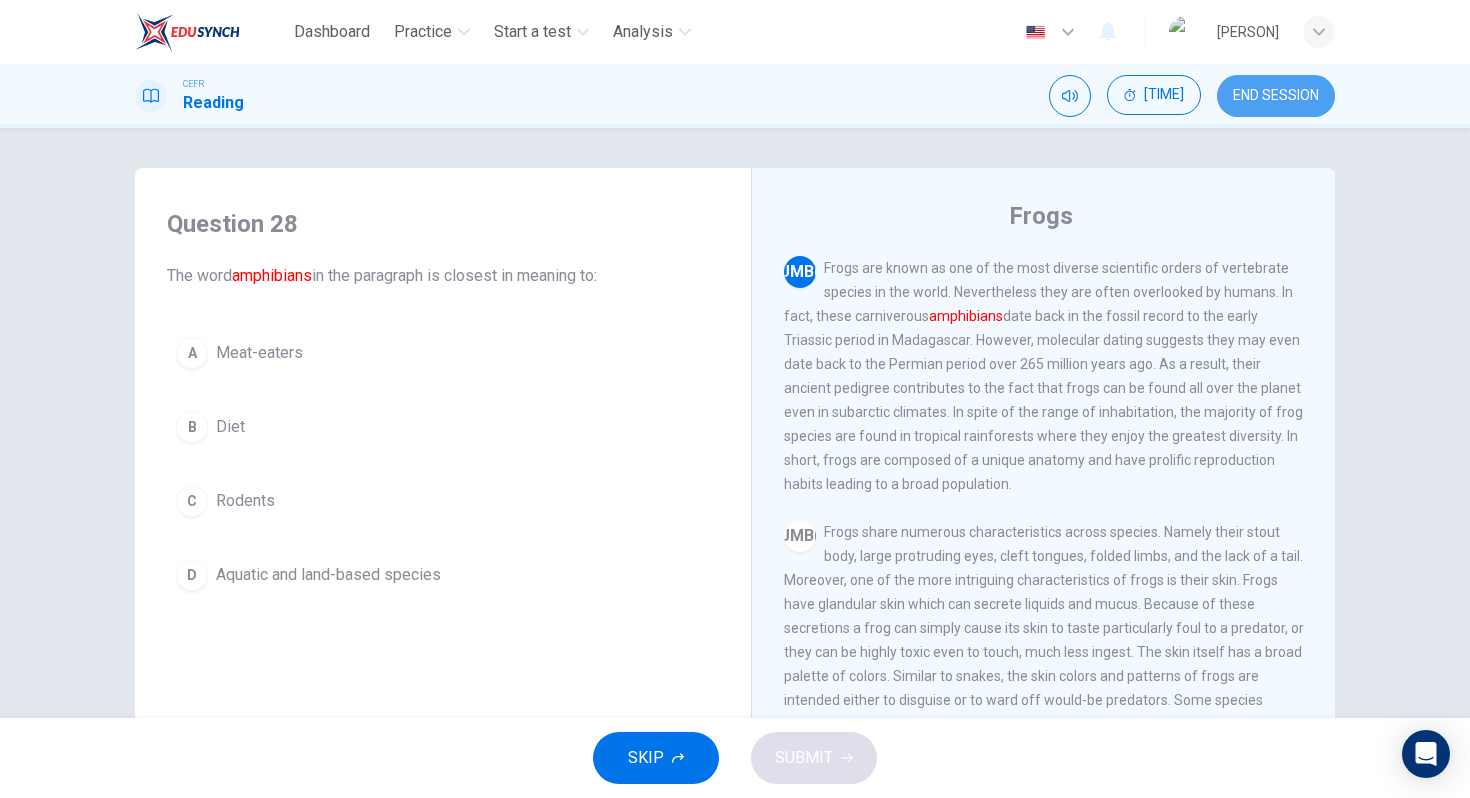 click on "END SESSION" at bounding box center [1276, 96] 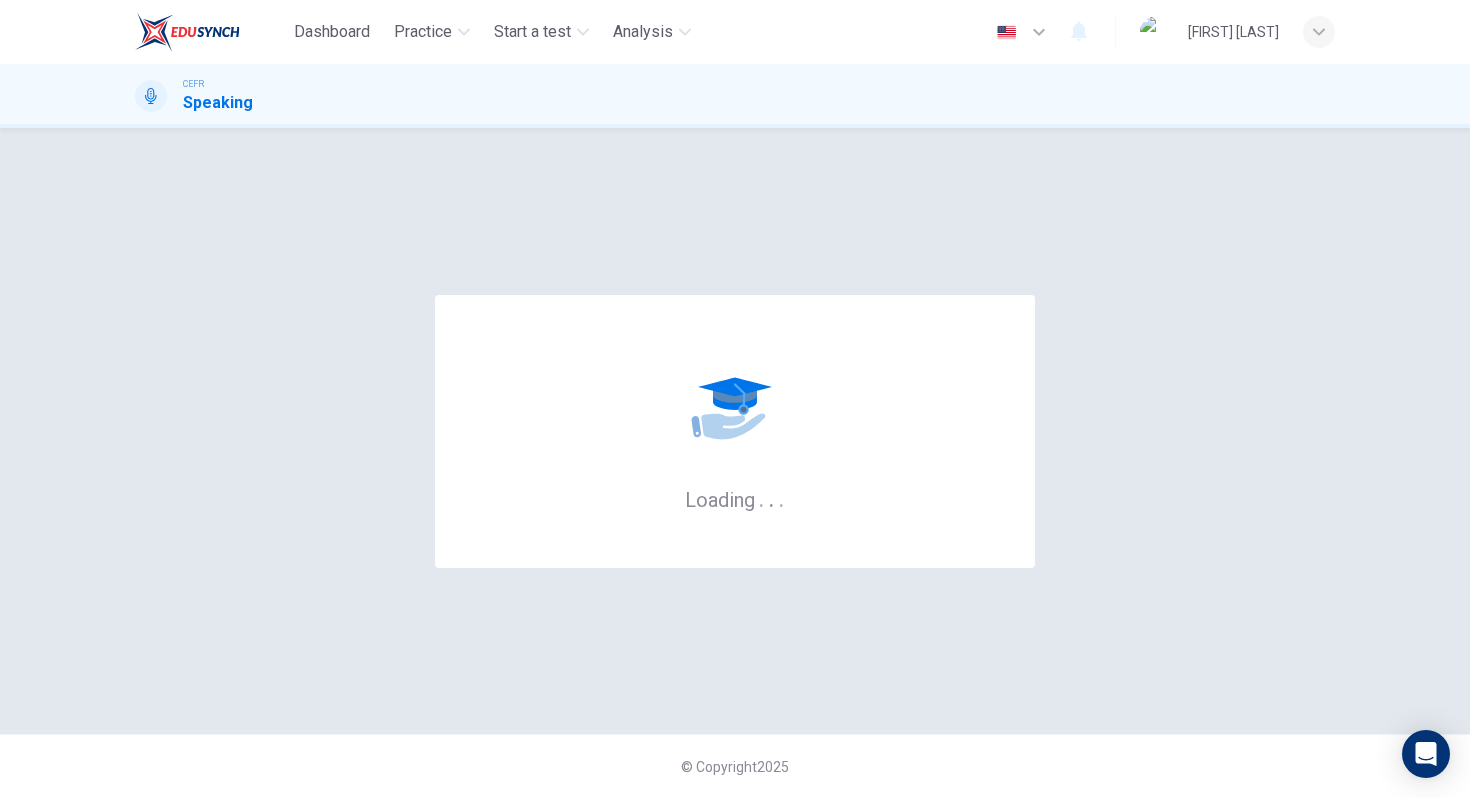 scroll, scrollTop: 0, scrollLeft: 0, axis: both 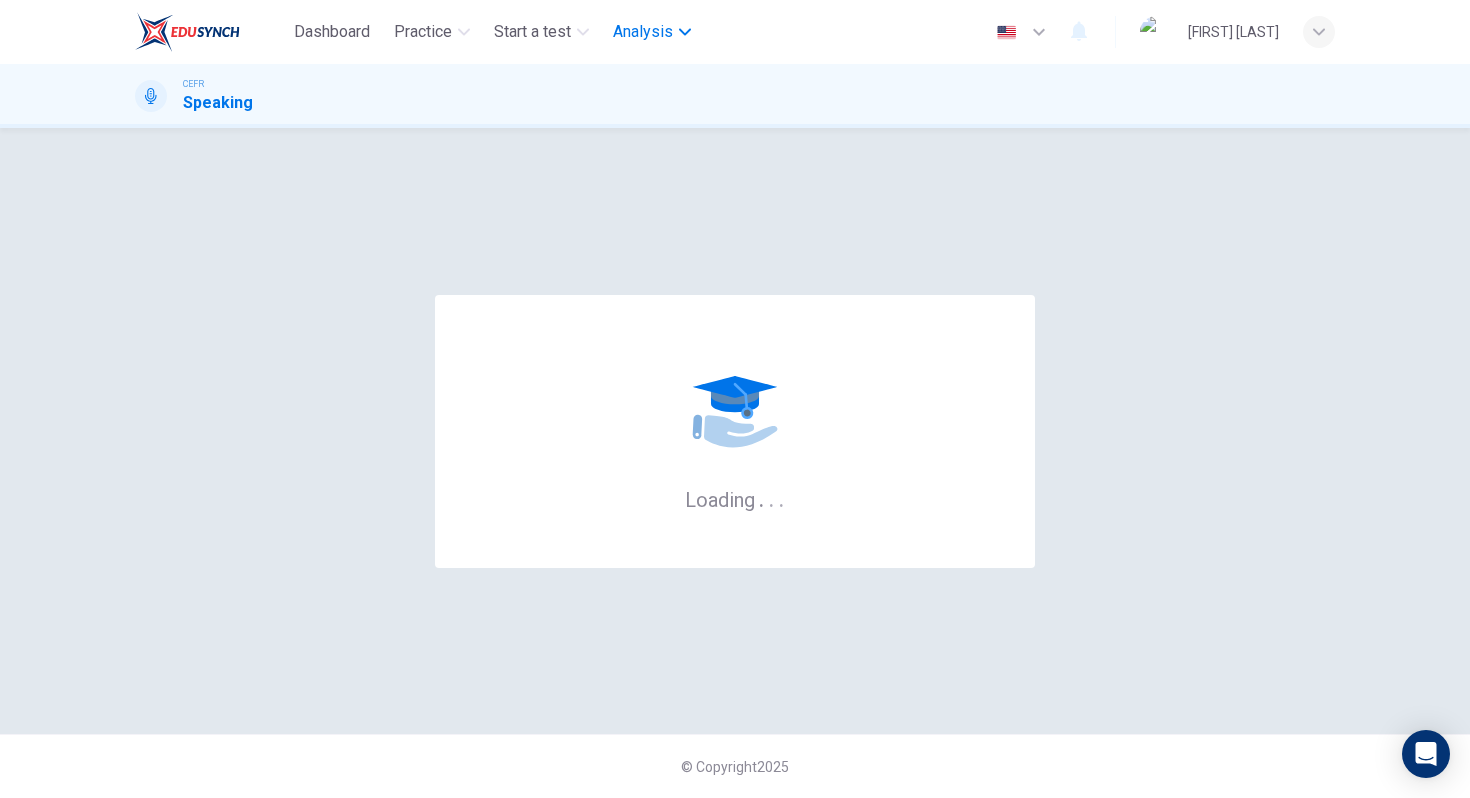 click on "Analysis" at bounding box center (643, 32) 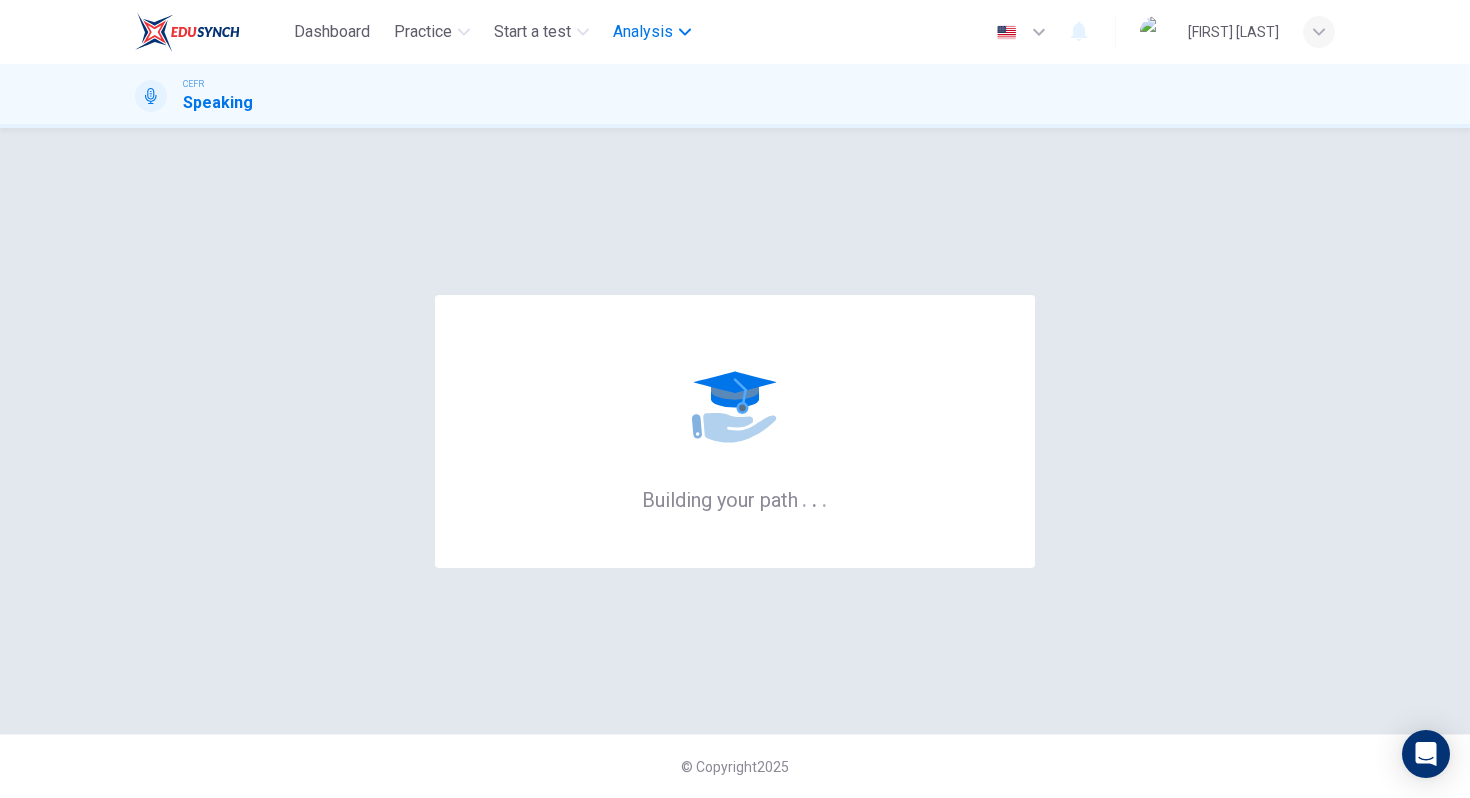 click on "Analysis" at bounding box center (643, 32) 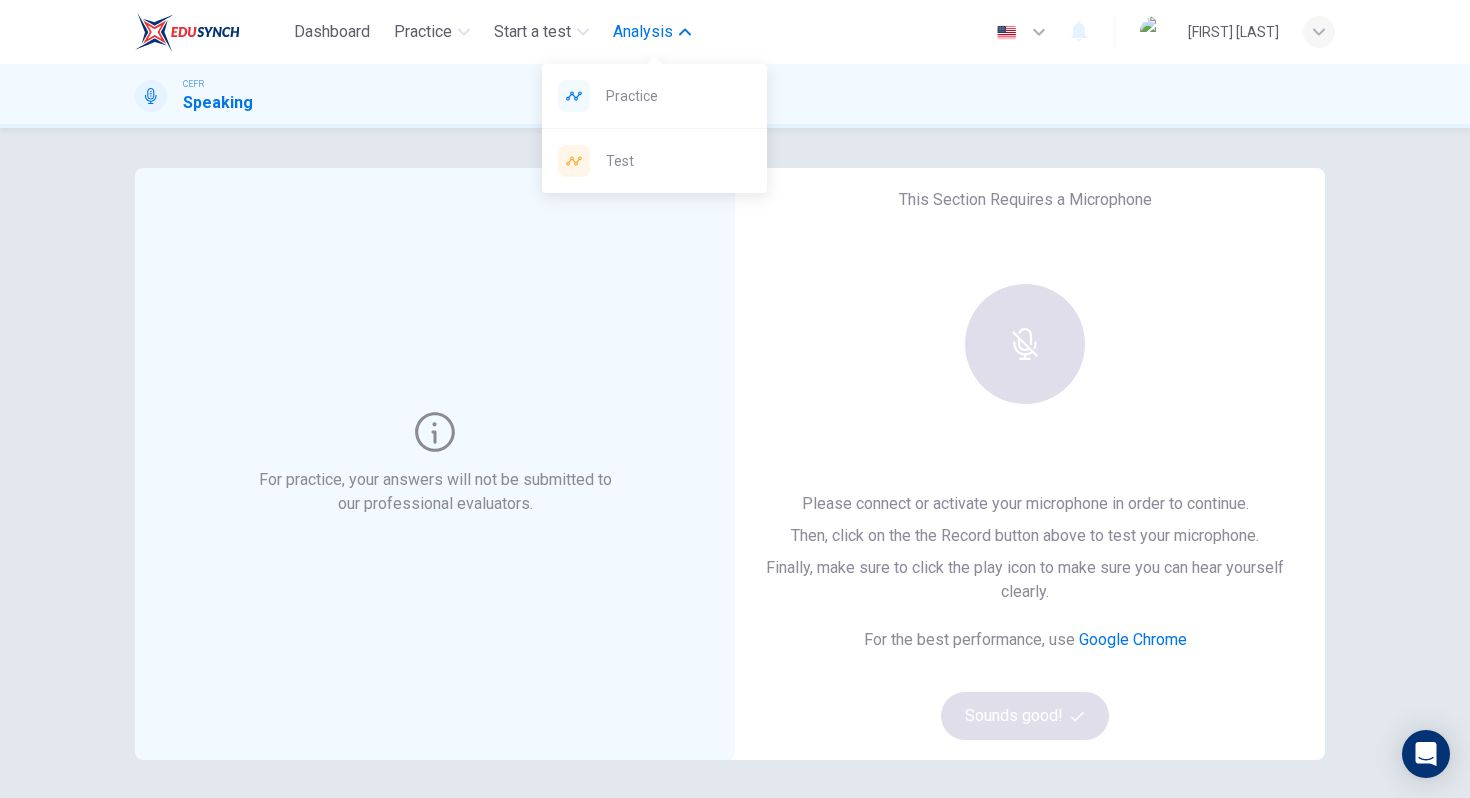 click on "Analysis" at bounding box center [643, 32] 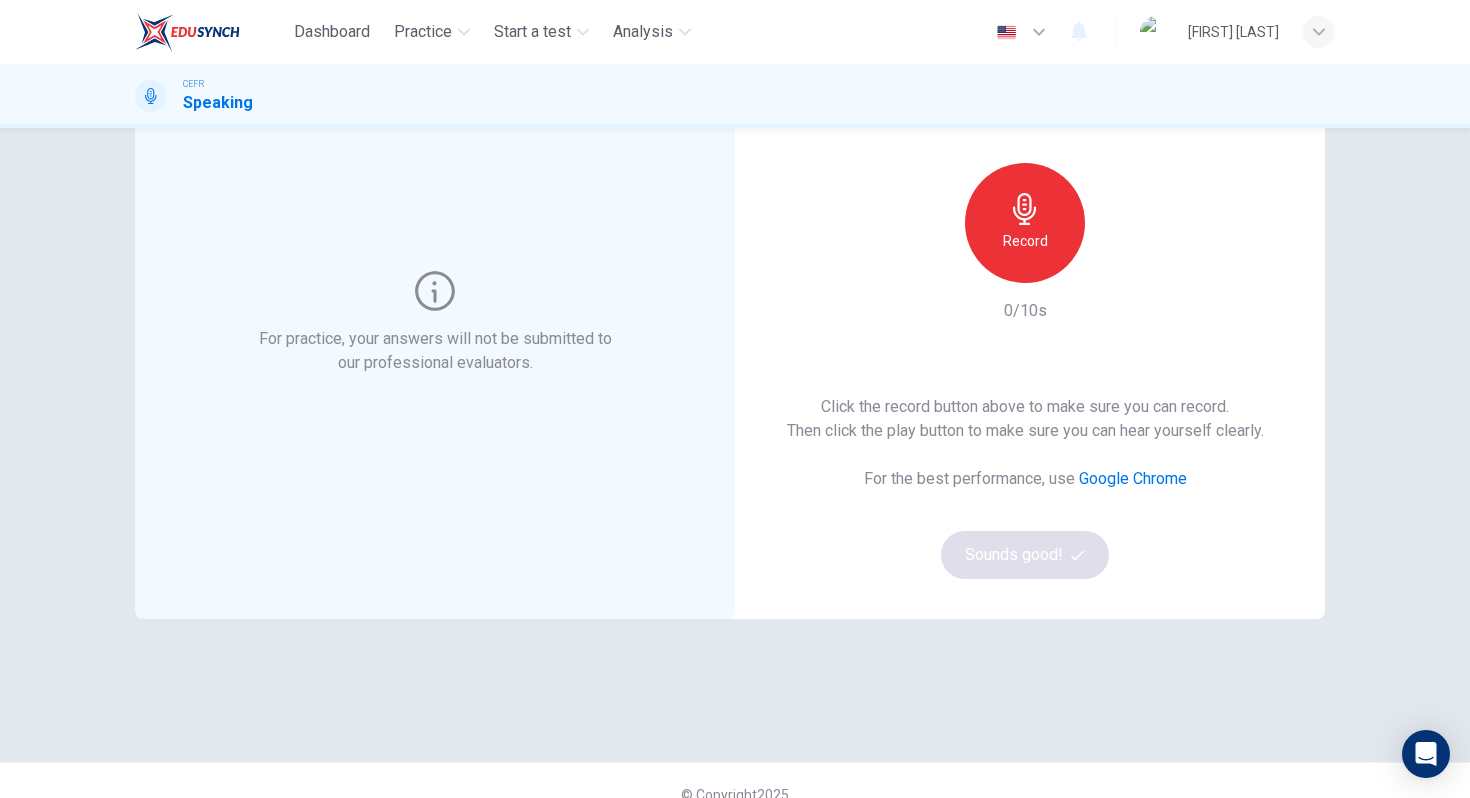 scroll, scrollTop: 136, scrollLeft: 0, axis: vertical 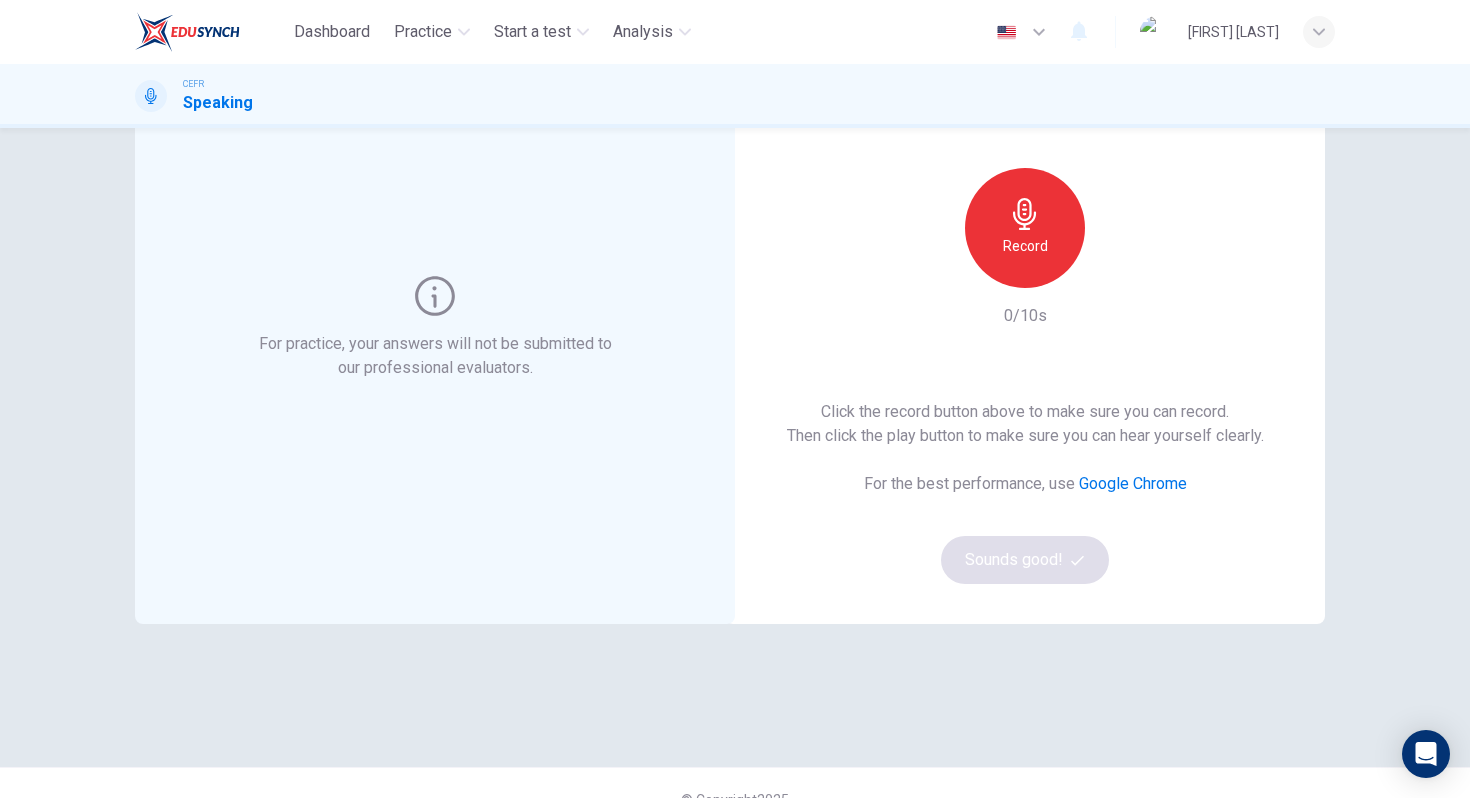 click on "Record" at bounding box center (1025, 228) 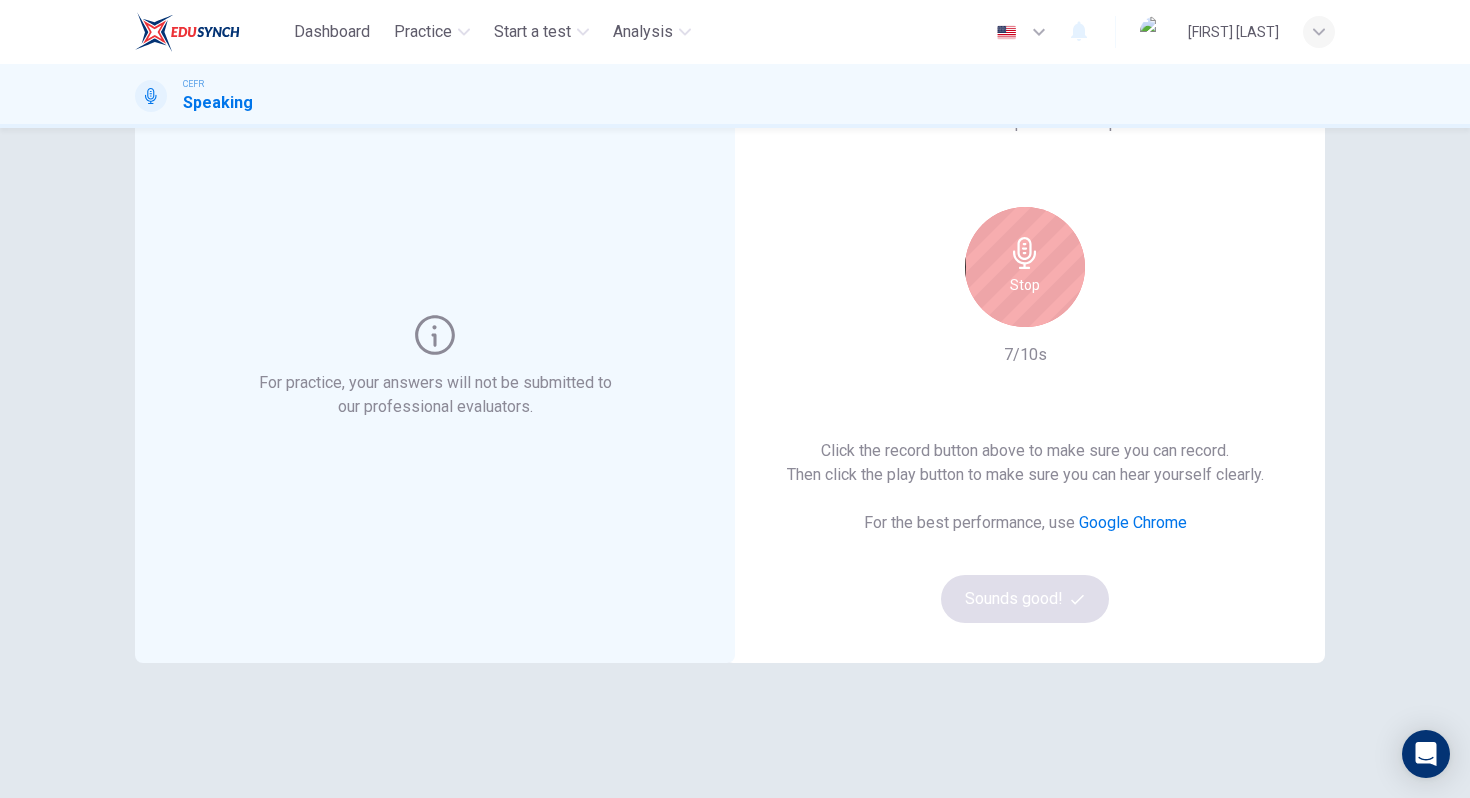 scroll, scrollTop: 76, scrollLeft: 0, axis: vertical 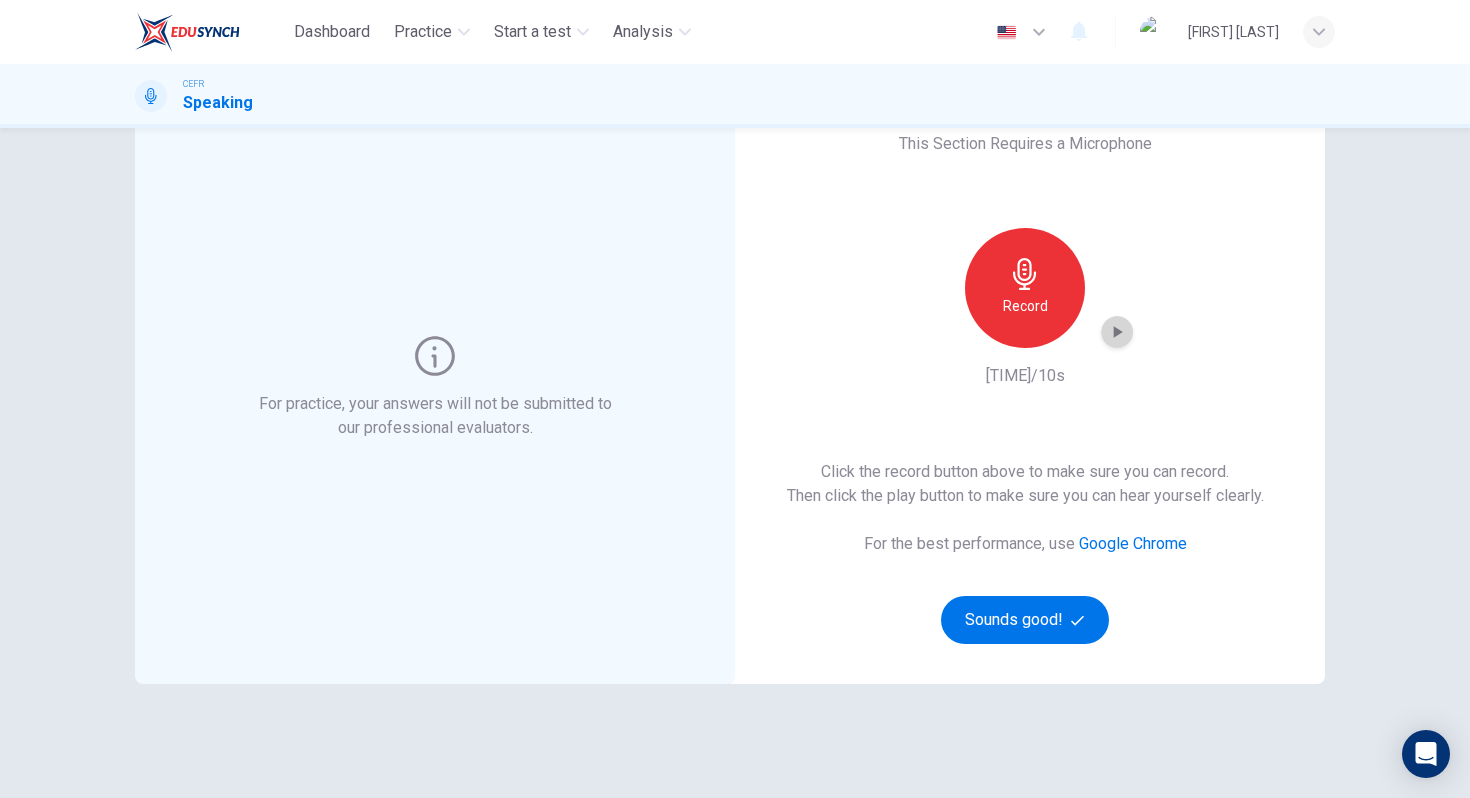 click at bounding box center [1117, 332] 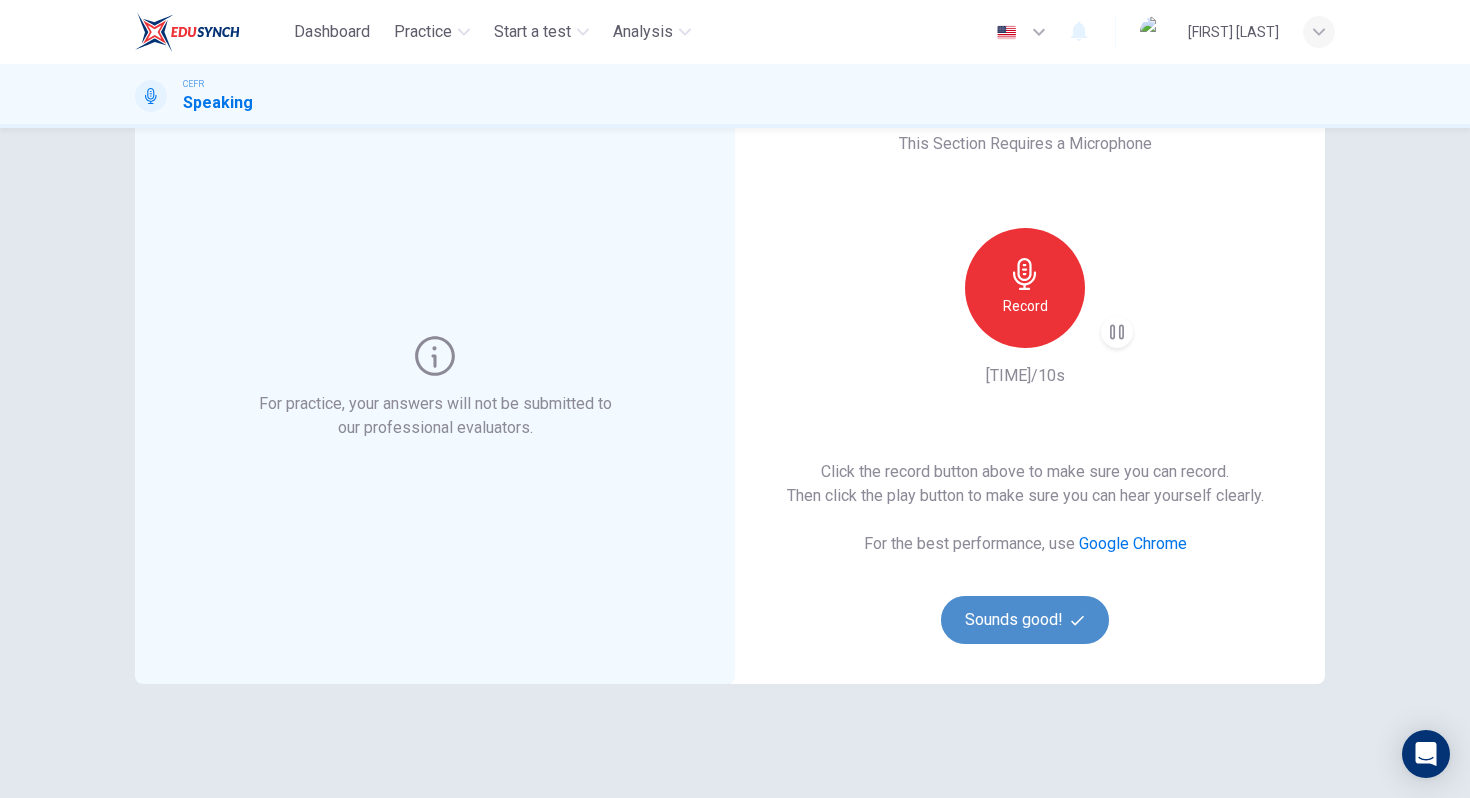 click on "Sounds good!" at bounding box center [1025, 620] 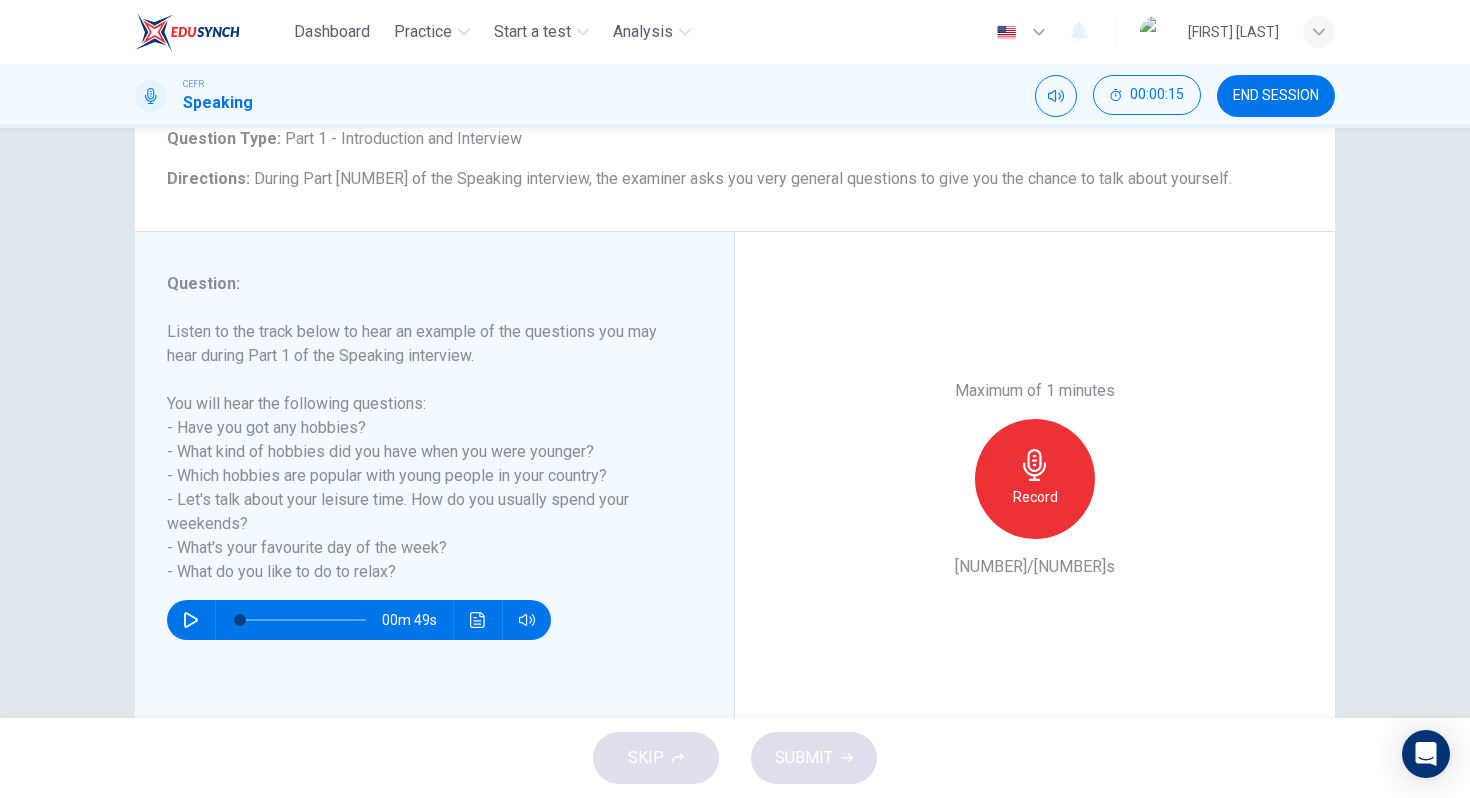 scroll, scrollTop: 141, scrollLeft: 0, axis: vertical 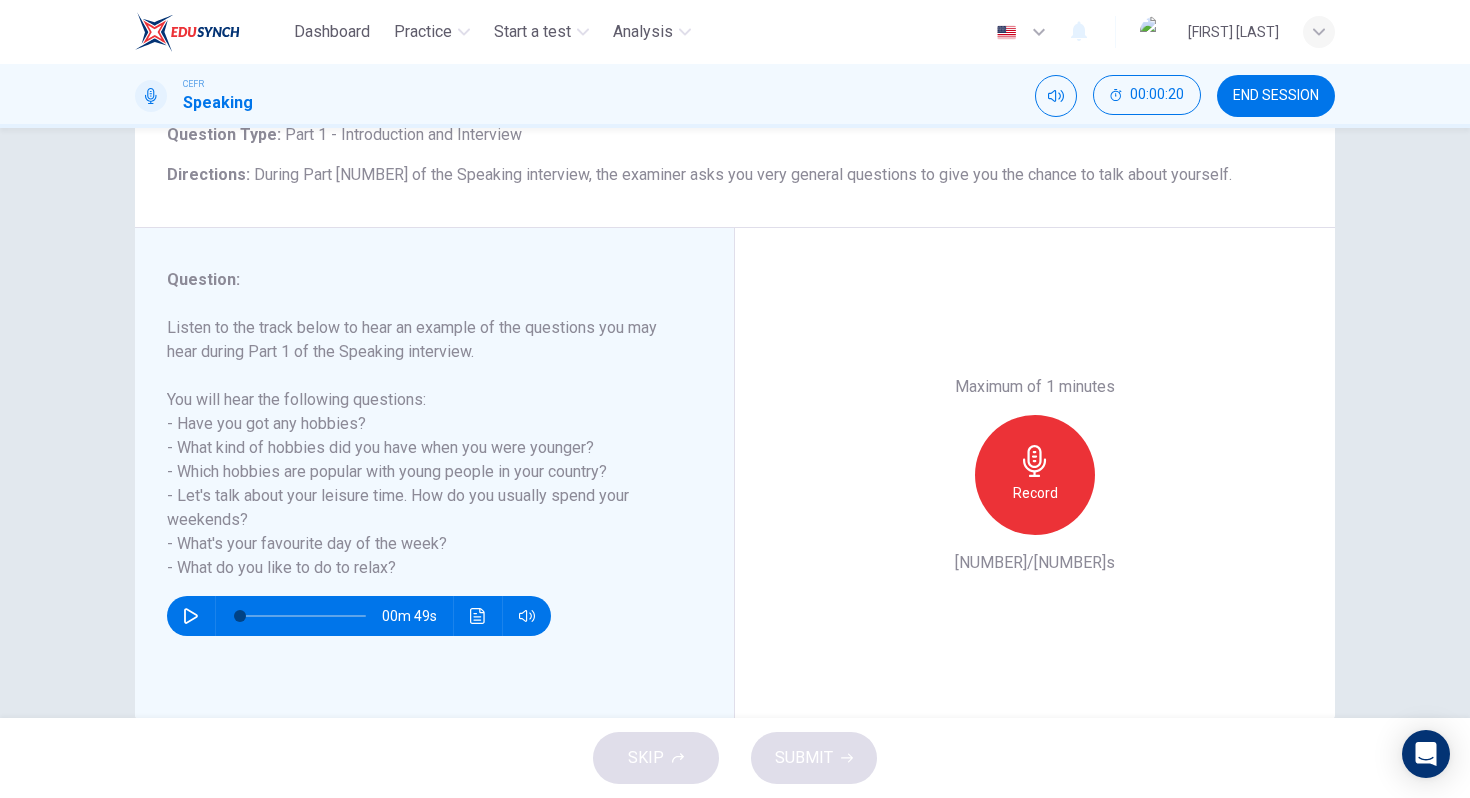 click at bounding box center (191, 616) 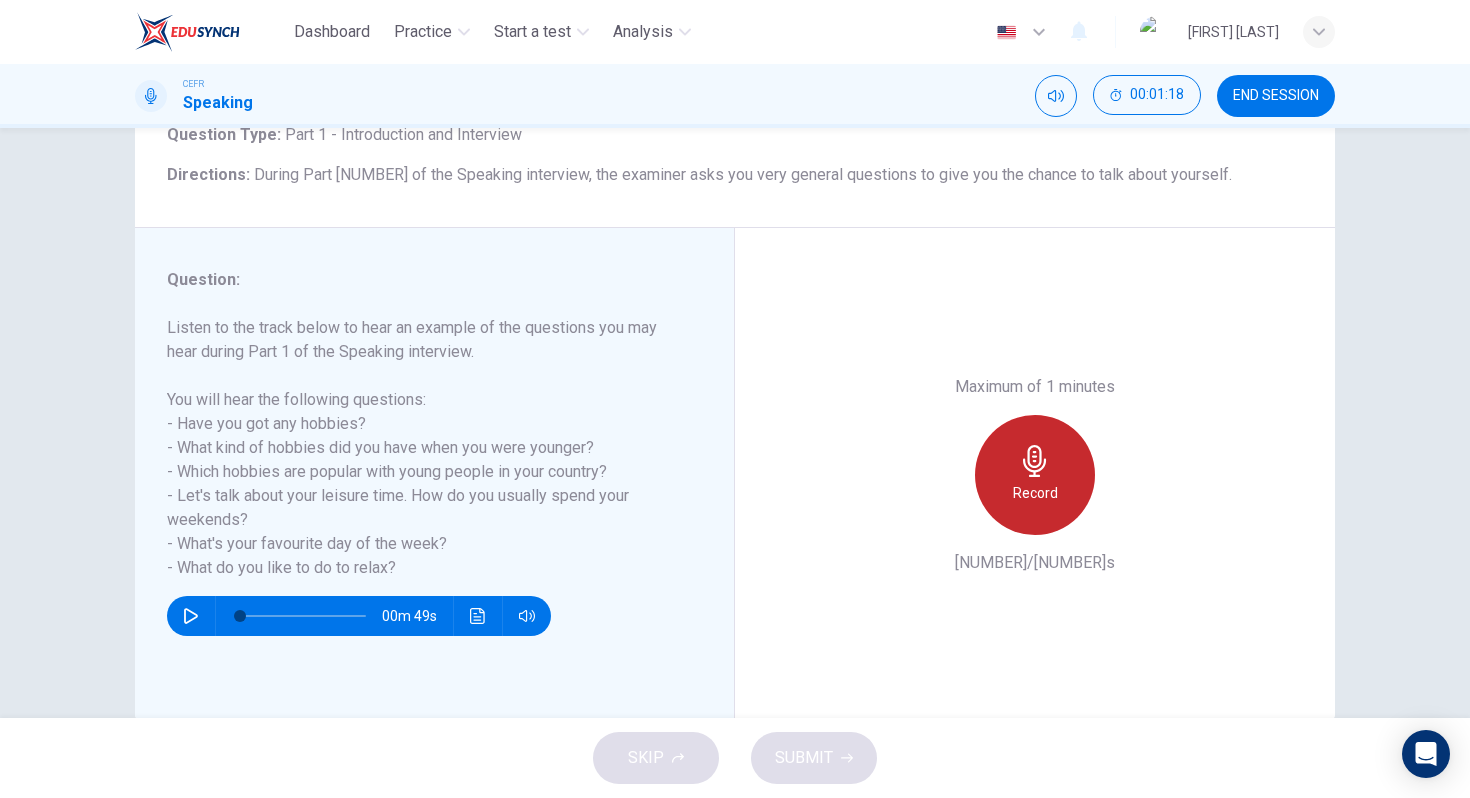 click on "Record" at bounding box center [1035, 493] 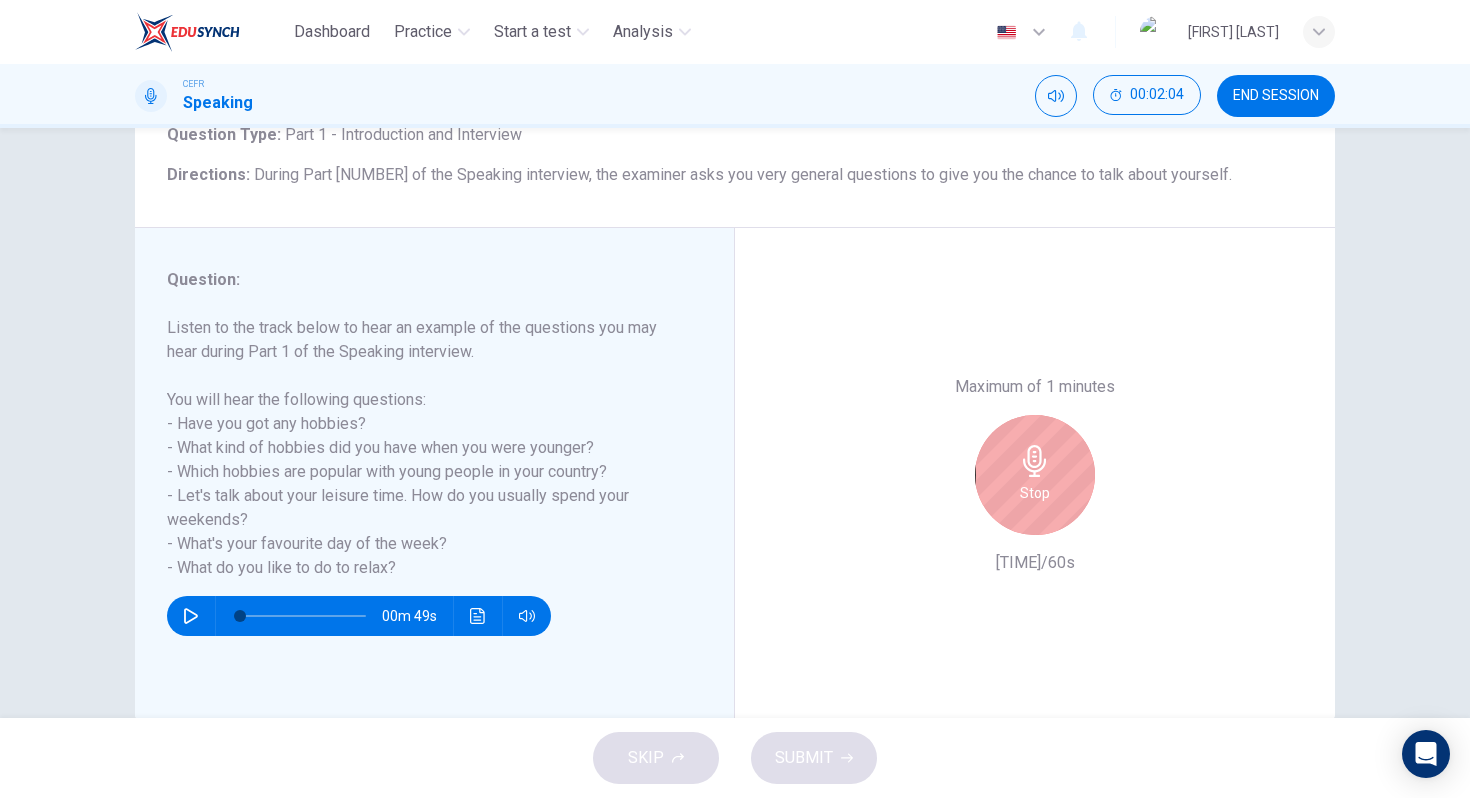click on "Stop" at bounding box center (1035, 475) 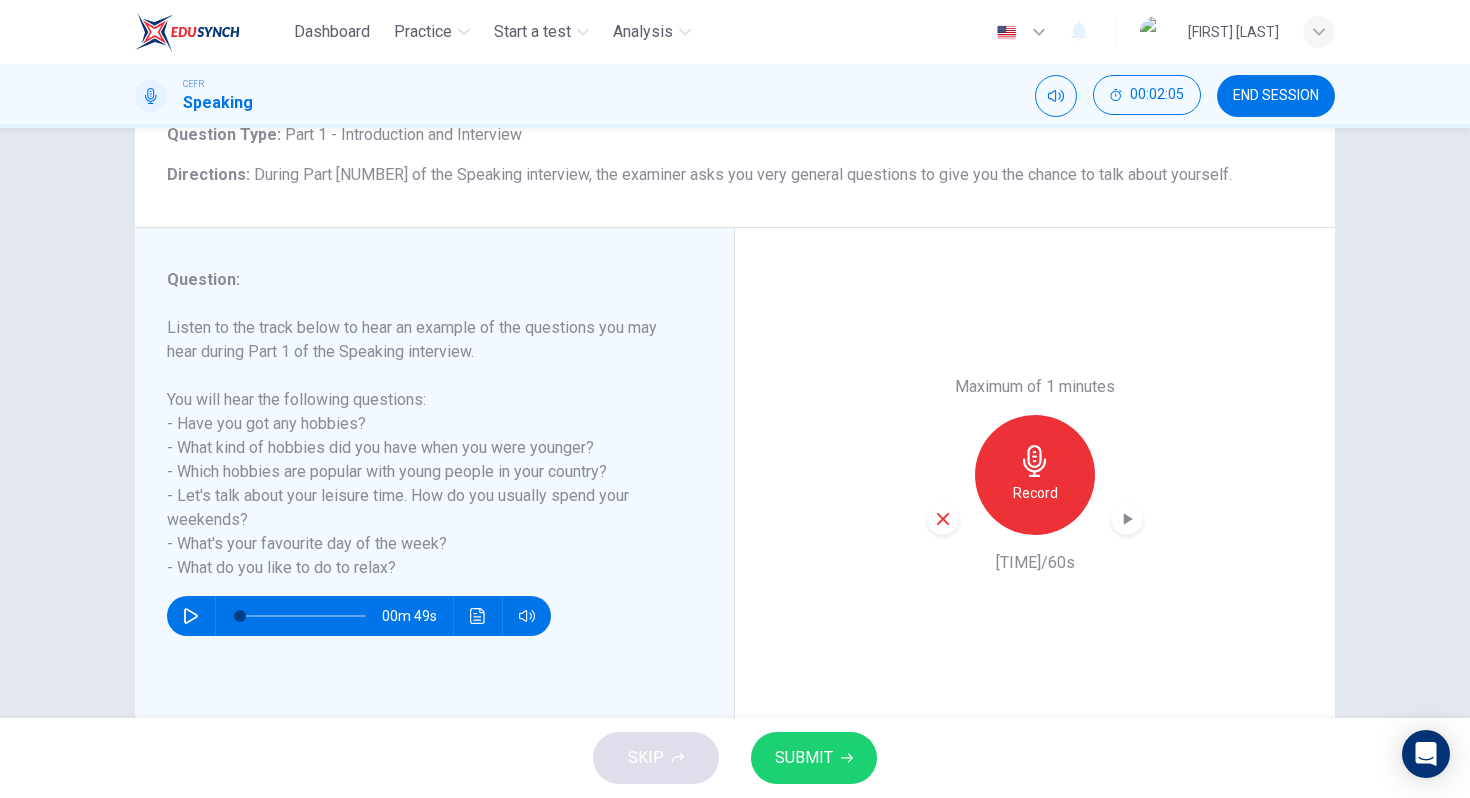 click at bounding box center [943, 519] 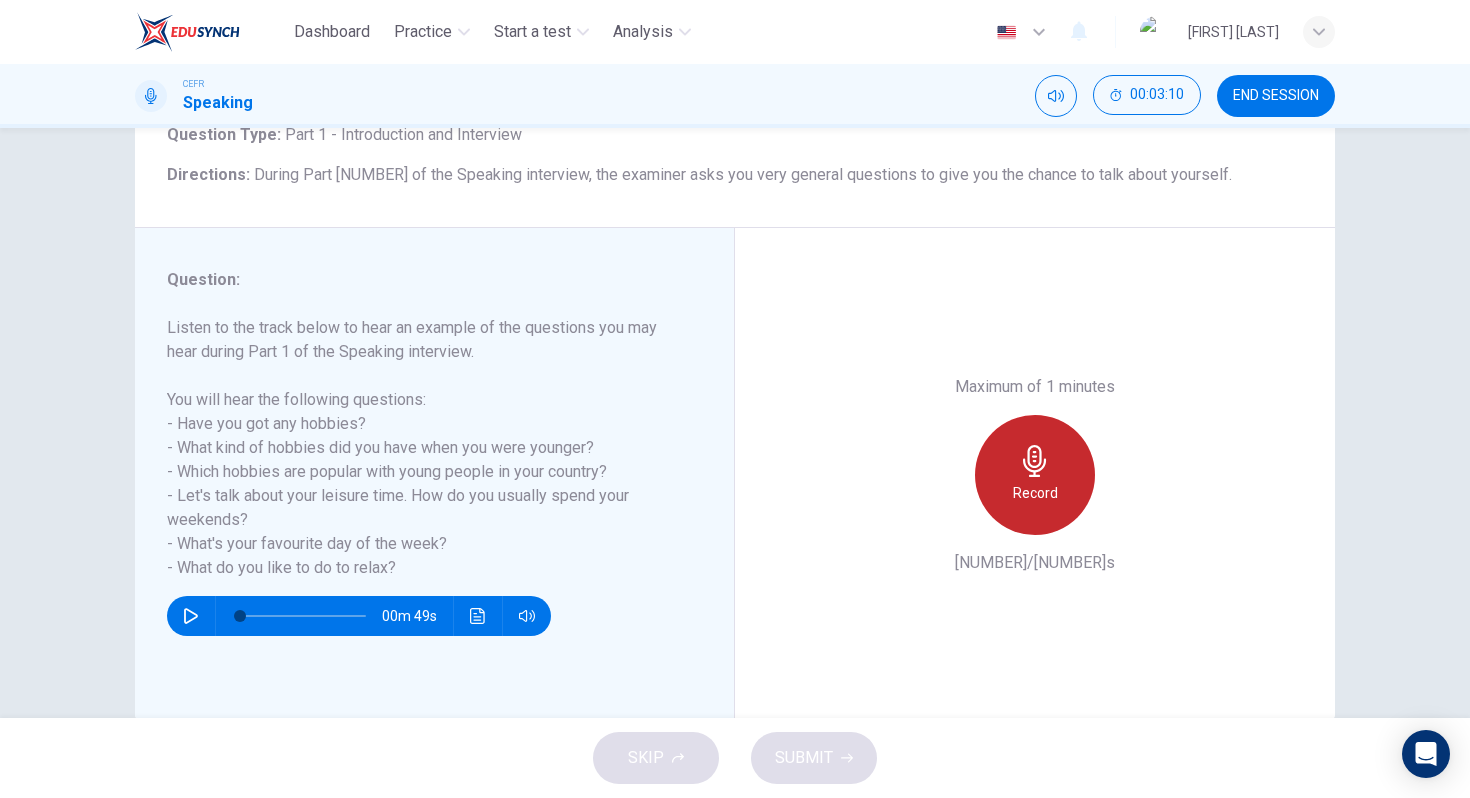 click on "Record" at bounding box center (1035, 475) 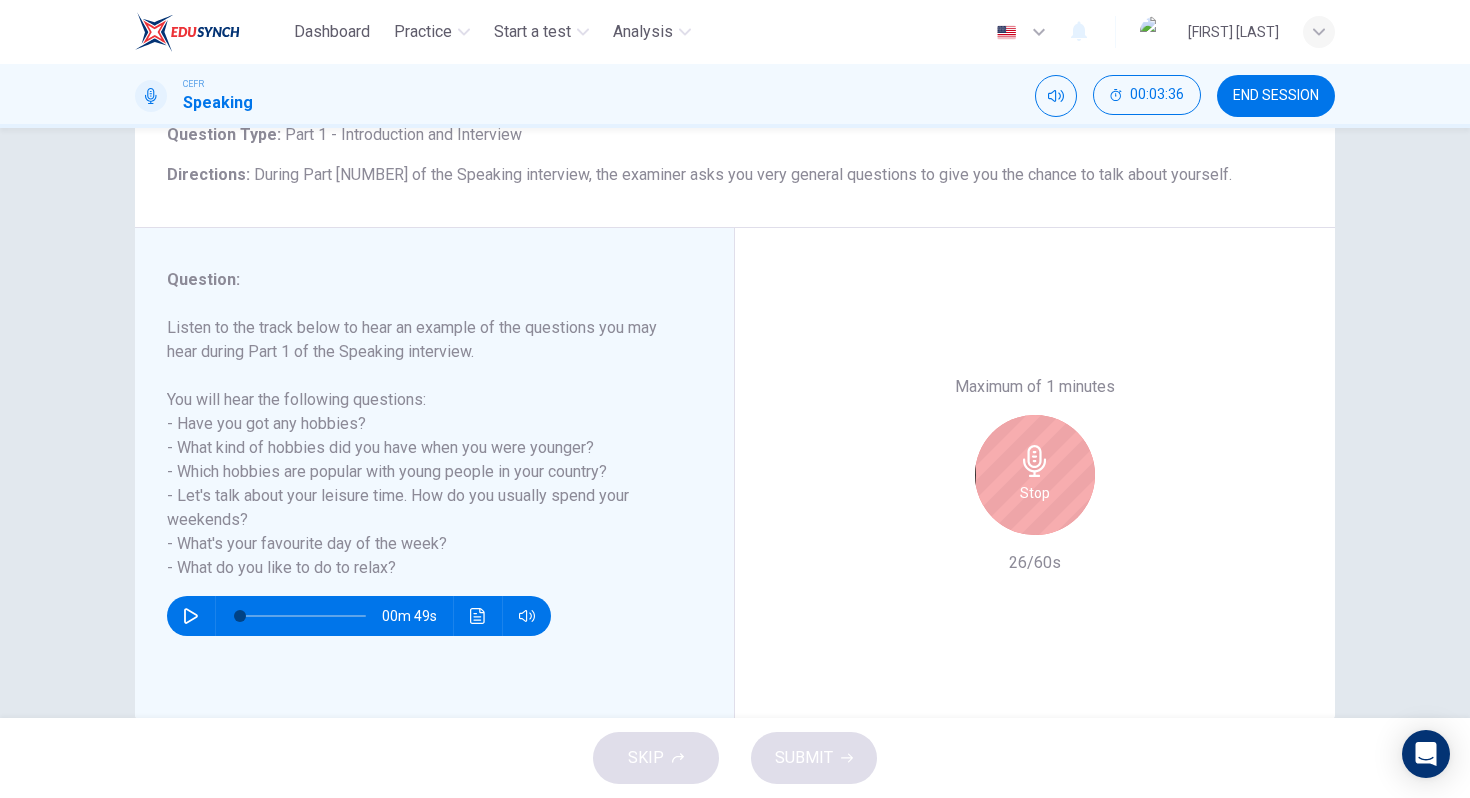 drag, startPoint x: 1062, startPoint y: 473, endPoint x: 1059, endPoint y: 483, distance: 10.440307 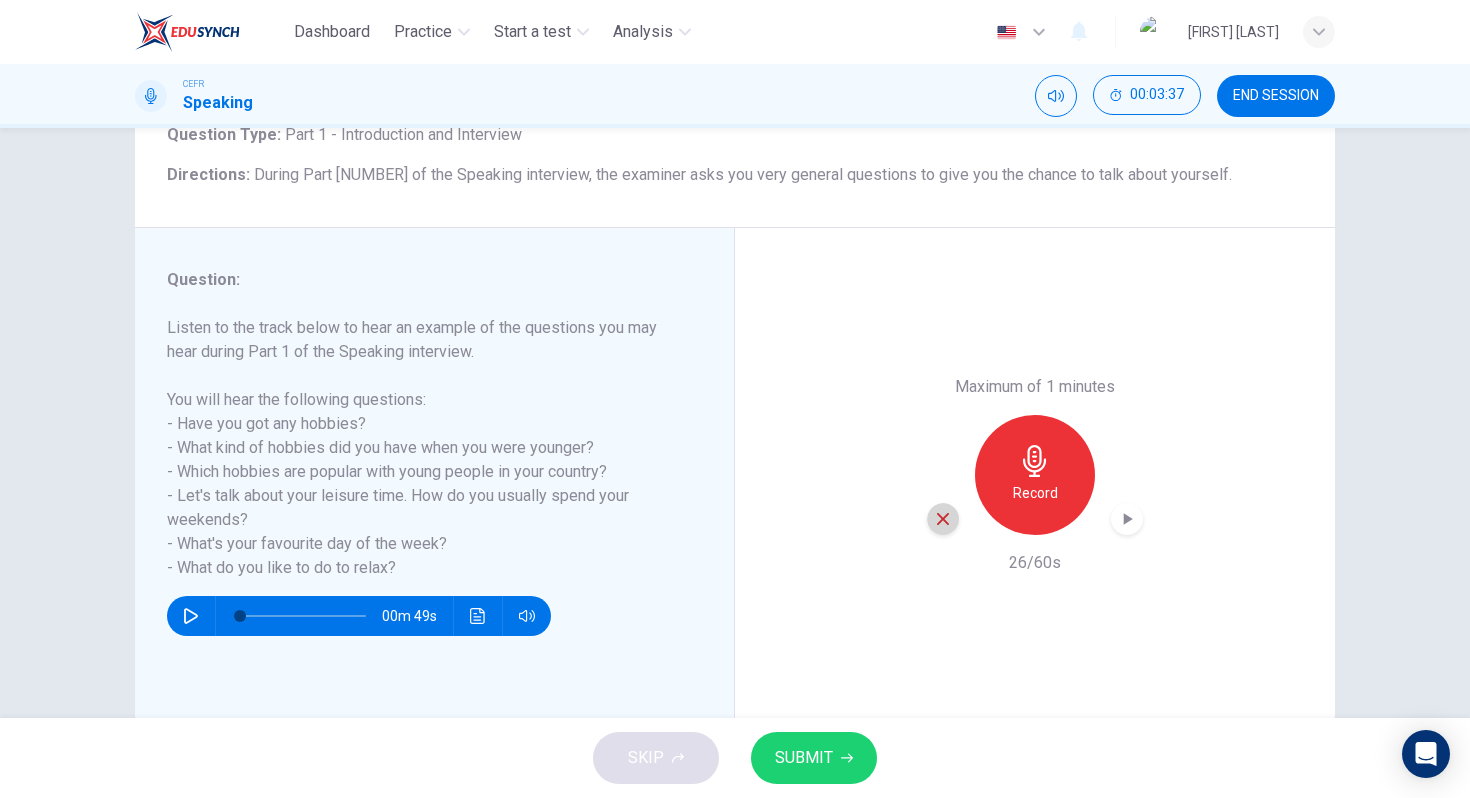 click at bounding box center (943, 519) 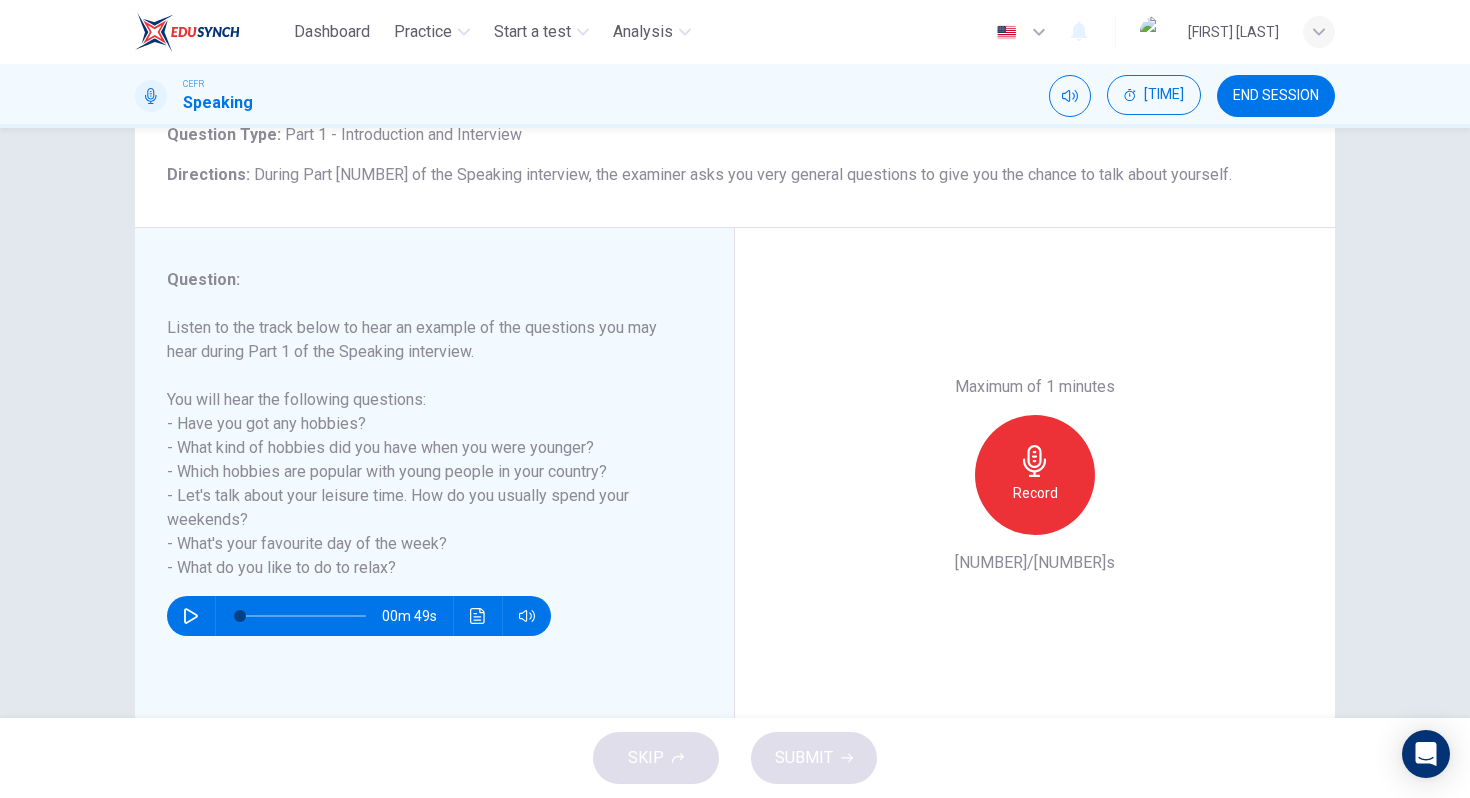 click at bounding box center [1035, 461] 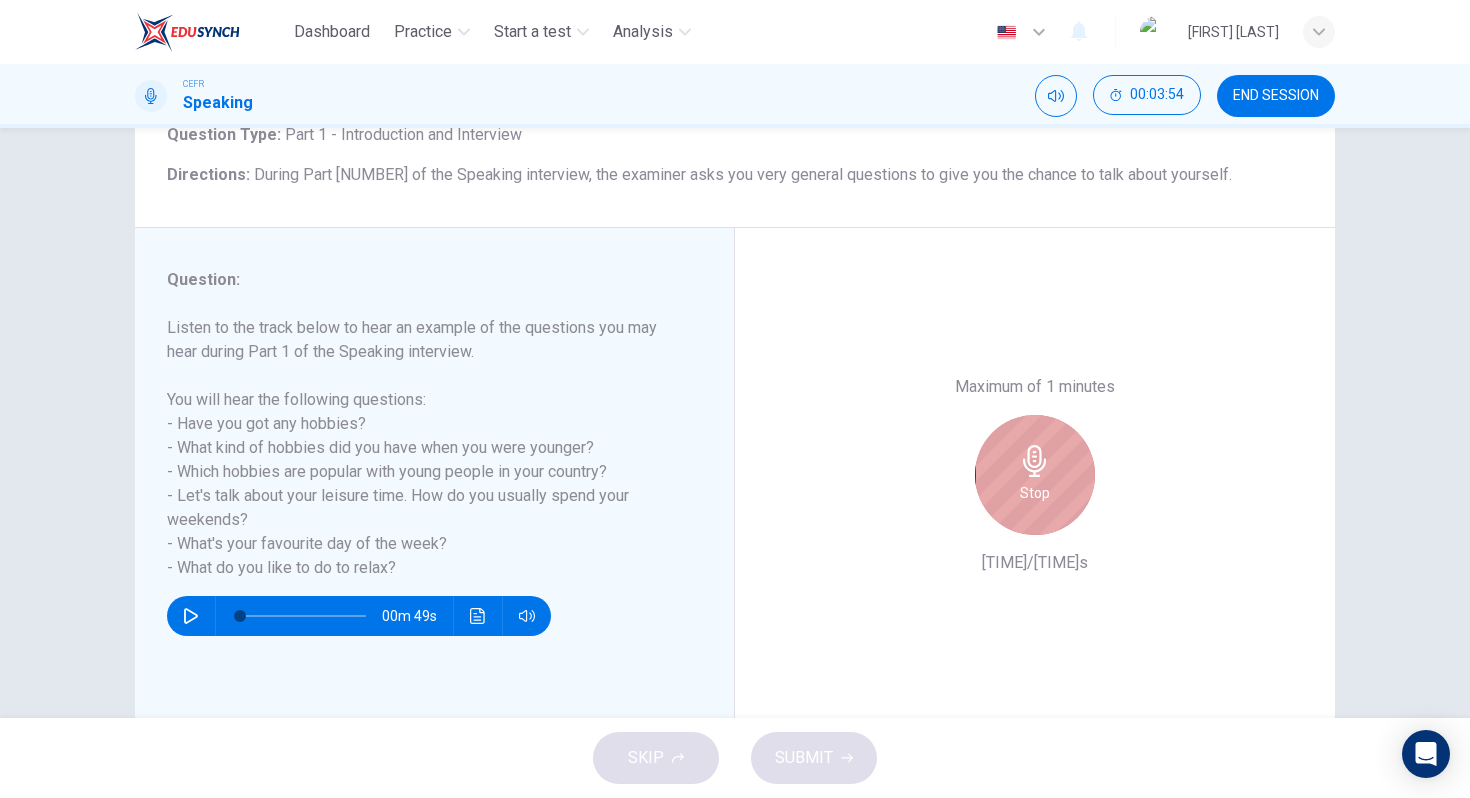 click at bounding box center (1035, 461) 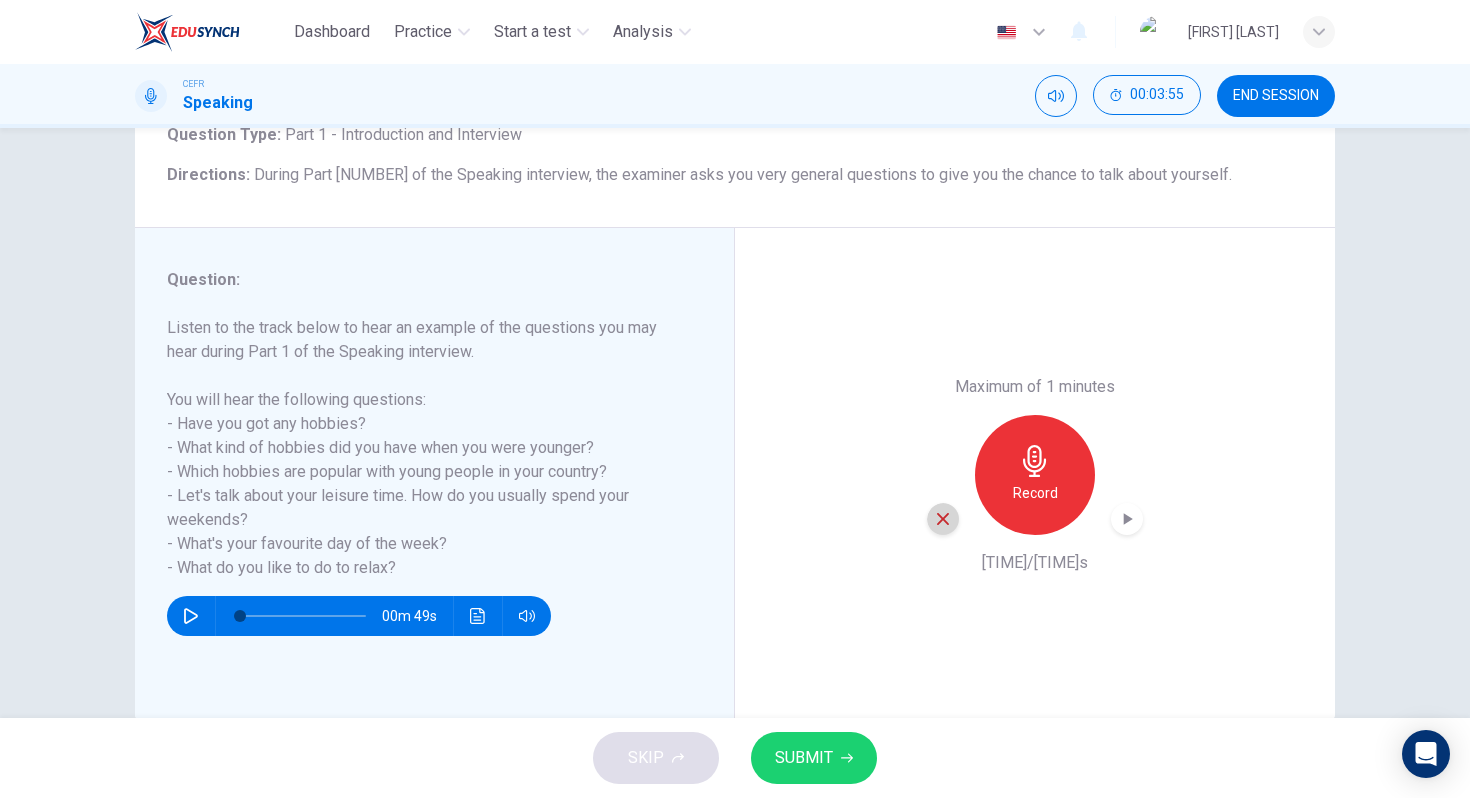 click at bounding box center [943, 519] 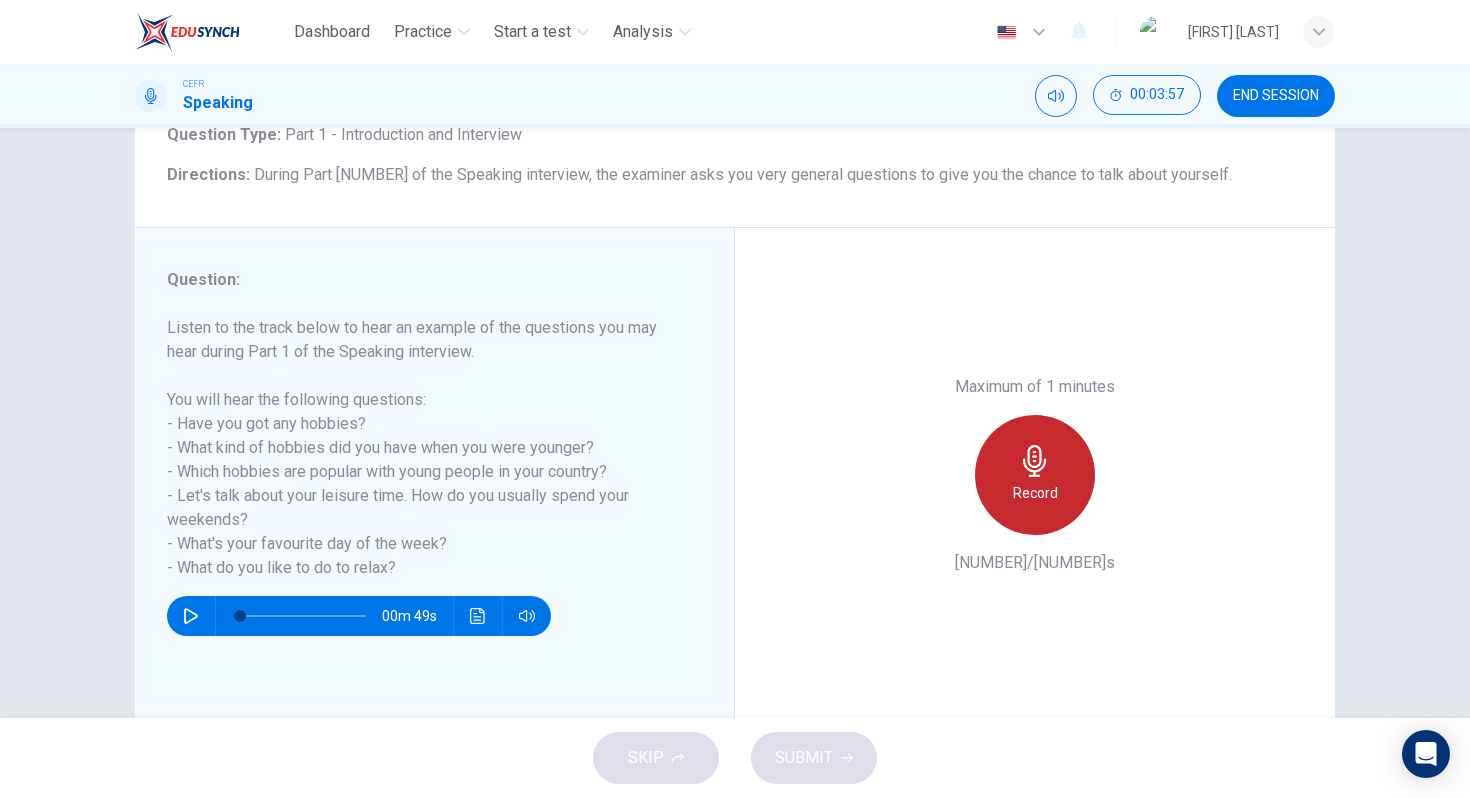 click on "Record" at bounding box center [1035, 475] 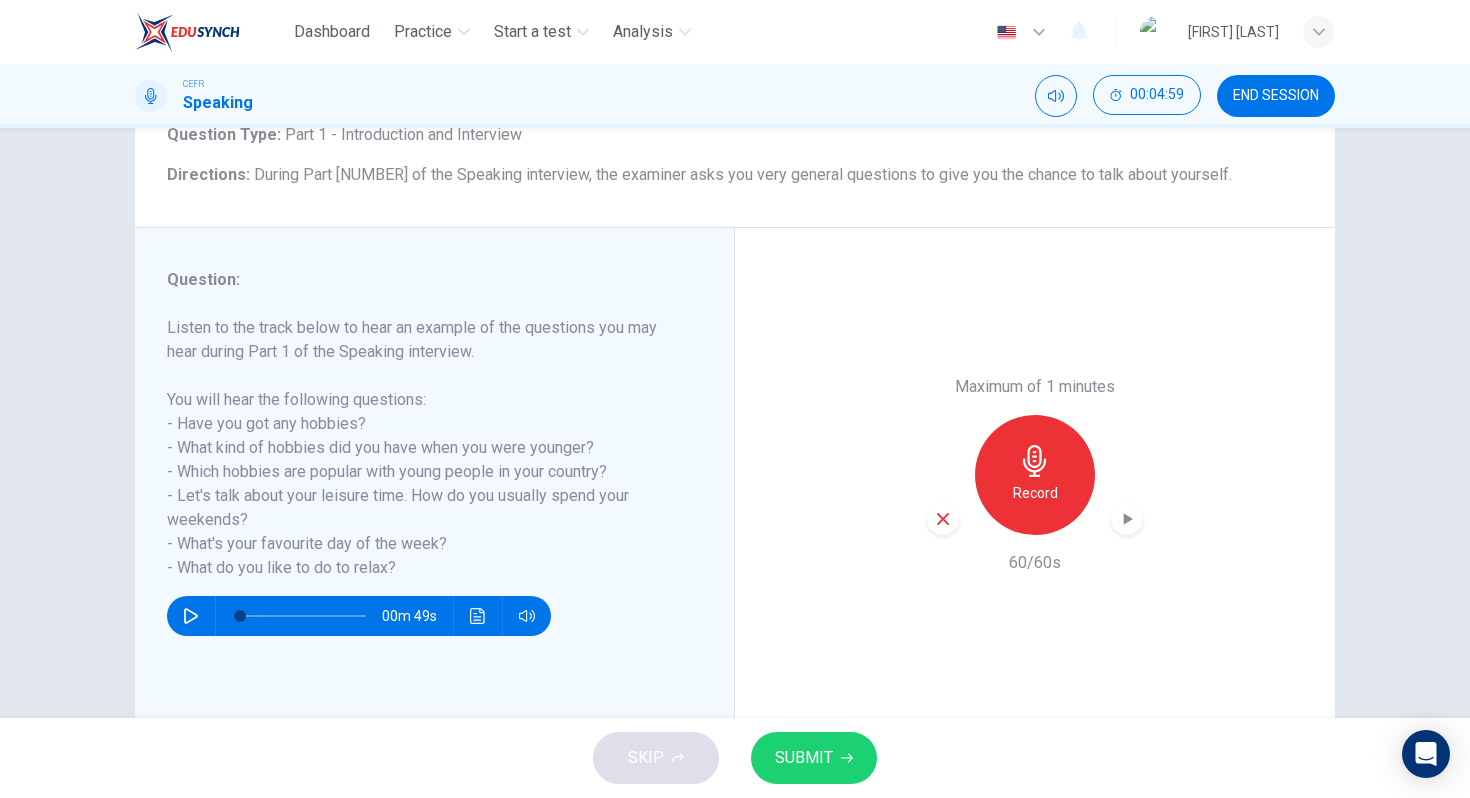 click at bounding box center (943, 519) 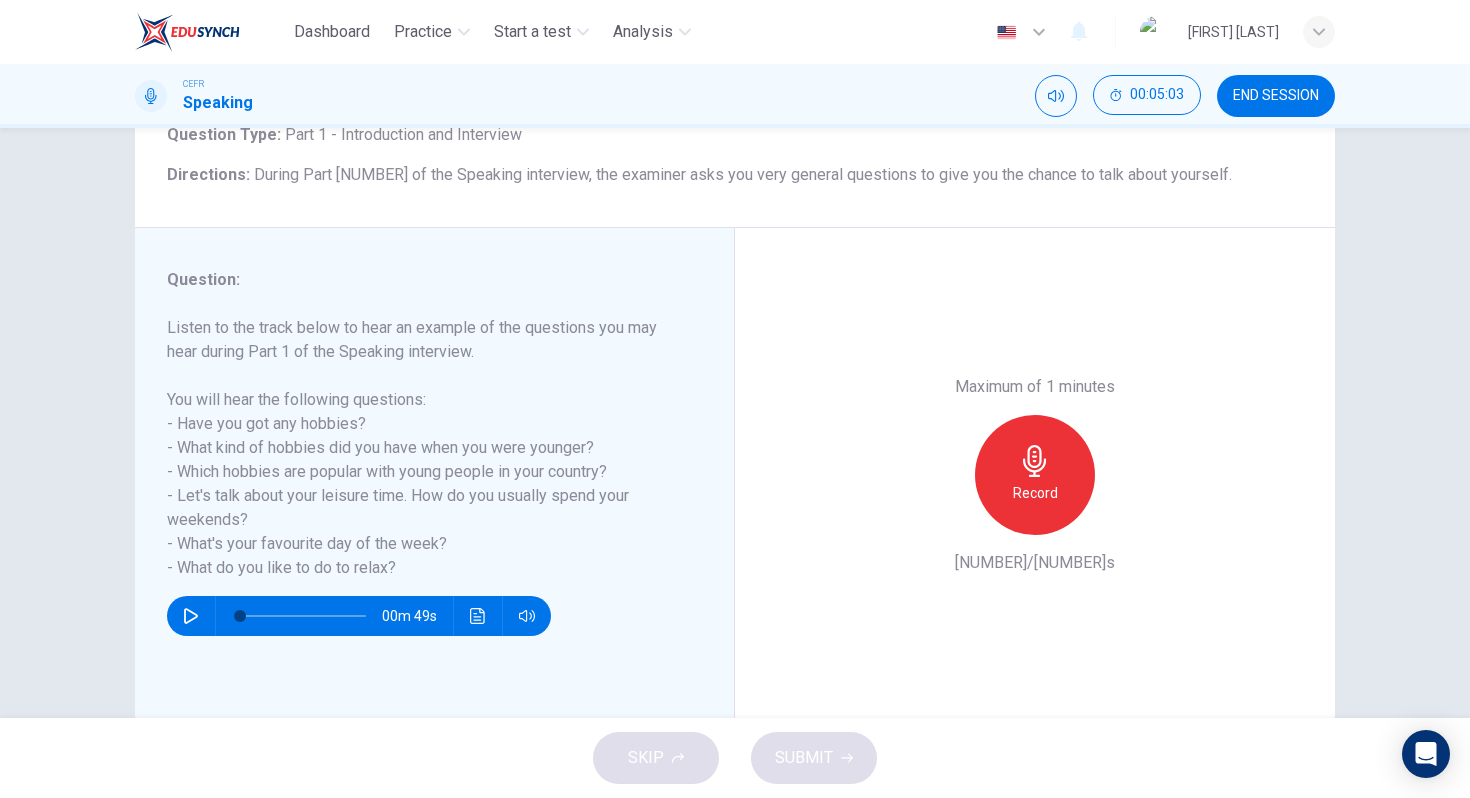 click on "Record" at bounding box center (1035, 475) 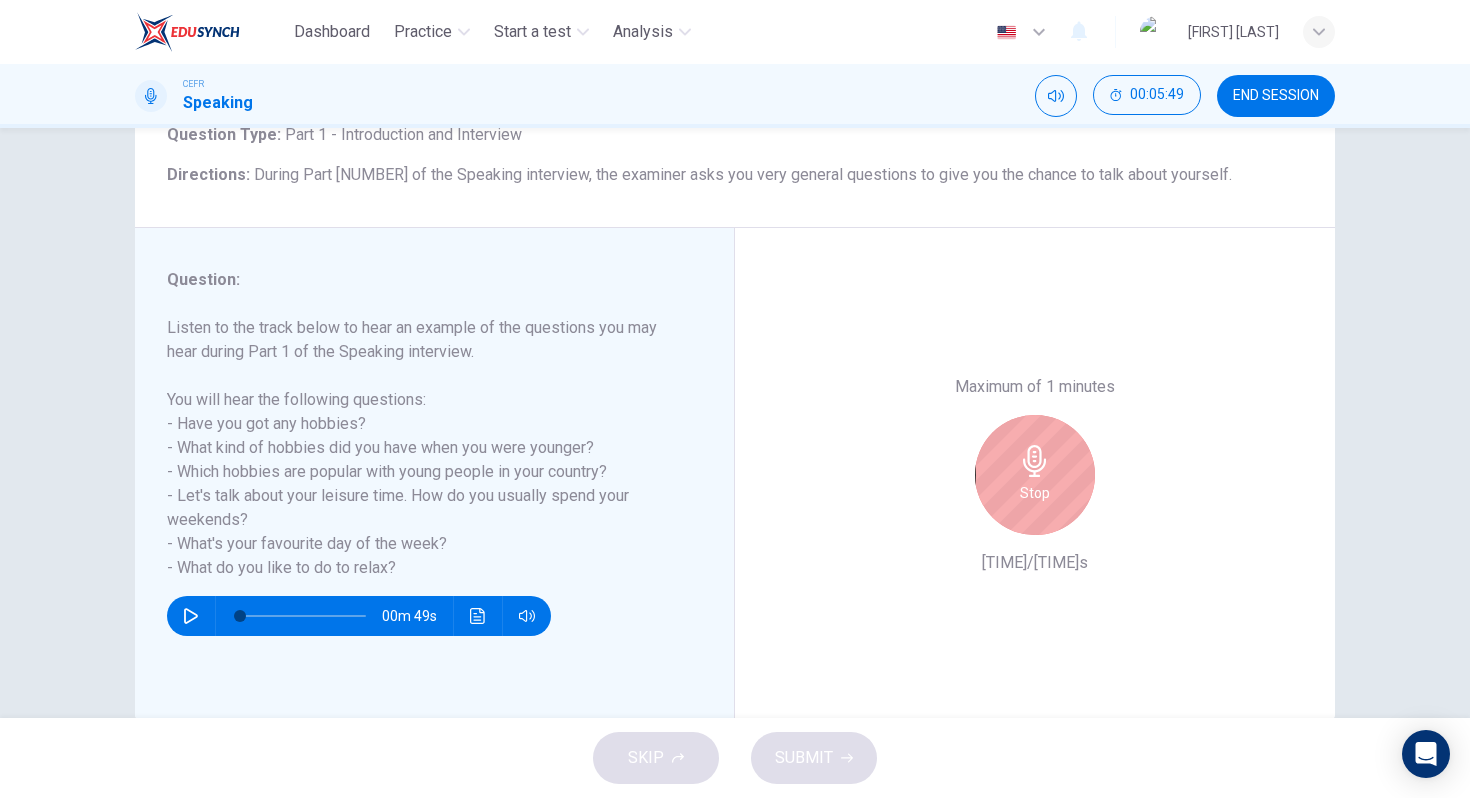 click on "Stop" at bounding box center (1035, 493) 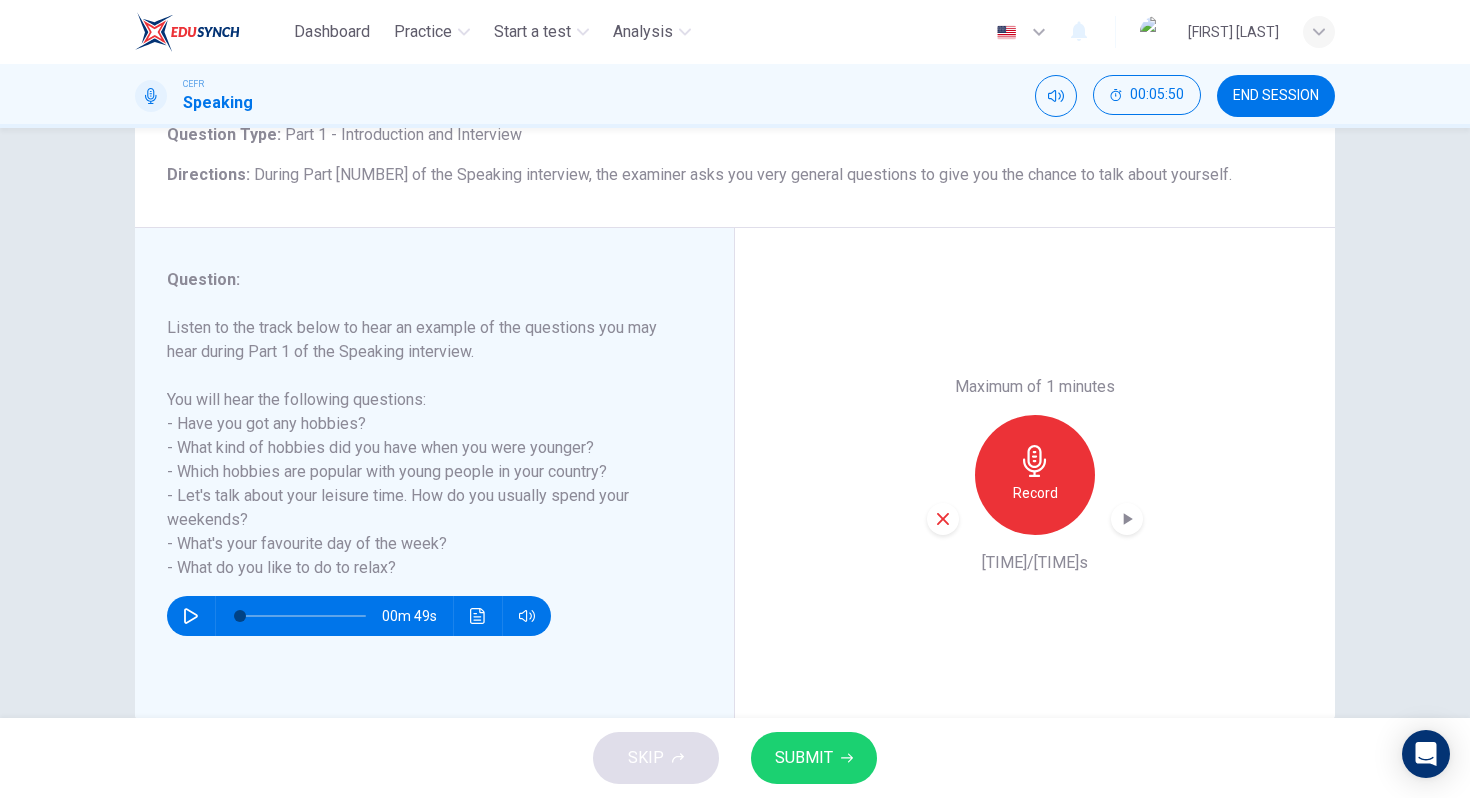 click at bounding box center (943, 519) 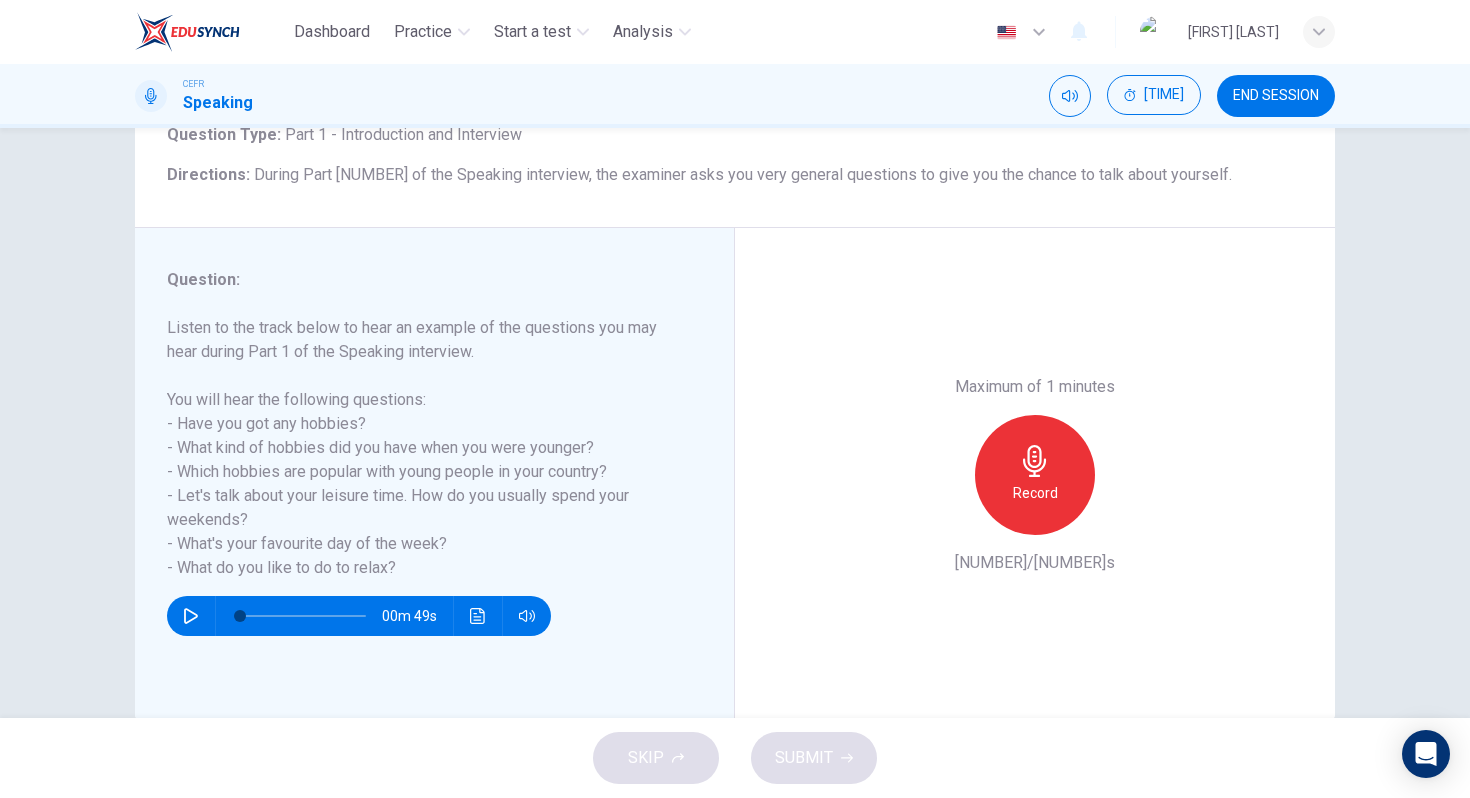 click on "Record" at bounding box center (1035, 475) 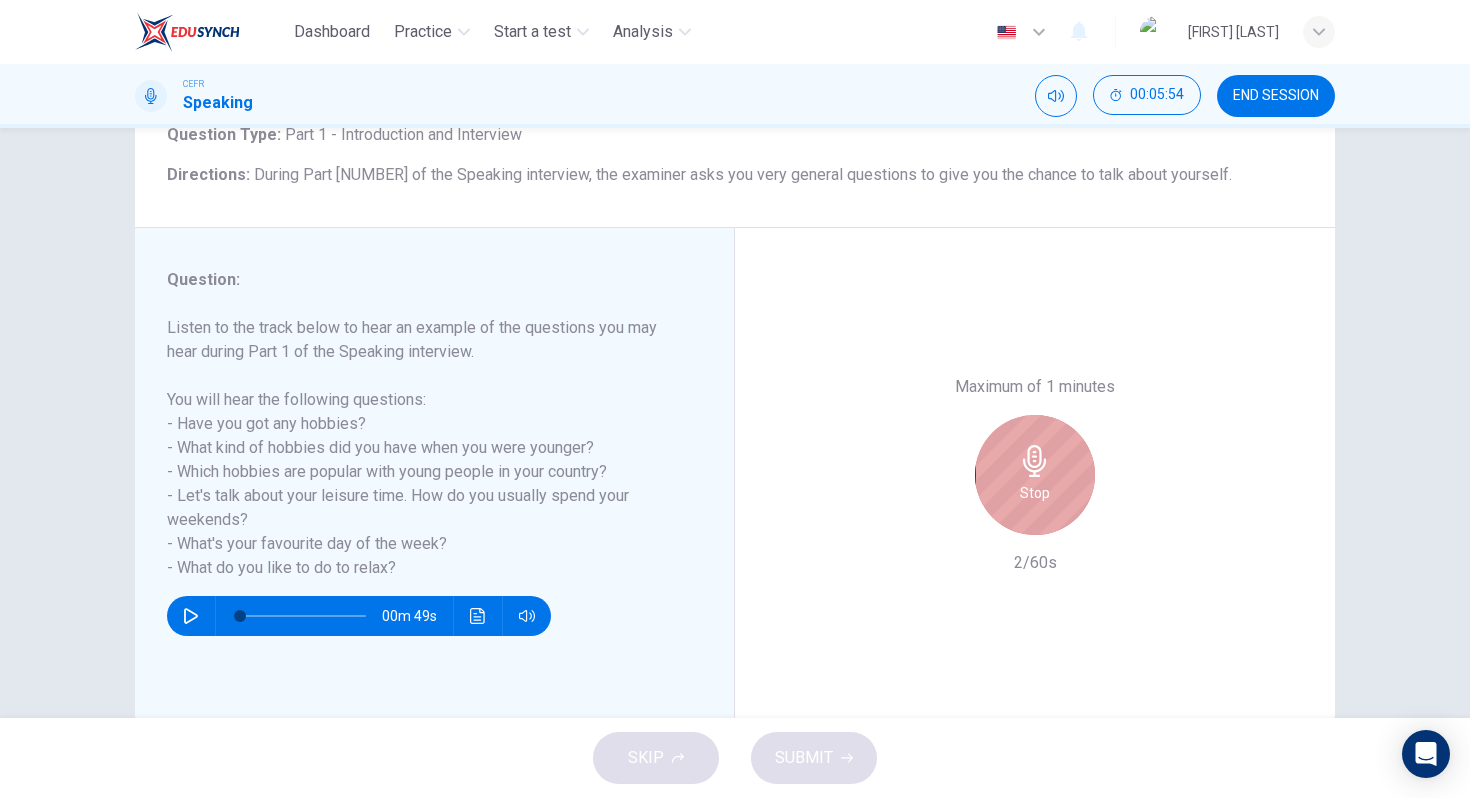 click on "Stop" at bounding box center [1035, 493] 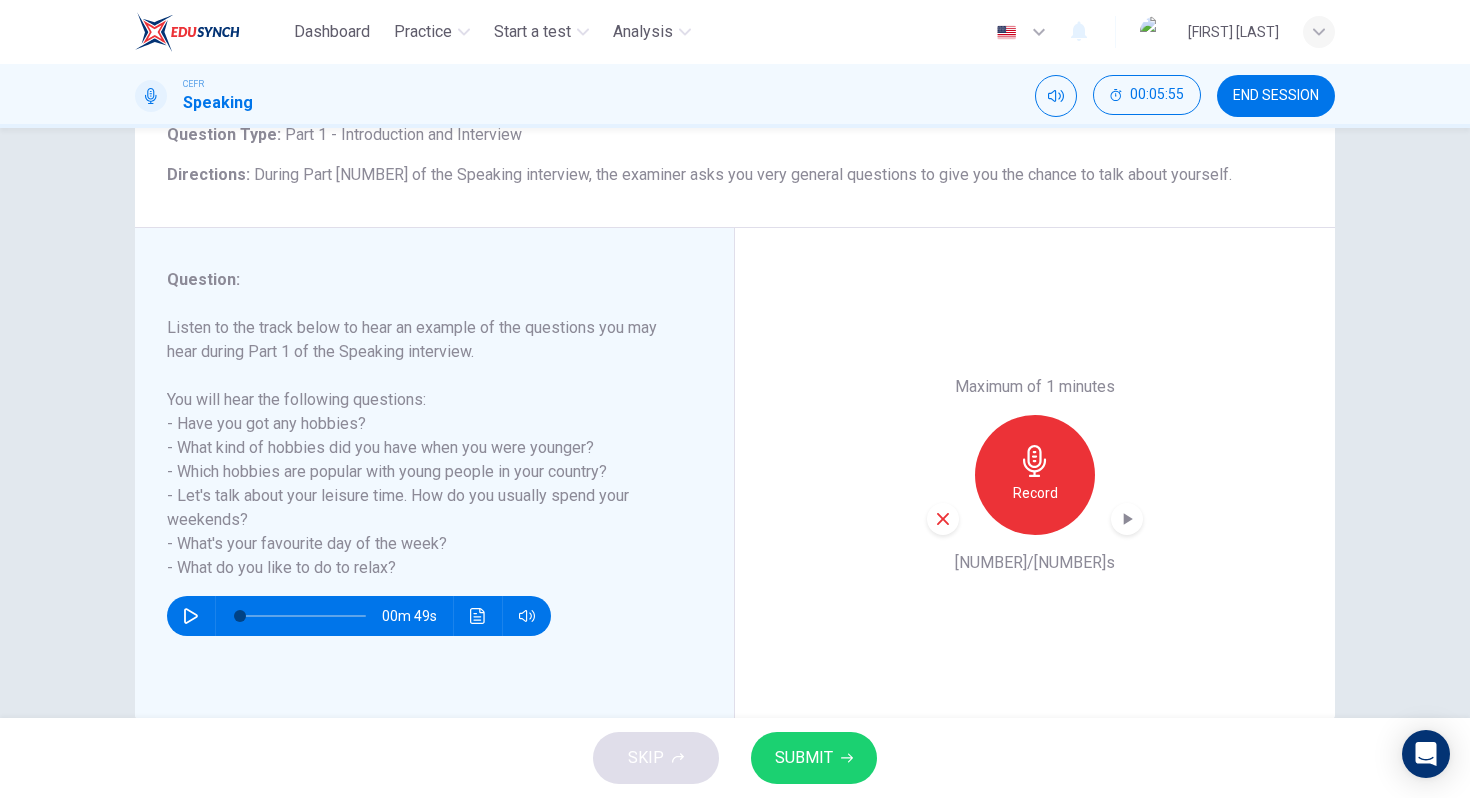 click at bounding box center (943, 519) 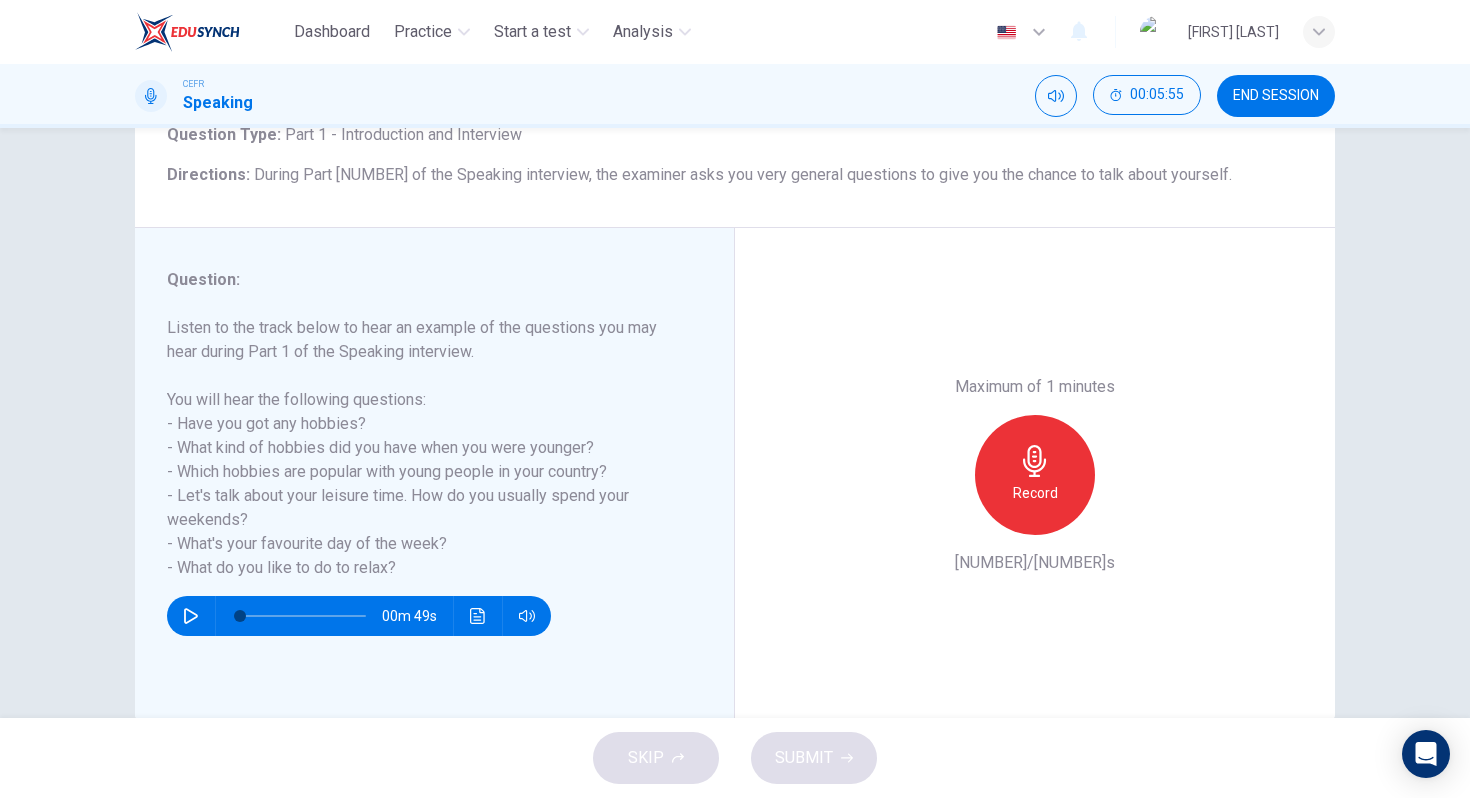 click at bounding box center [1035, 461] 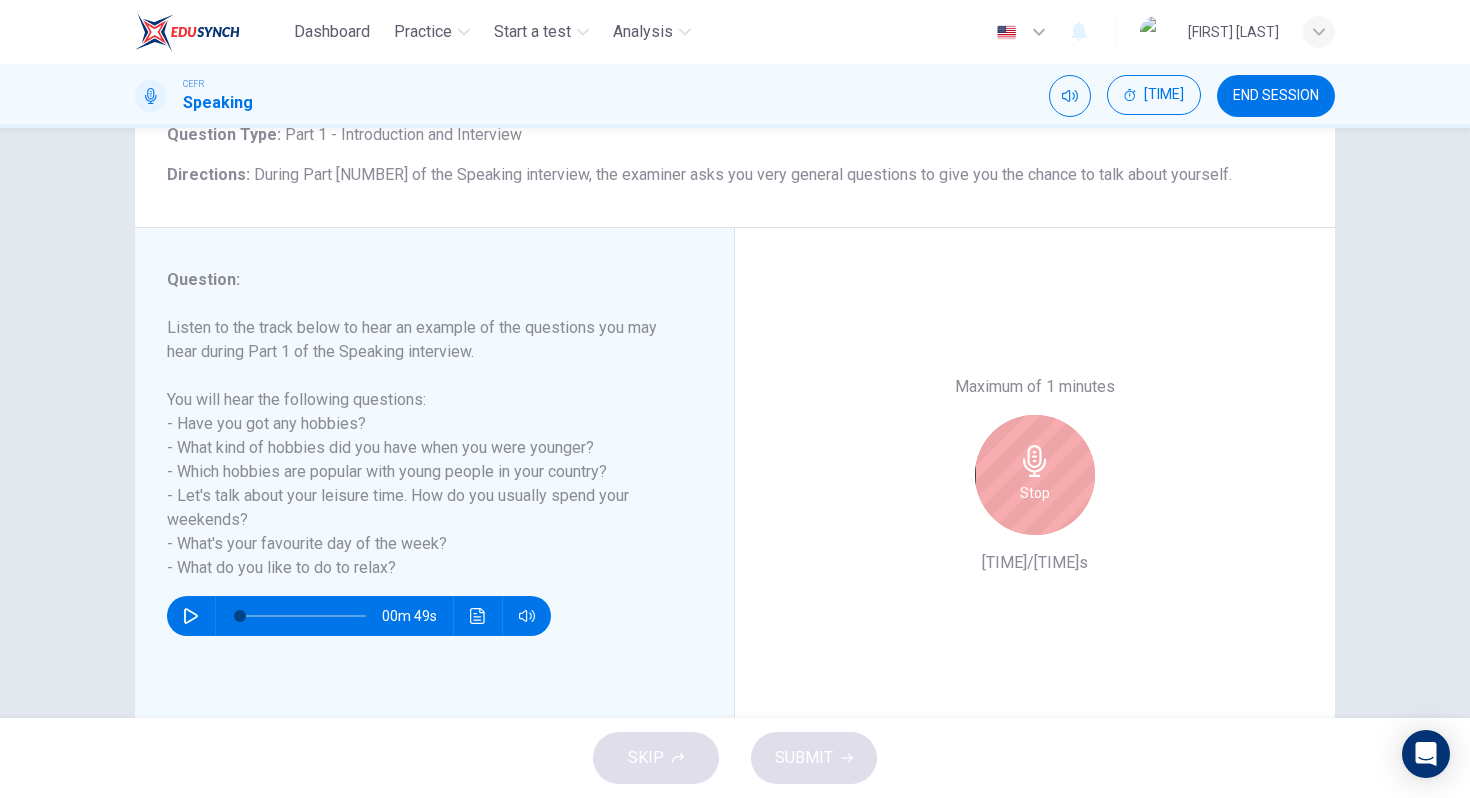 click at bounding box center [1035, 461] 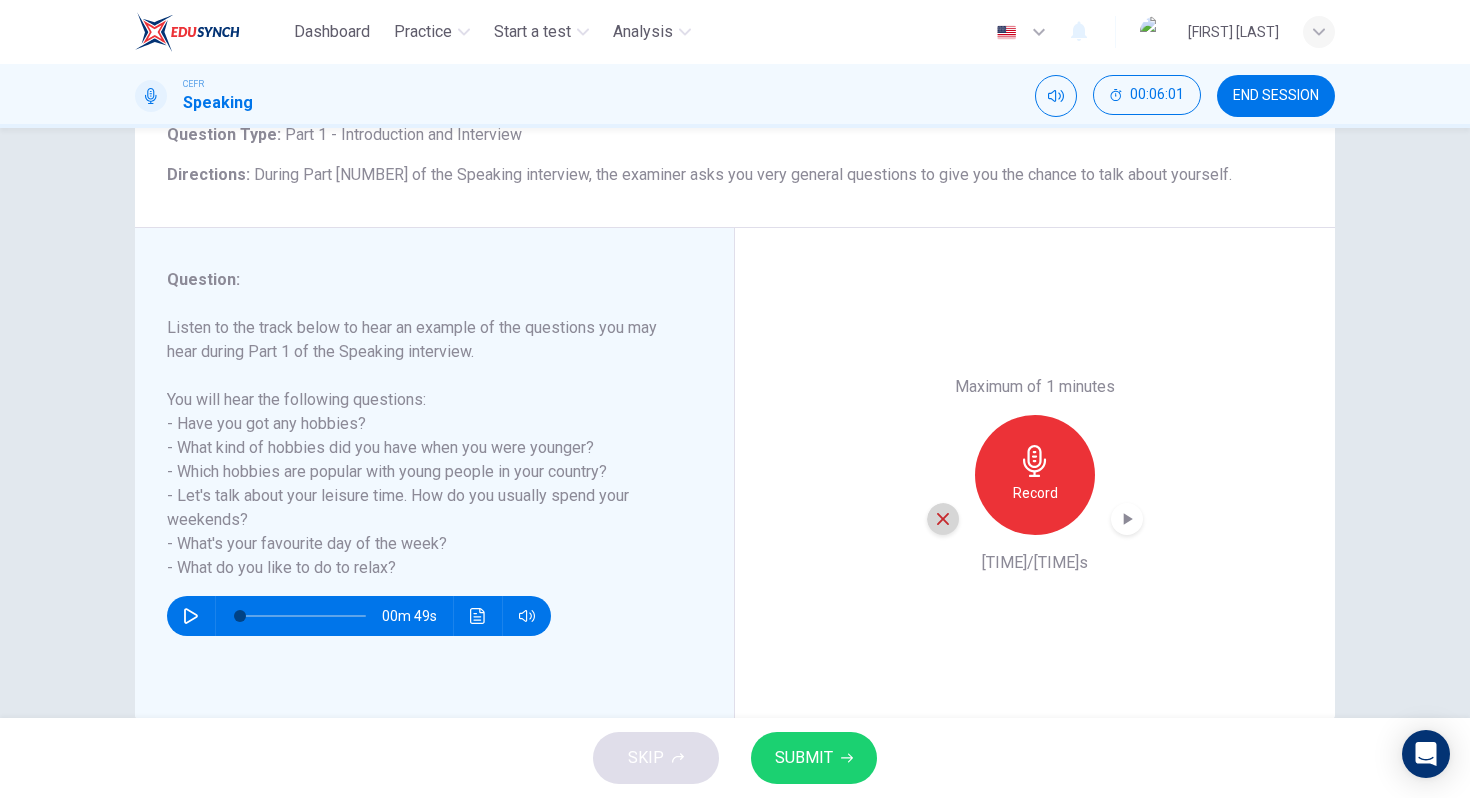 click at bounding box center (943, 519) 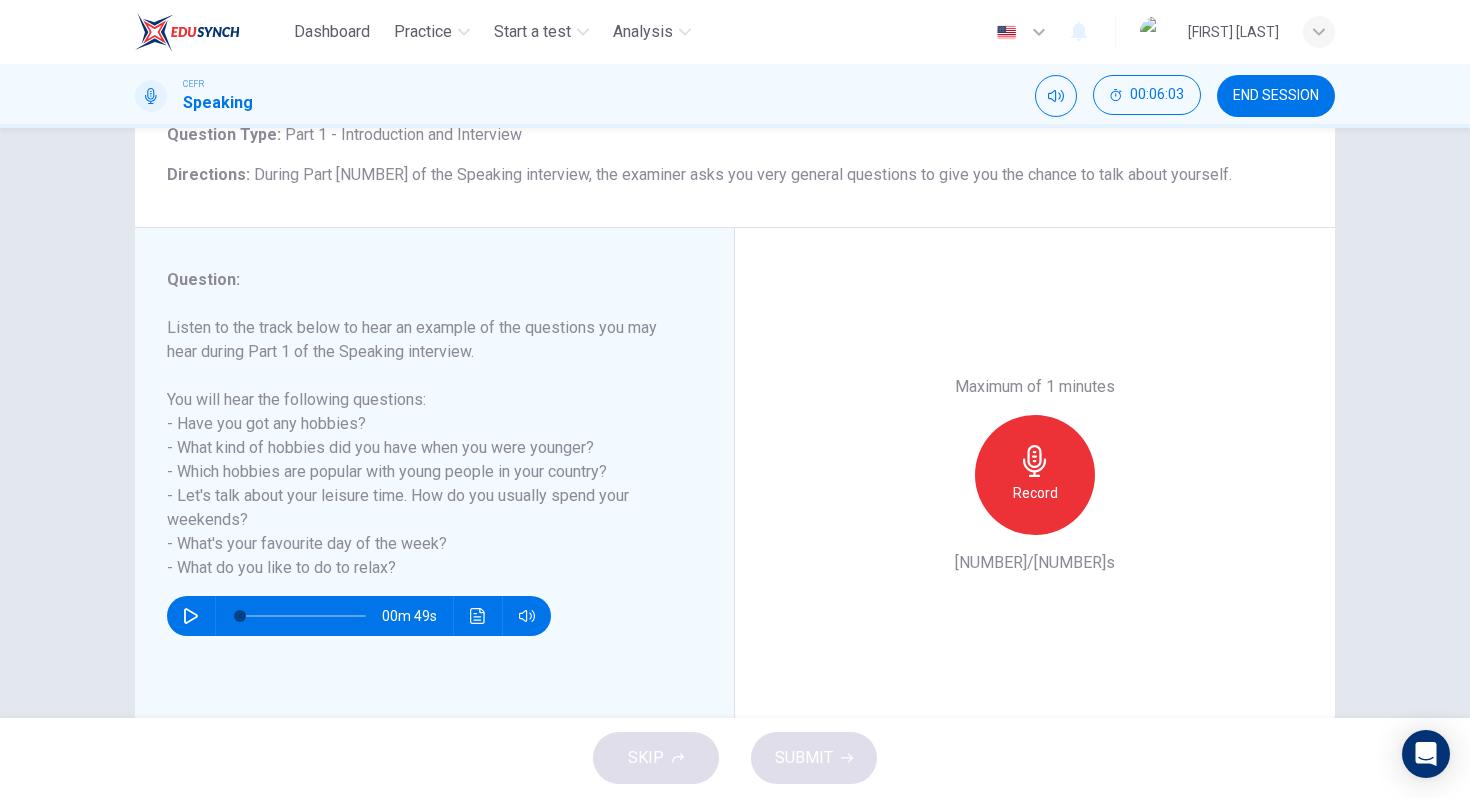click on "Record" at bounding box center [1035, 475] 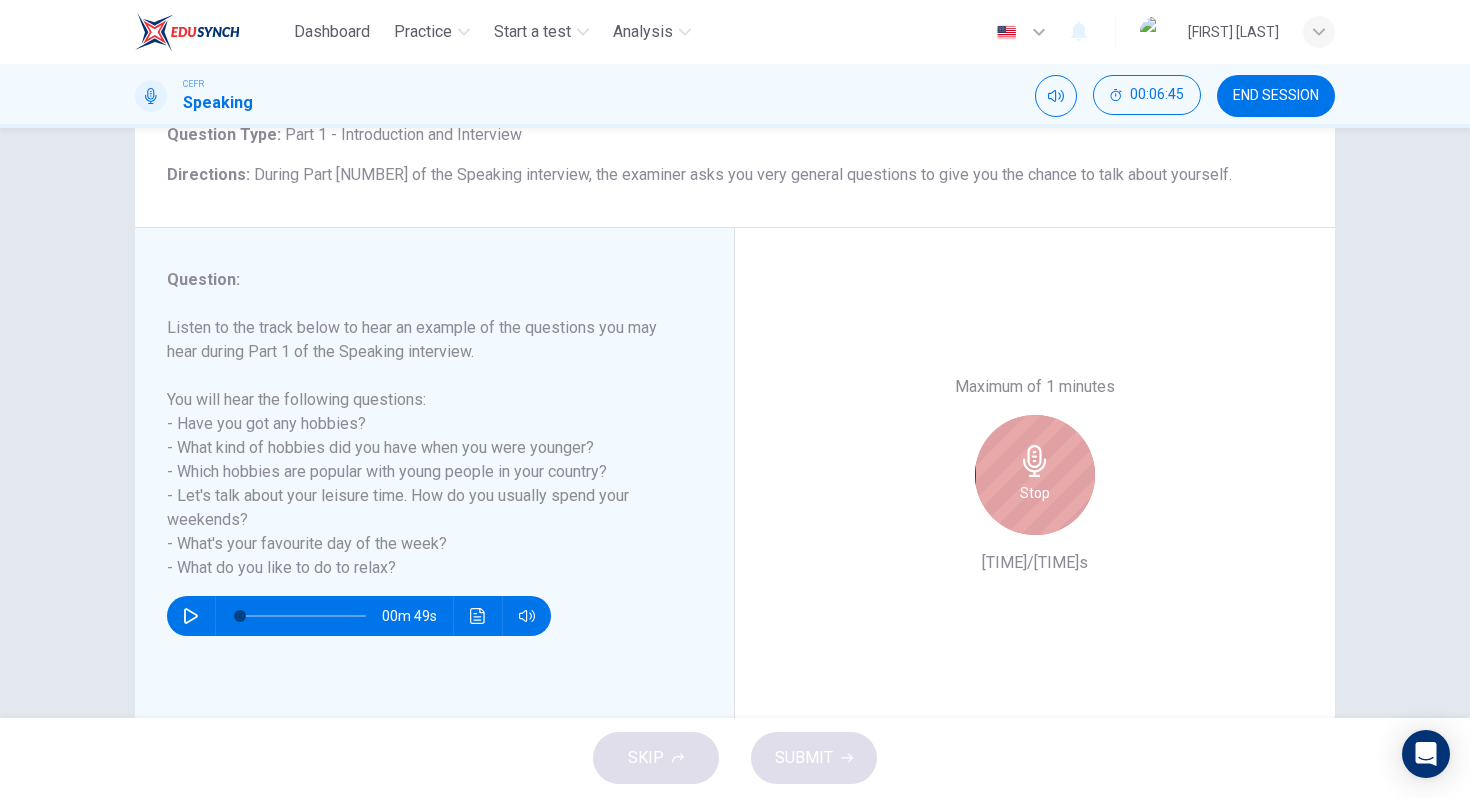 click on "Stop" at bounding box center [1035, 493] 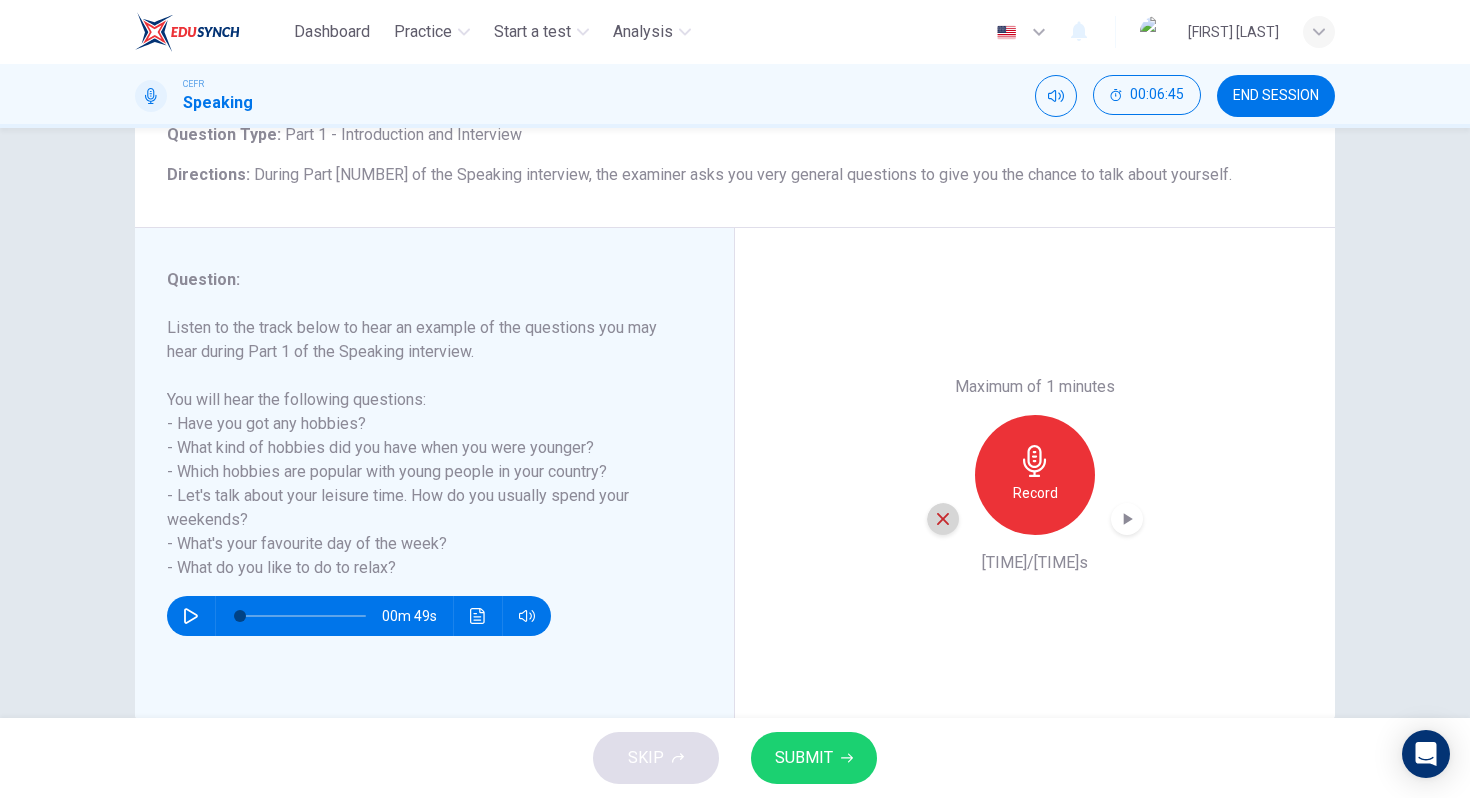 click at bounding box center [943, 519] 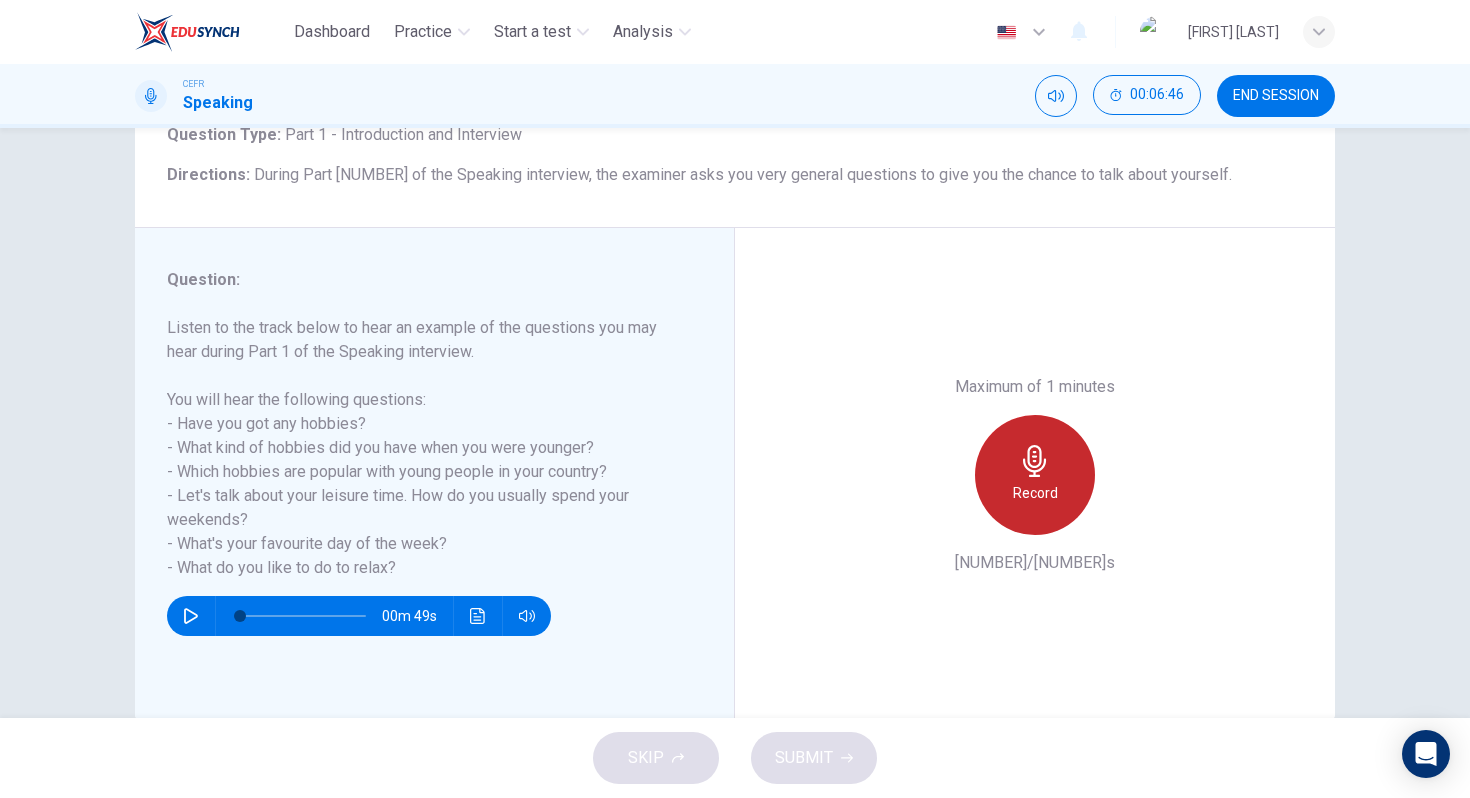 click on "Record" at bounding box center (1035, 475) 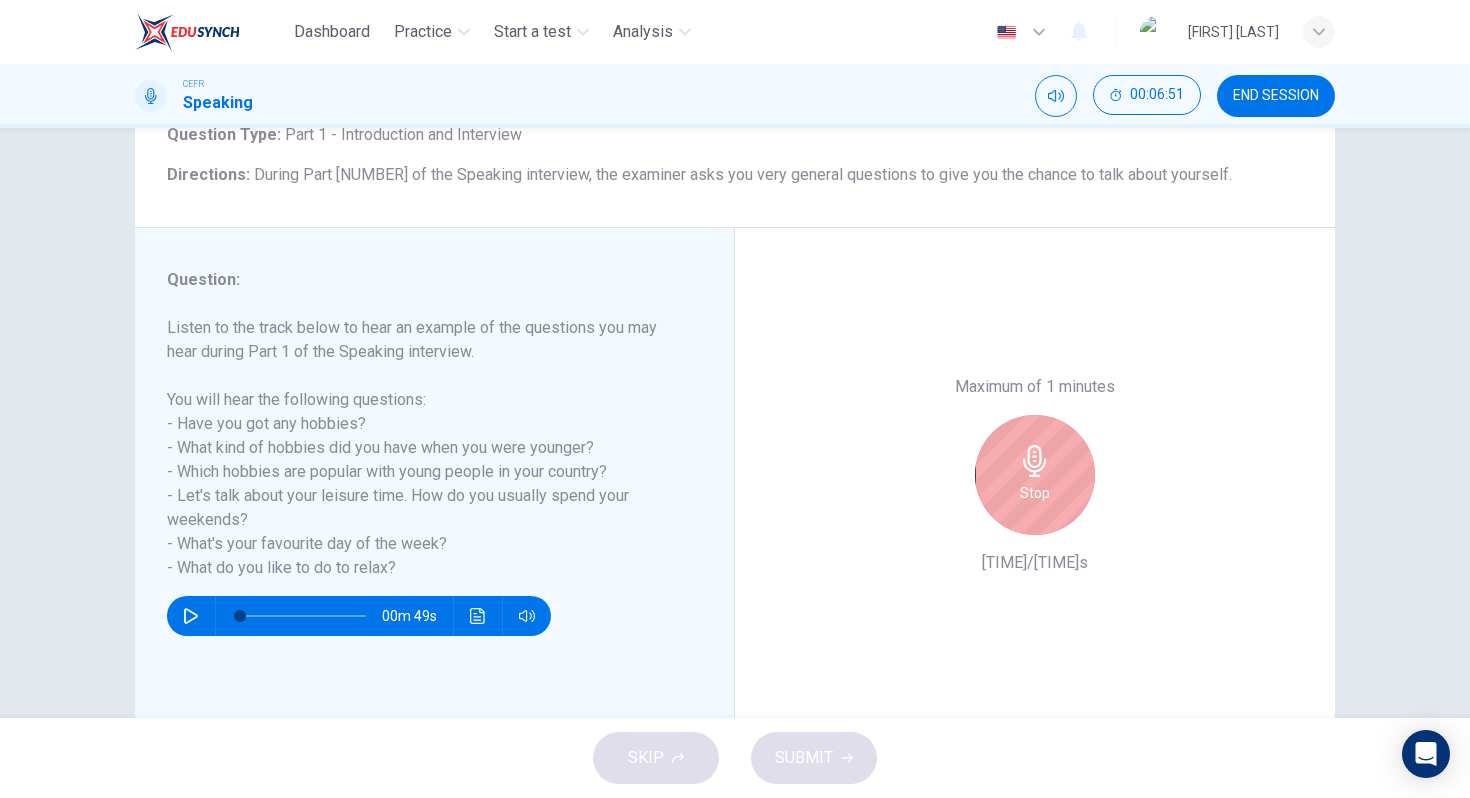 click on "Stop" at bounding box center [1035, 475] 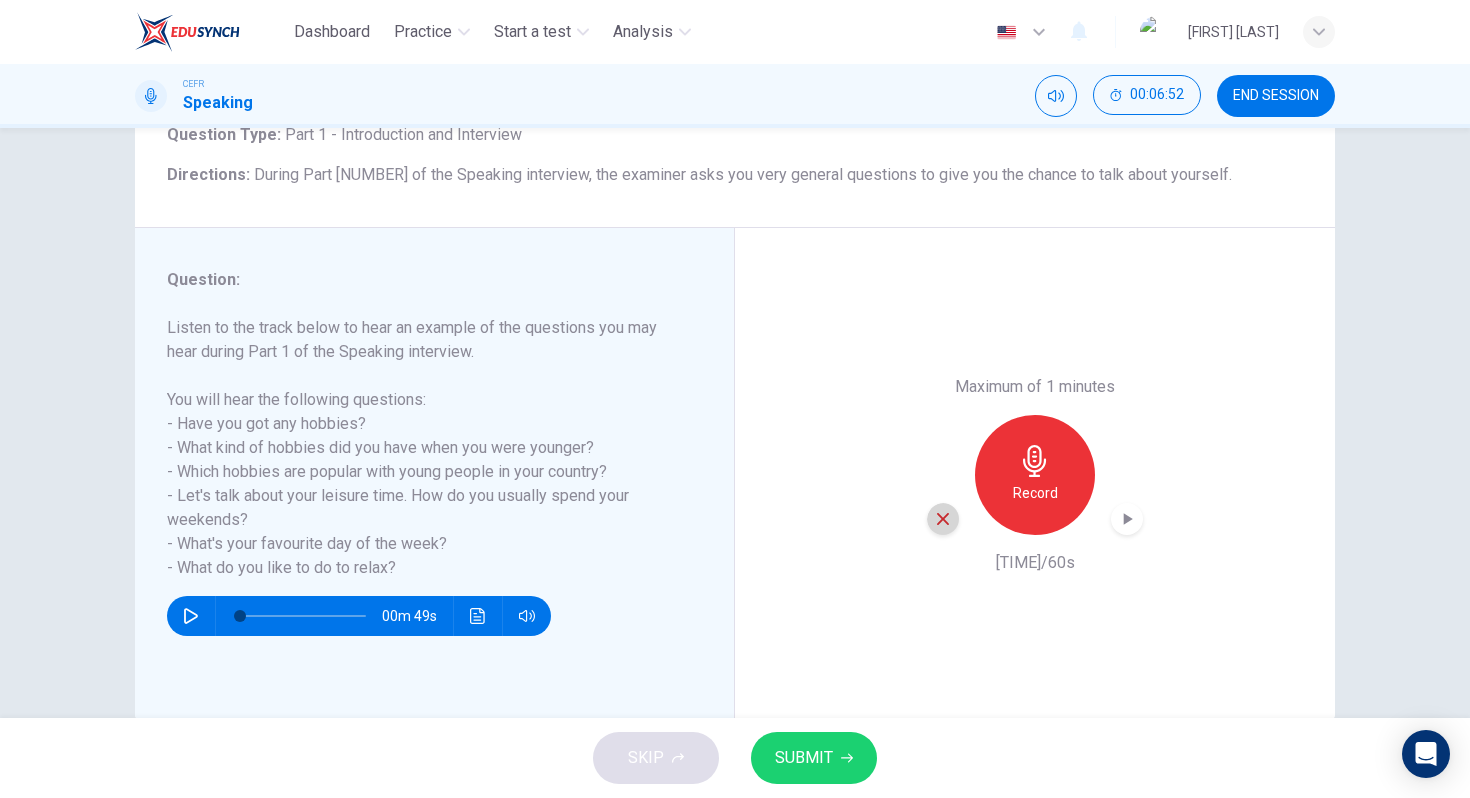 click at bounding box center (943, 519) 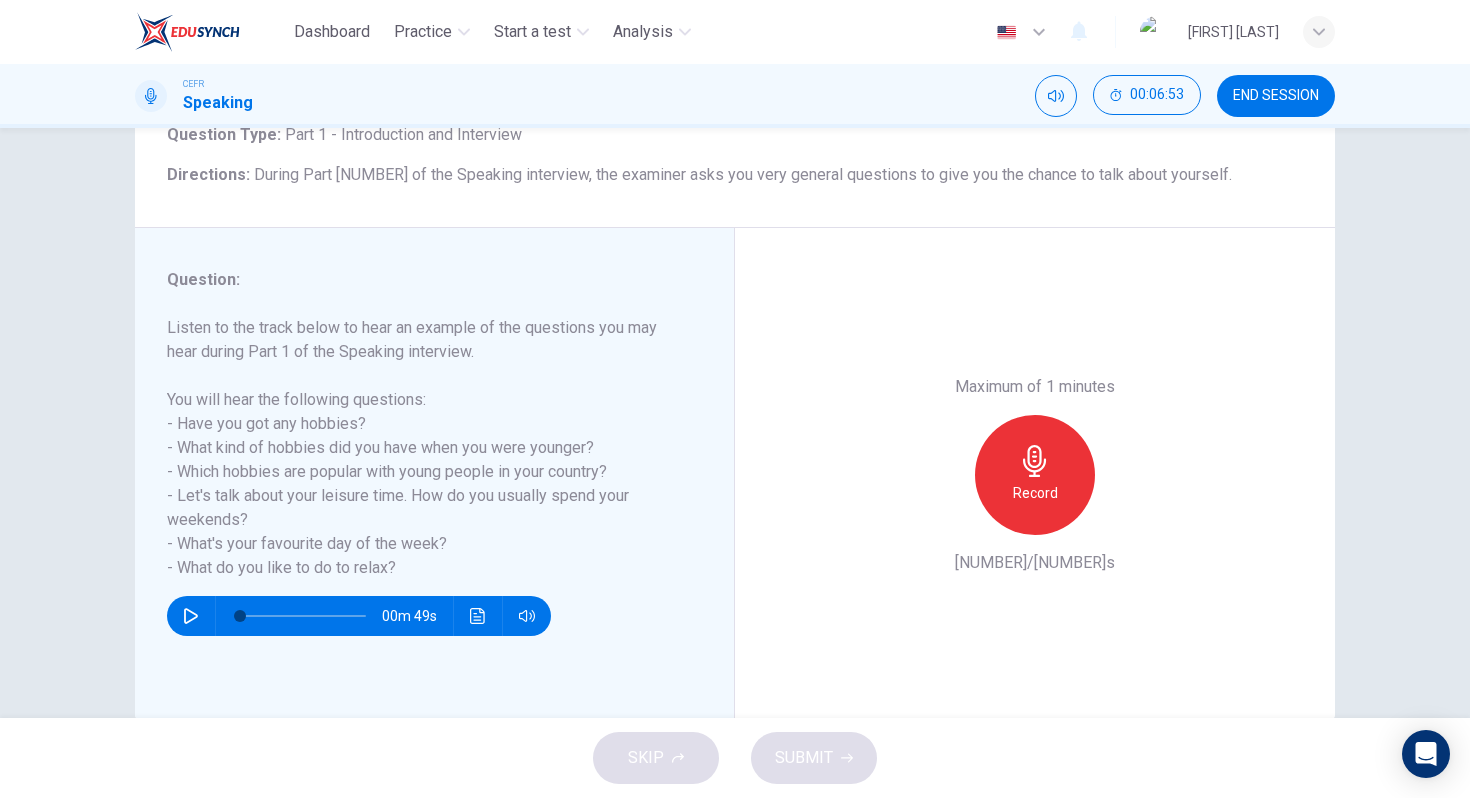 click at bounding box center [1035, 461] 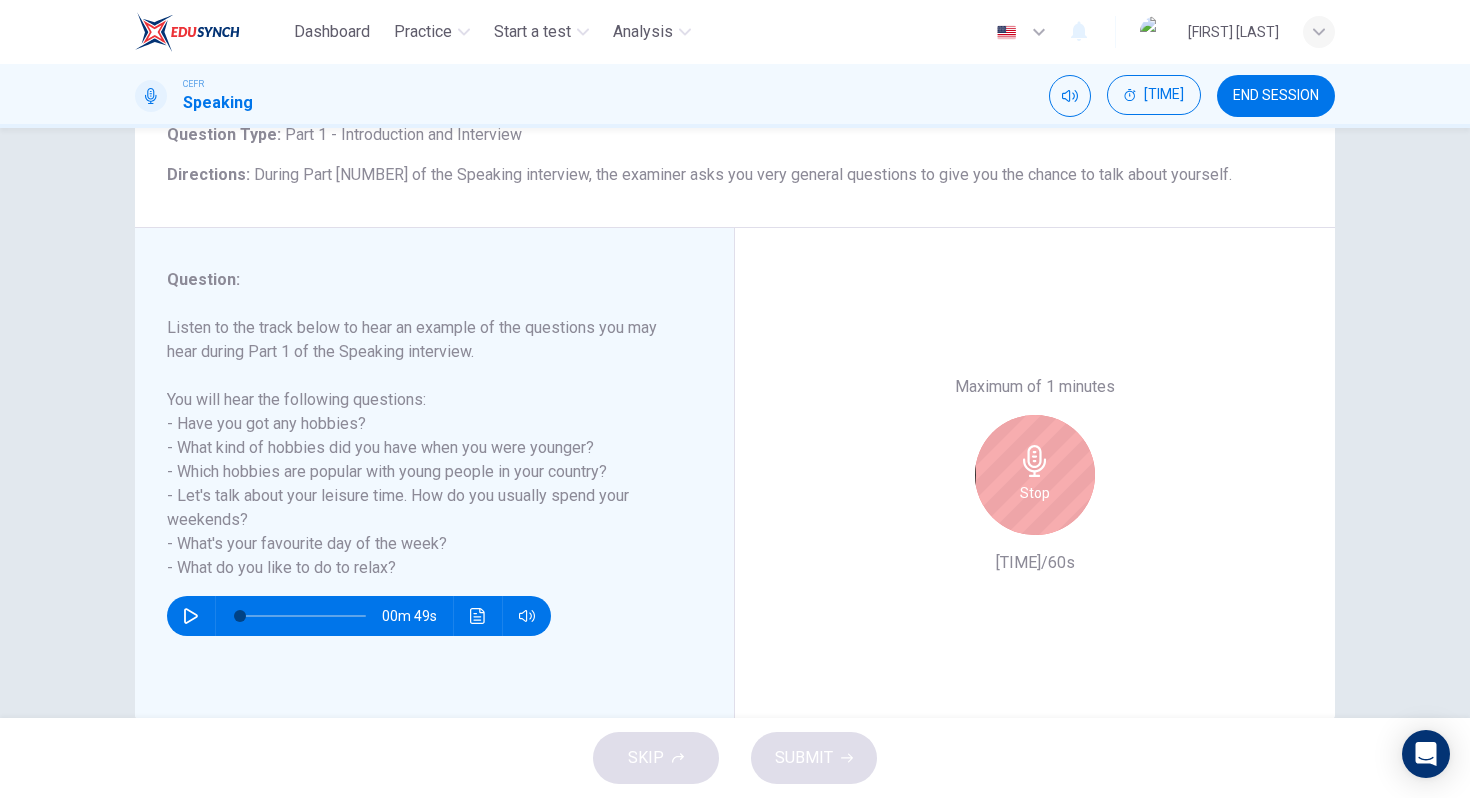 click on "Stop" at bounding box center [1035, 475] 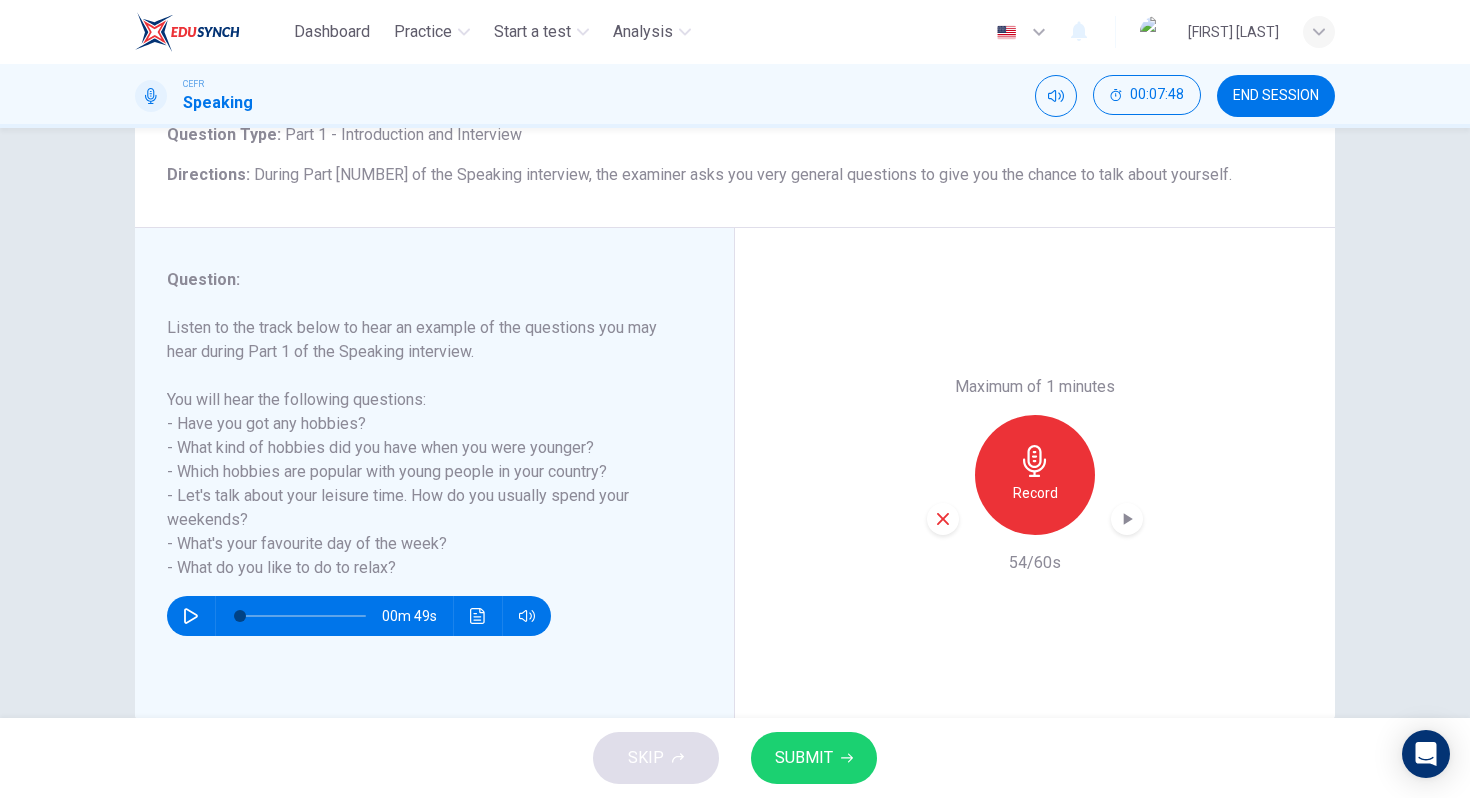 click at bounding box center [943, 519] 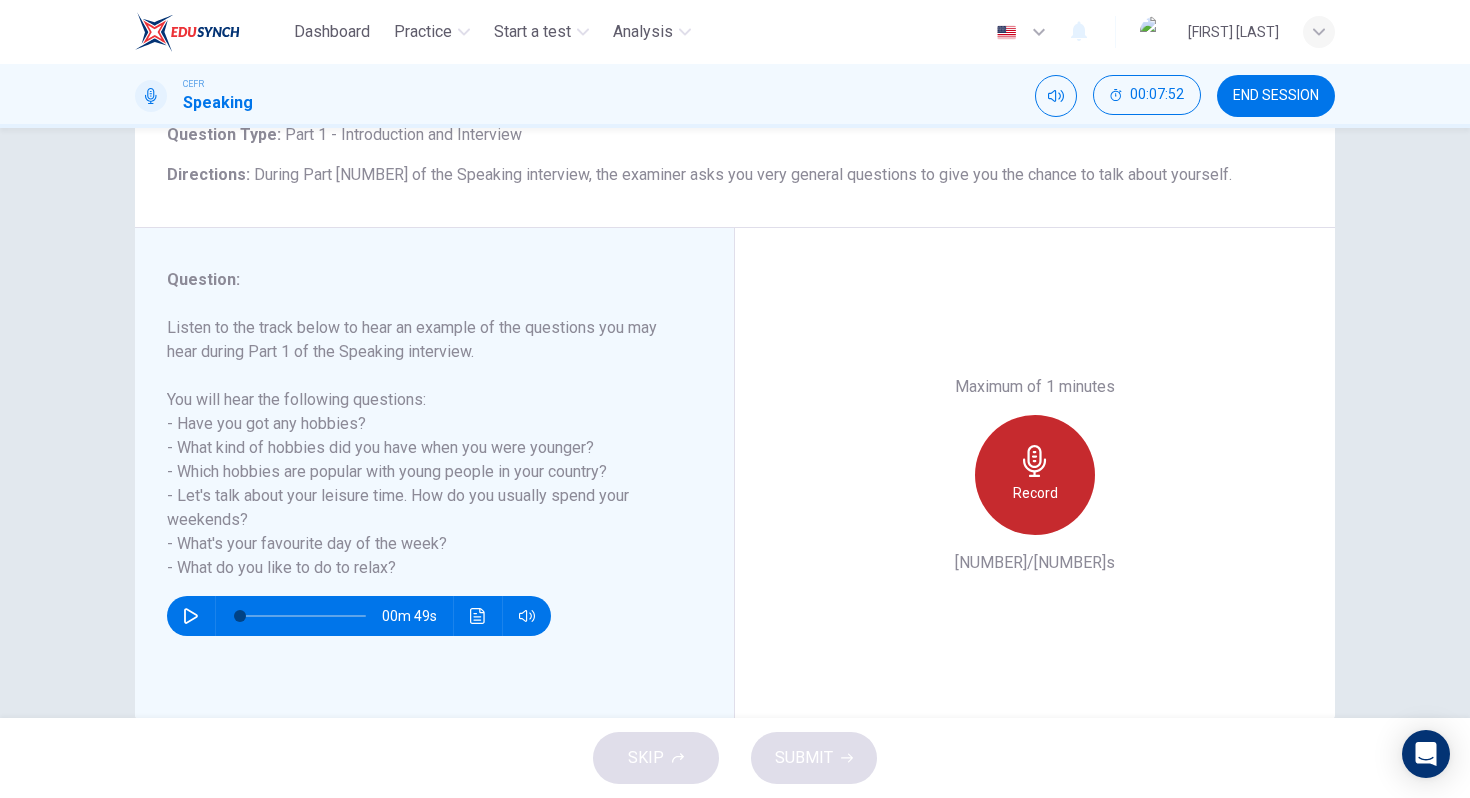 click on "Record" at bounding box center [1035, 475] 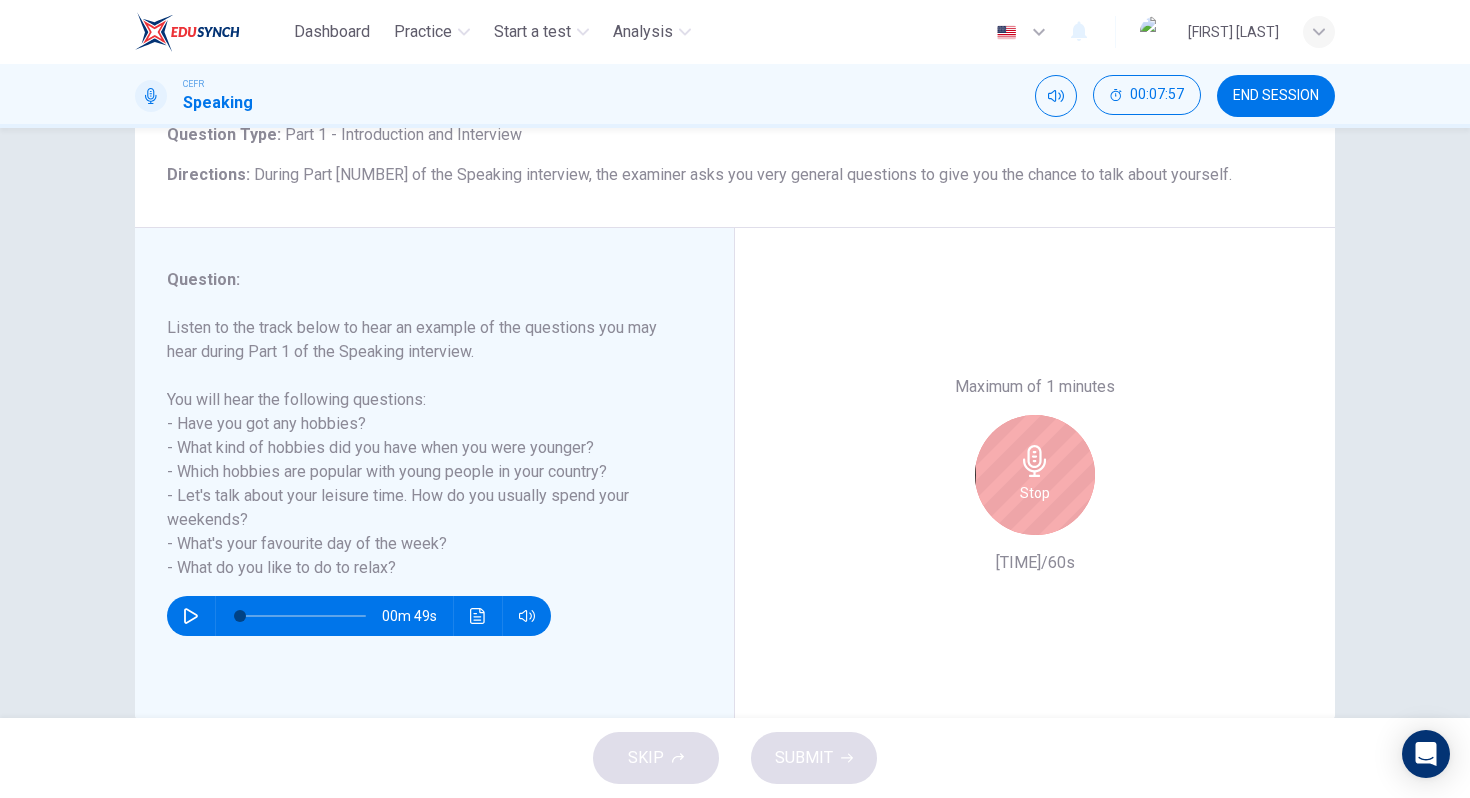 click on "Stop" at bounding box center (1035, 475) 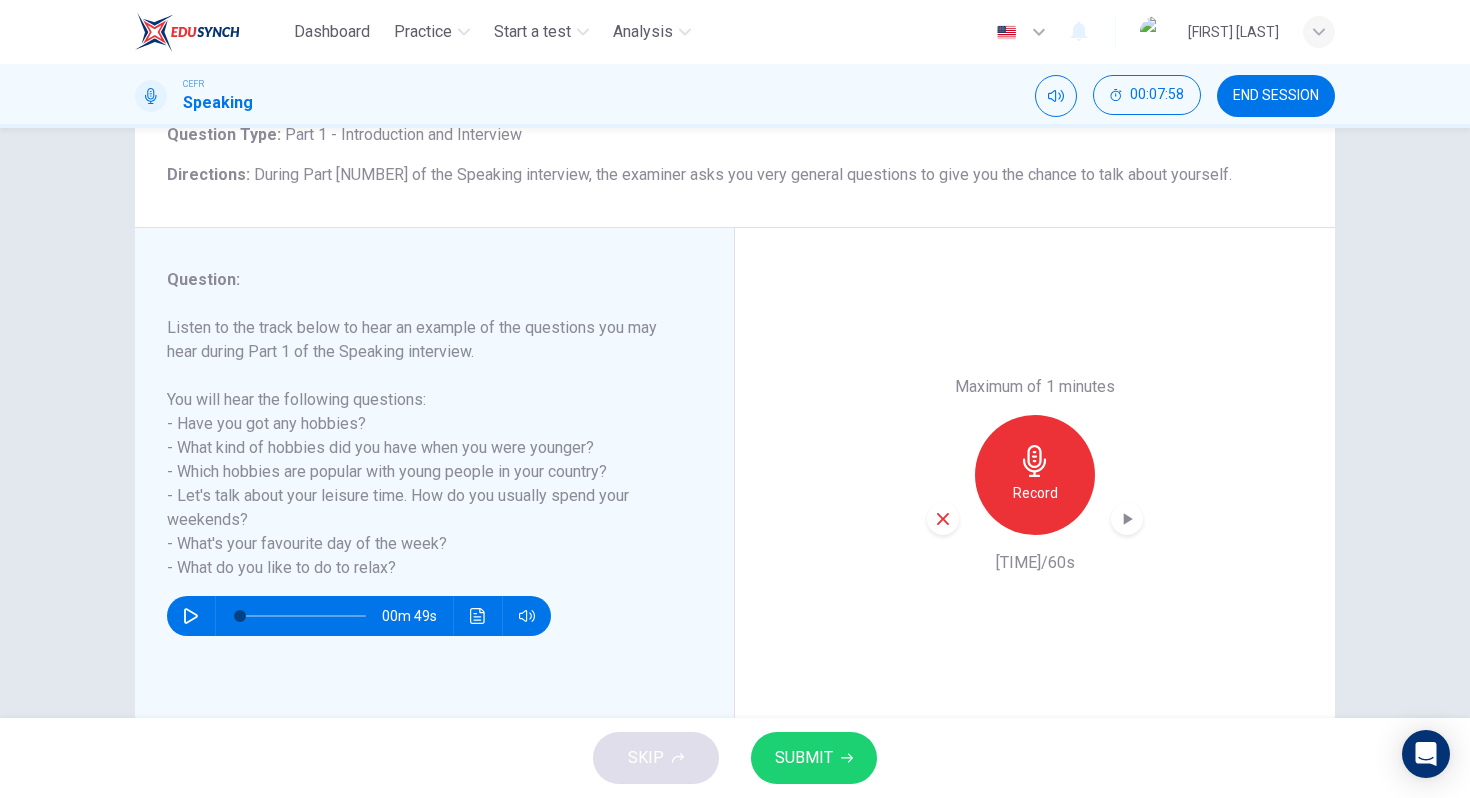 click at bounding box center (943, 519) 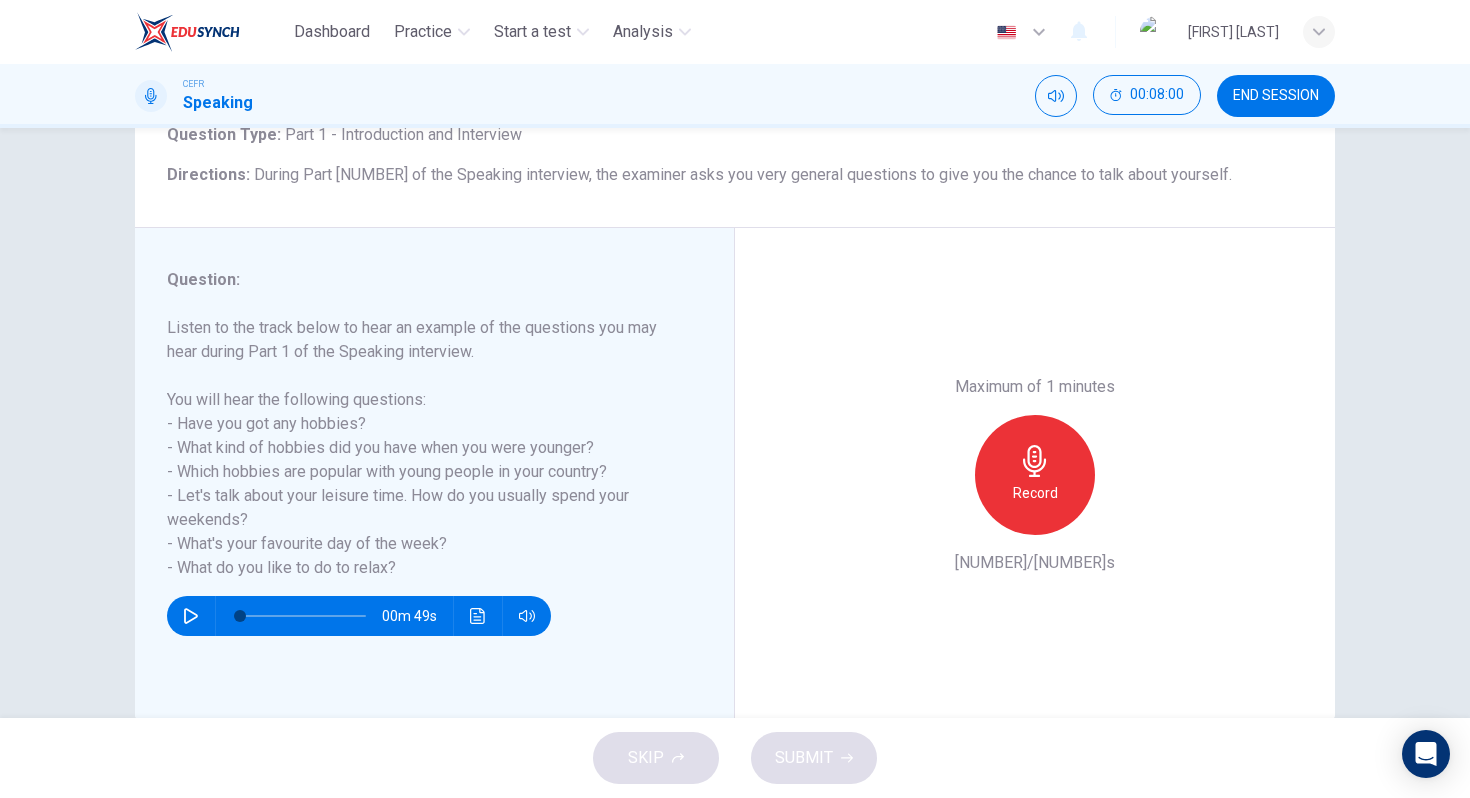 click at bounding box center (1034, 461) 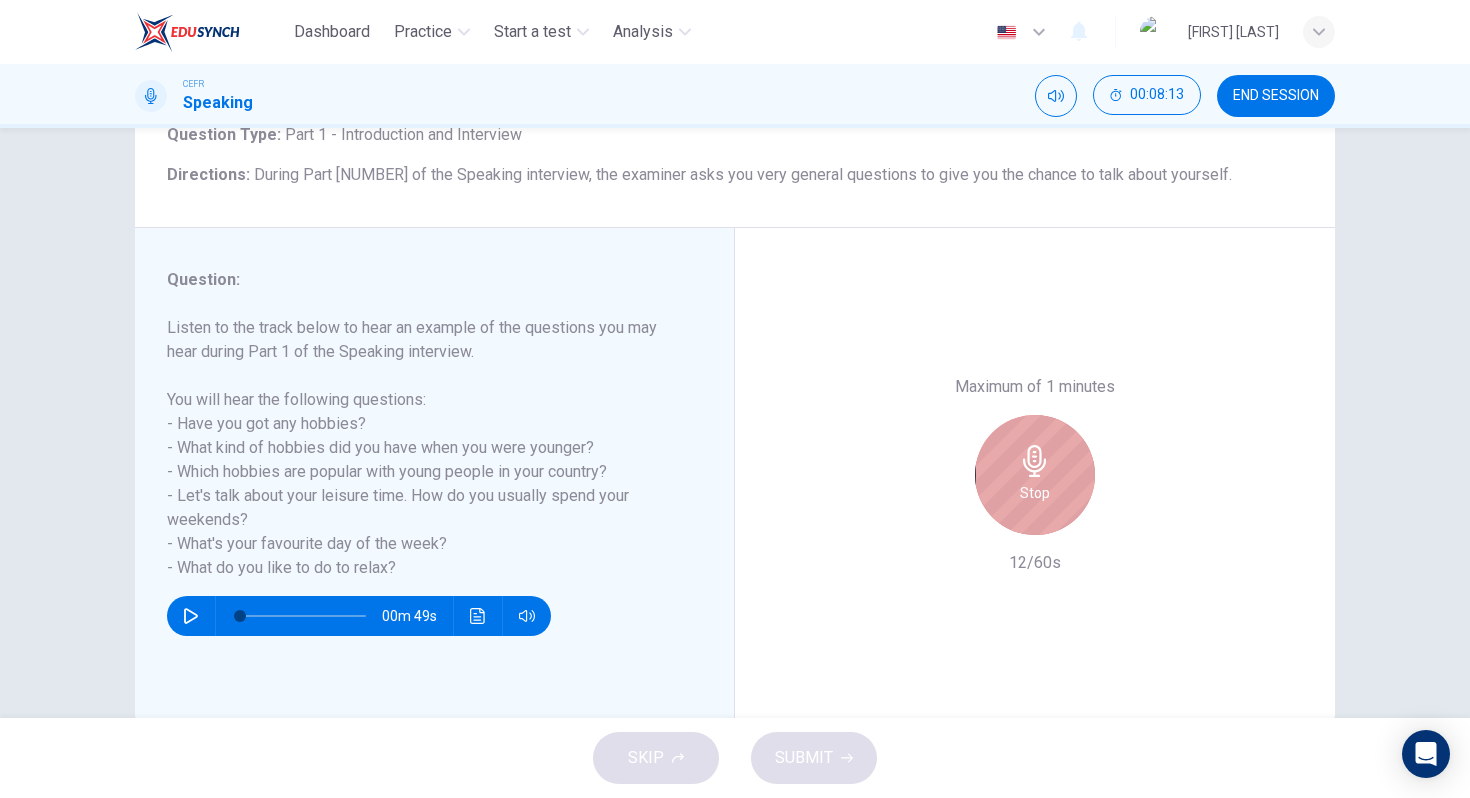 click at bounding box center [1035, 461] 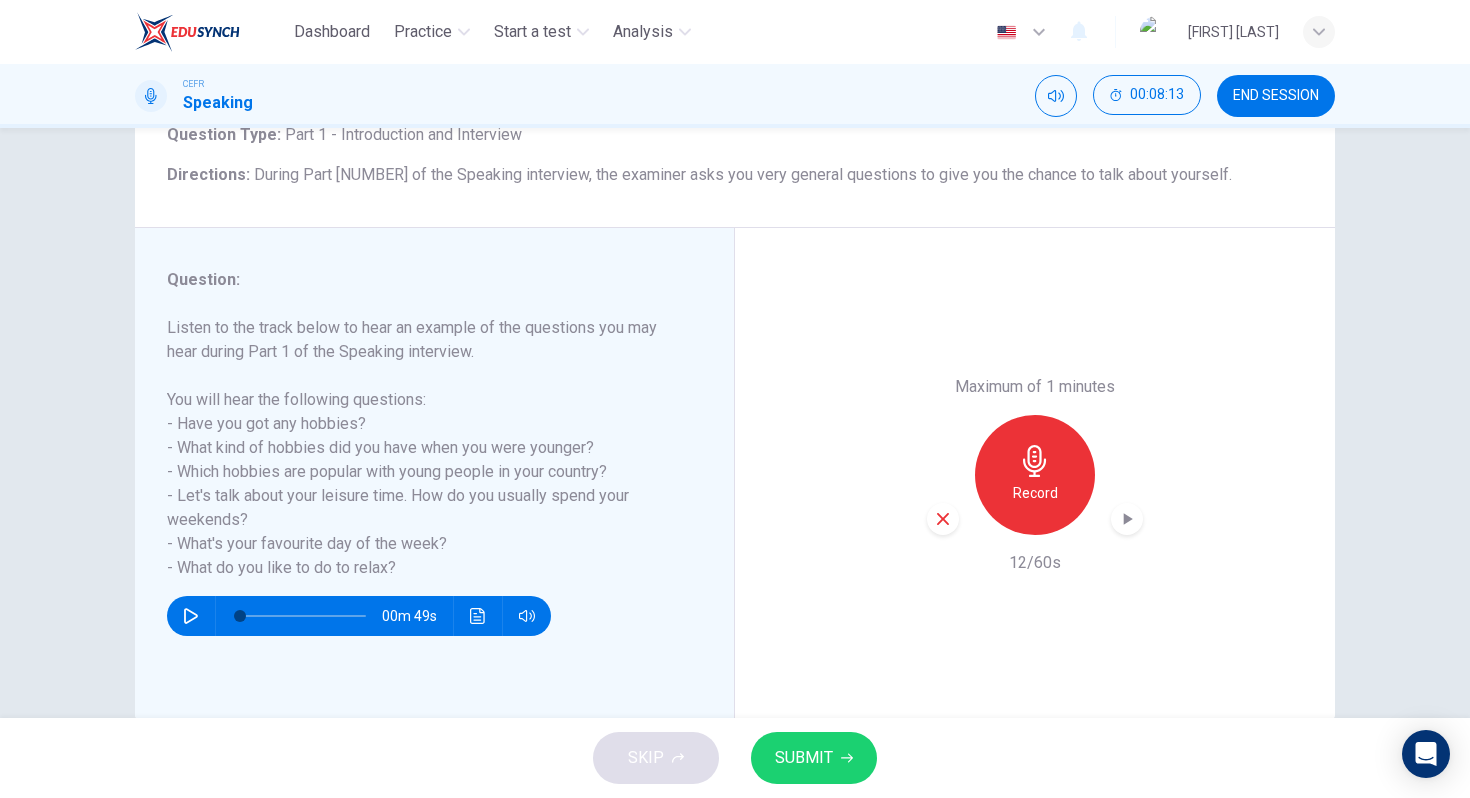 click at bounding box center [943, 519] 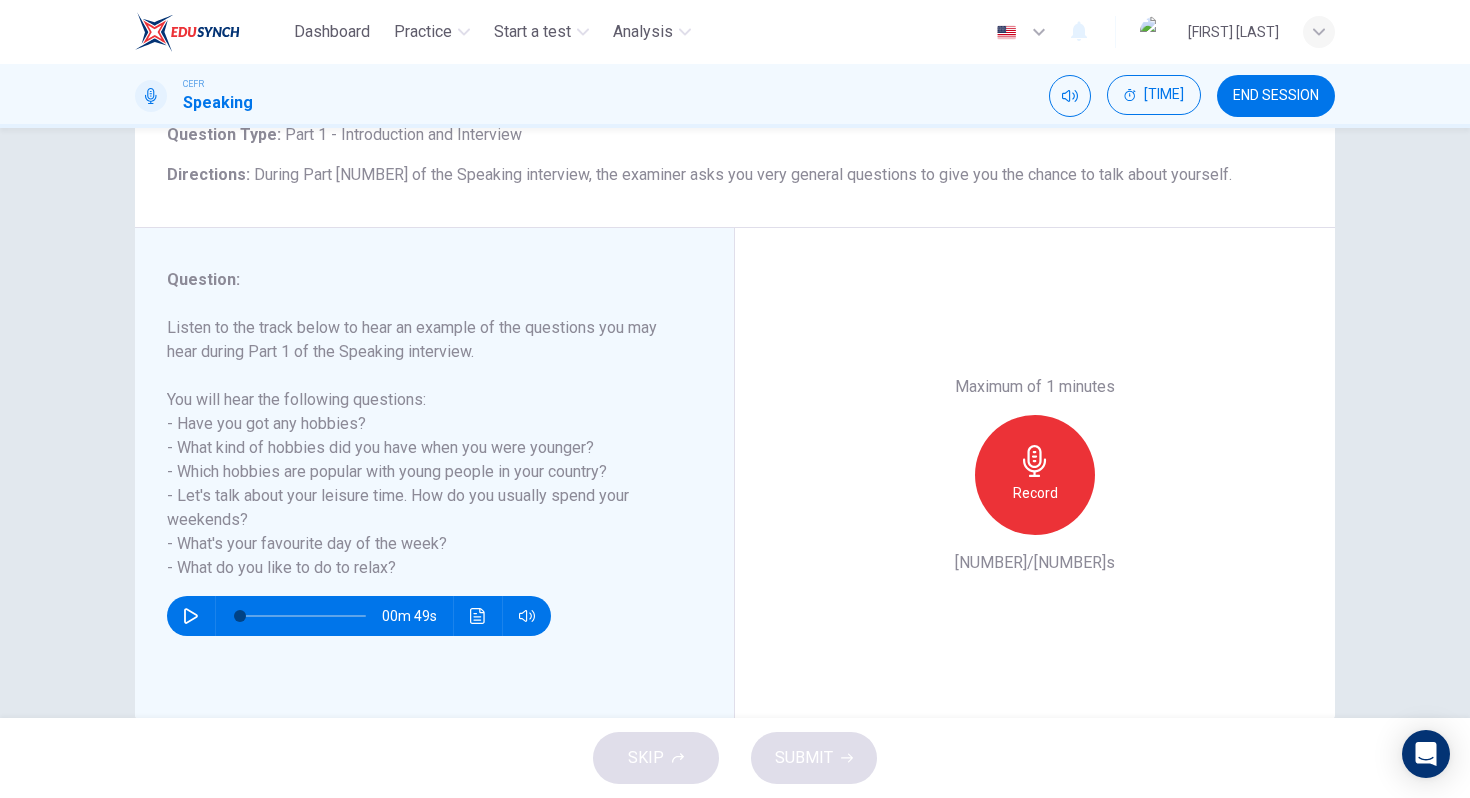 click on "Record" at bounding box center [1035, 475] 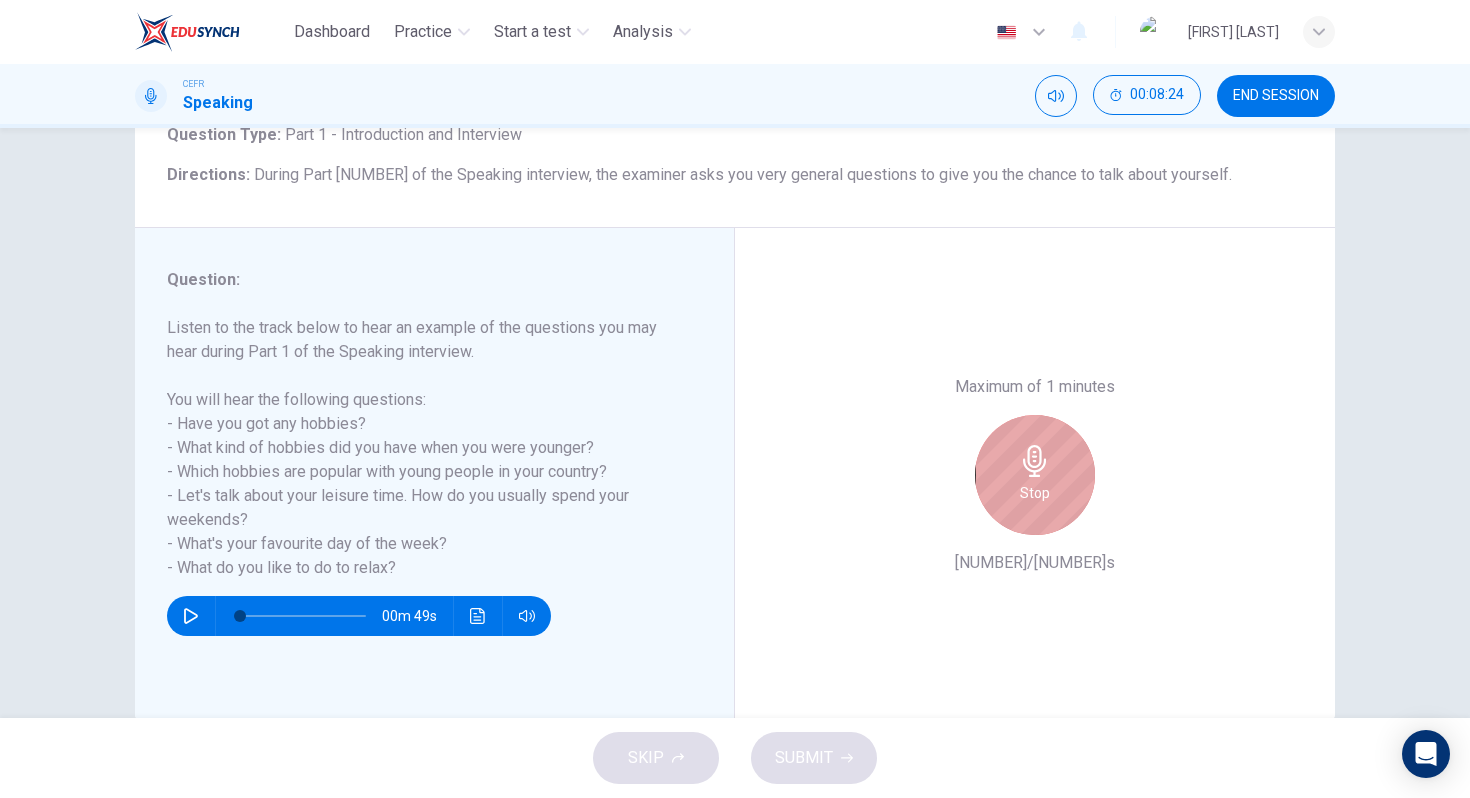 click on "Stop" at bounding box center [1035, 475] 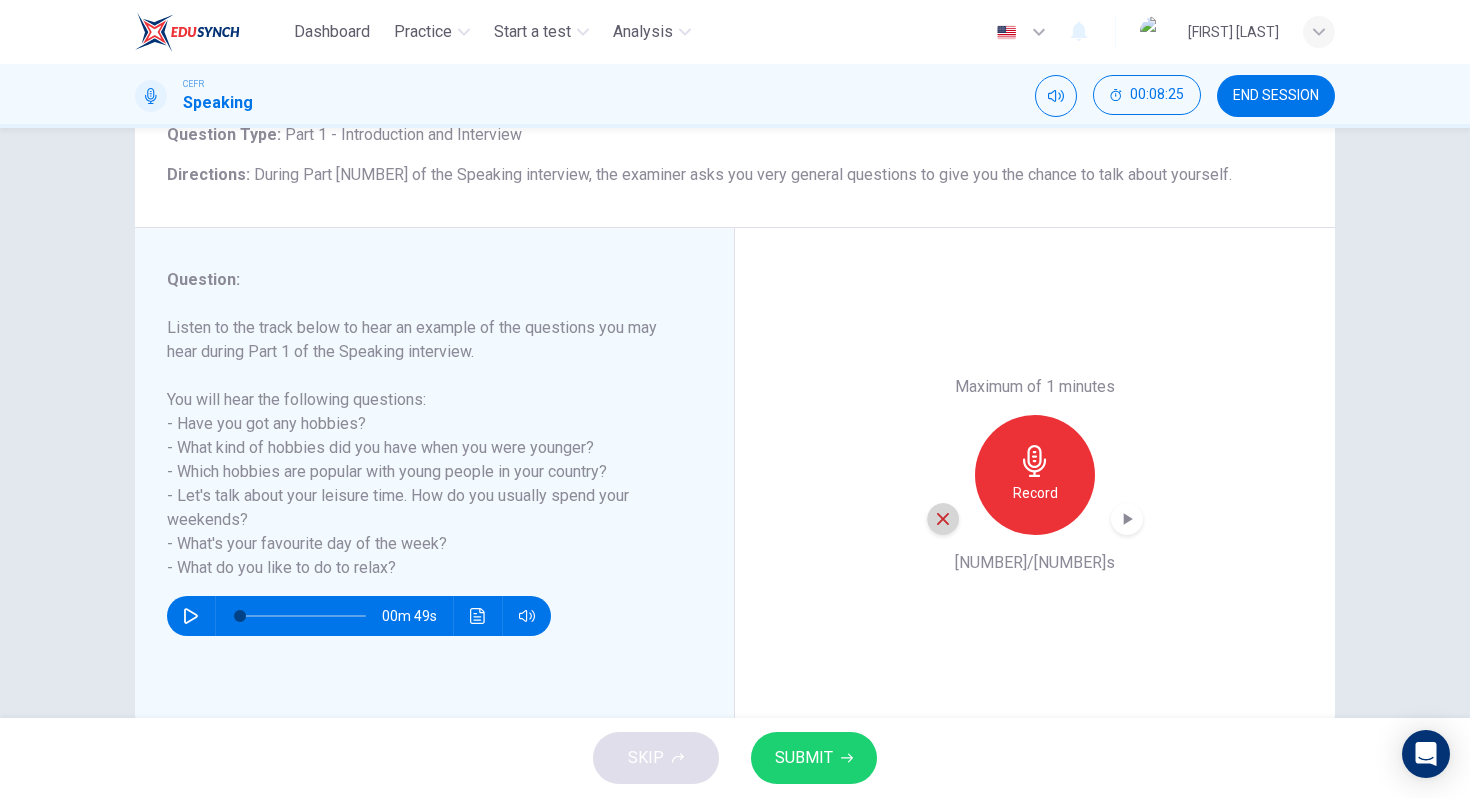 click at bounding box center [943, 519] 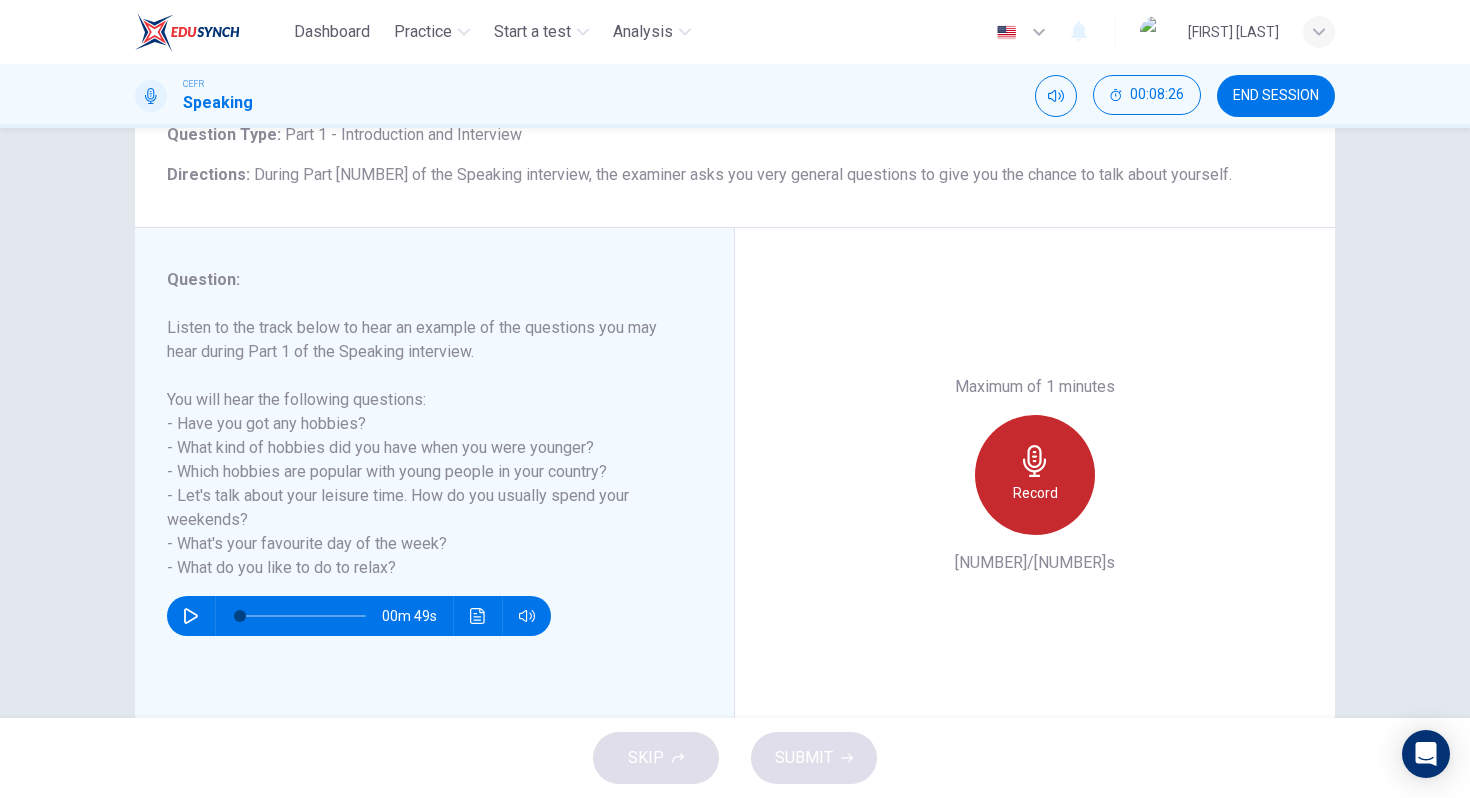 click on "Record" at bounding box center [1035, 493] 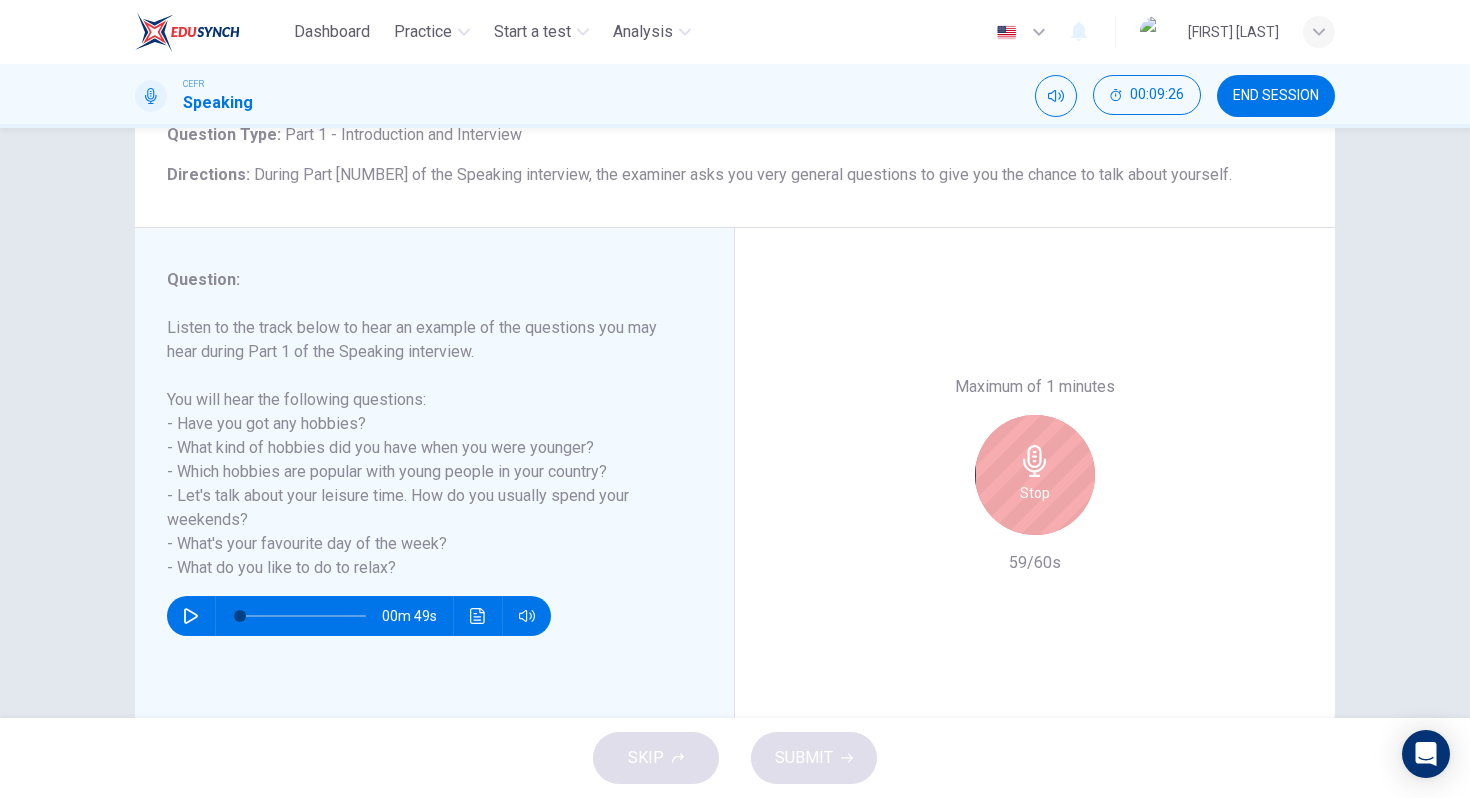 click on "Stop" at bounding box center (1035, 475) 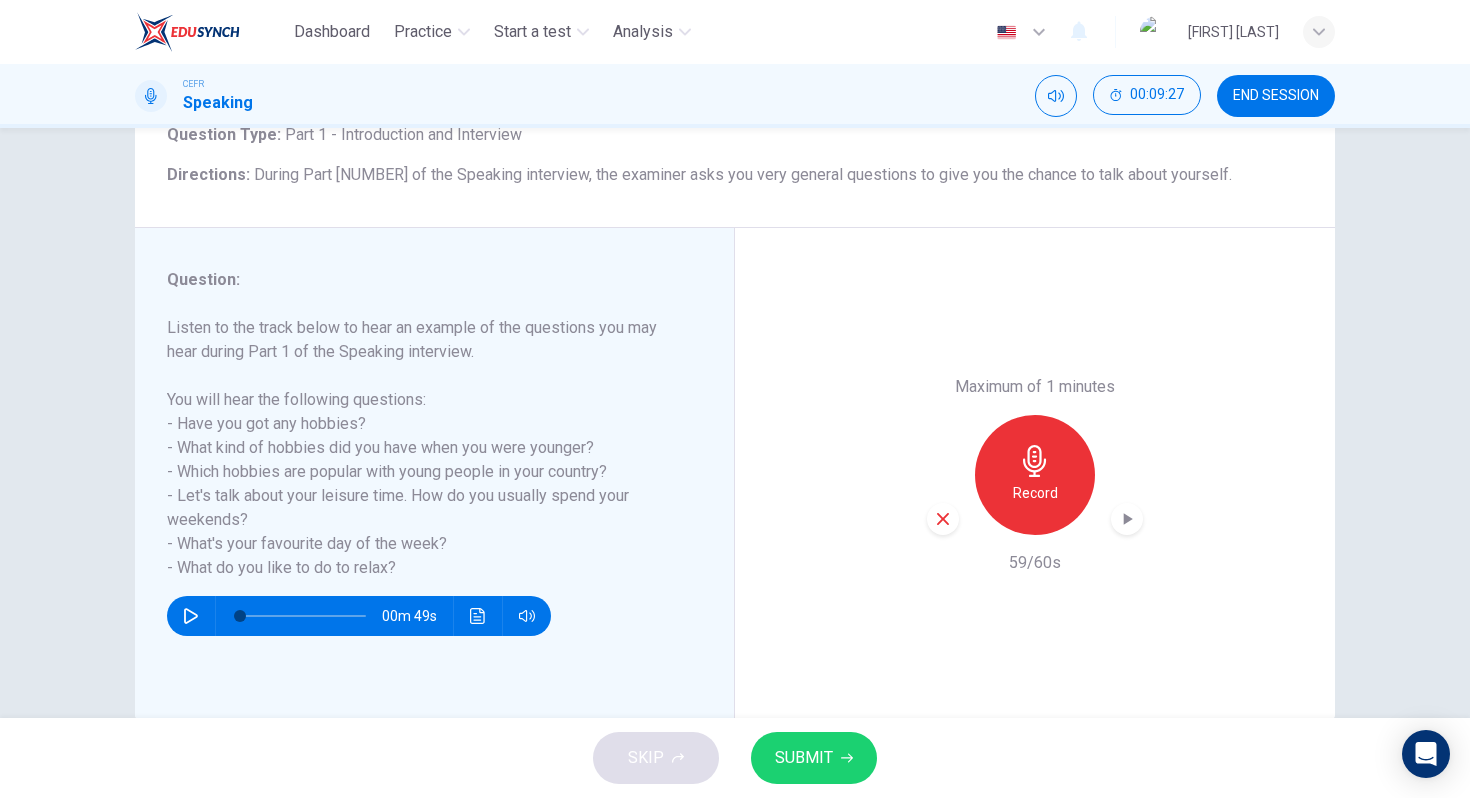 click at bounding box center [1127, 519] 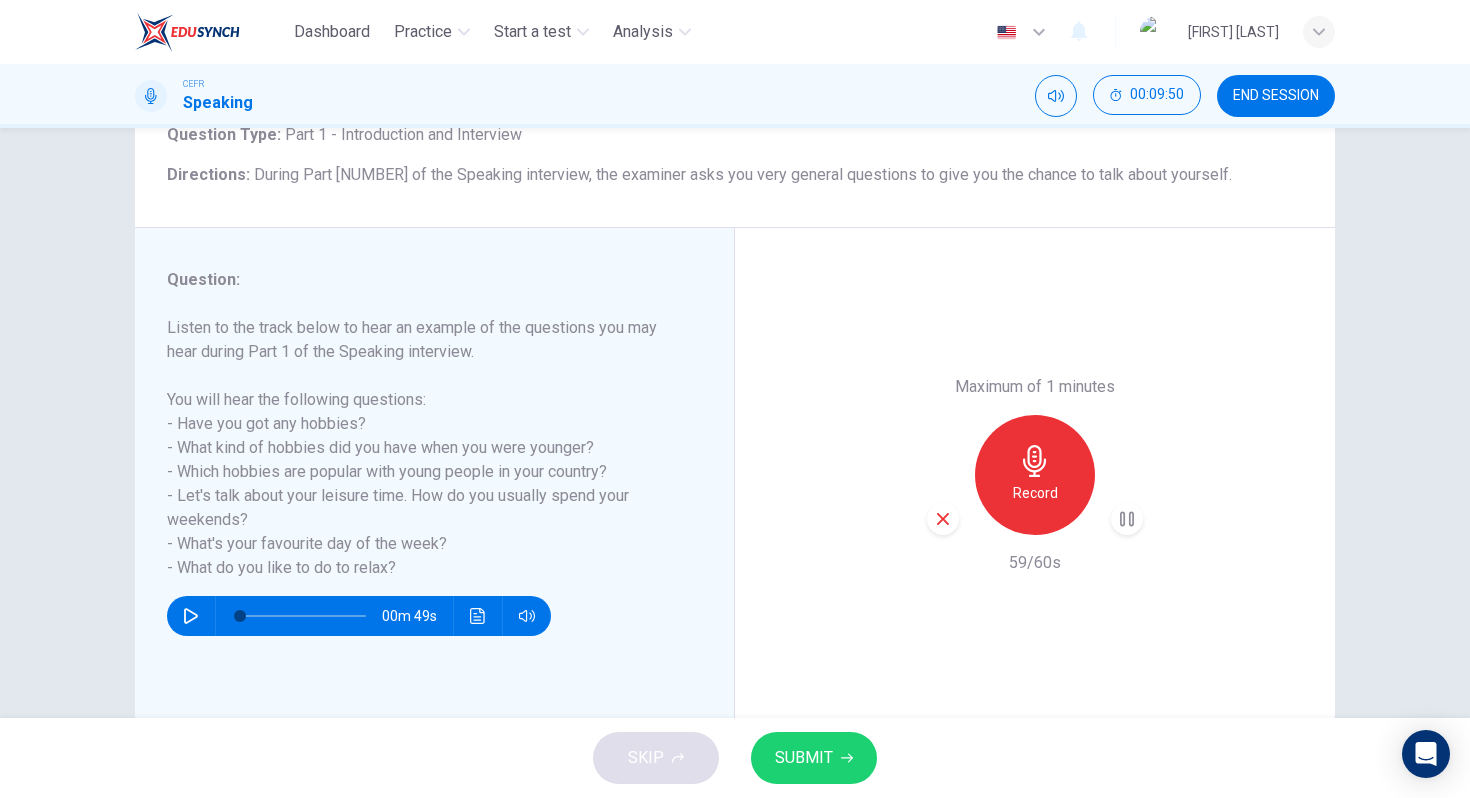 click at bounding box center [847, 758] 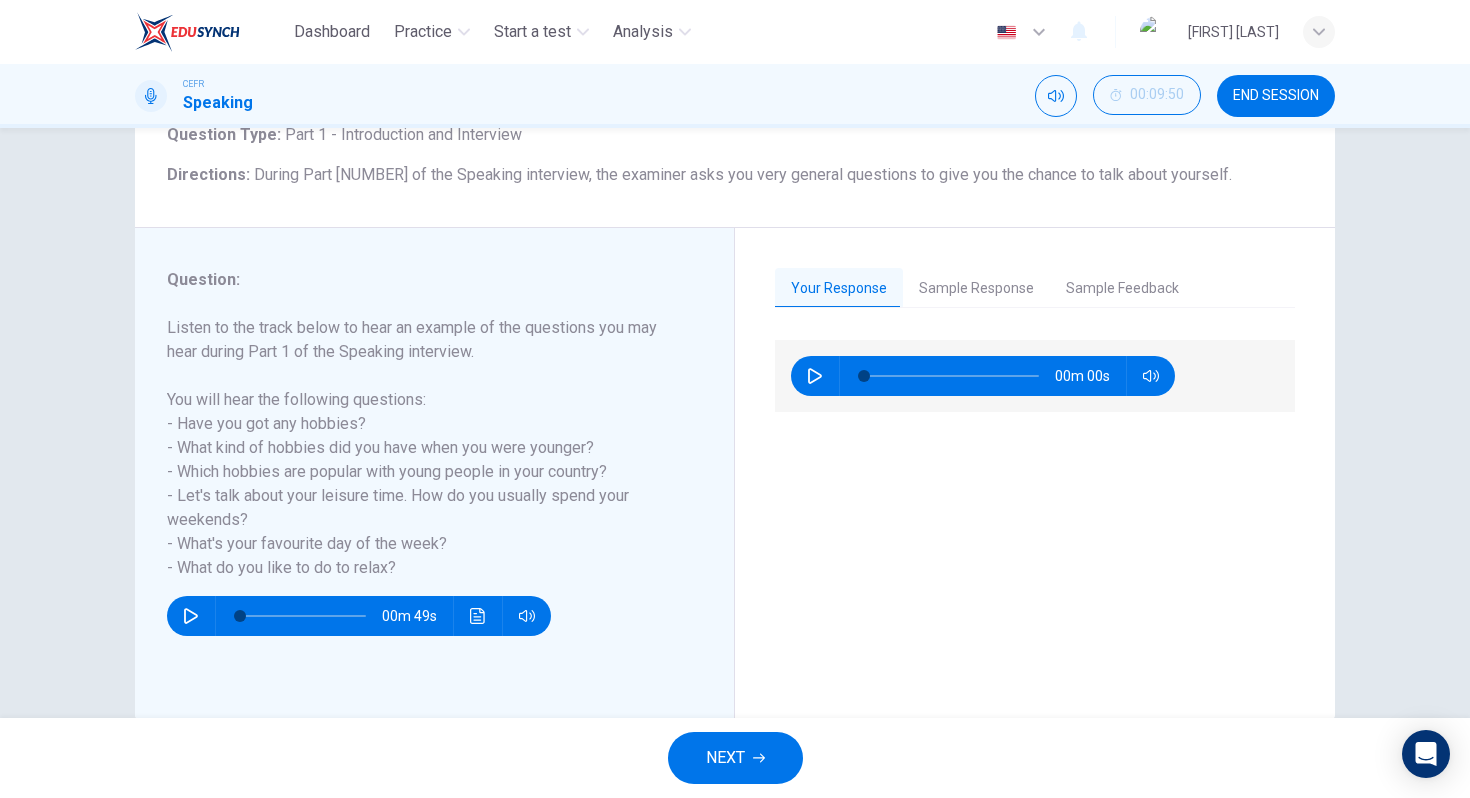 click on "Sample Response" at bounding box center [976, 289] 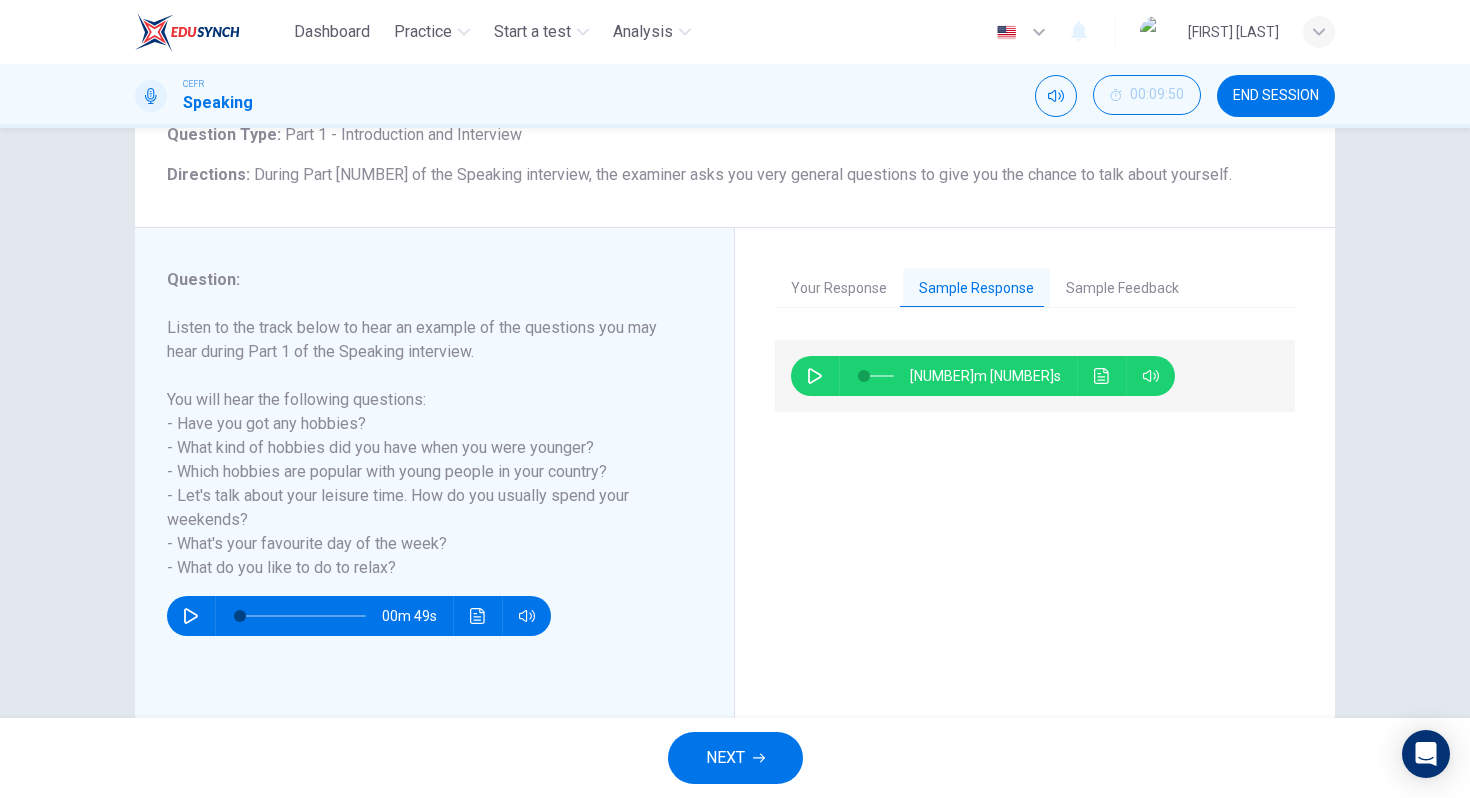 click on "Sample Feedback" at bounding box center [1122, 289] 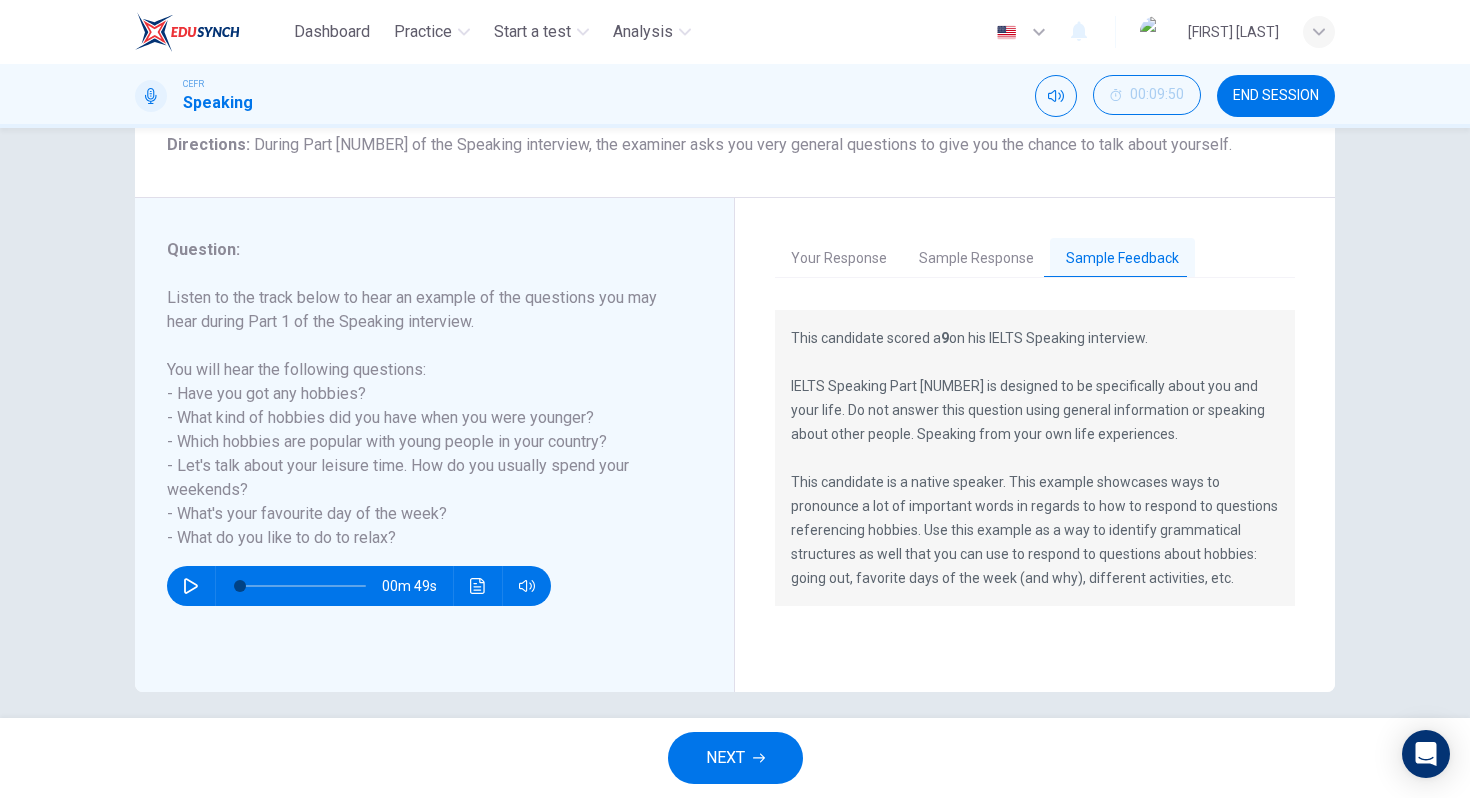 scroll, scrollTop: 185, scrollLeft: 0, axis: vertical 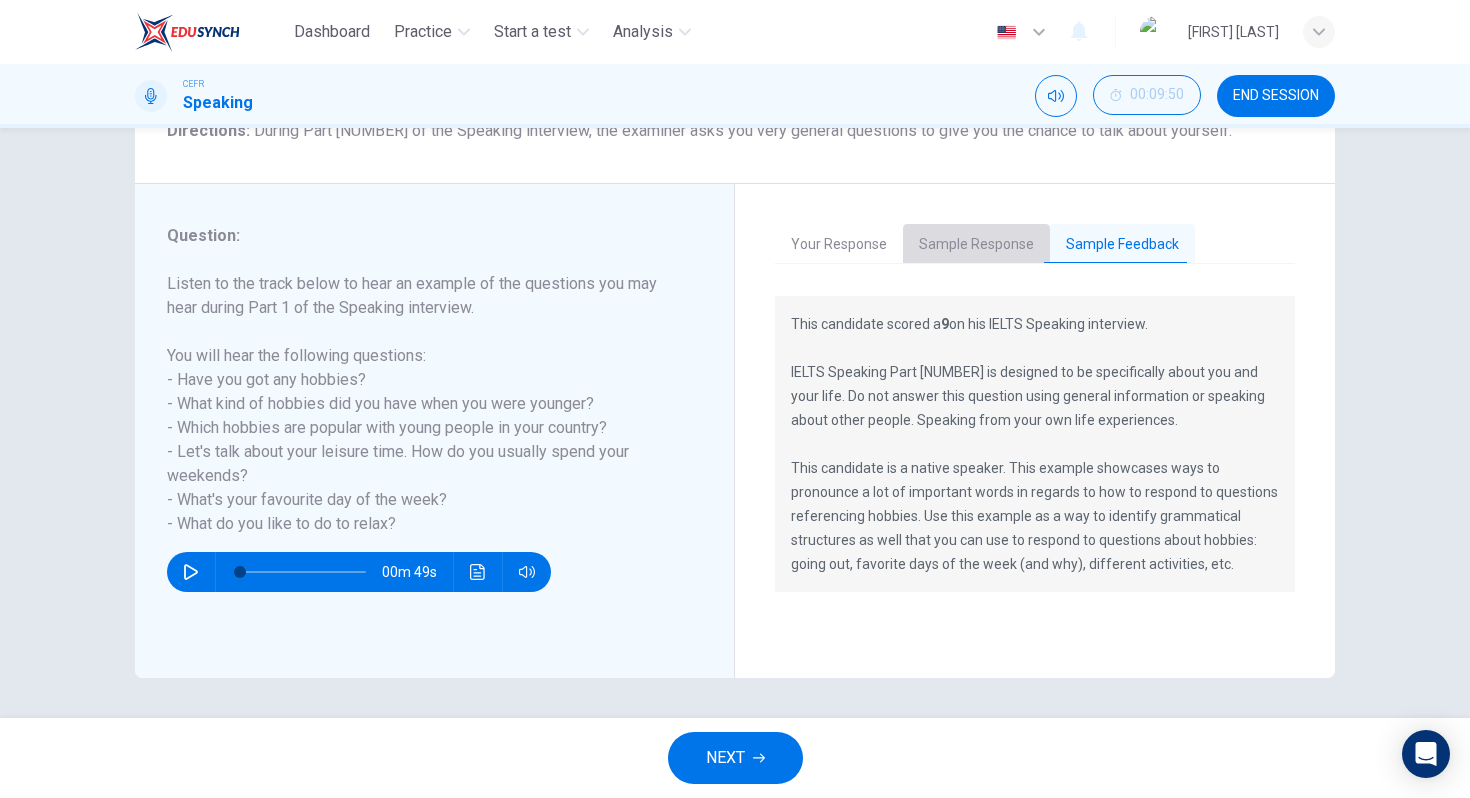 click on "Sample Response" at bounding box center (976, 245) 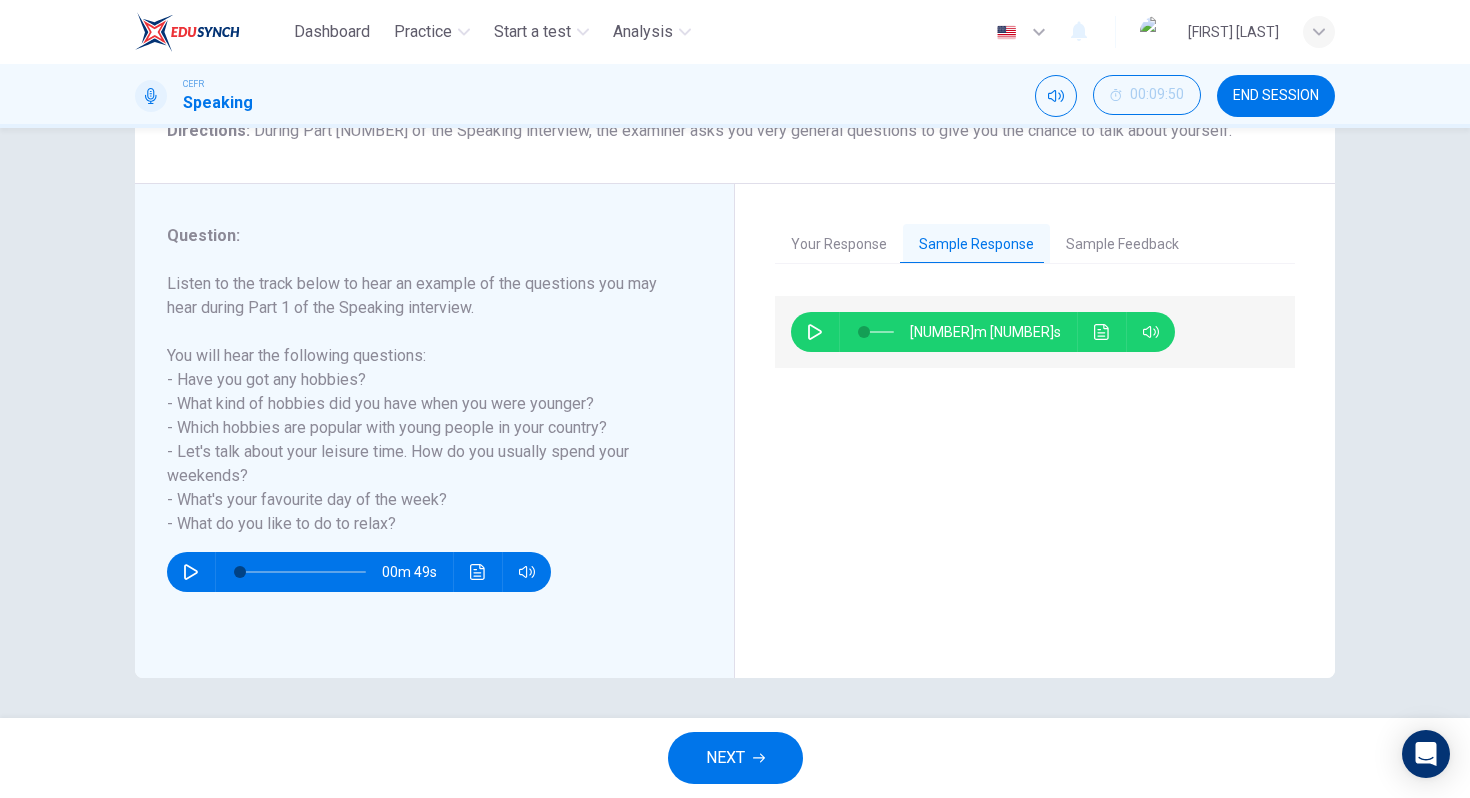 click at bounding box center [815, 332] 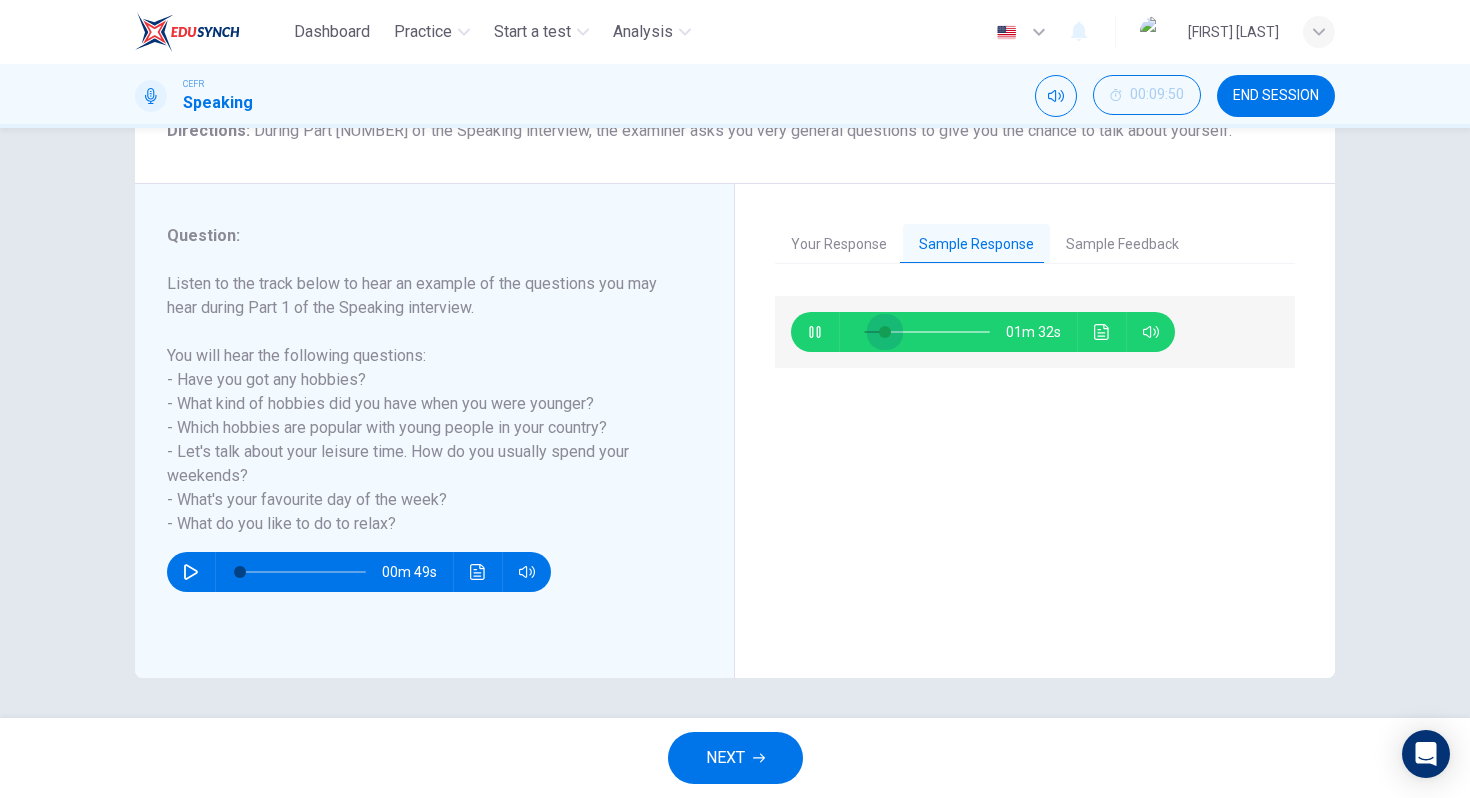 drag, startPoint x: 863, startPoint y: 337, endPoint x: 881, endPoint y: 341, distance: 18.439089 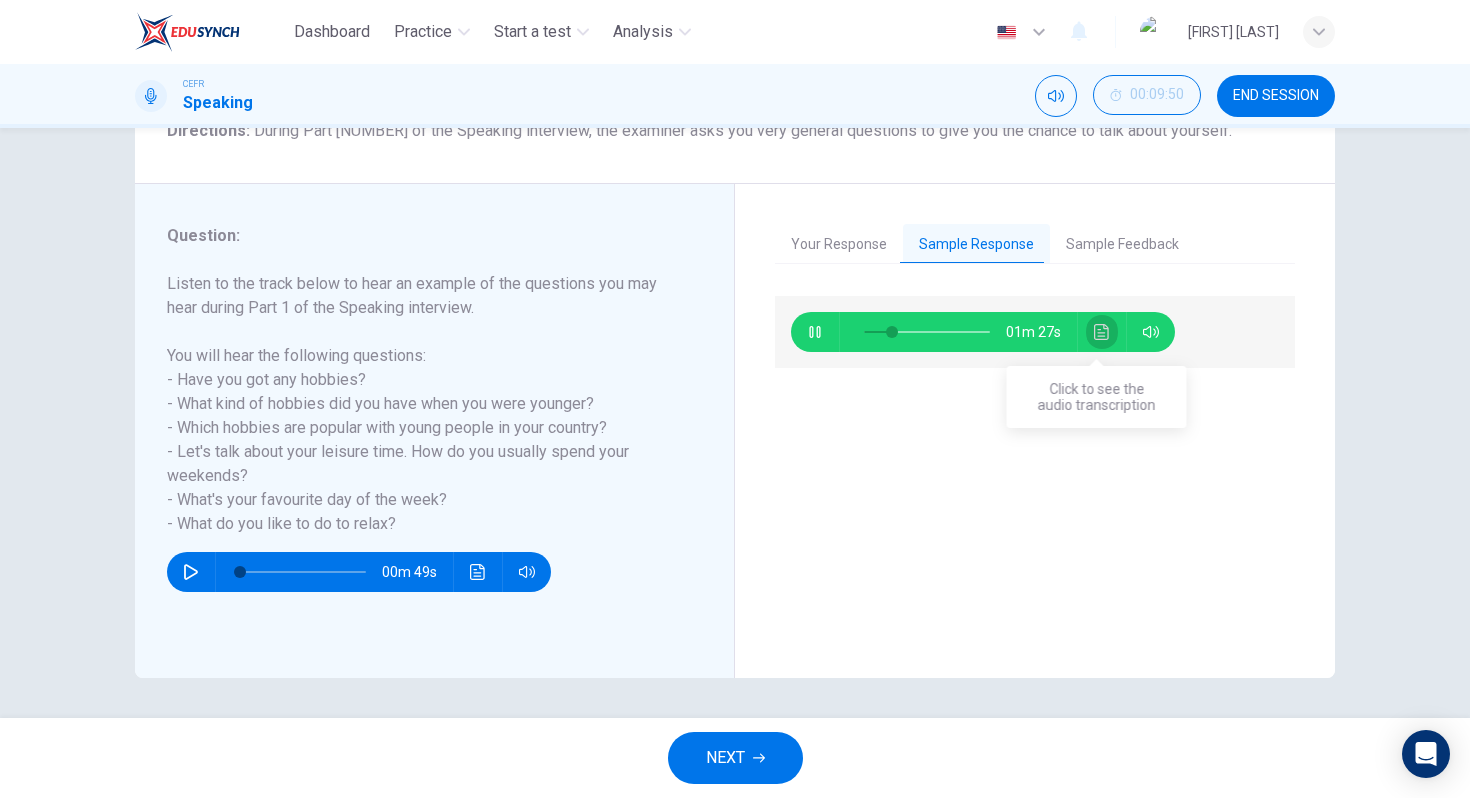 click at bounding box center [1101, 332] 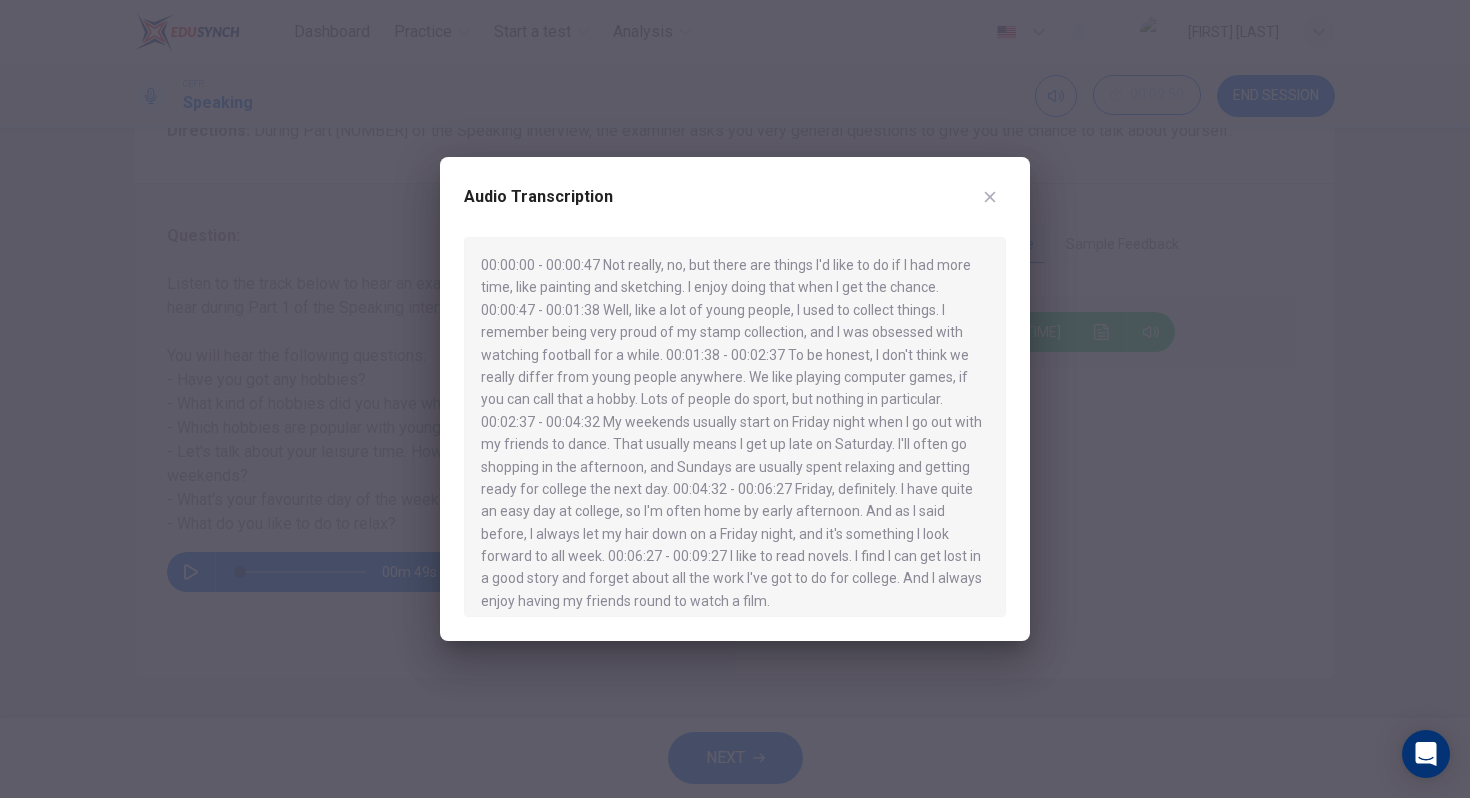 click at bounding box center (735, 399) 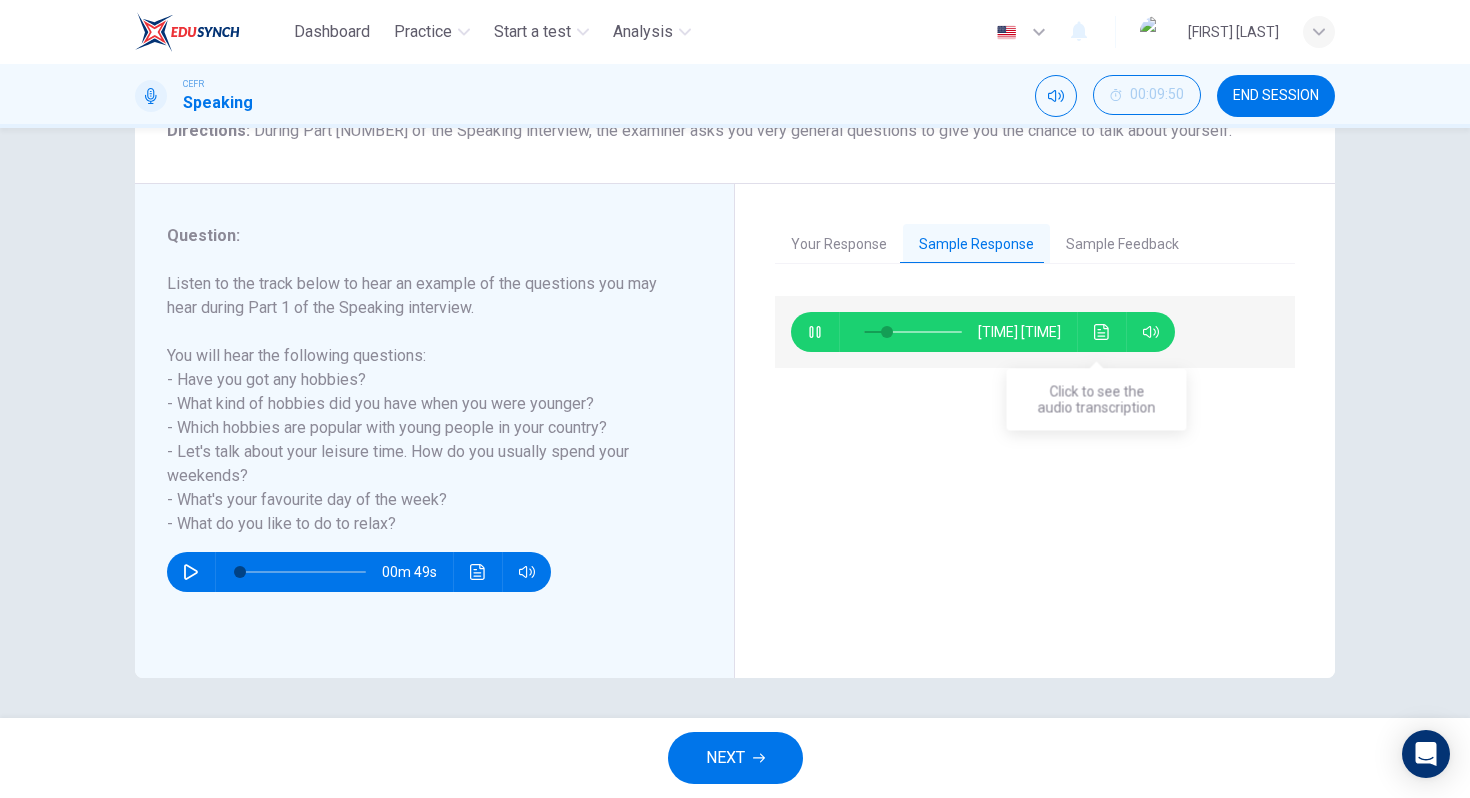 scroll, scrollTop: 181, scrollLeft: 0, axis: vertical 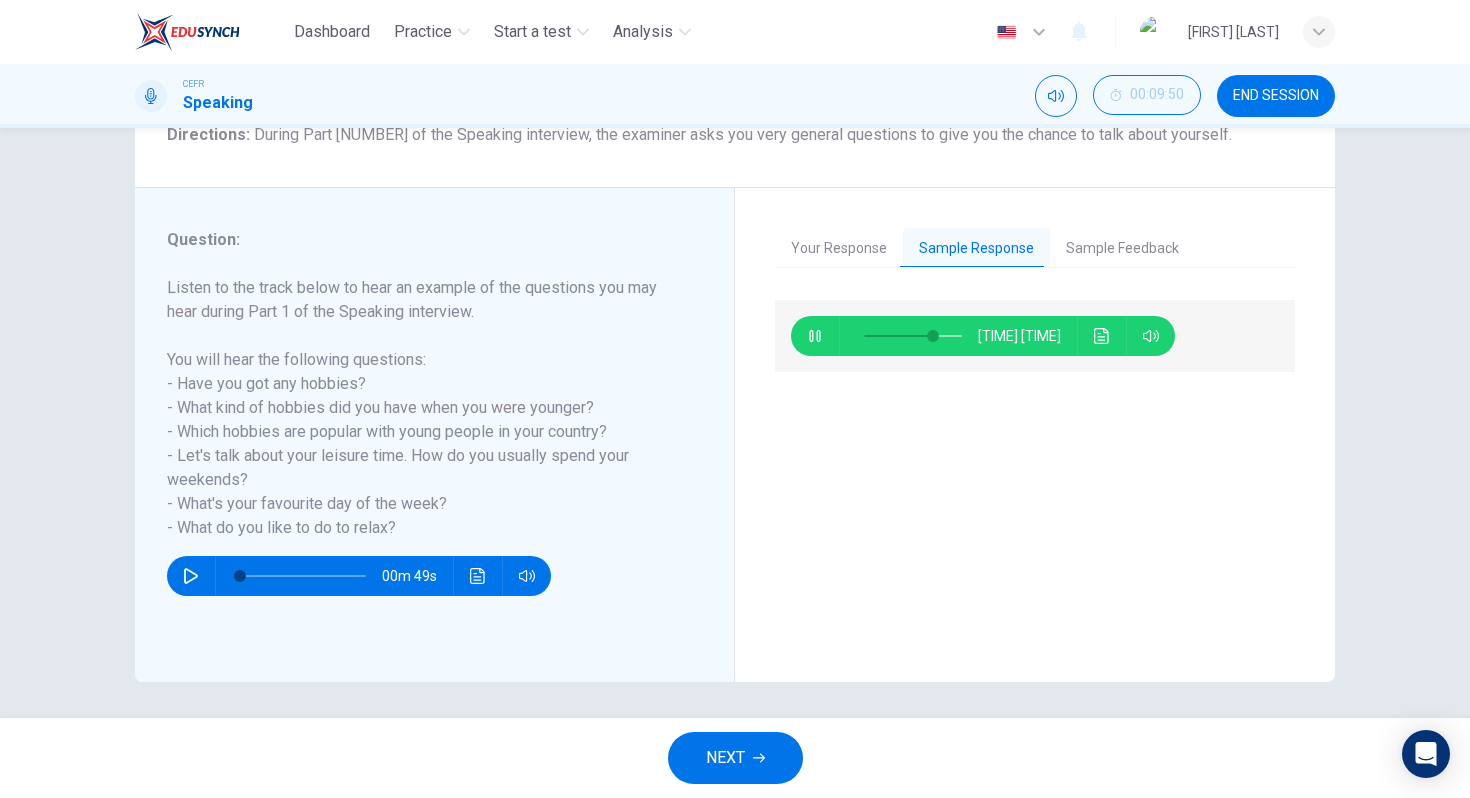 click on "Your Response" at bounding box center (839, 249) 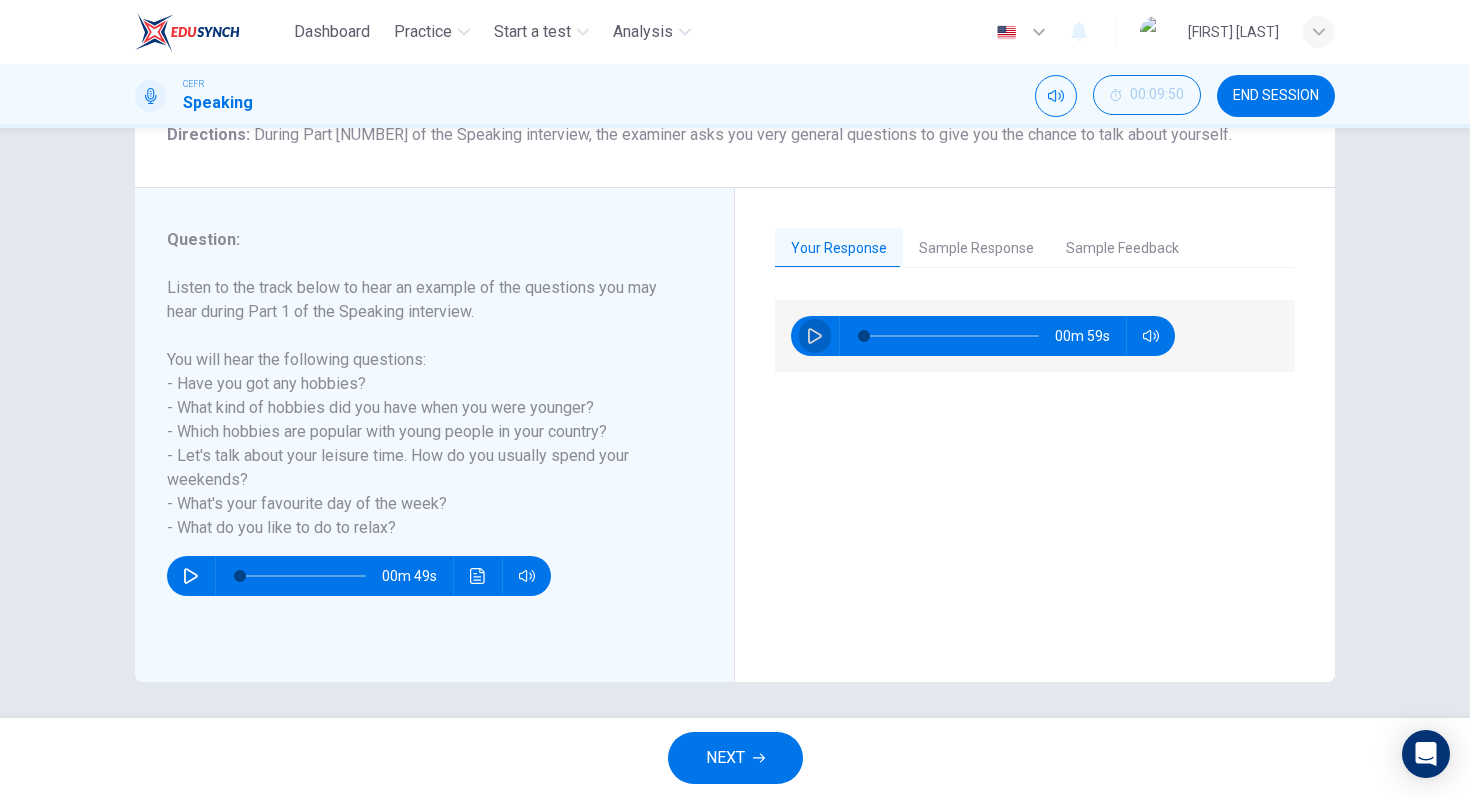 click at bounding box center (815, 336) 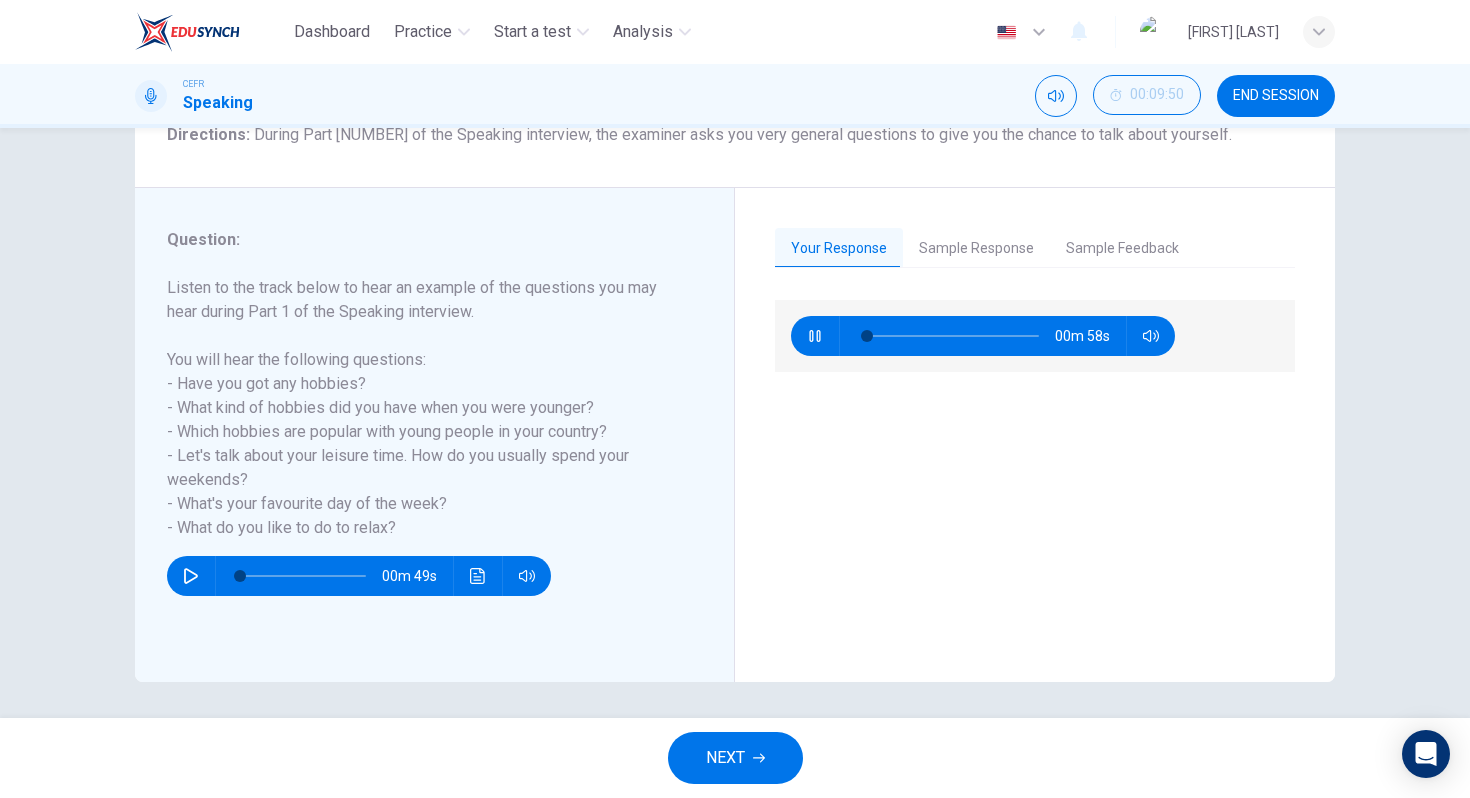 click on "Sample Response" at bounding box center (976, 249) 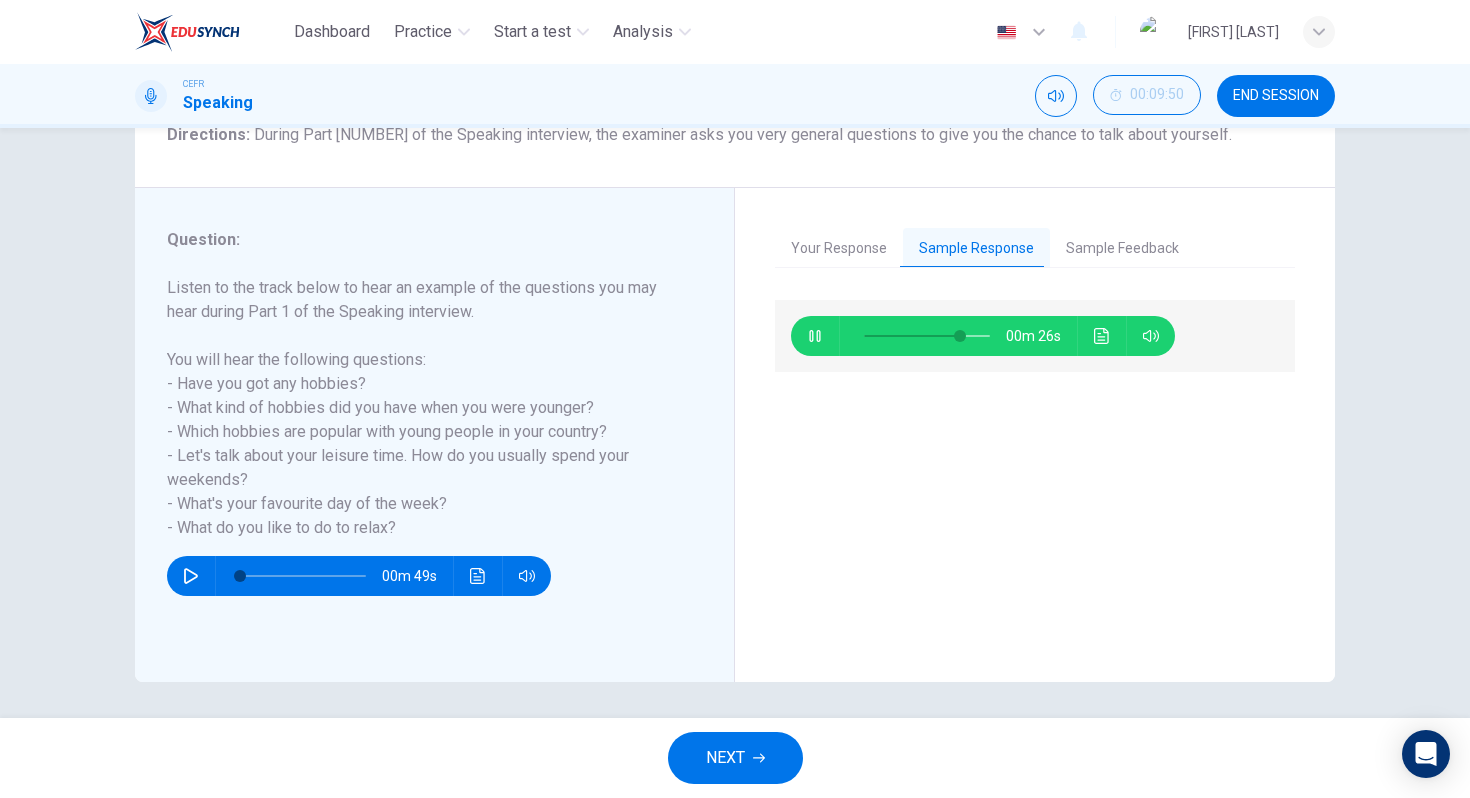 click at bounding box center [815, 336] 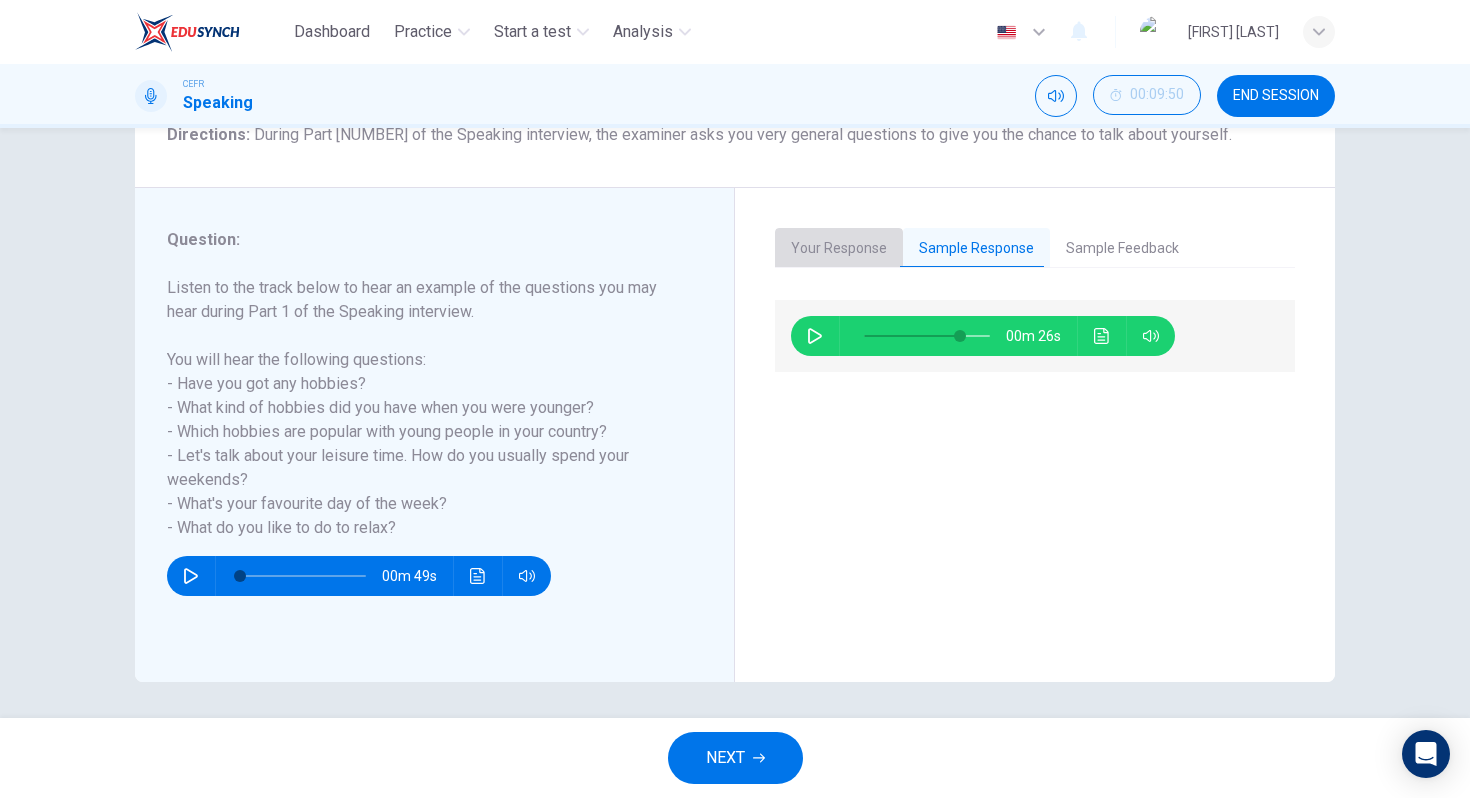 click on "Your Response" at bounding box center [839, 249] 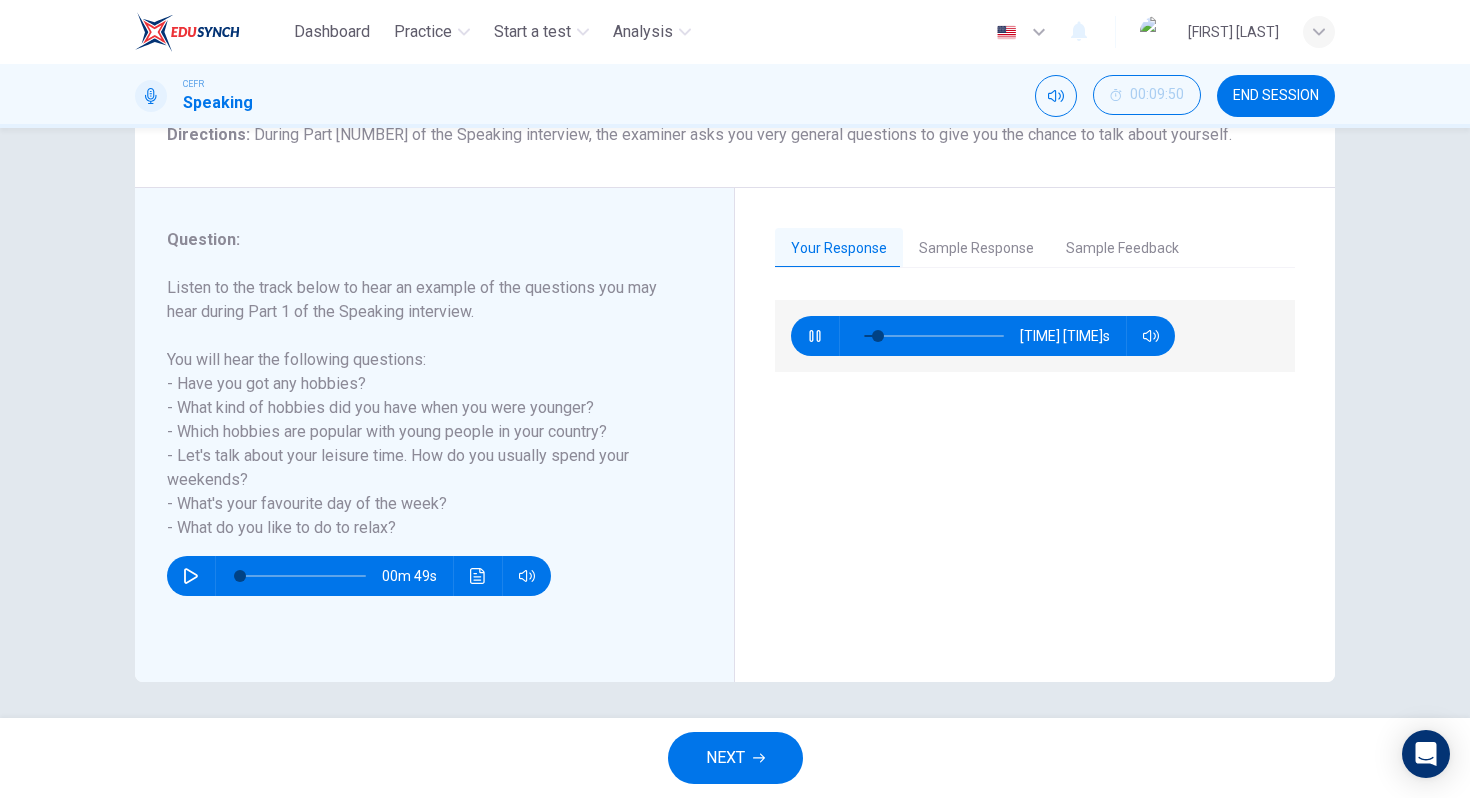 click on "NEXT" at bounding box center [735, 758] 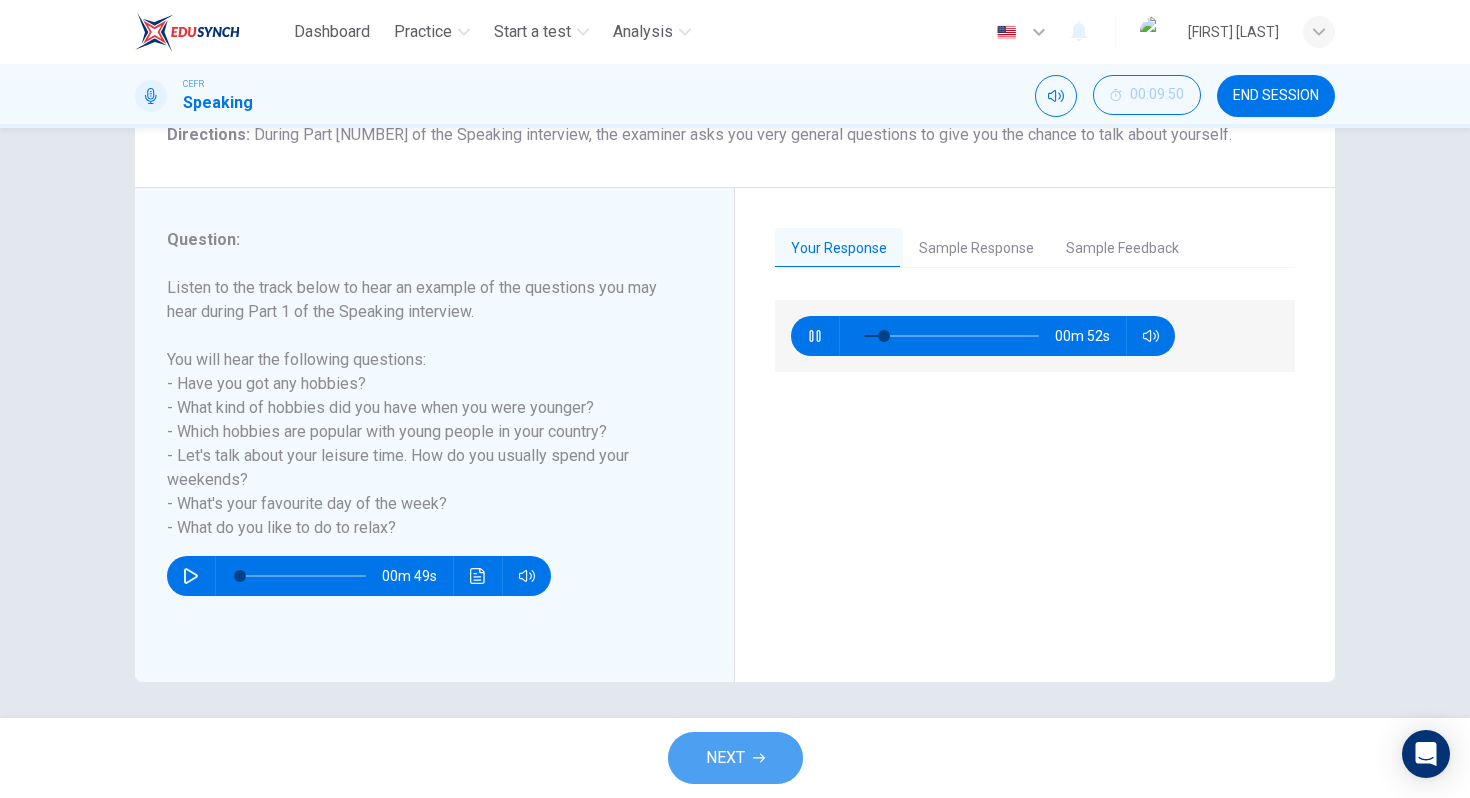 click on "NEXT" at bounding box center (735, 758) 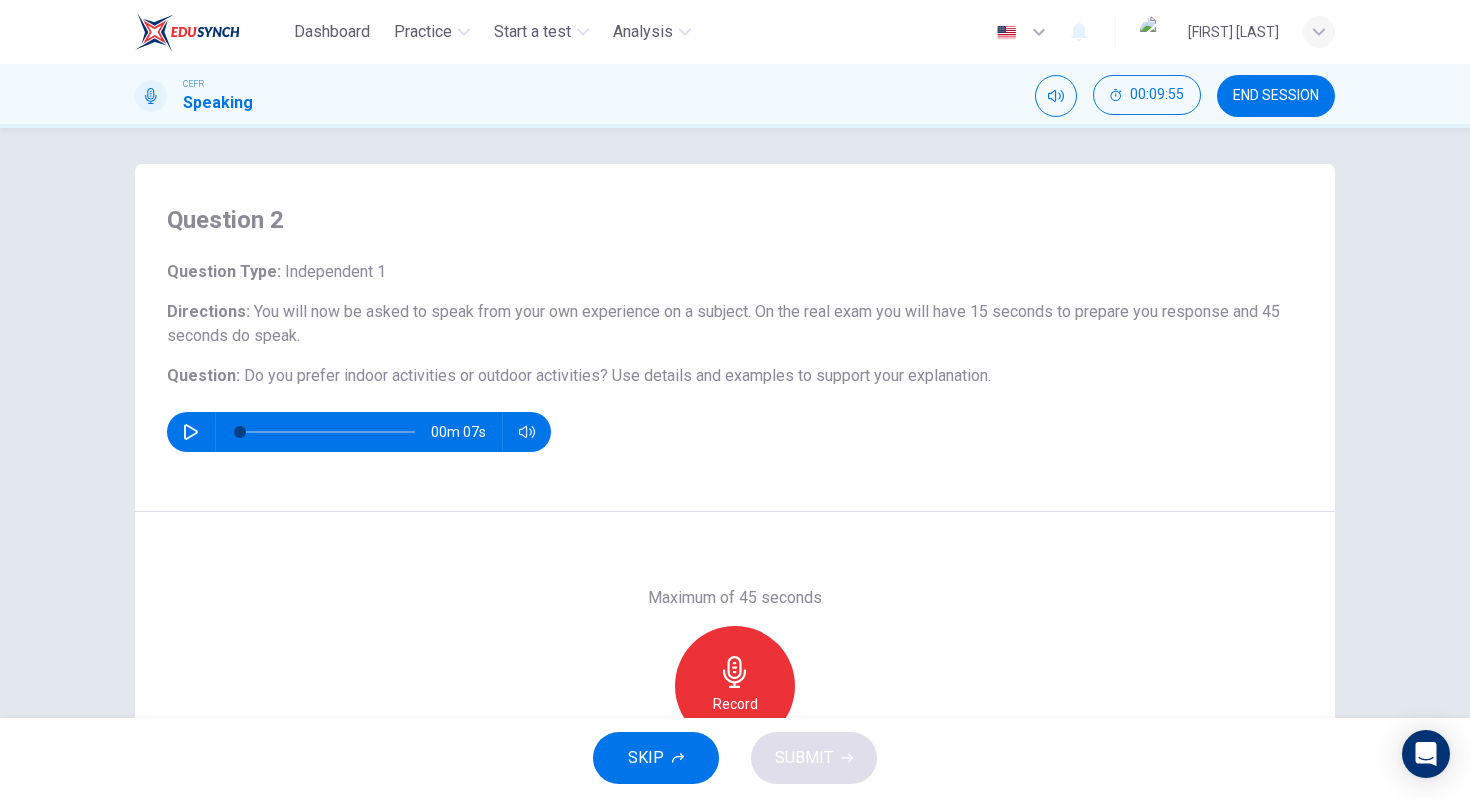 scroll, scrollTop: 0, scrollLeft: 0, axis: both 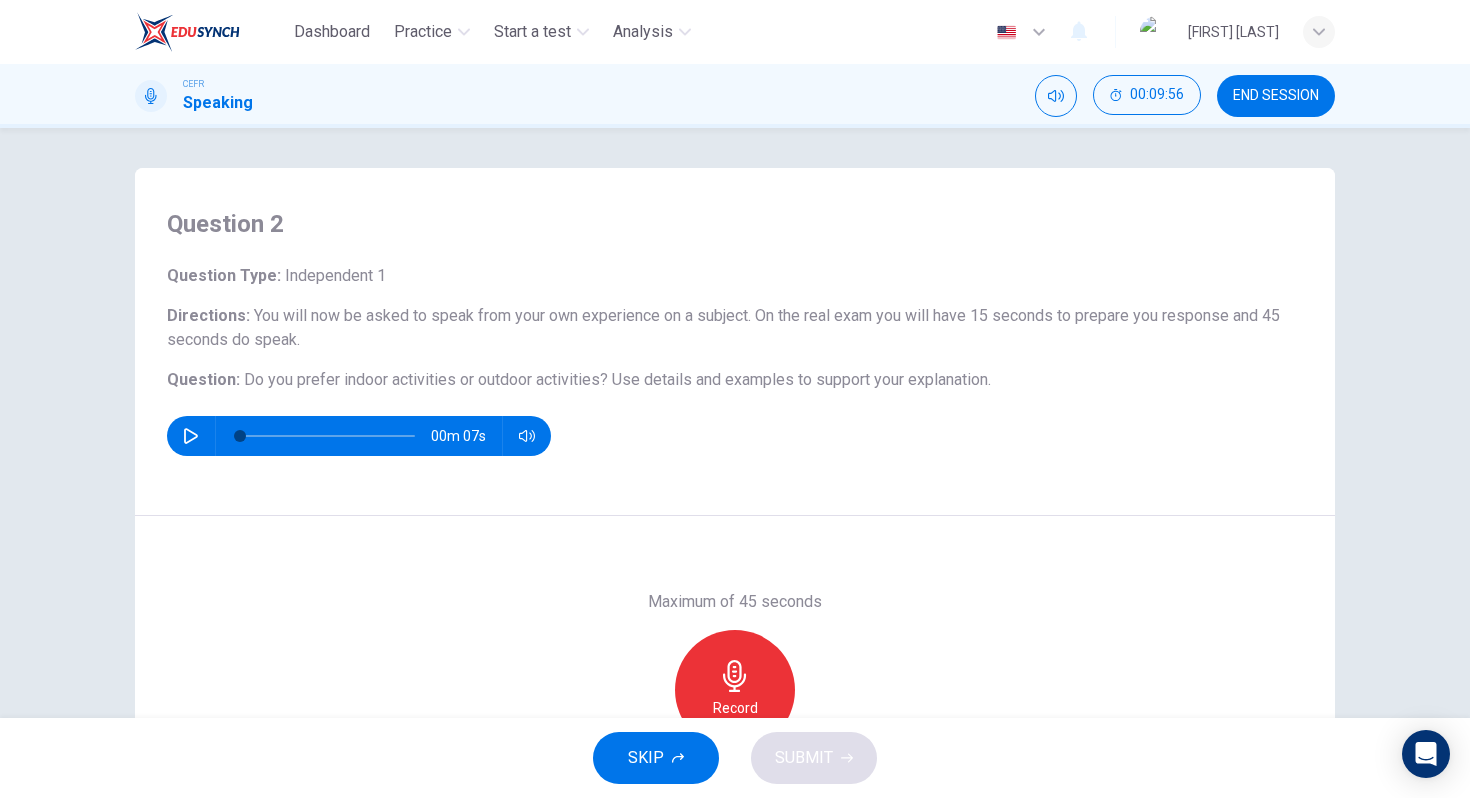 drag, startPoint x: 162, startPoint y: 218, endPoint x: 276, endPoint y: 263, distance: 122.56019 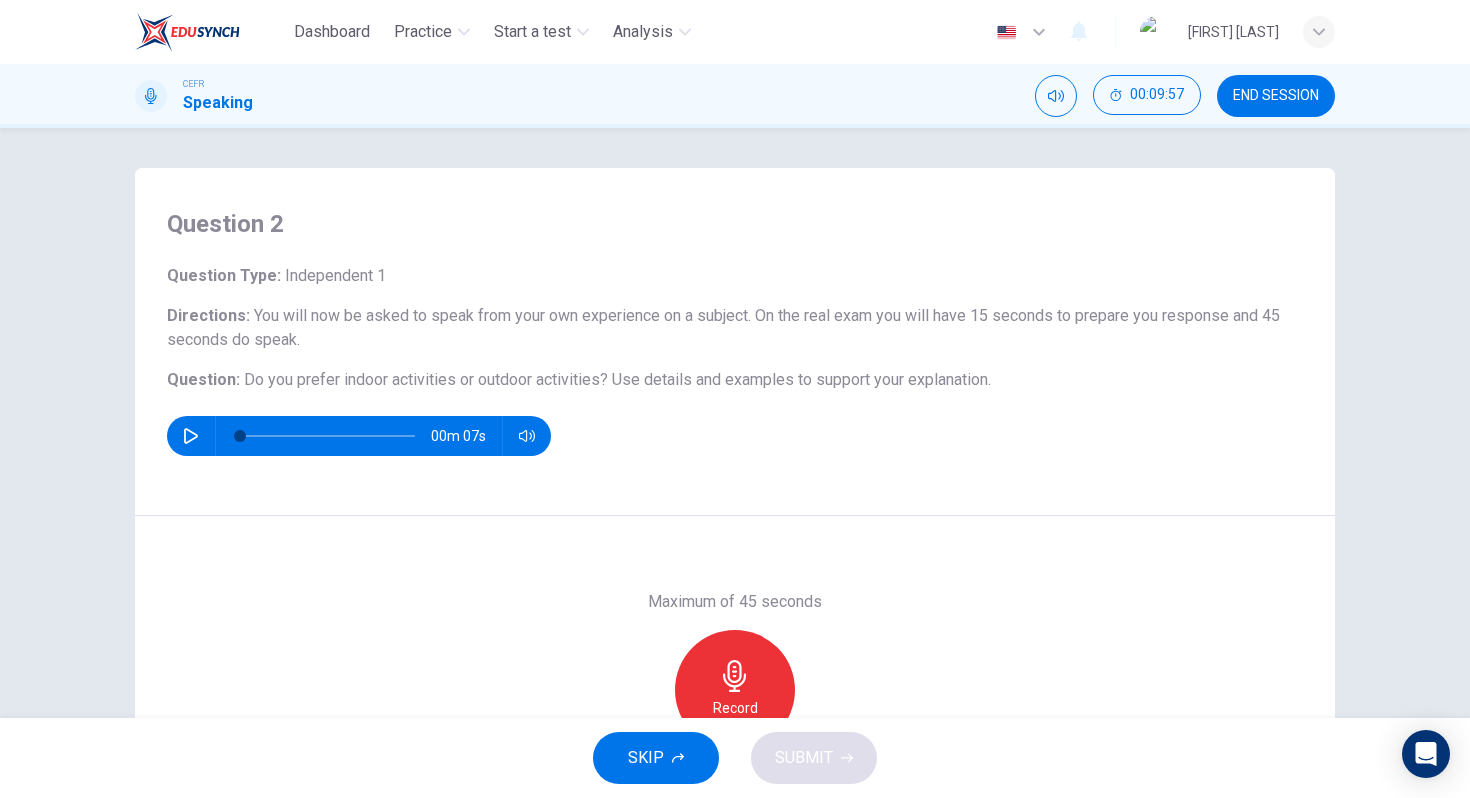 click on "Question [NUMBER]" at bounding box center (735, 224) 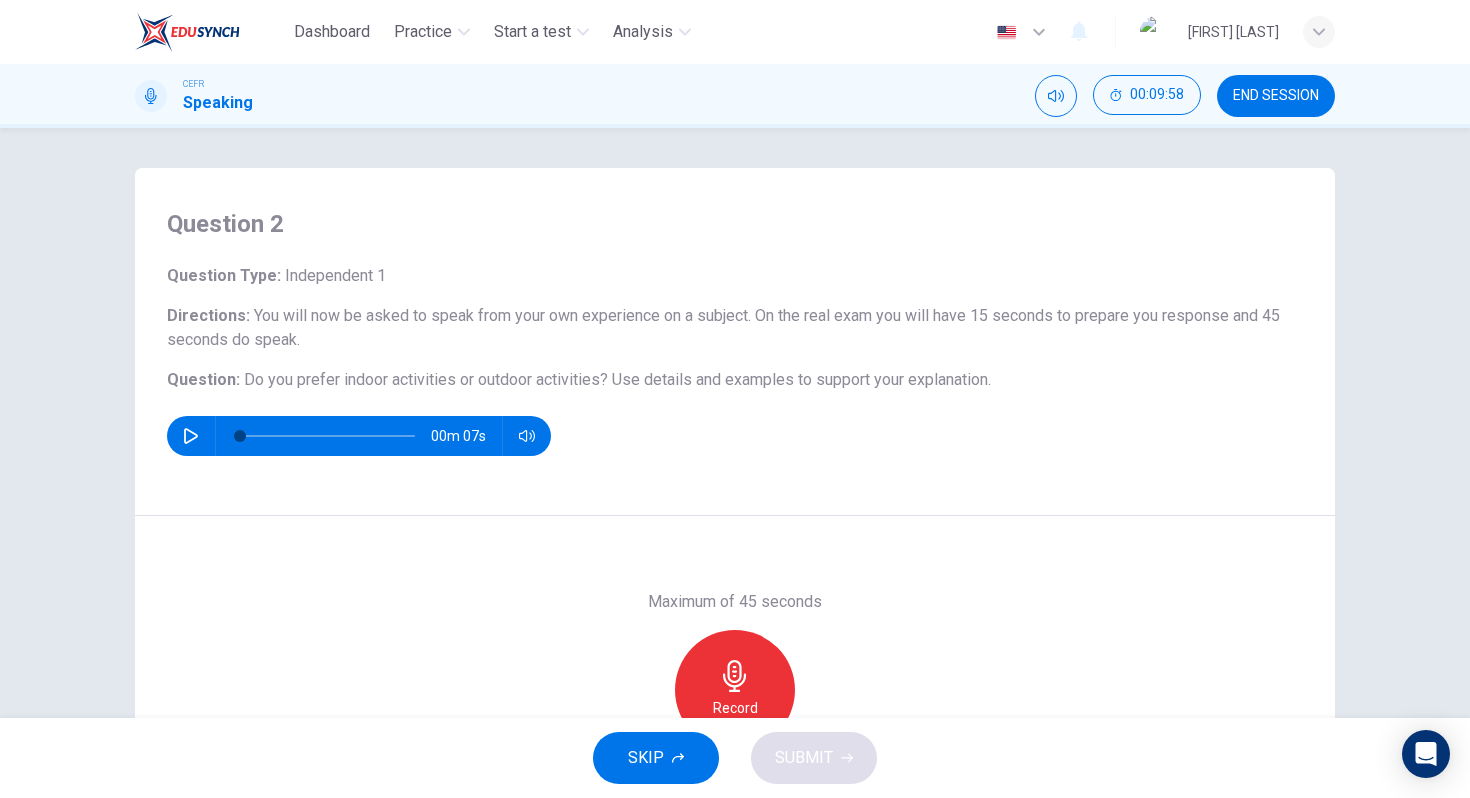 click on "Question [NUMBER]" at bounding box center (735, 224) 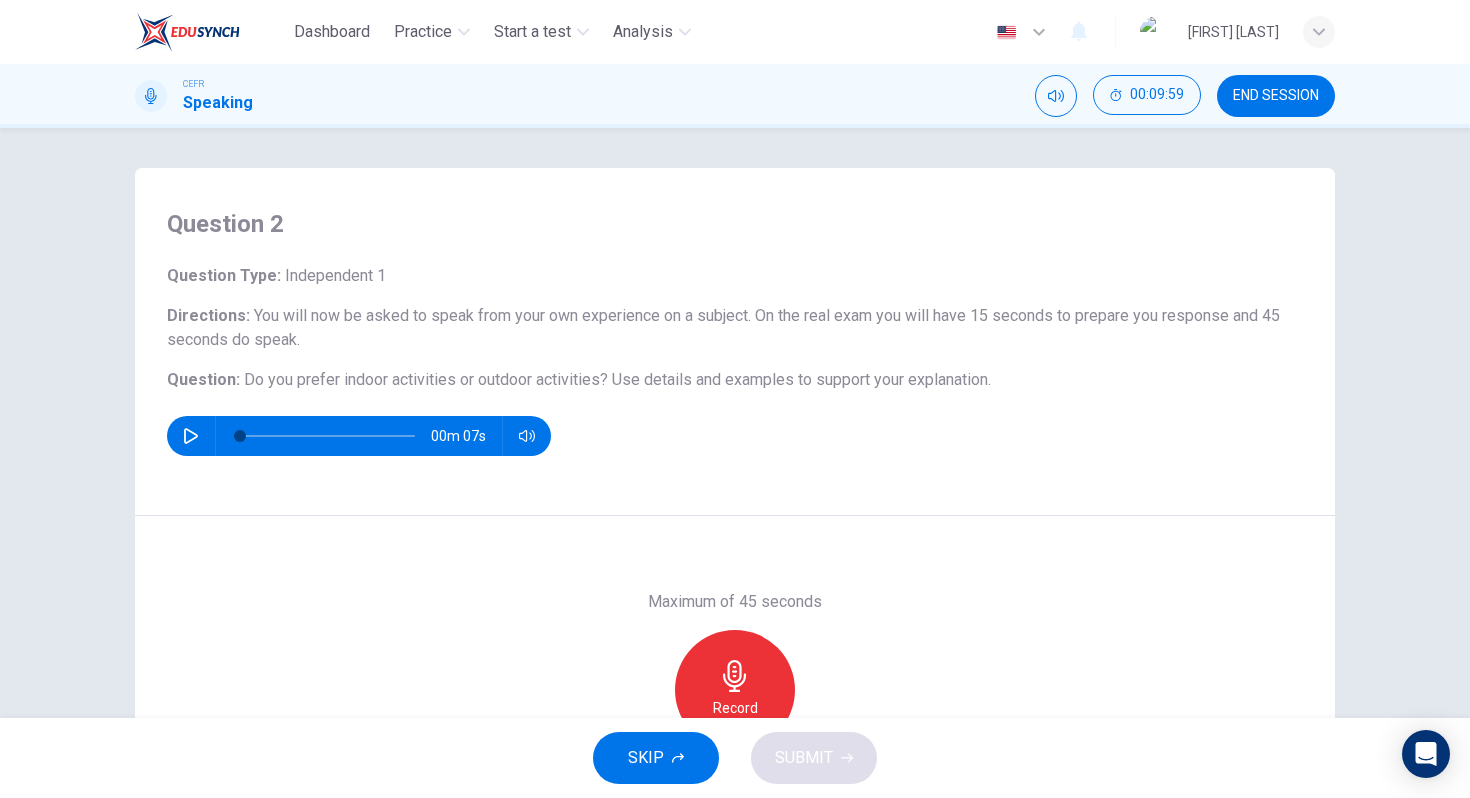 drag, startPoint x: 163, startPoint y: 217, endPoint x: 419, endPoint y: 374, distance: 300.30817 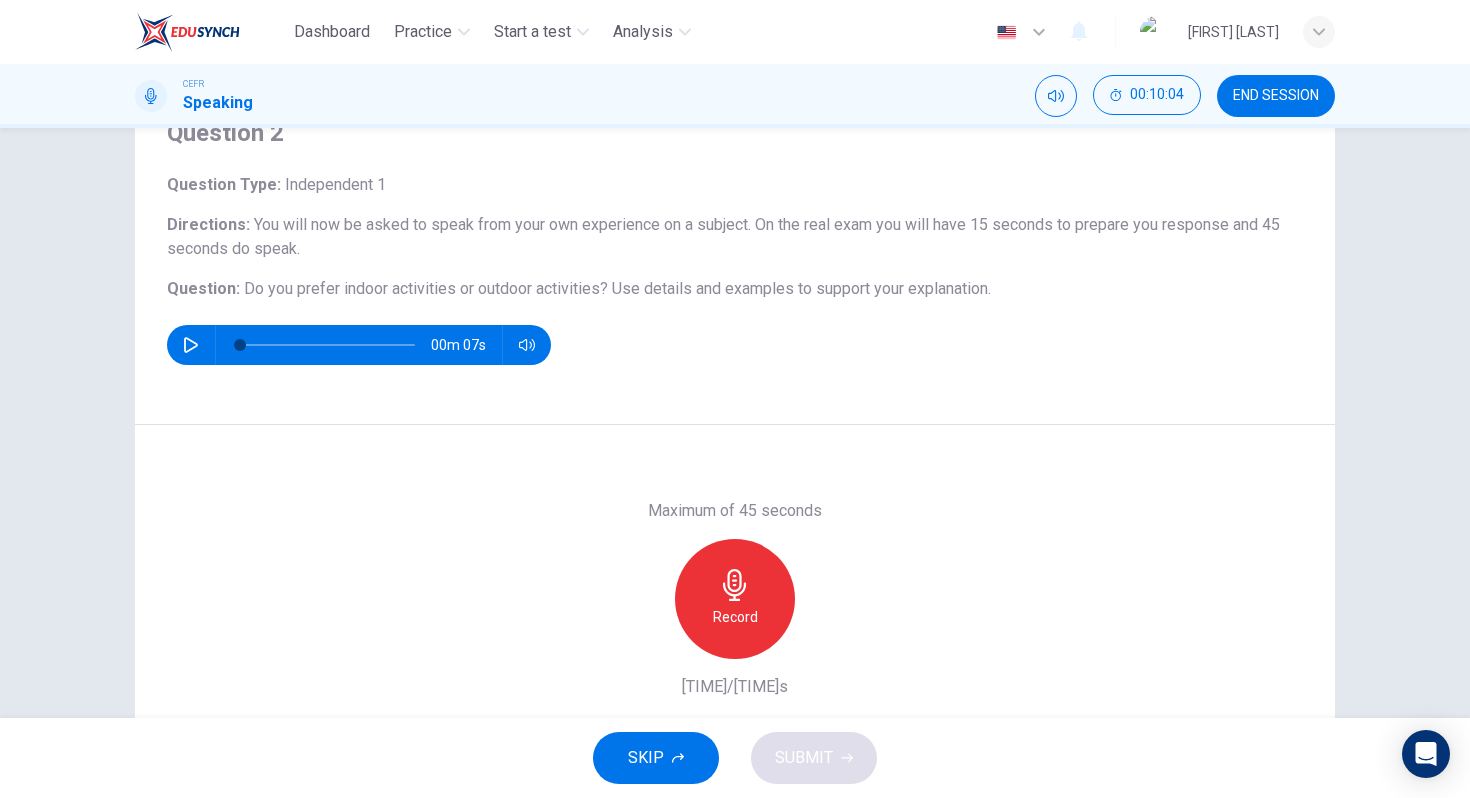 scroll, scrollTop: 109, scrollLeft: 0, axis: vertical 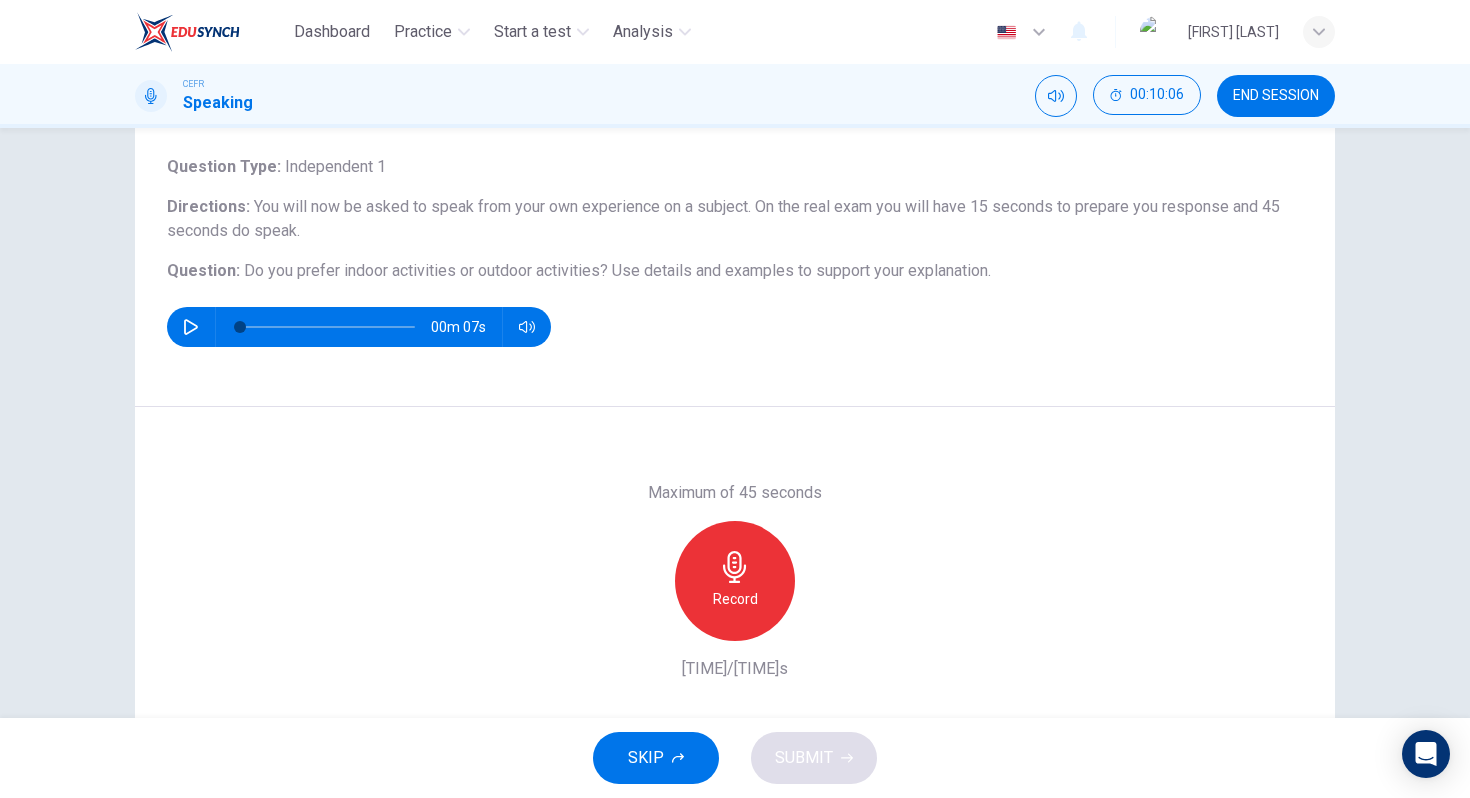click at bounding box center (191, 327) 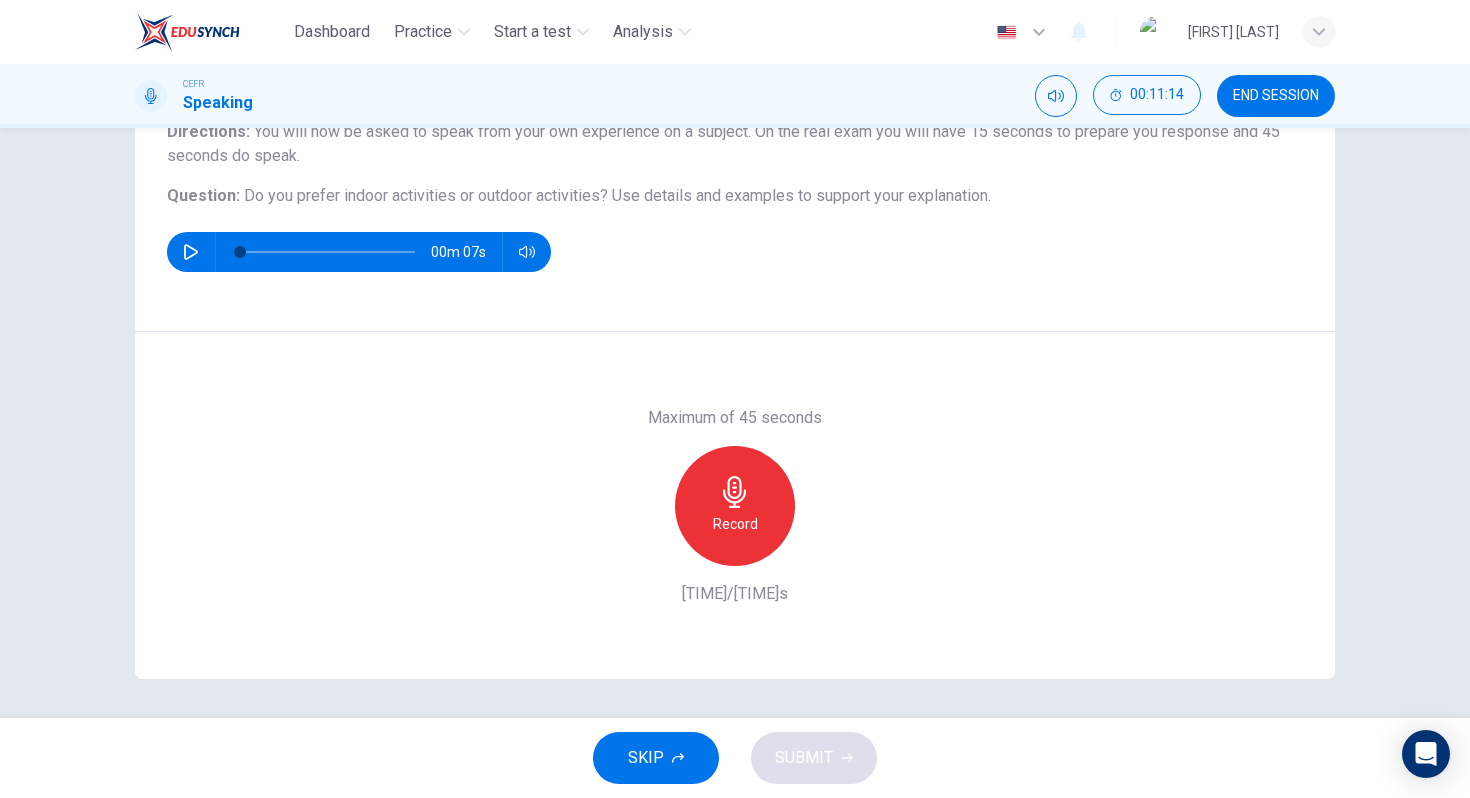scroll, scrollTop: 185, scrollLeft: 0, axis: vertical 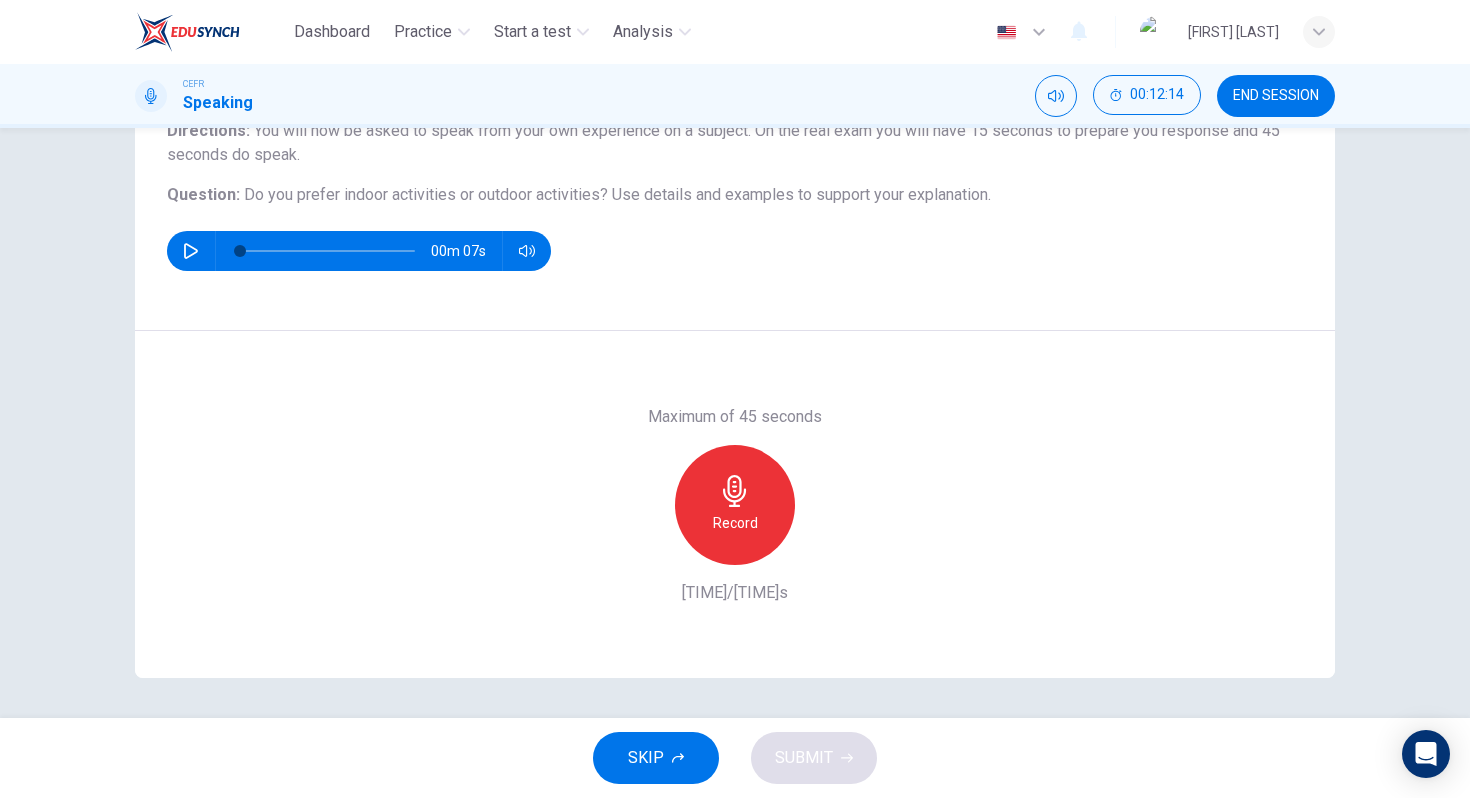 click on "Record" at bounding box center [735, 505] 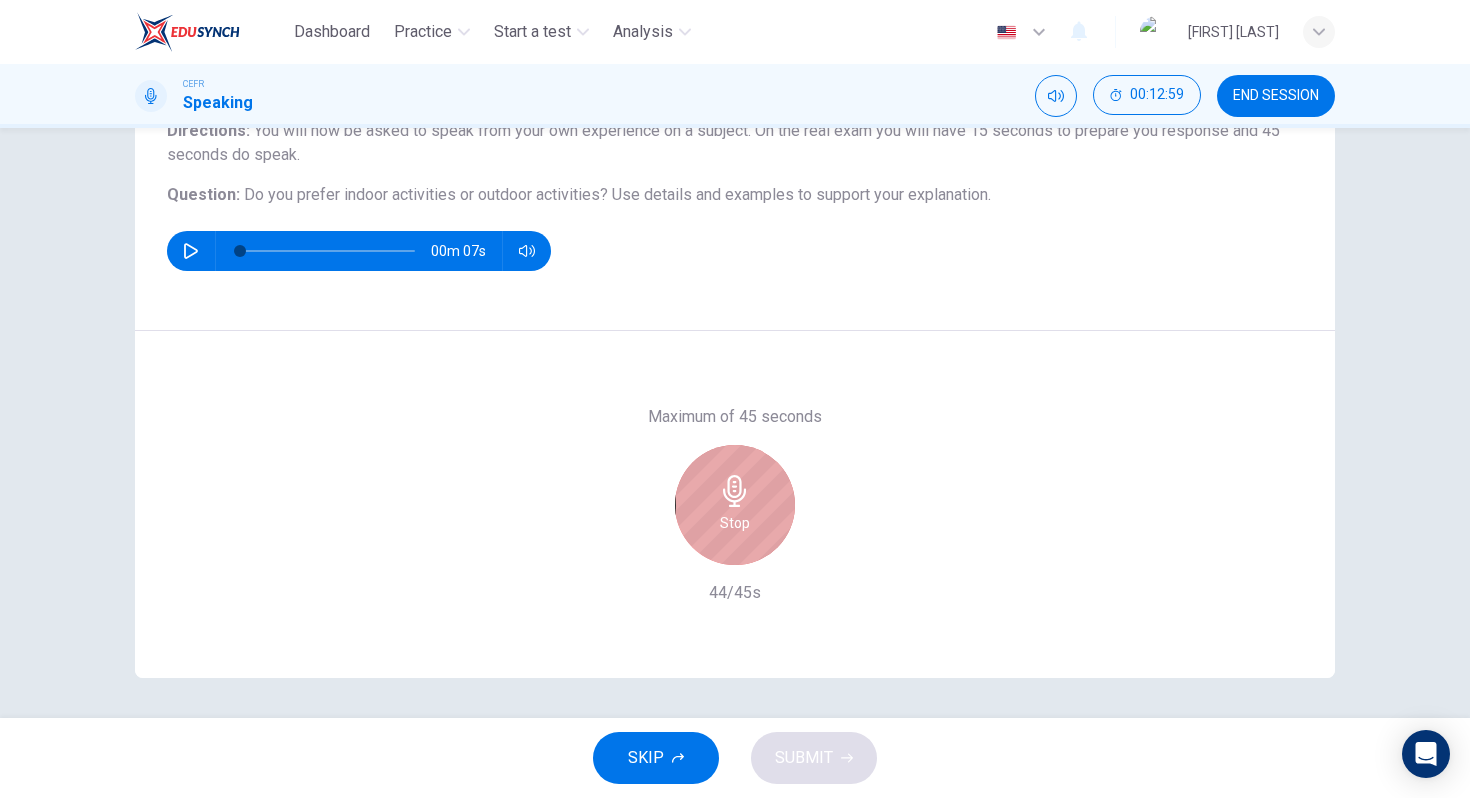 click on "Stop" at bounding box center (735, 505) 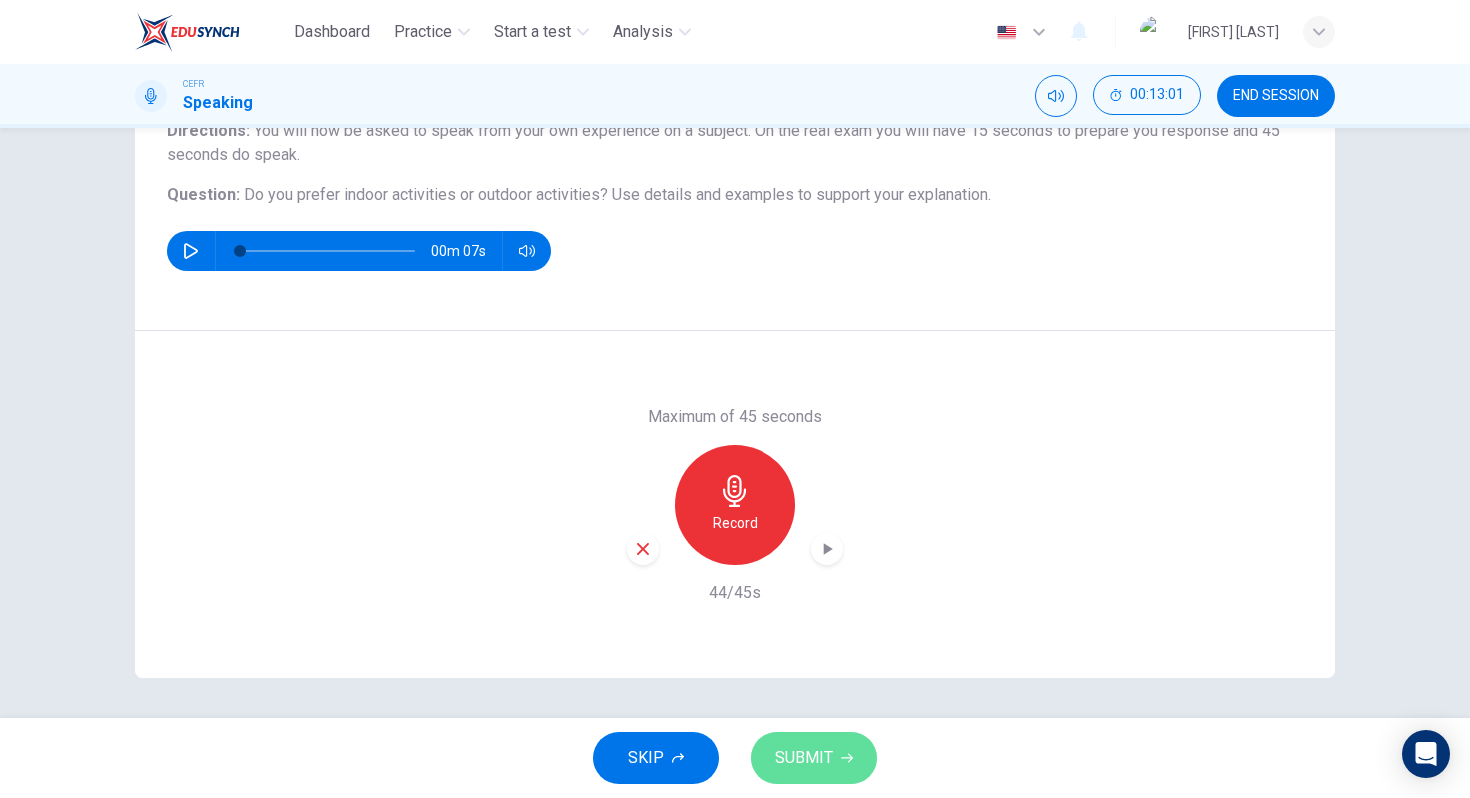 click on "SUBMIT" at bounding box center (804, 758) 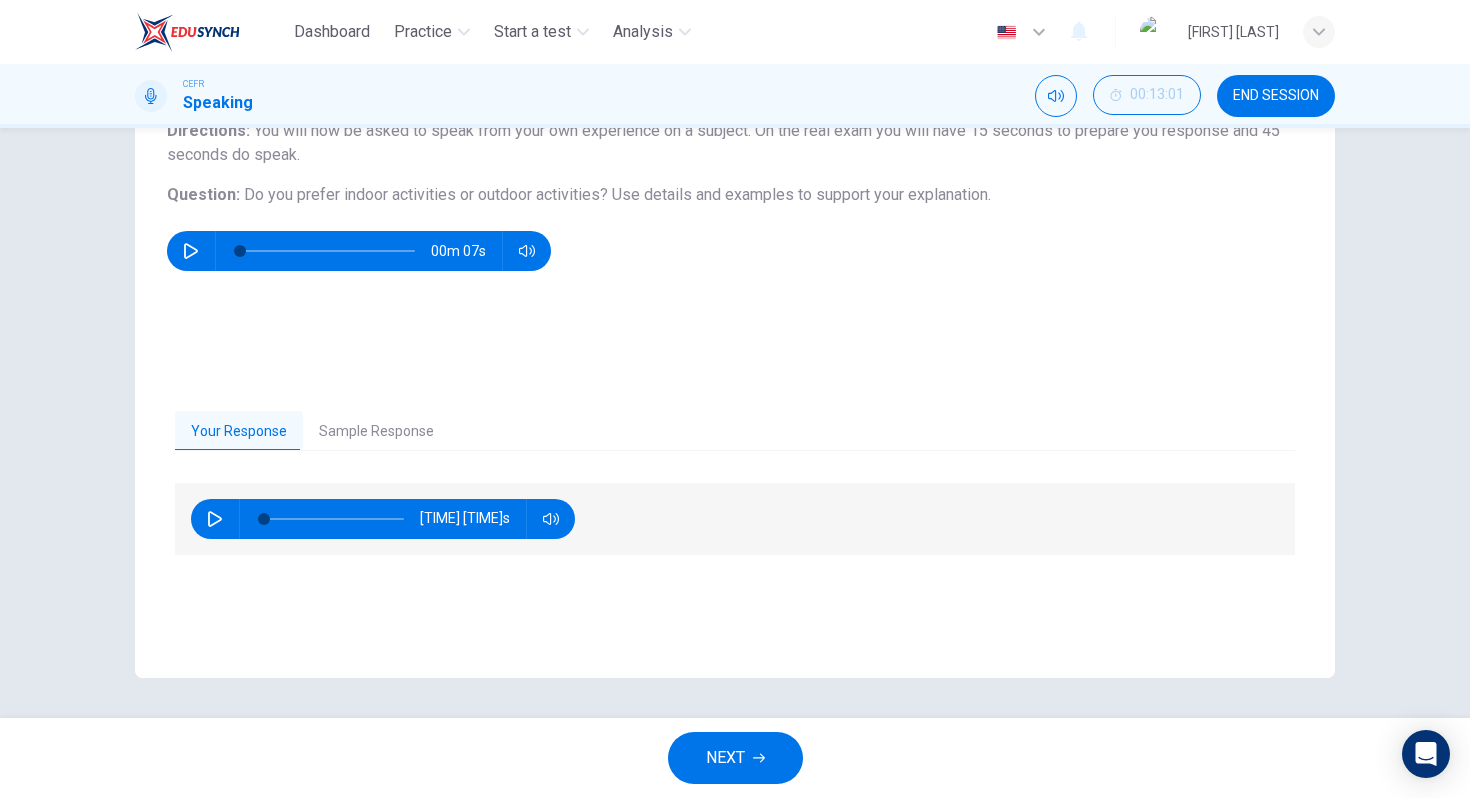 click on "Your Response Sample Response [NUMBER]m [NUMBER]s [NUMBER]m [NUMBER]s" at bounding box center [735, 525] 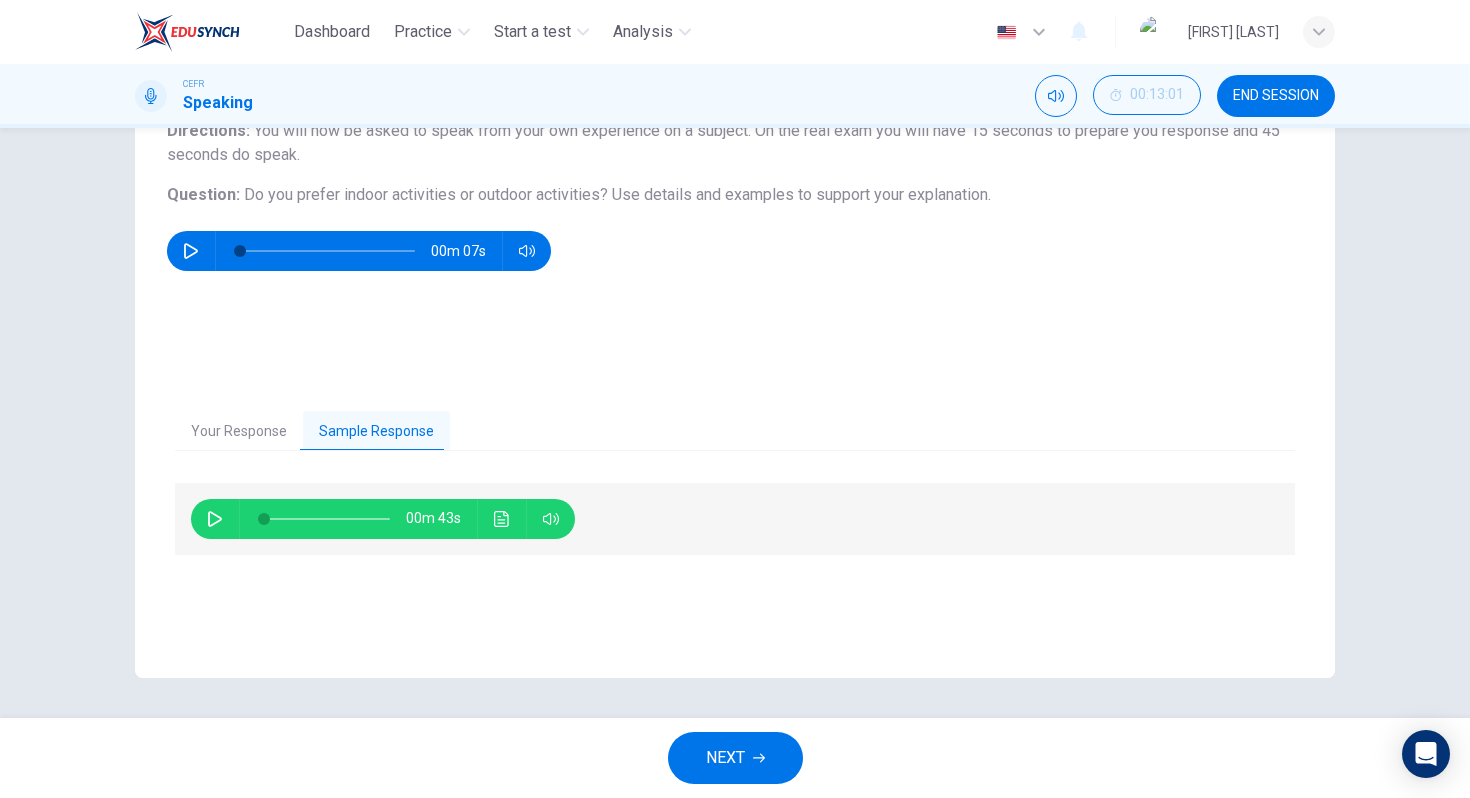 click on "NEXT" at bounding box center [725, 758] 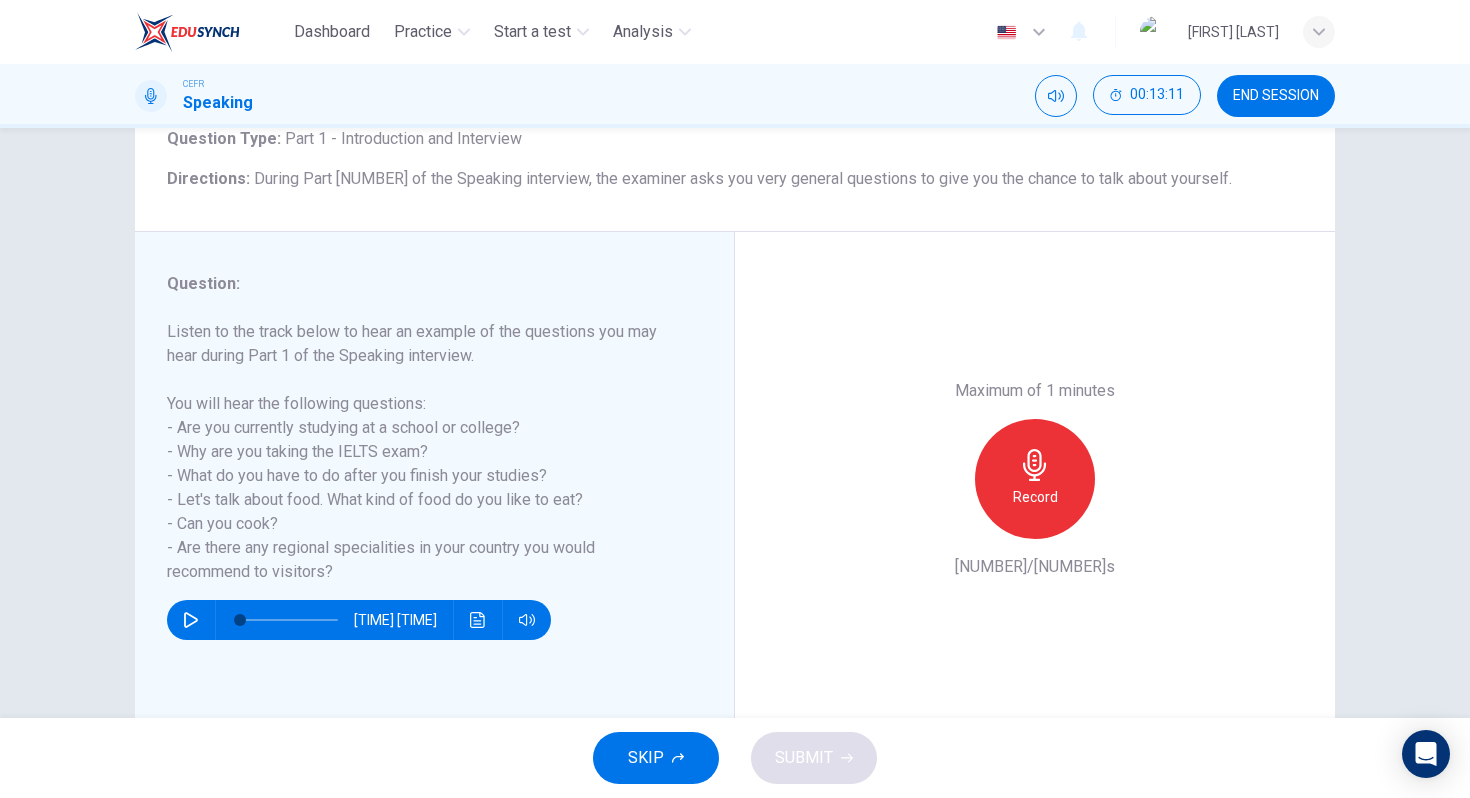 scroll, scrollTop: 140, scrollLeft: 0, axis: vertical 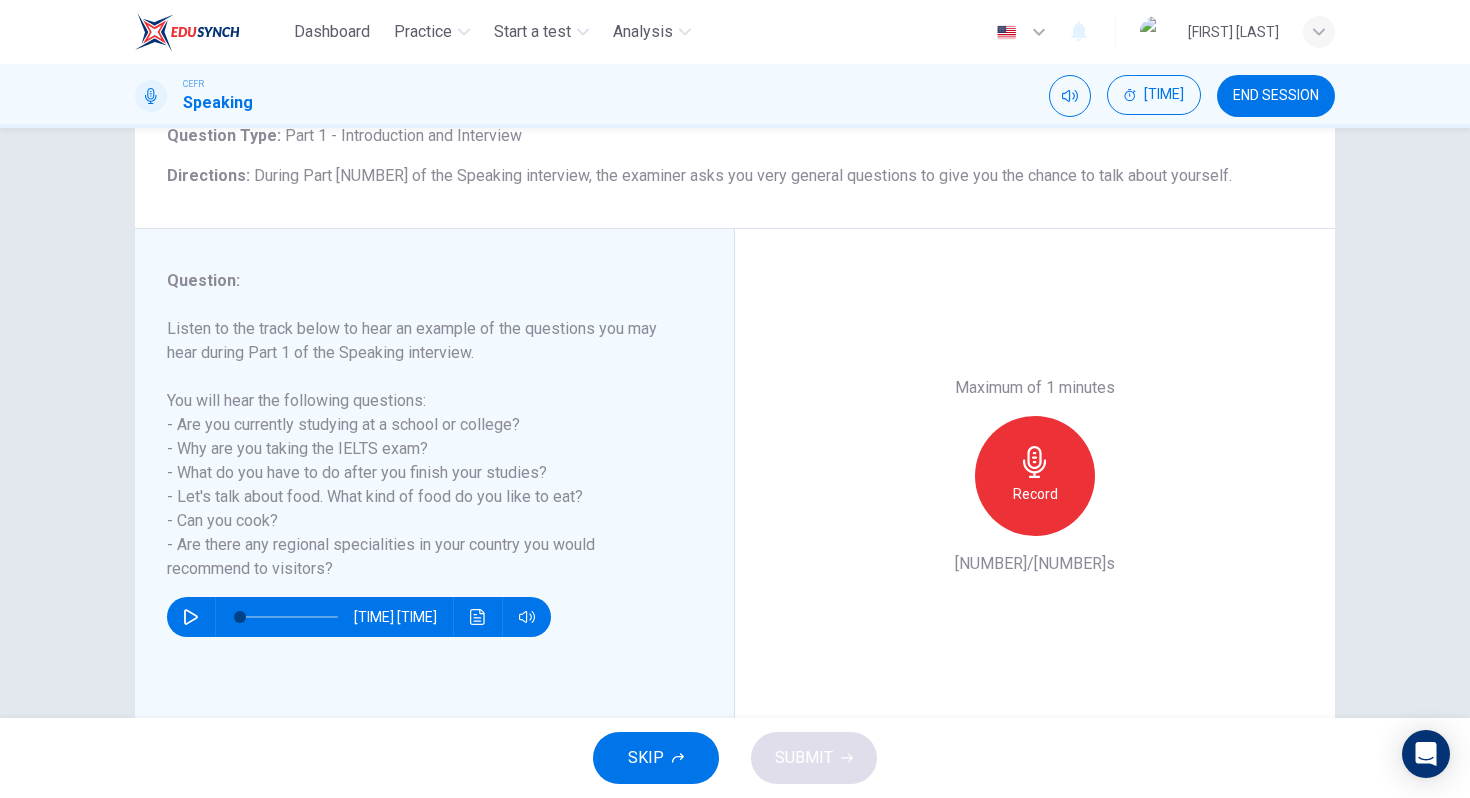 click at bounding box center [191, 617] 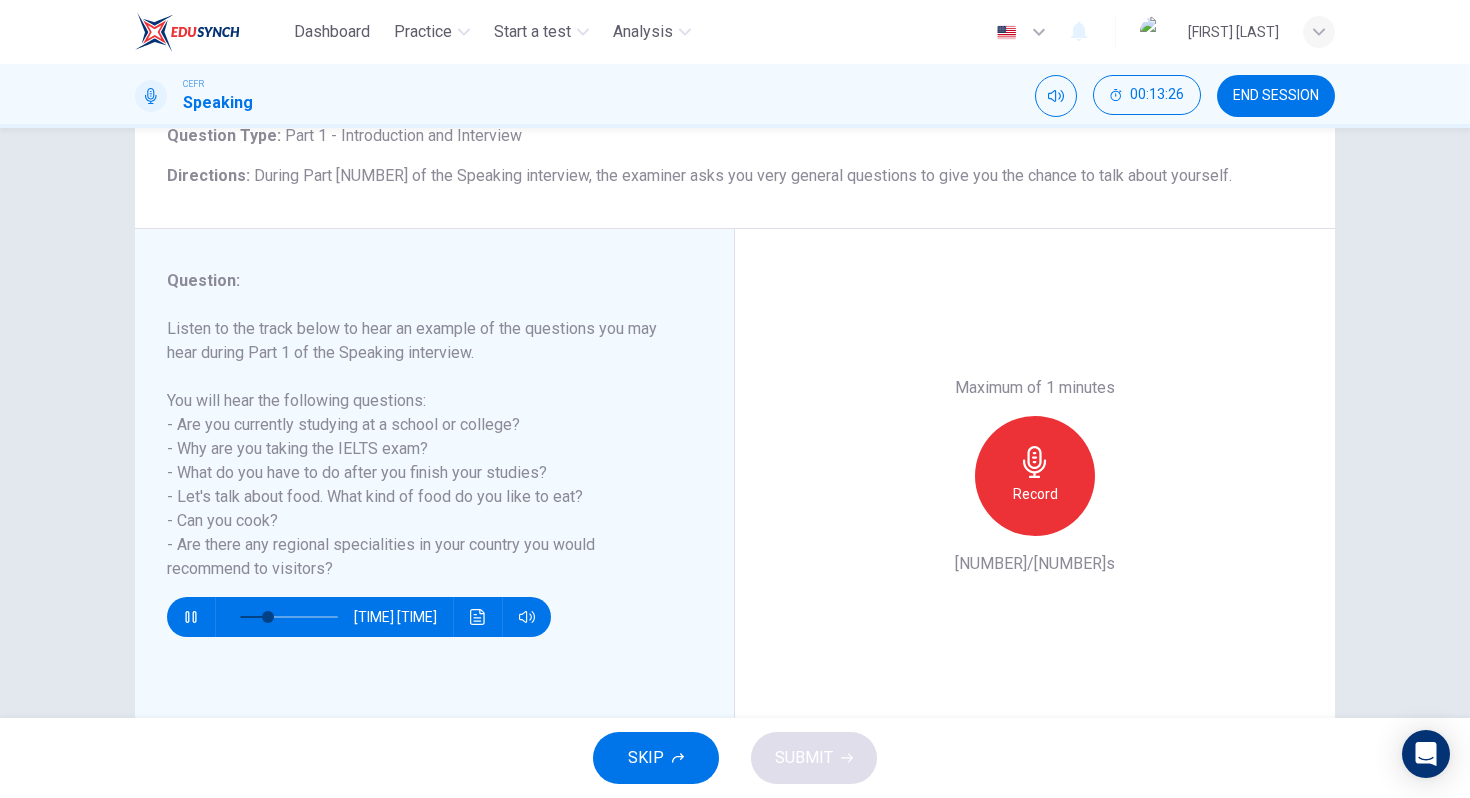 click at bounding box center [190, 617] 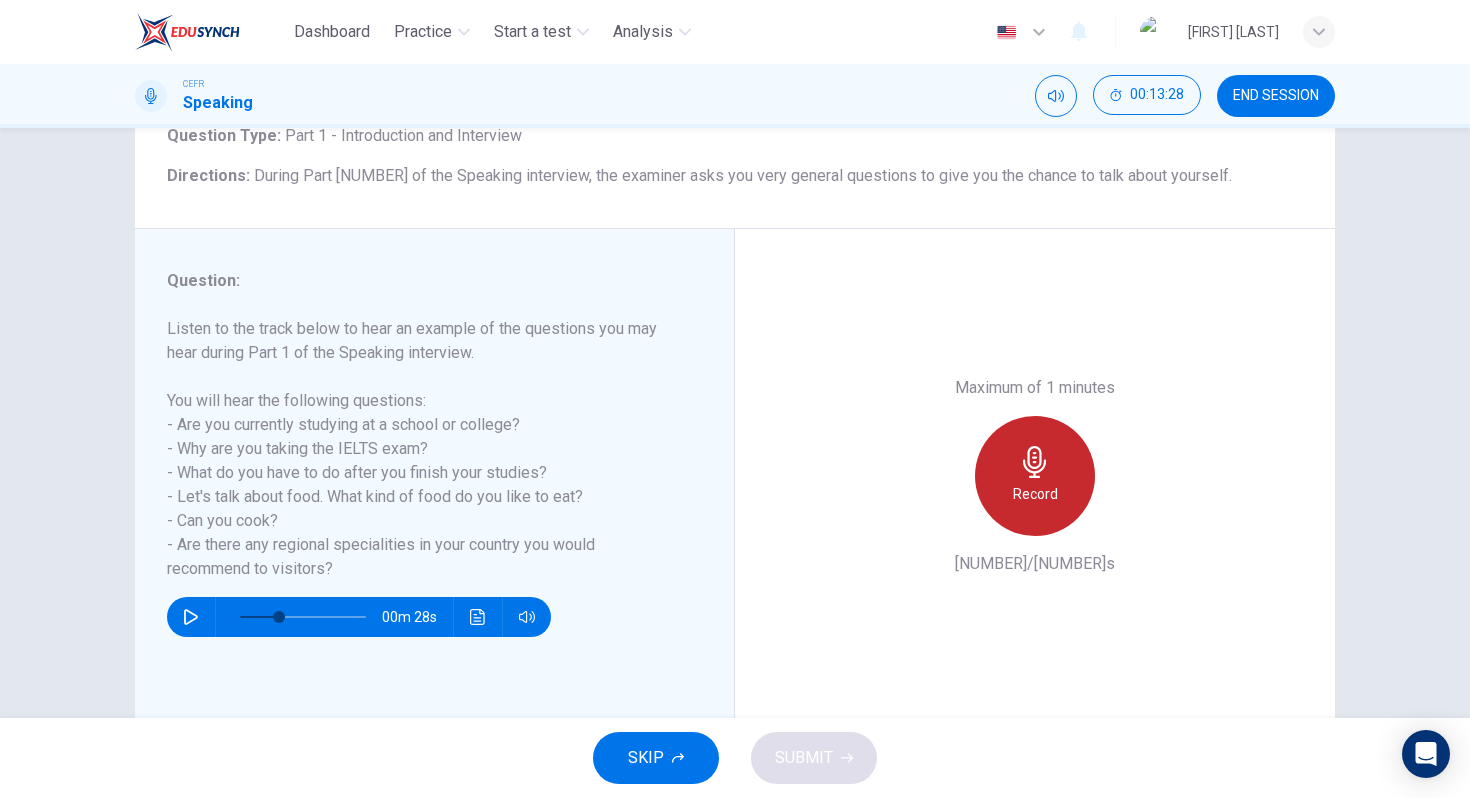 click on "Record" at bounding box center (1035, 476) 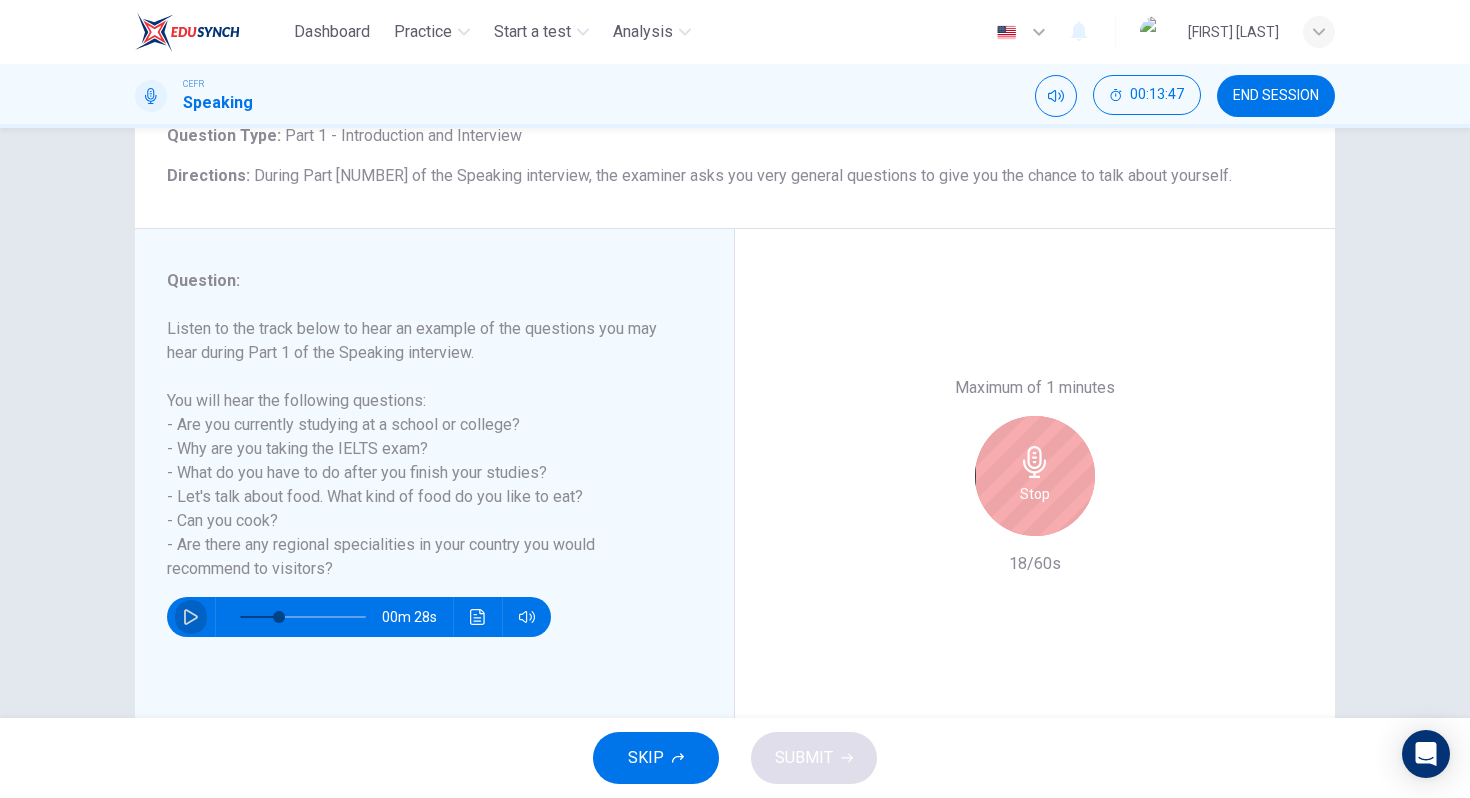 click at bounding box center (191, 617) 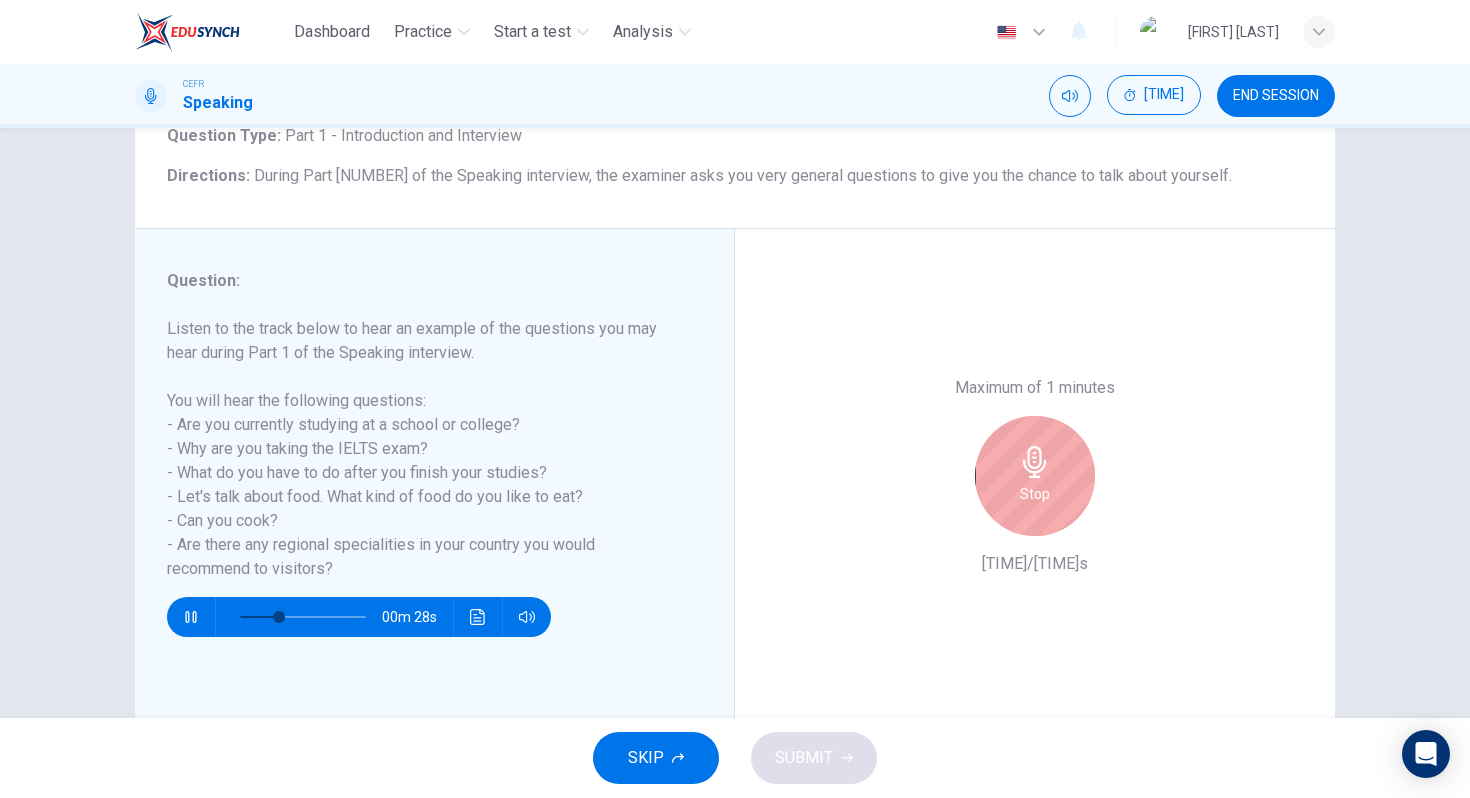 click on "Stop" at bounding box center (1035, 476) 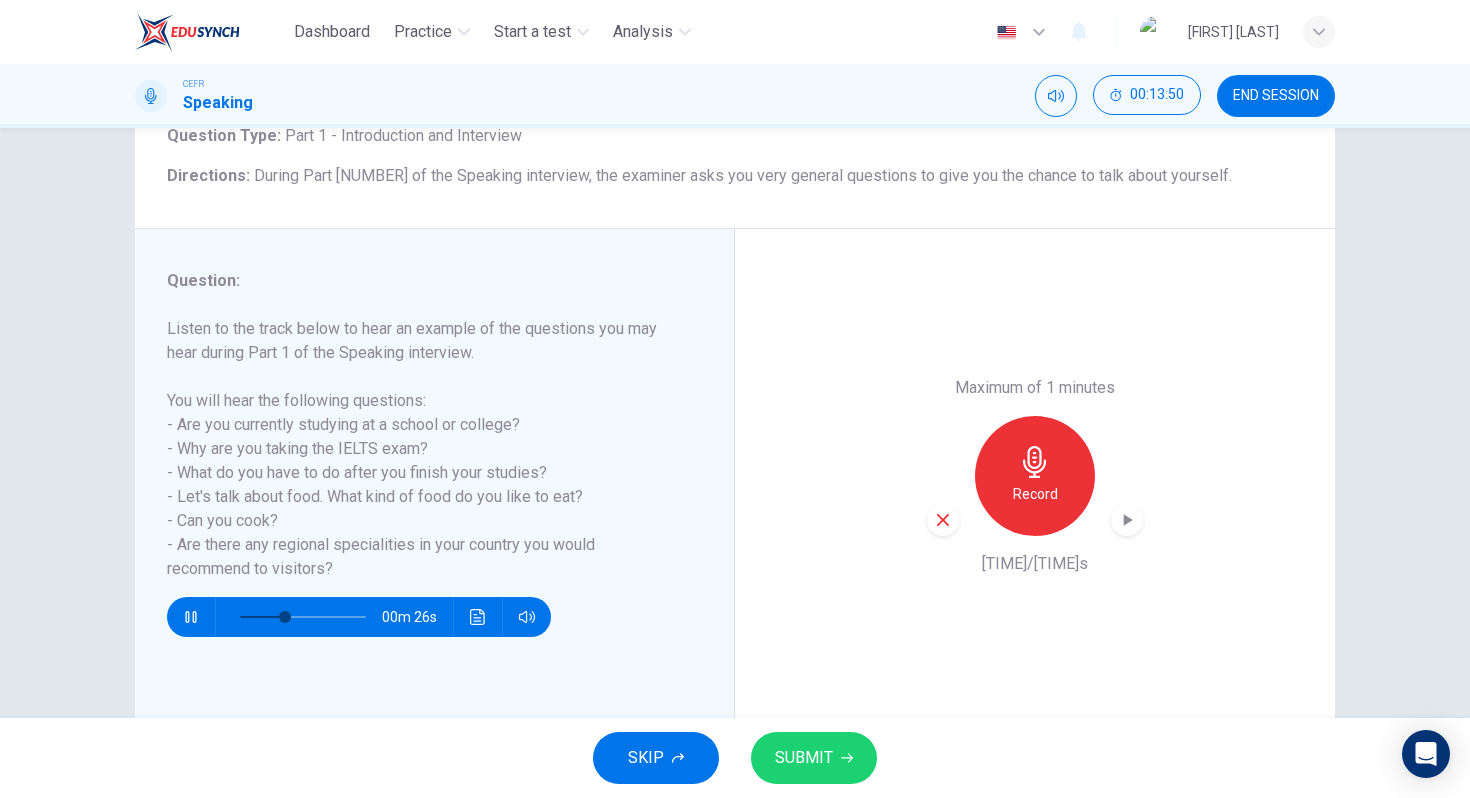 click at bounding box center [190, 617] 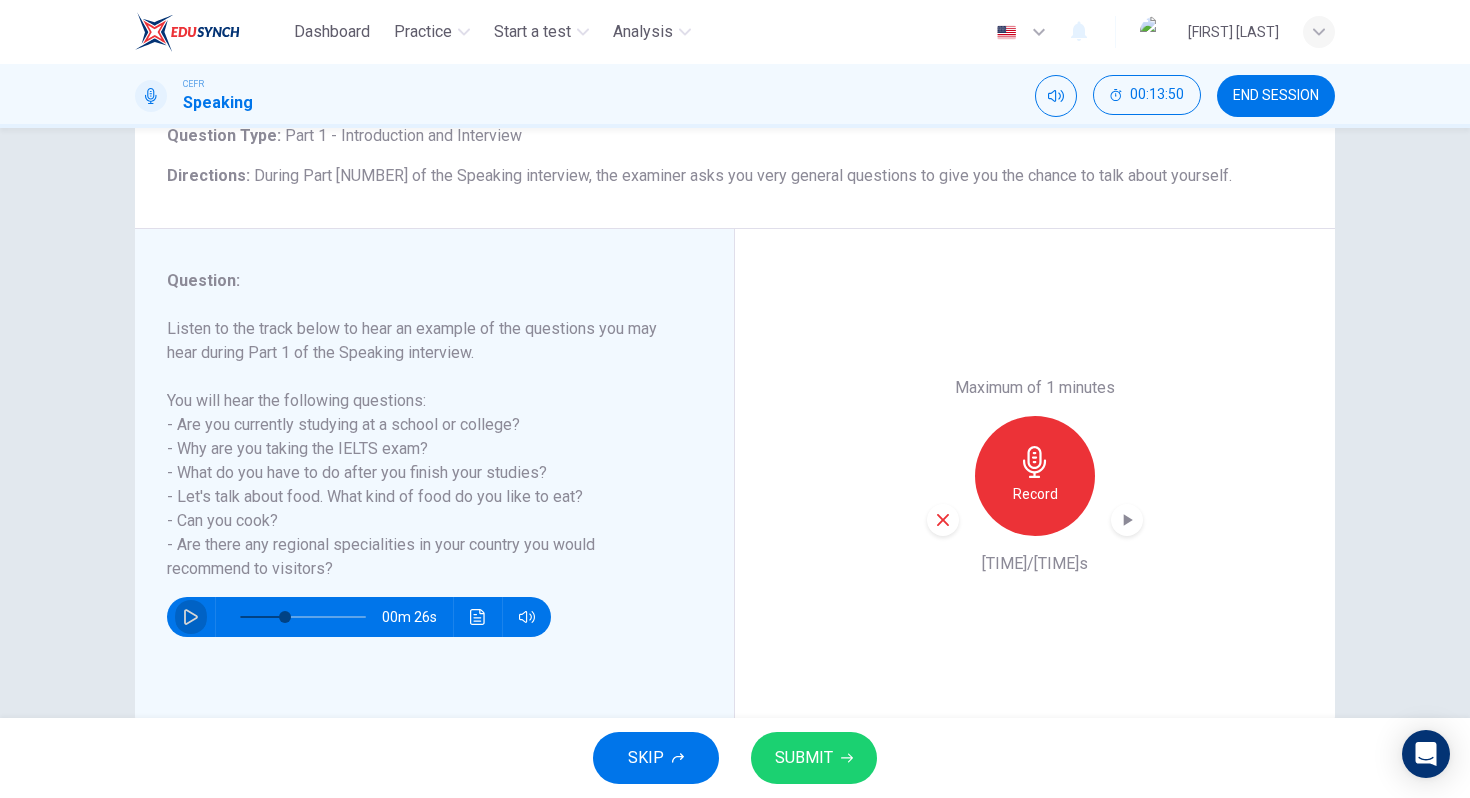 click at bounding box center [191, 617] 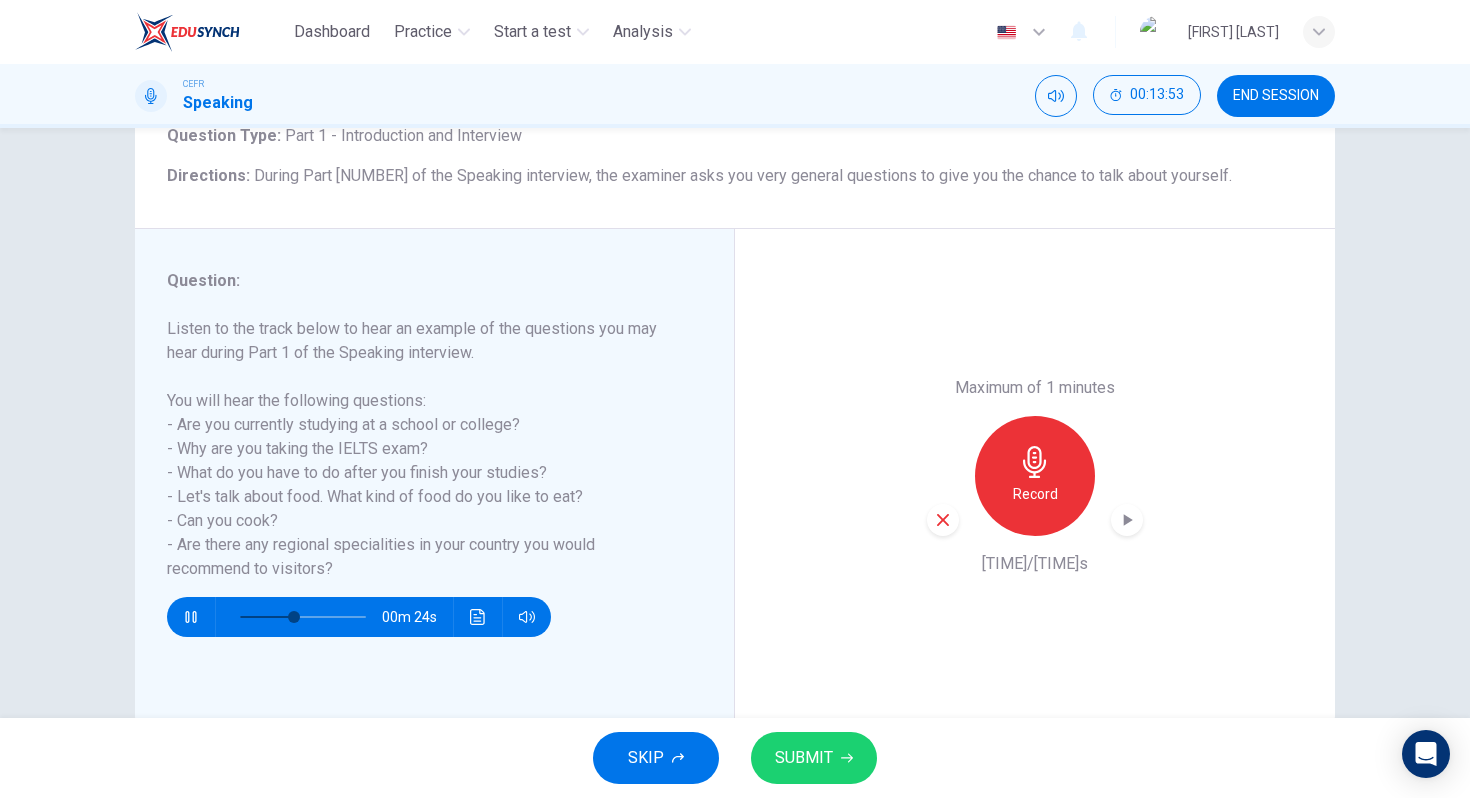 click at bounding box center [191, 617] 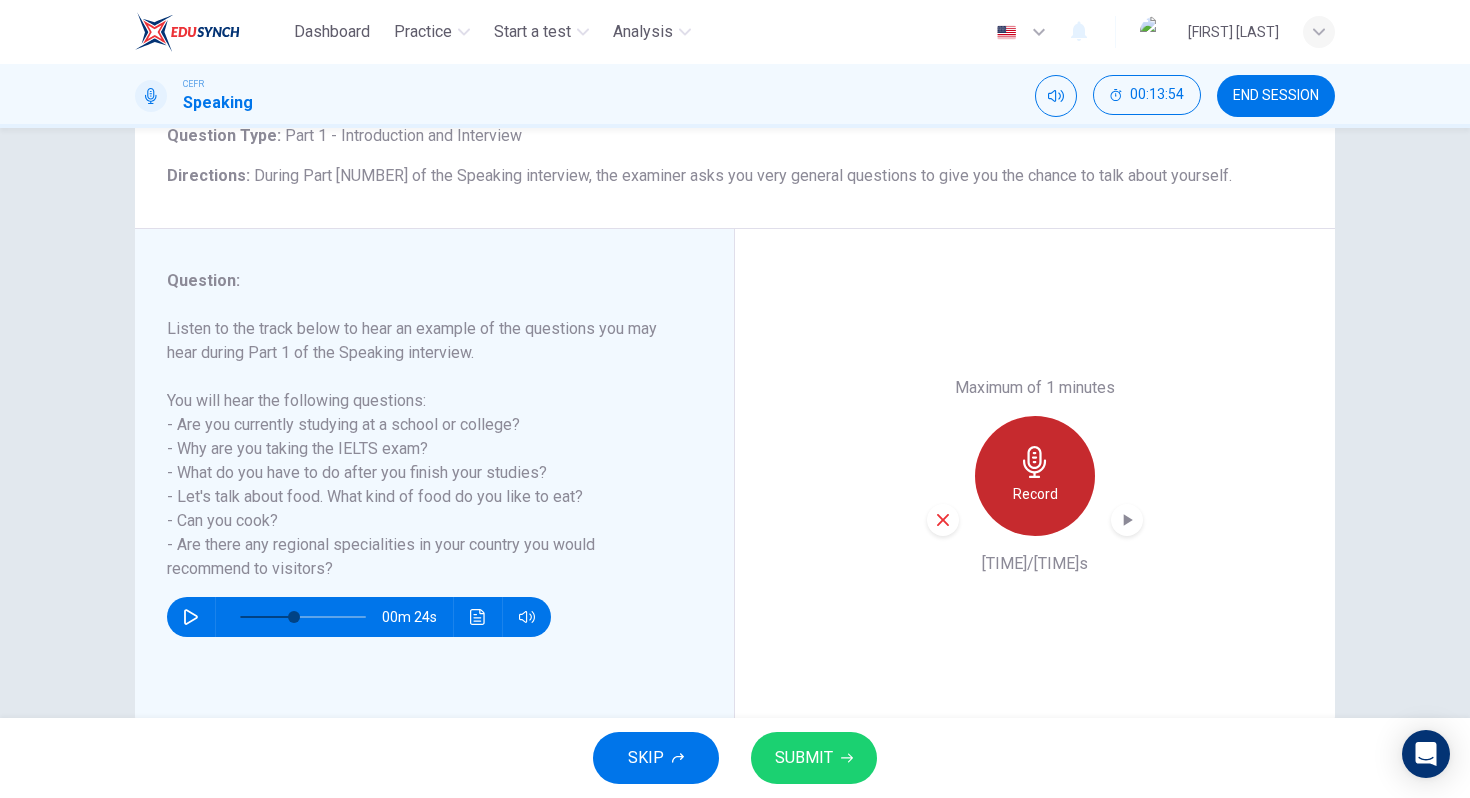 click on "Record" at bounding box center (1035, 476) 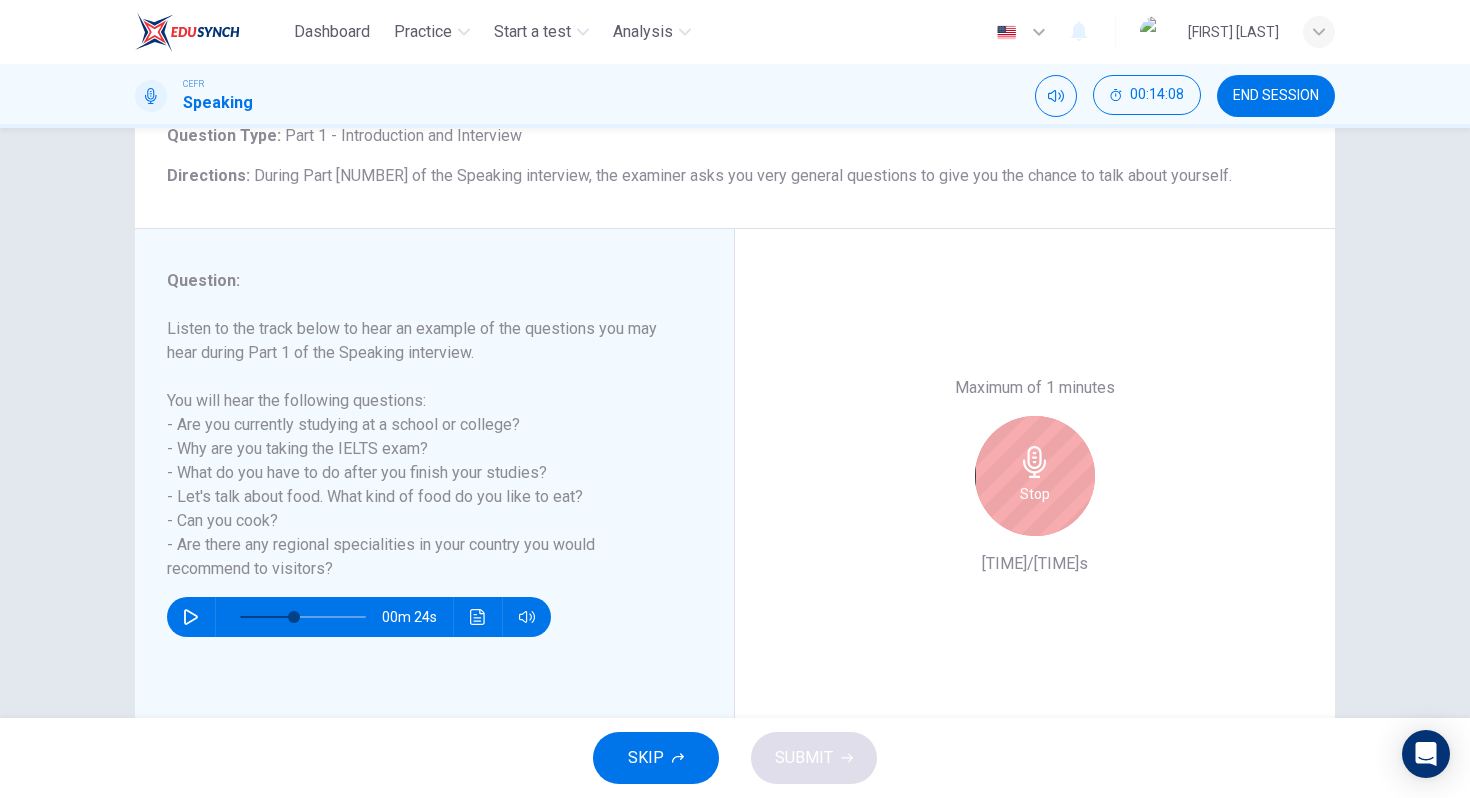 click on "Stop" at bounding box center (1035, 476) 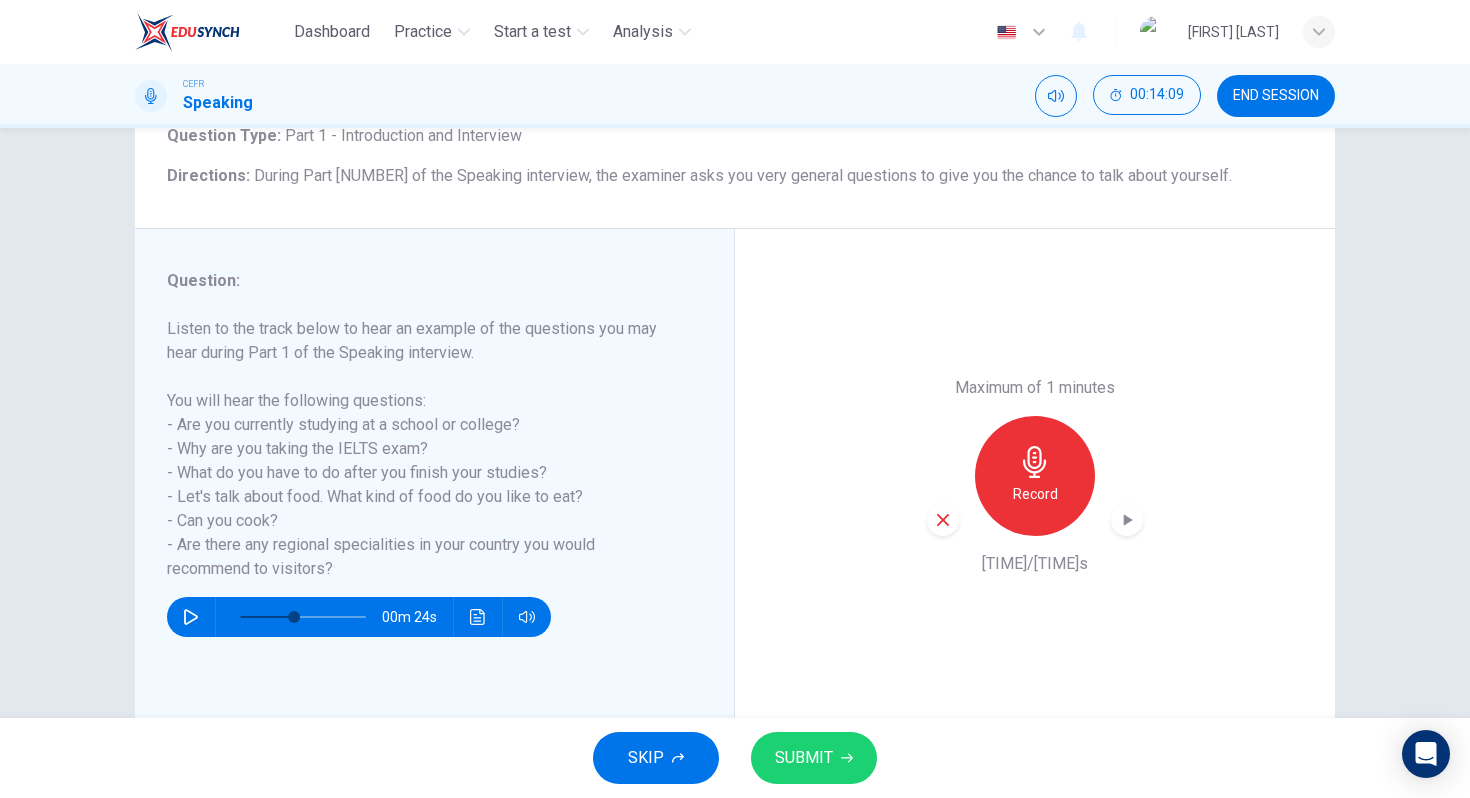 click at bounding box center (191, 617) 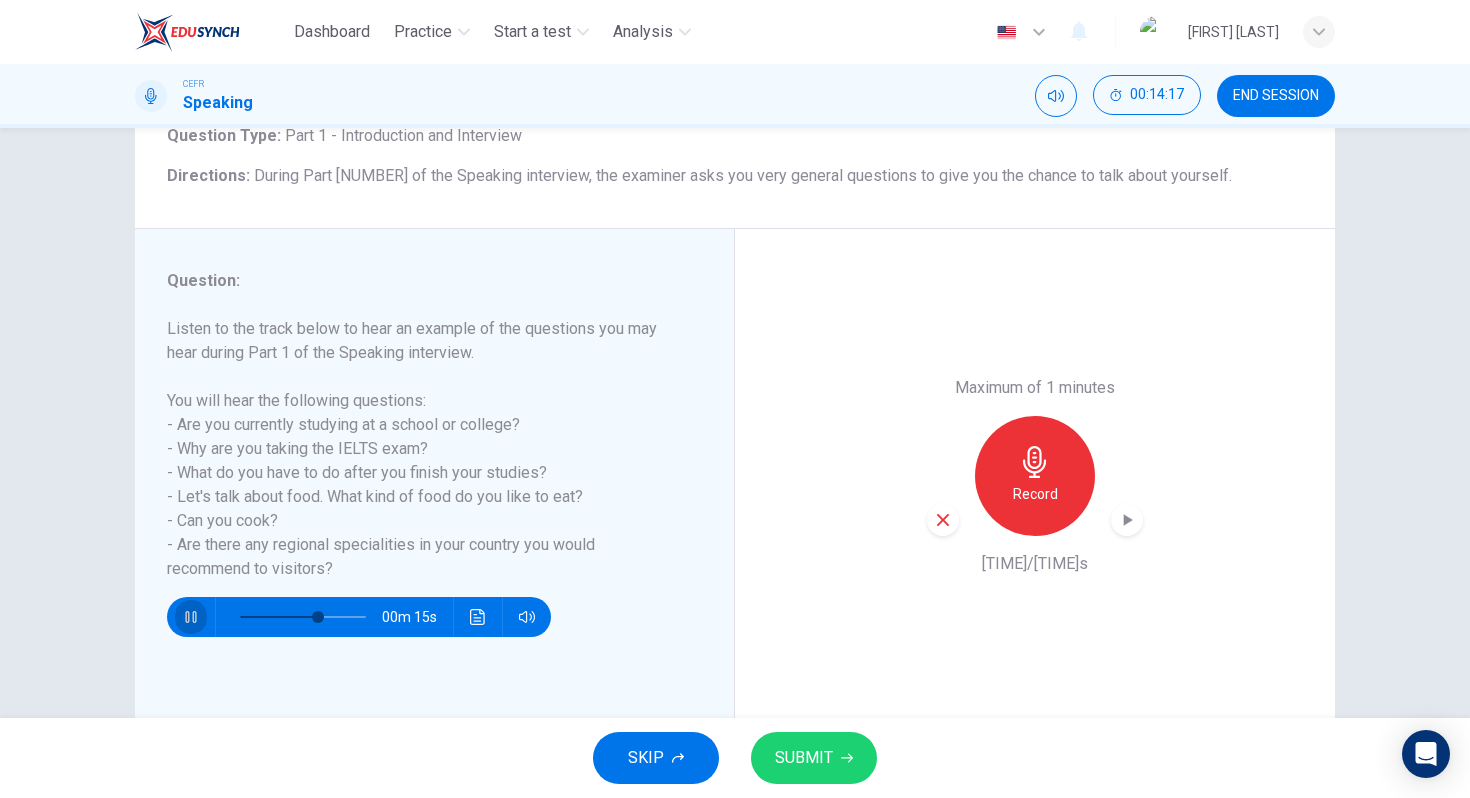 click at bounding box center [191, 617] 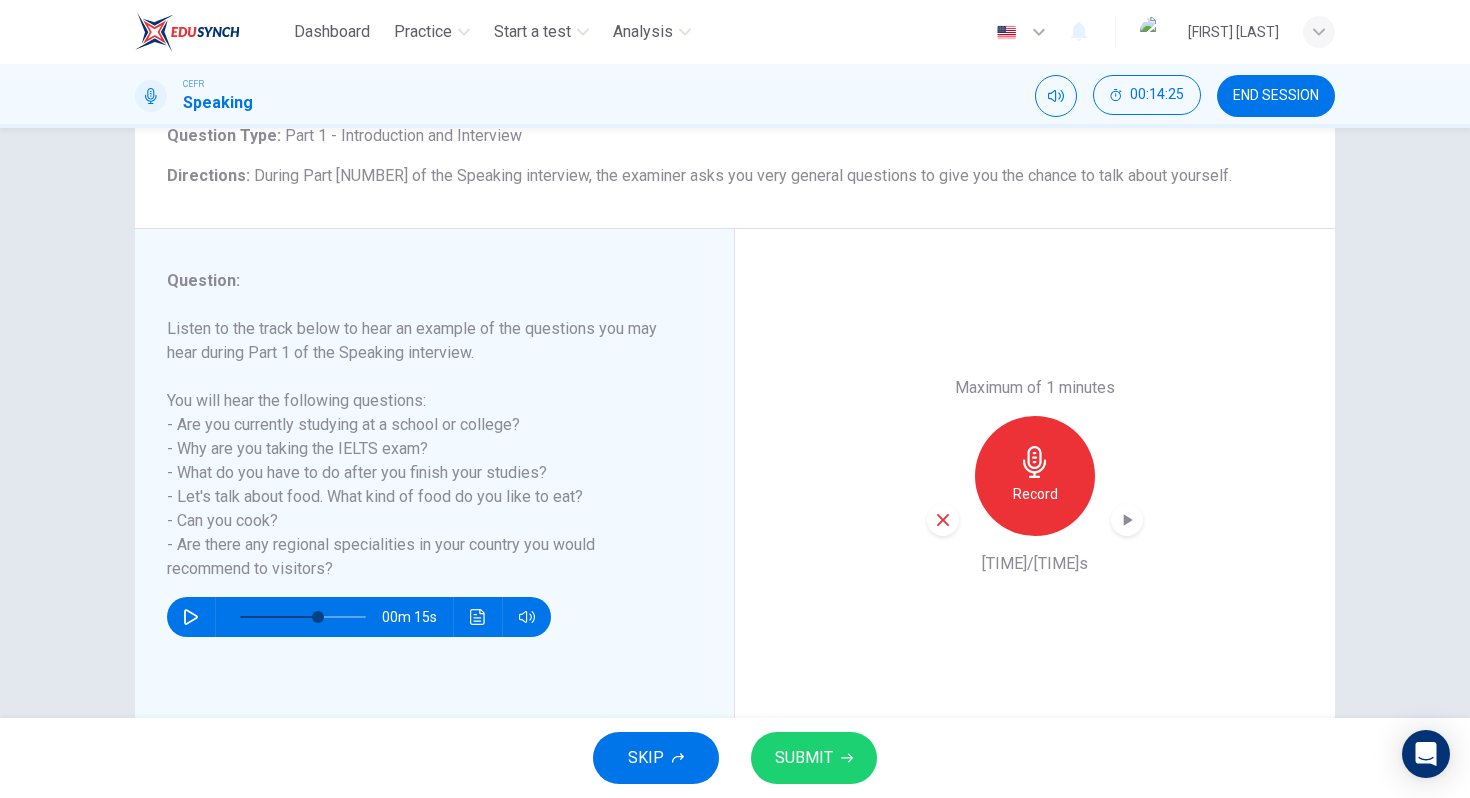 click on "Record" at bounding box center [1035, 476] 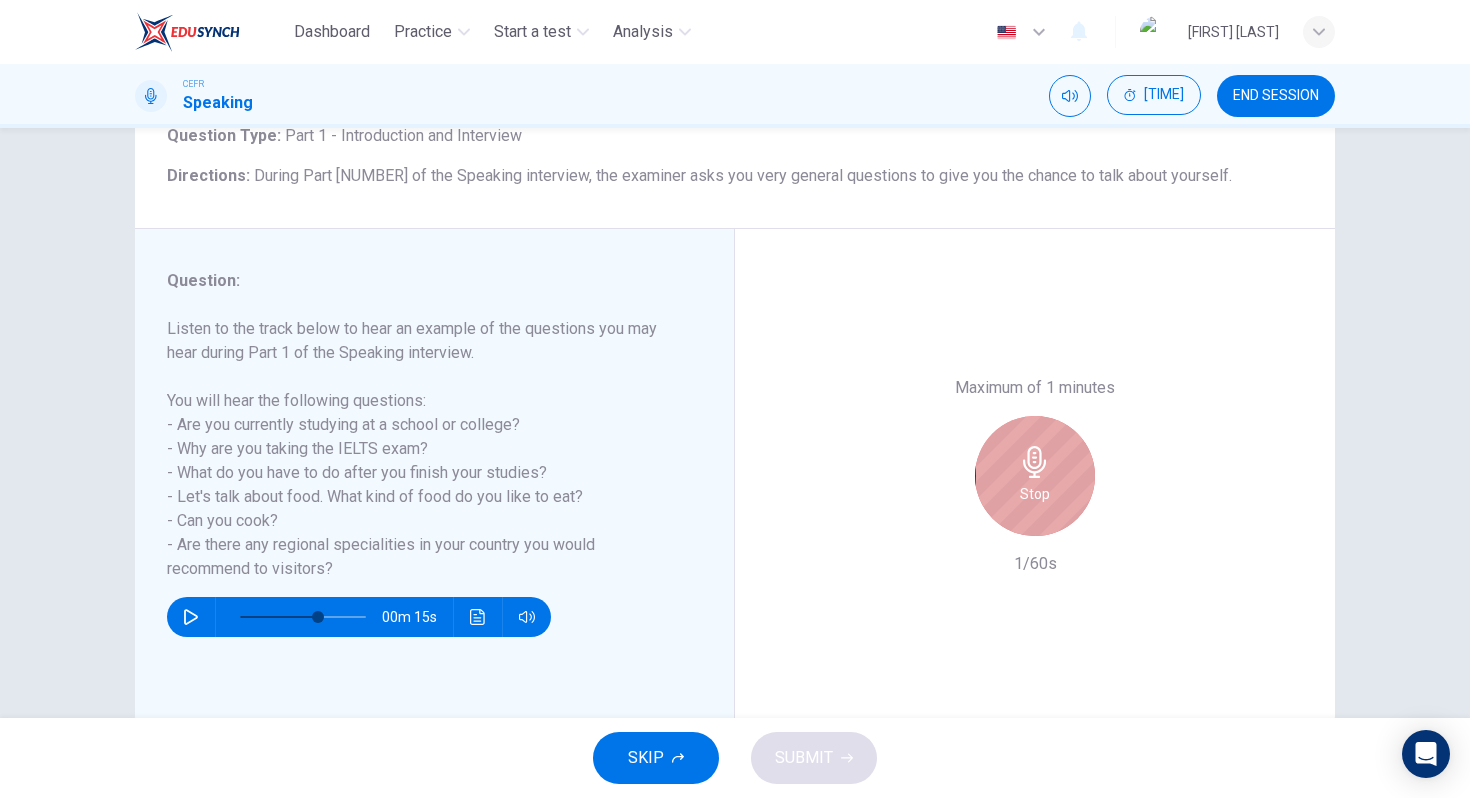 click on "Stop" at bounding box center [1035, 494] 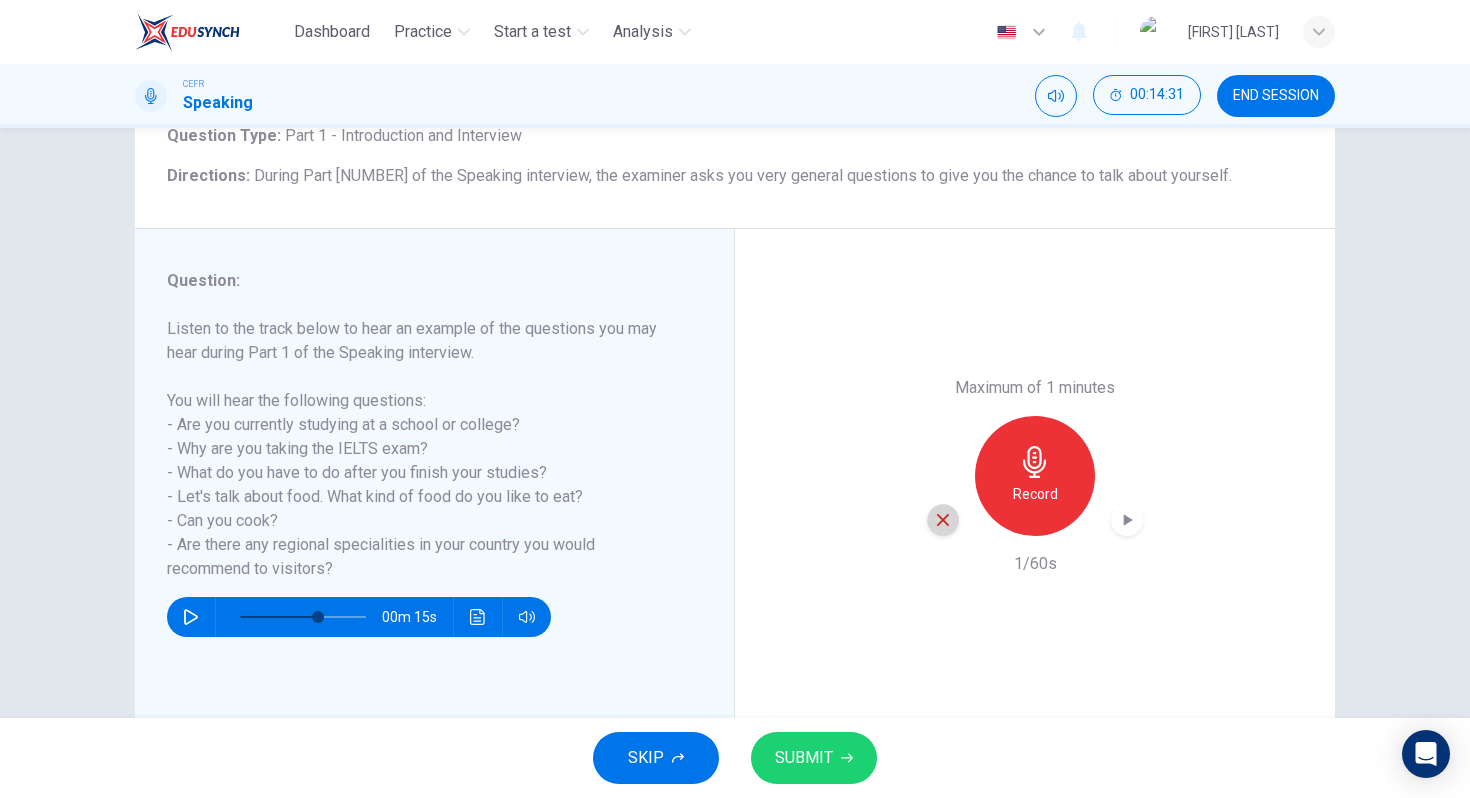click at bounding box center [943, 520] 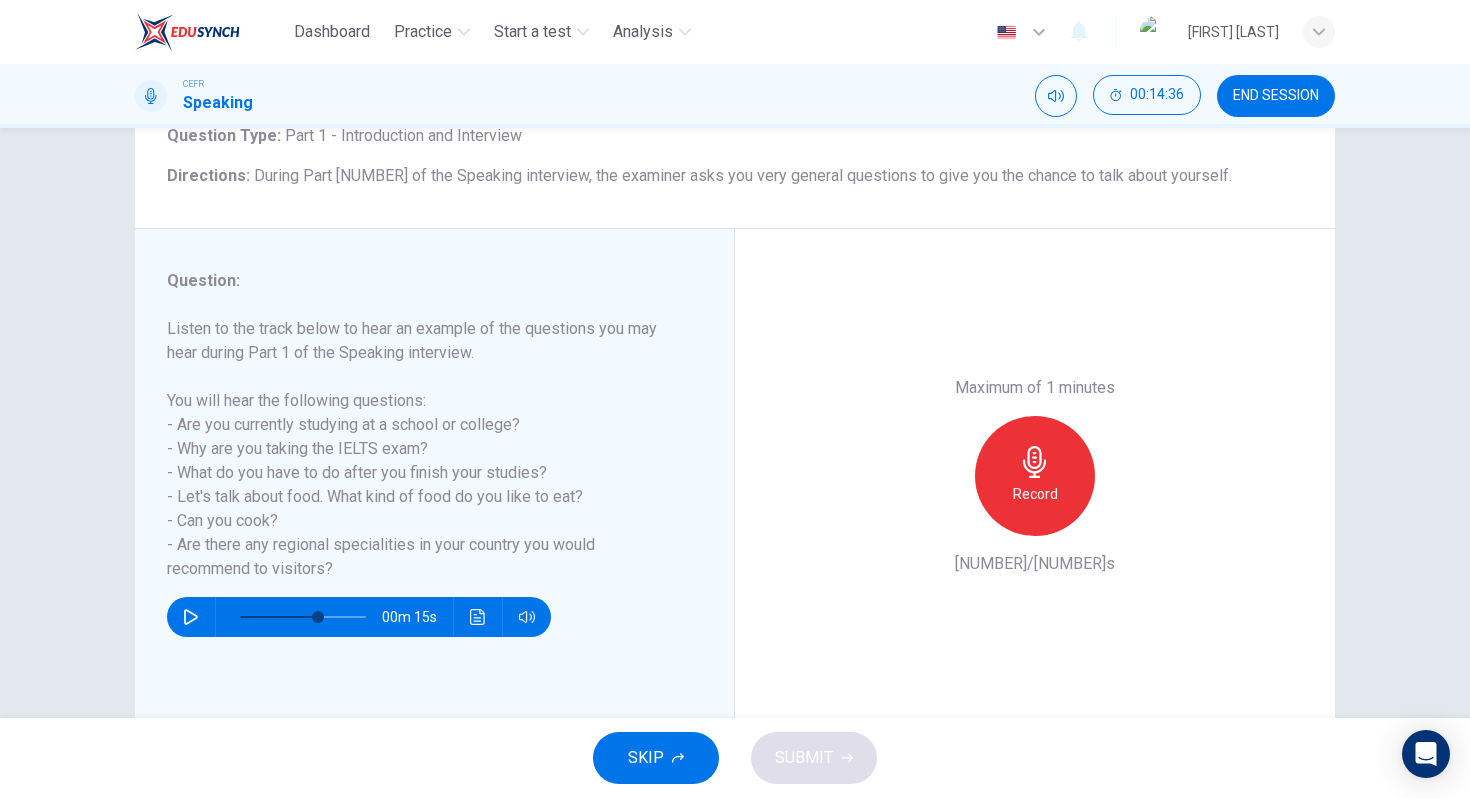 click on "Record" at bounding box center [1035, 494] 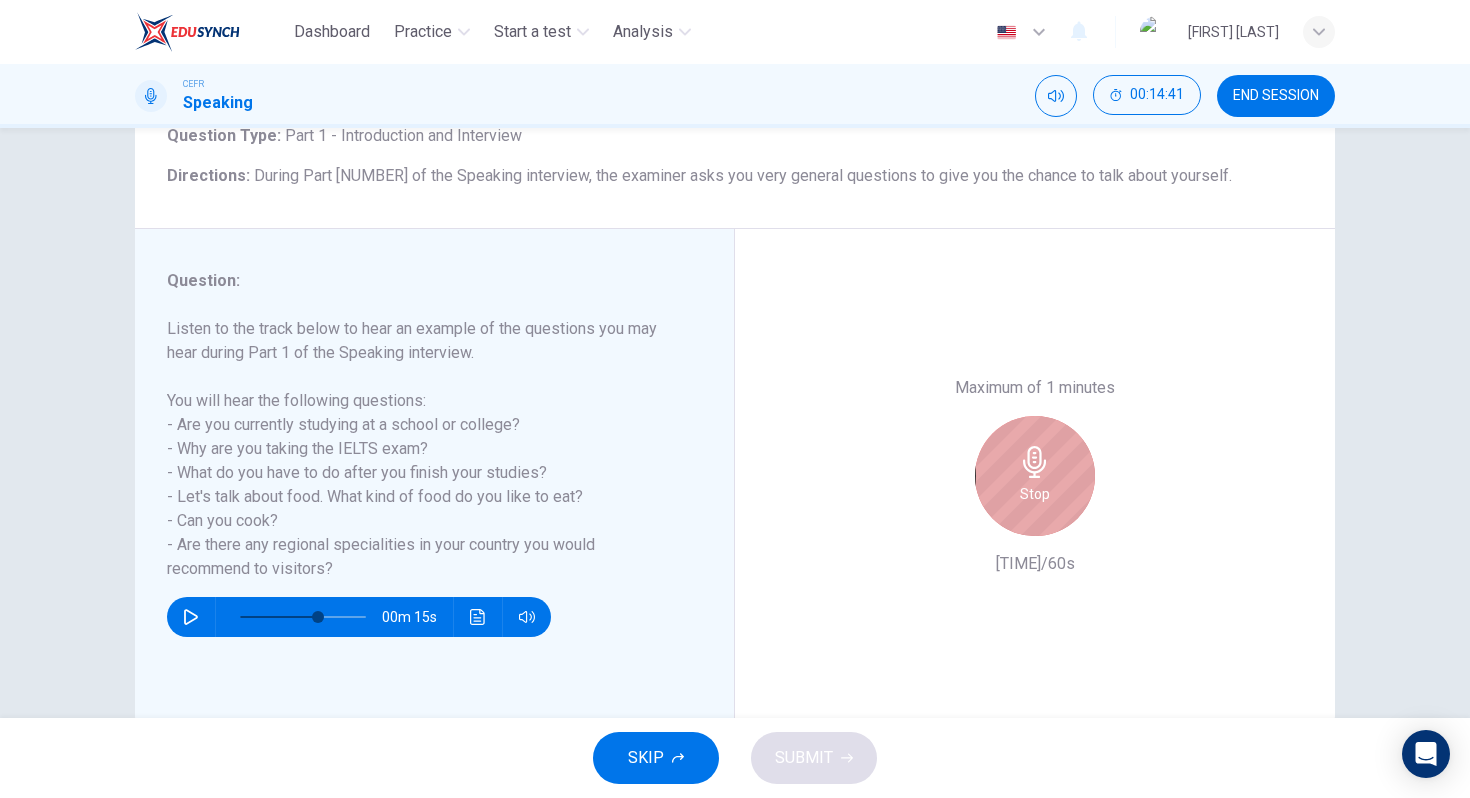 click on "Stop" at bounding box center (1035, 494) 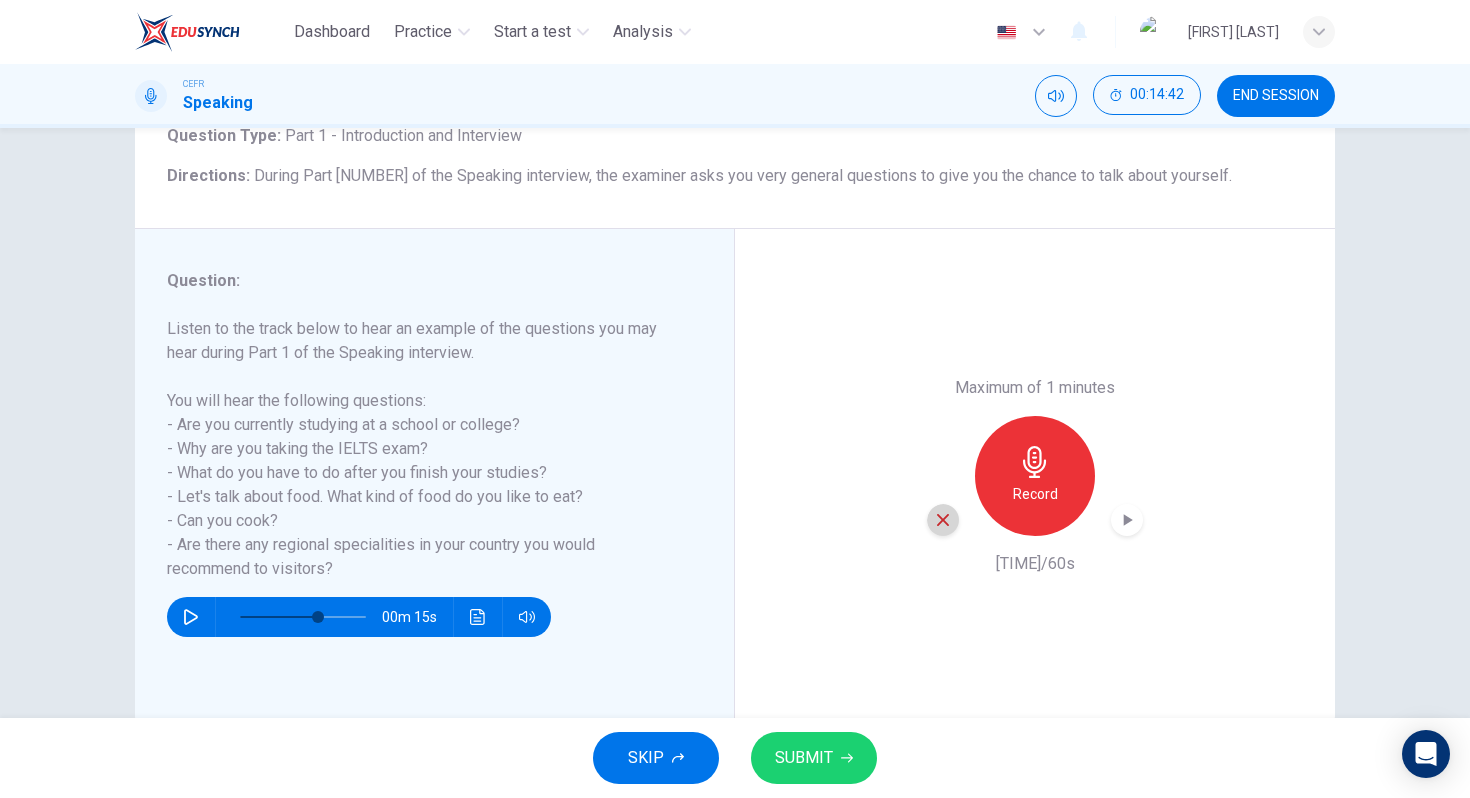 click at bounding box center [943, 520] 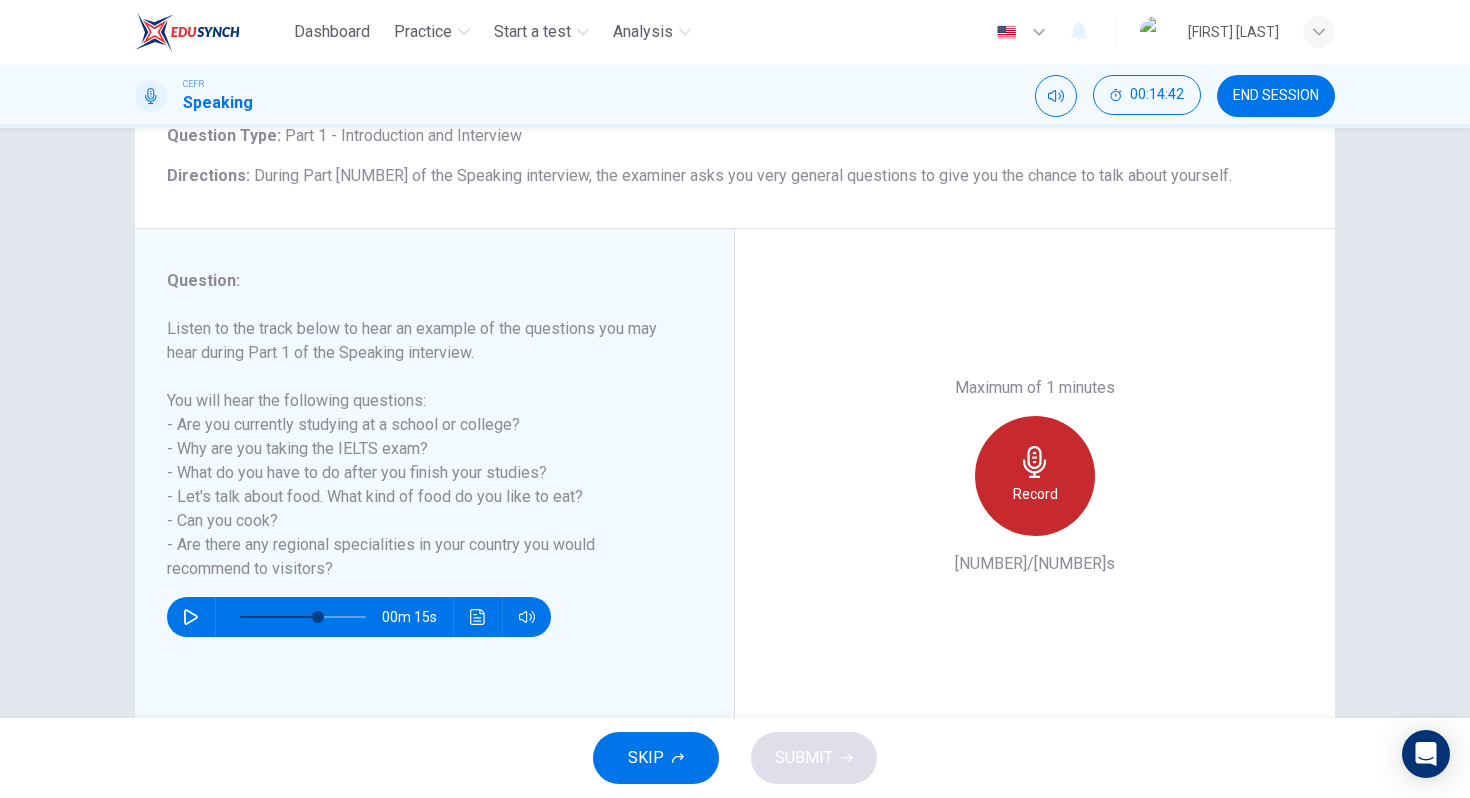 click on "Record" at bounding box center [1035, 476] 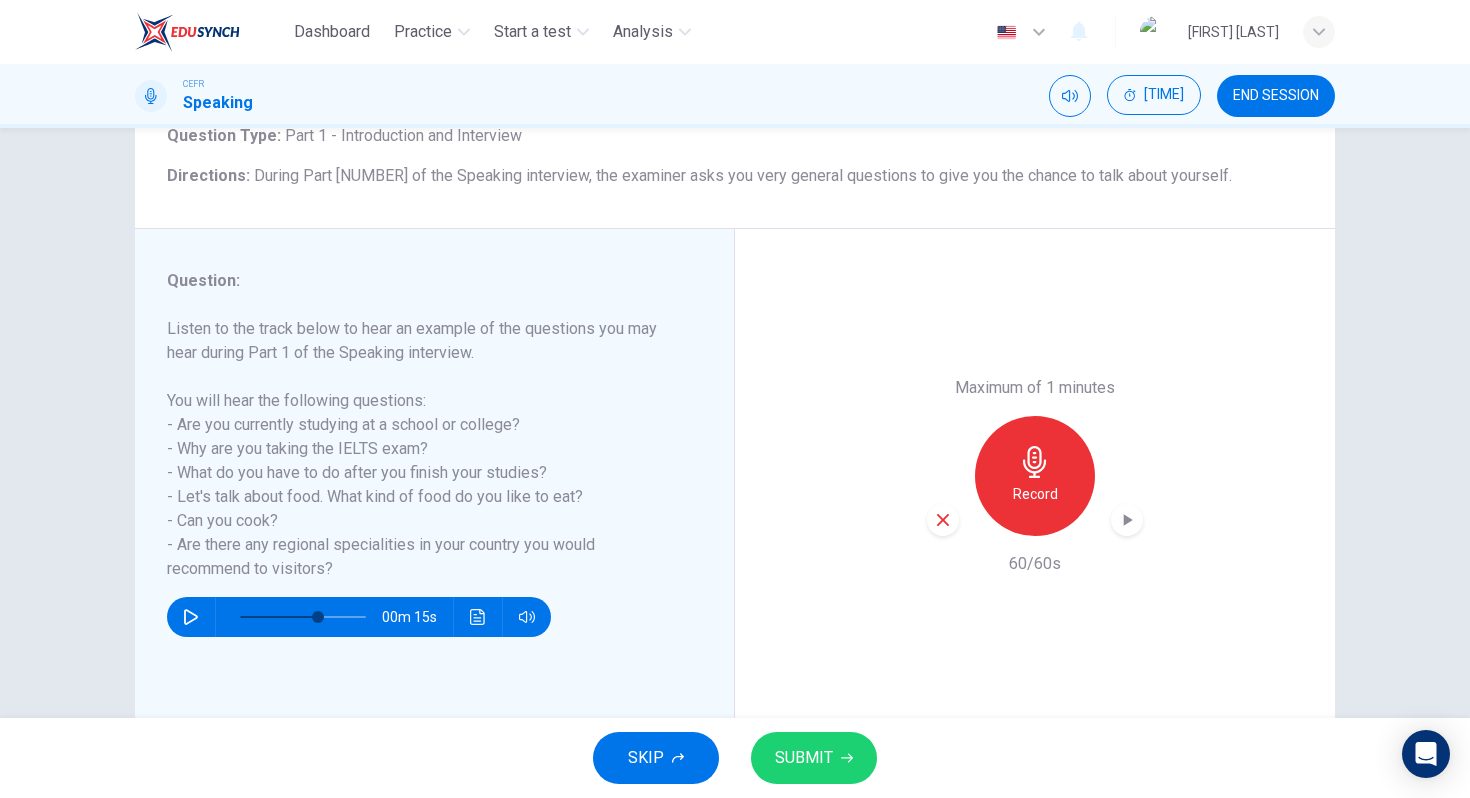 click on "SUBMIT" at bounding box center [814, 758] 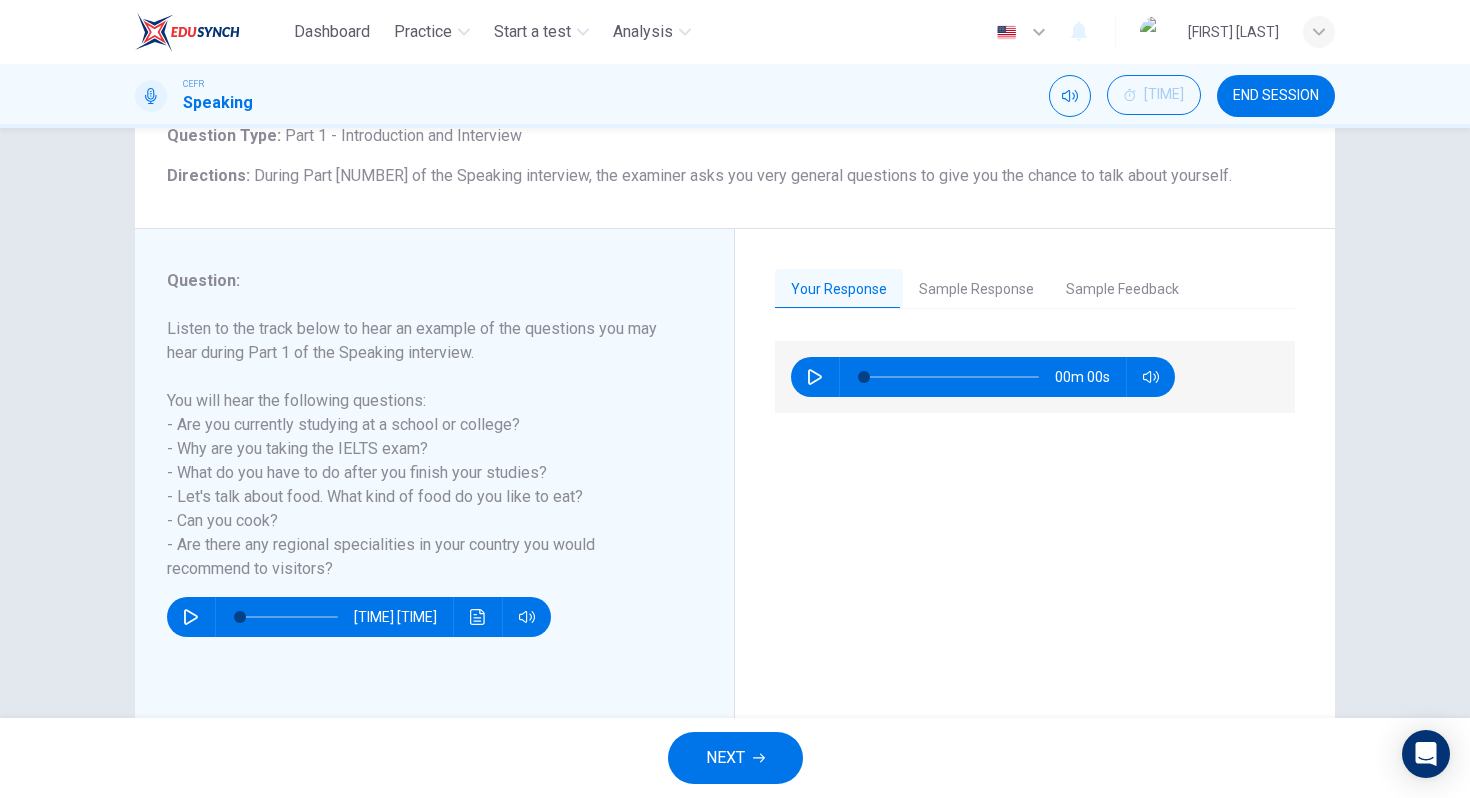 click on "Sample Feedback" at bounding box center [1122, 290] 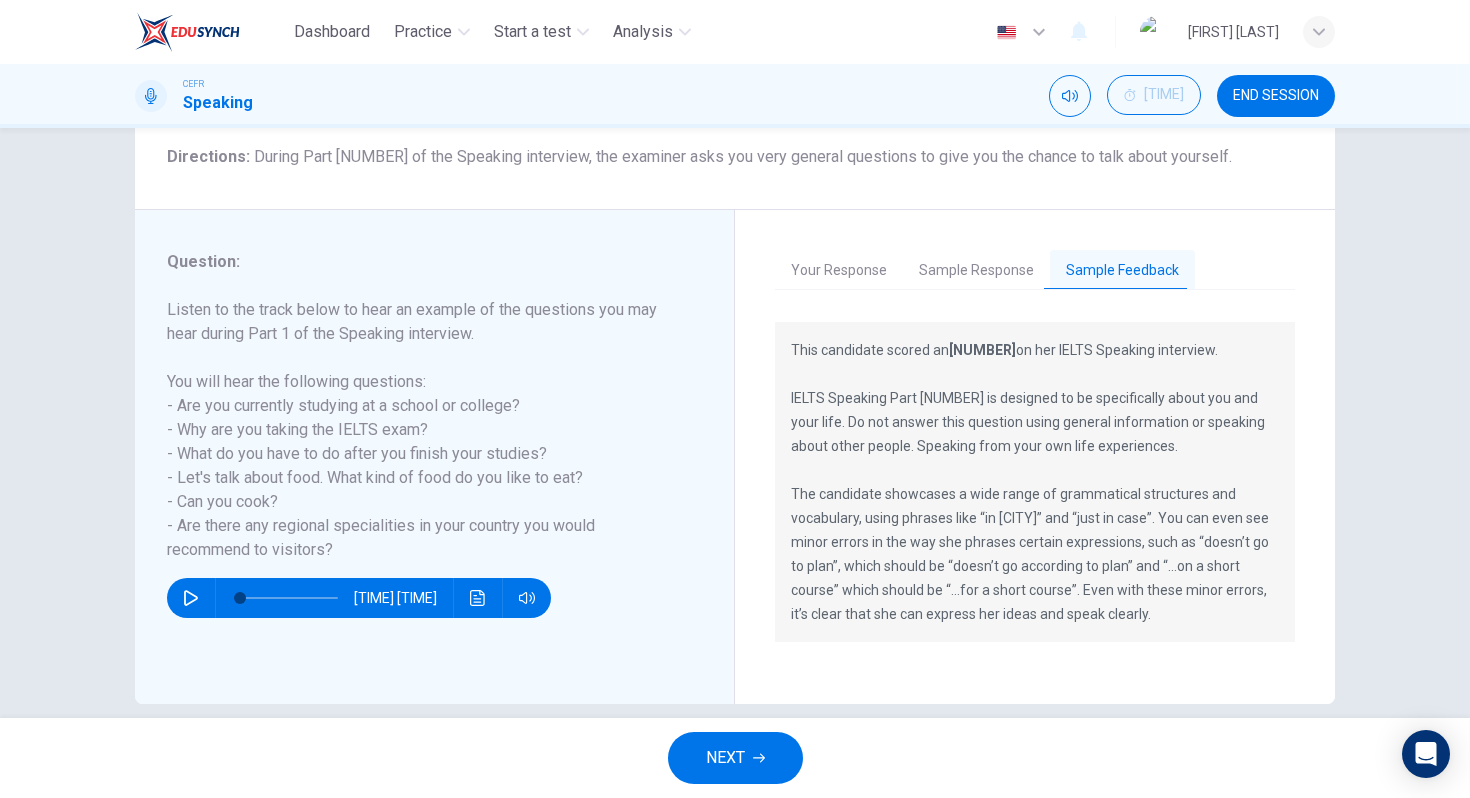 scroll, scrollTop: 160, scrollLeft: 0, axis: vertical 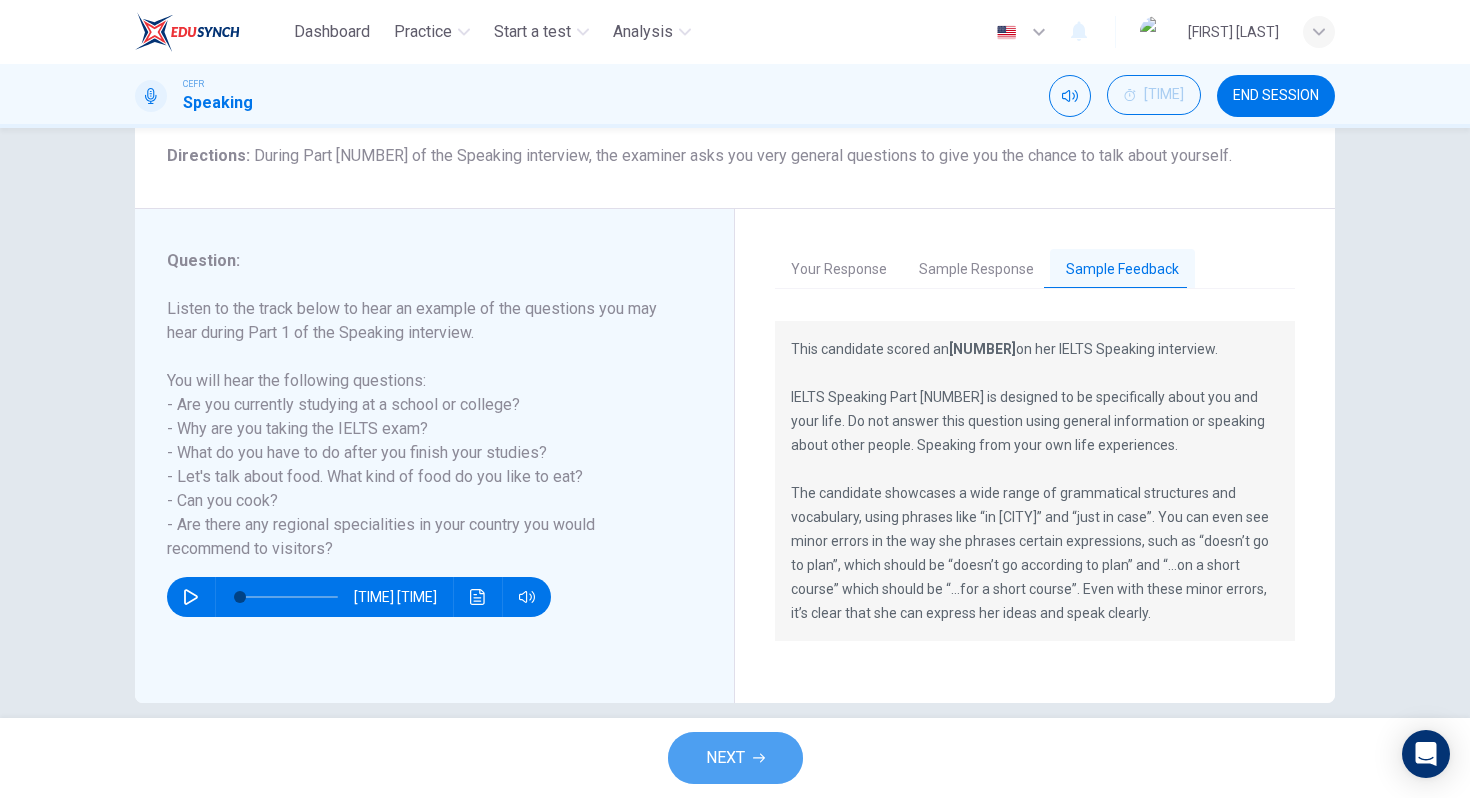 click on "NEXT" at bounding box center [735, 758] 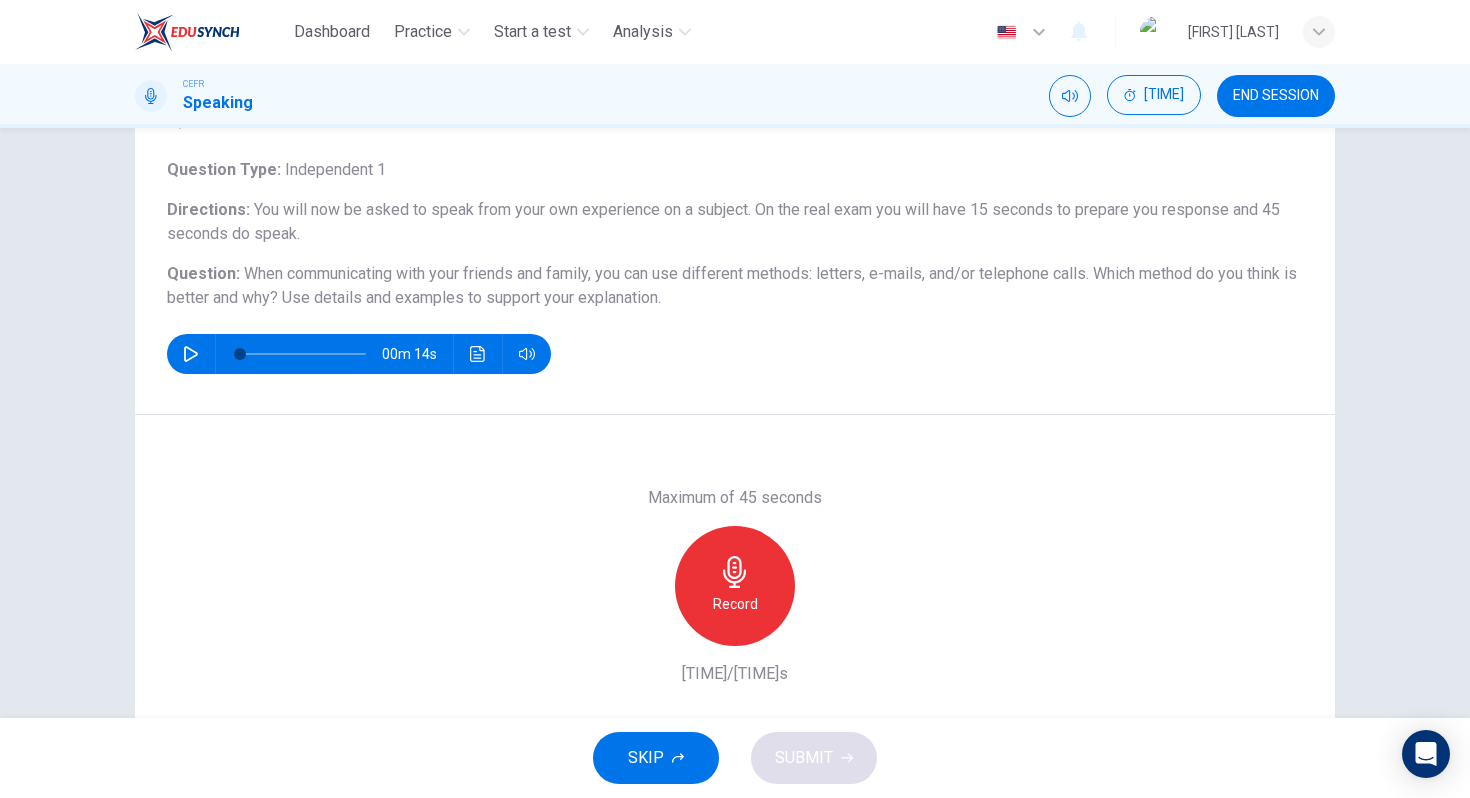 scroll, scrollTop: 110, scrollLeft: 0, axis: vertical 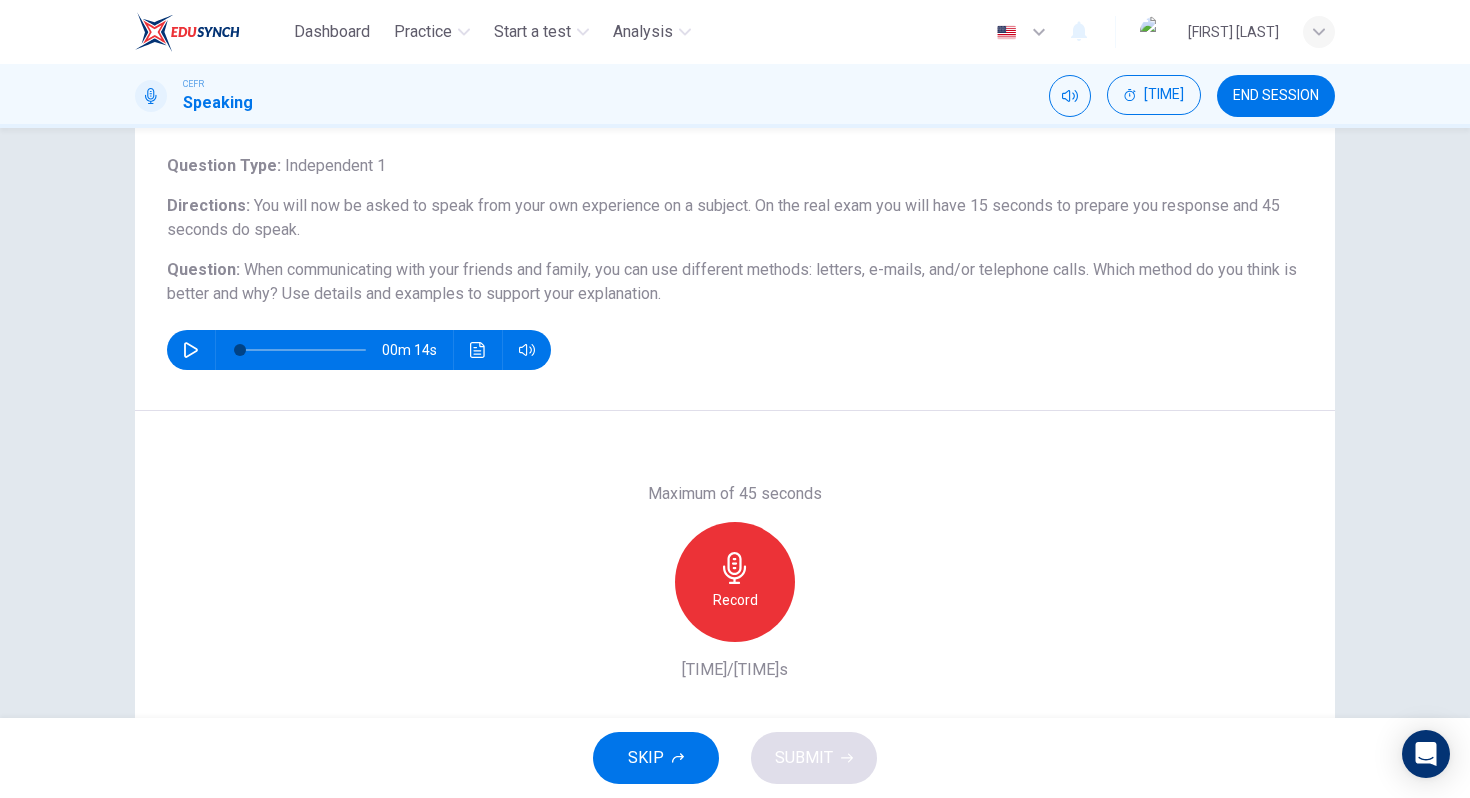 click on "Record" at bounding box center [735, 582] 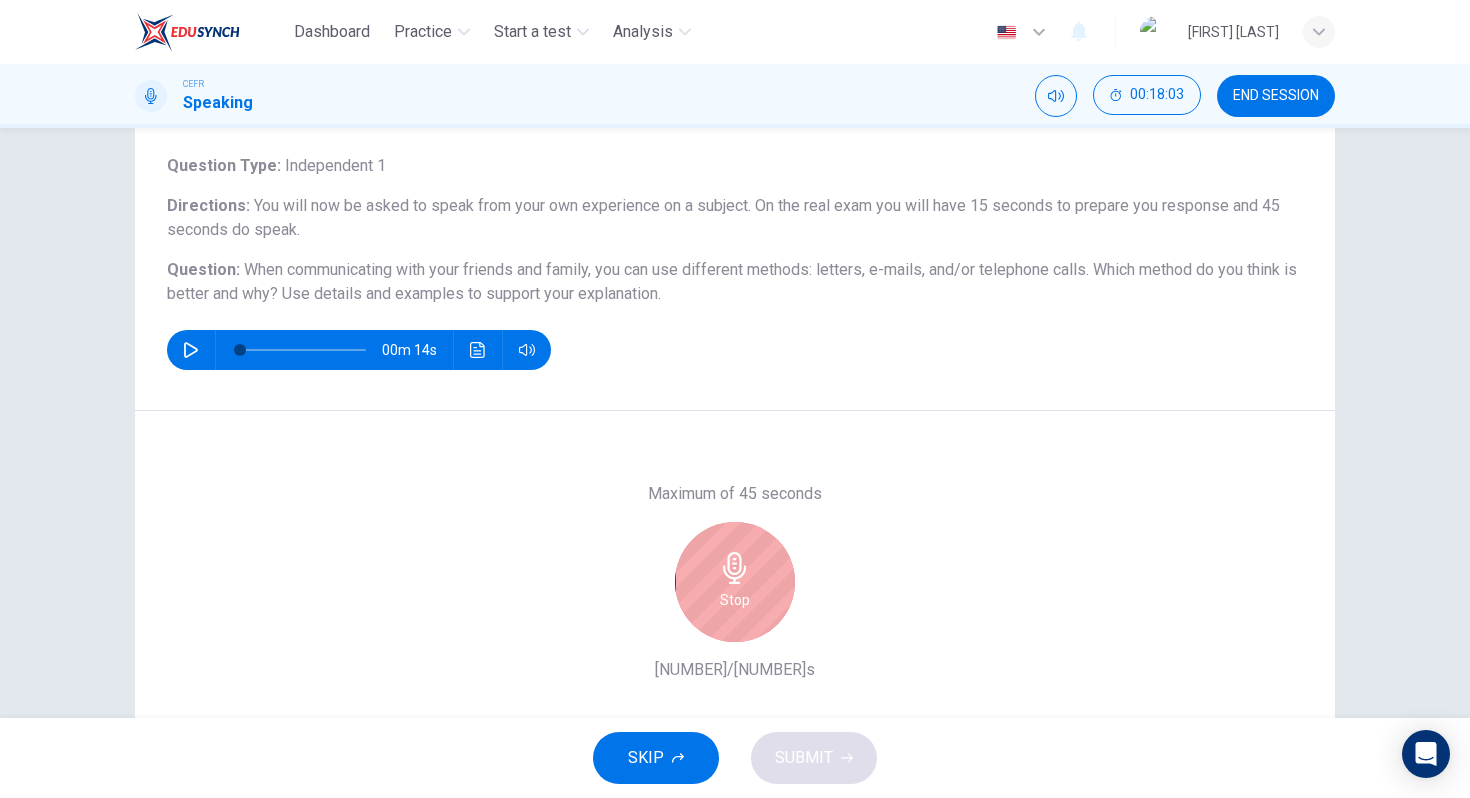 click on "Stop" at bounding box center [735, 582] 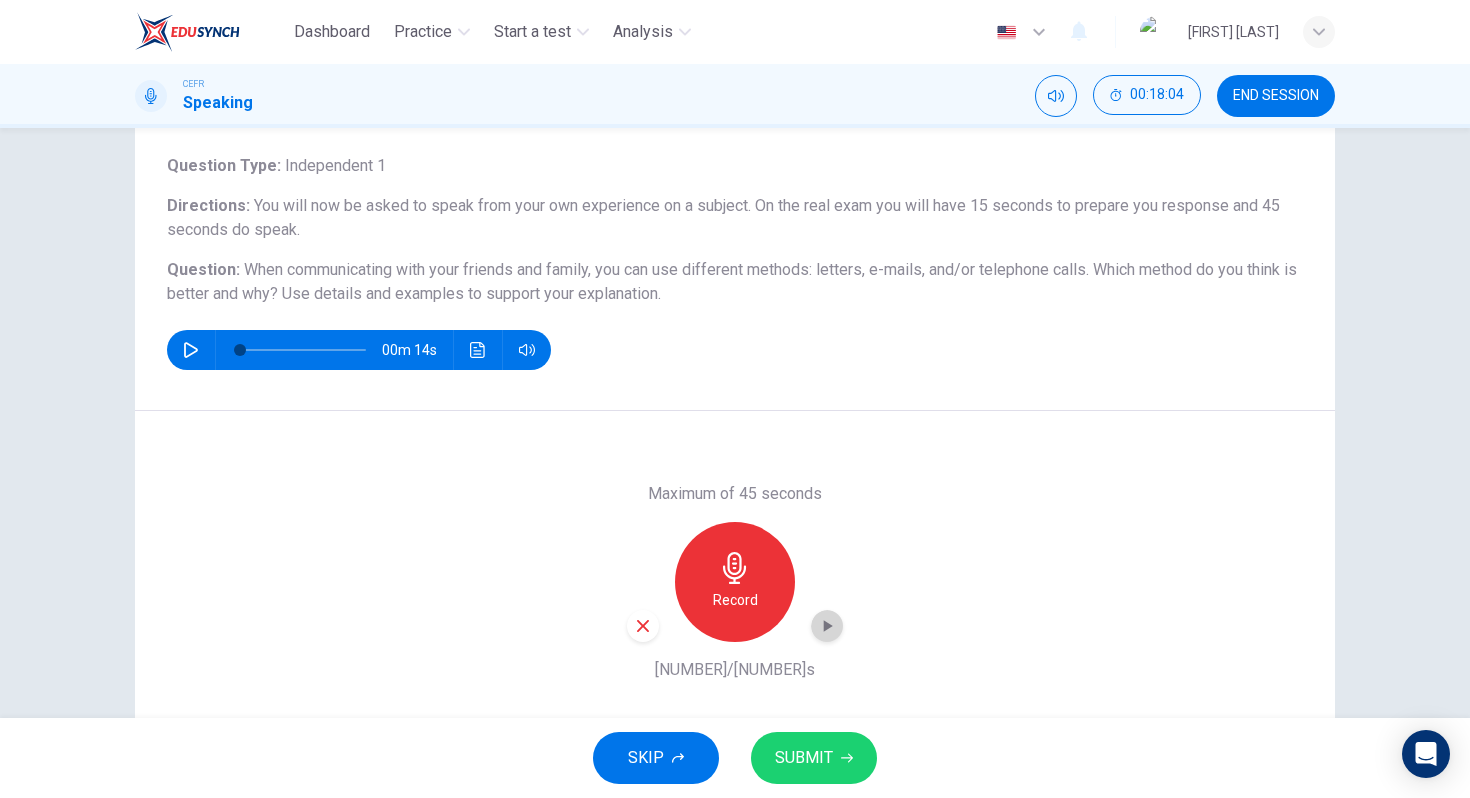 click at bounding box center [827, 626] 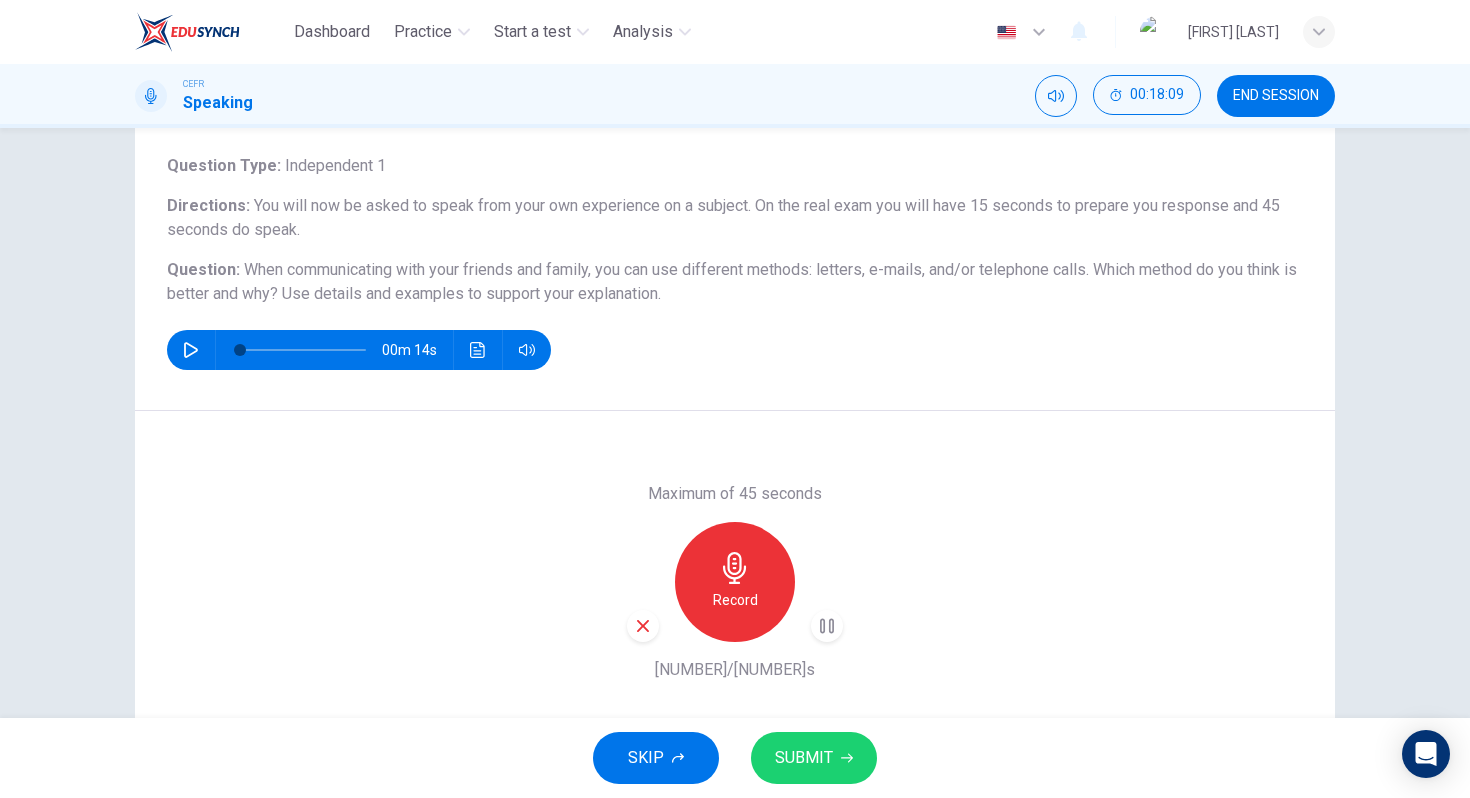 click at bounding box center [643, 626] 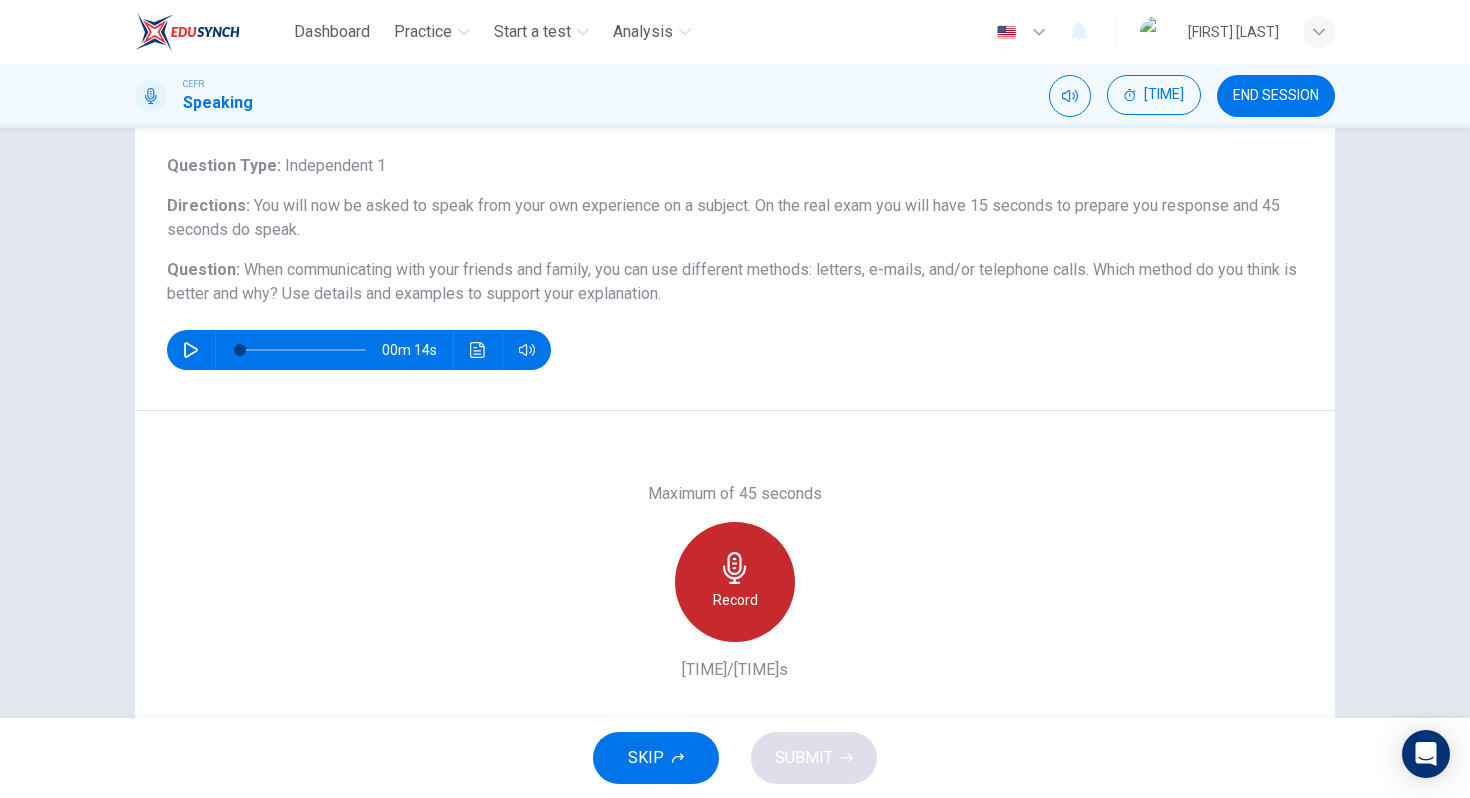 click on "Record" at bounding box center [735, 600] 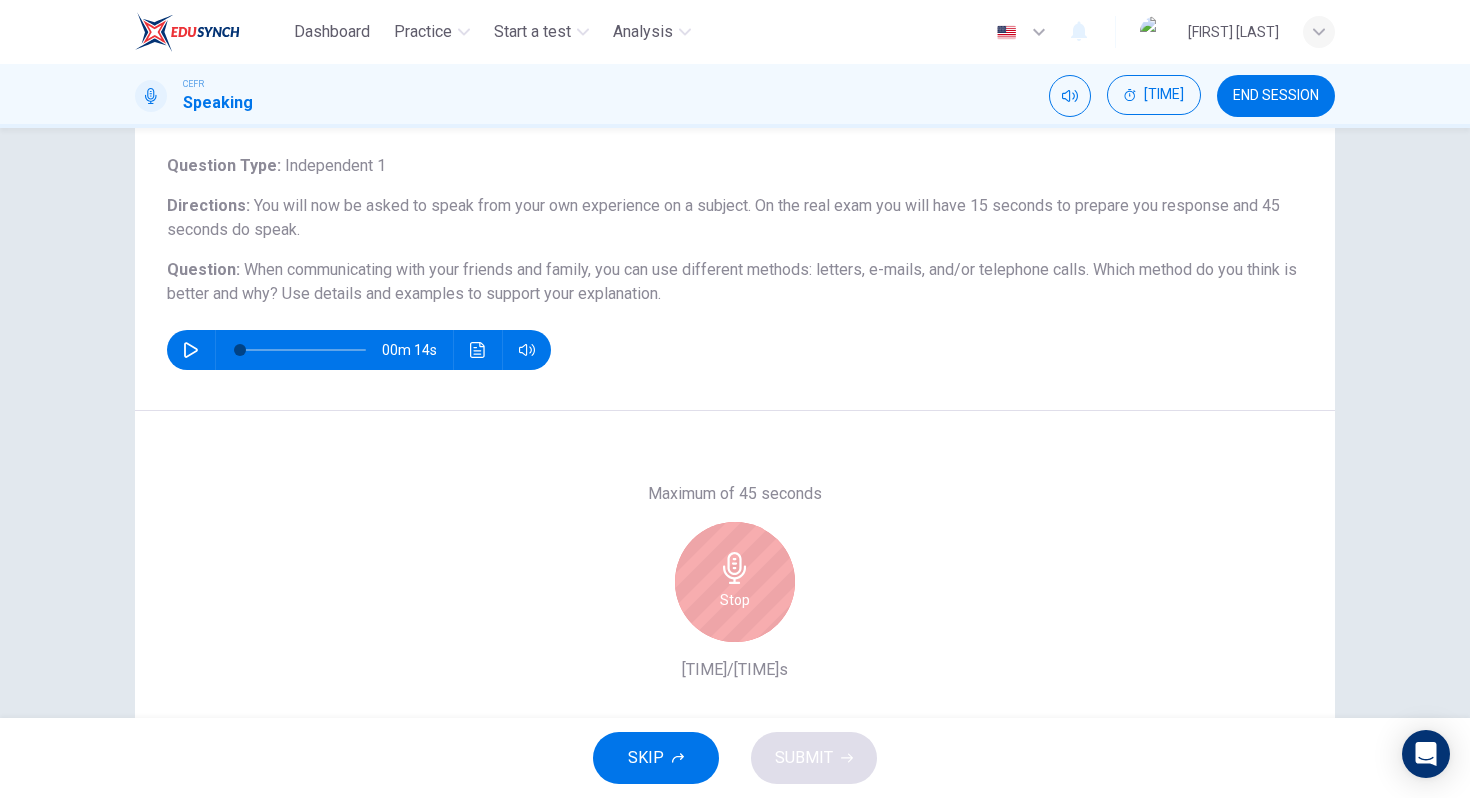 click on "Stop" at bounding box center [735, 600] 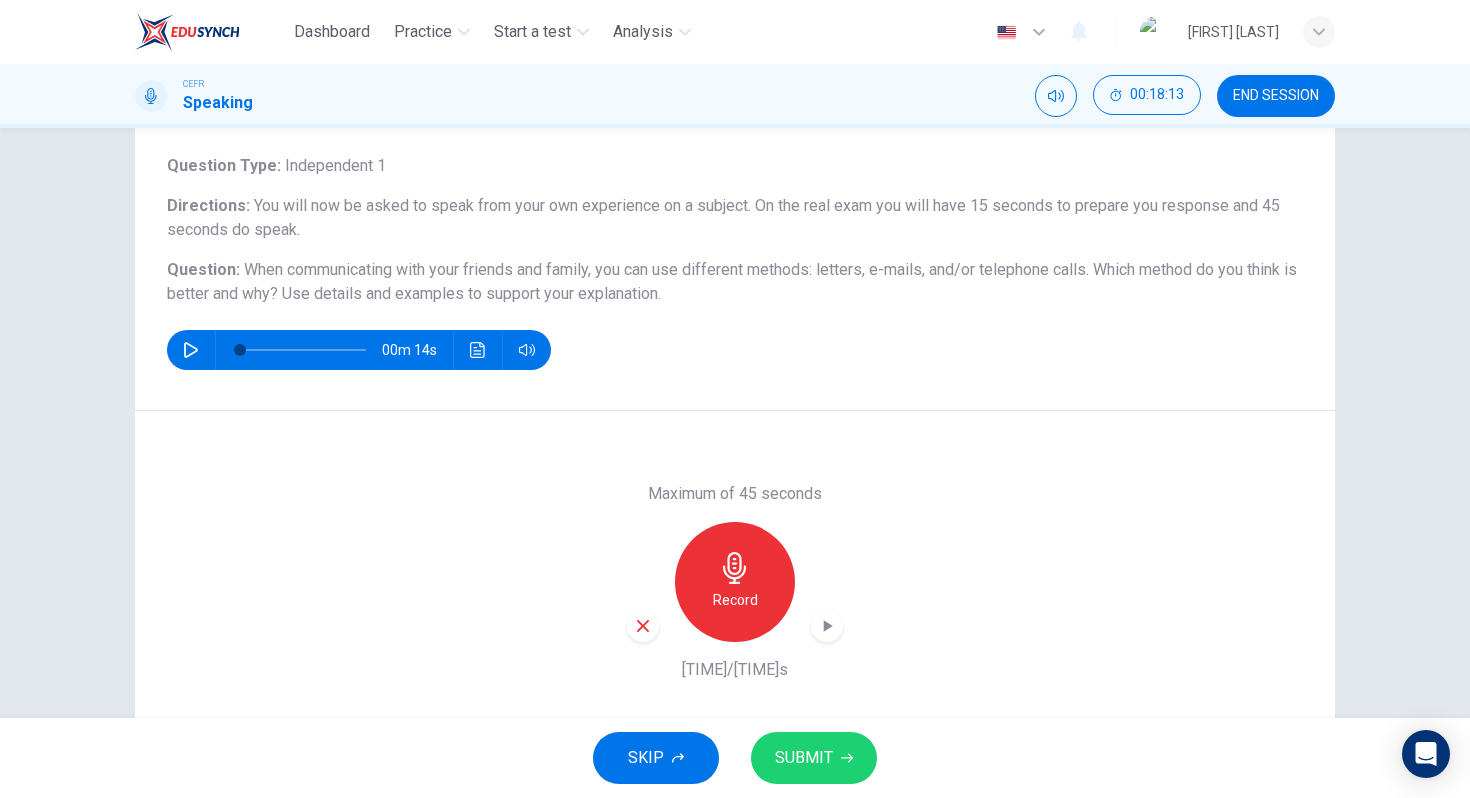 click at bounding box center [643, 626] 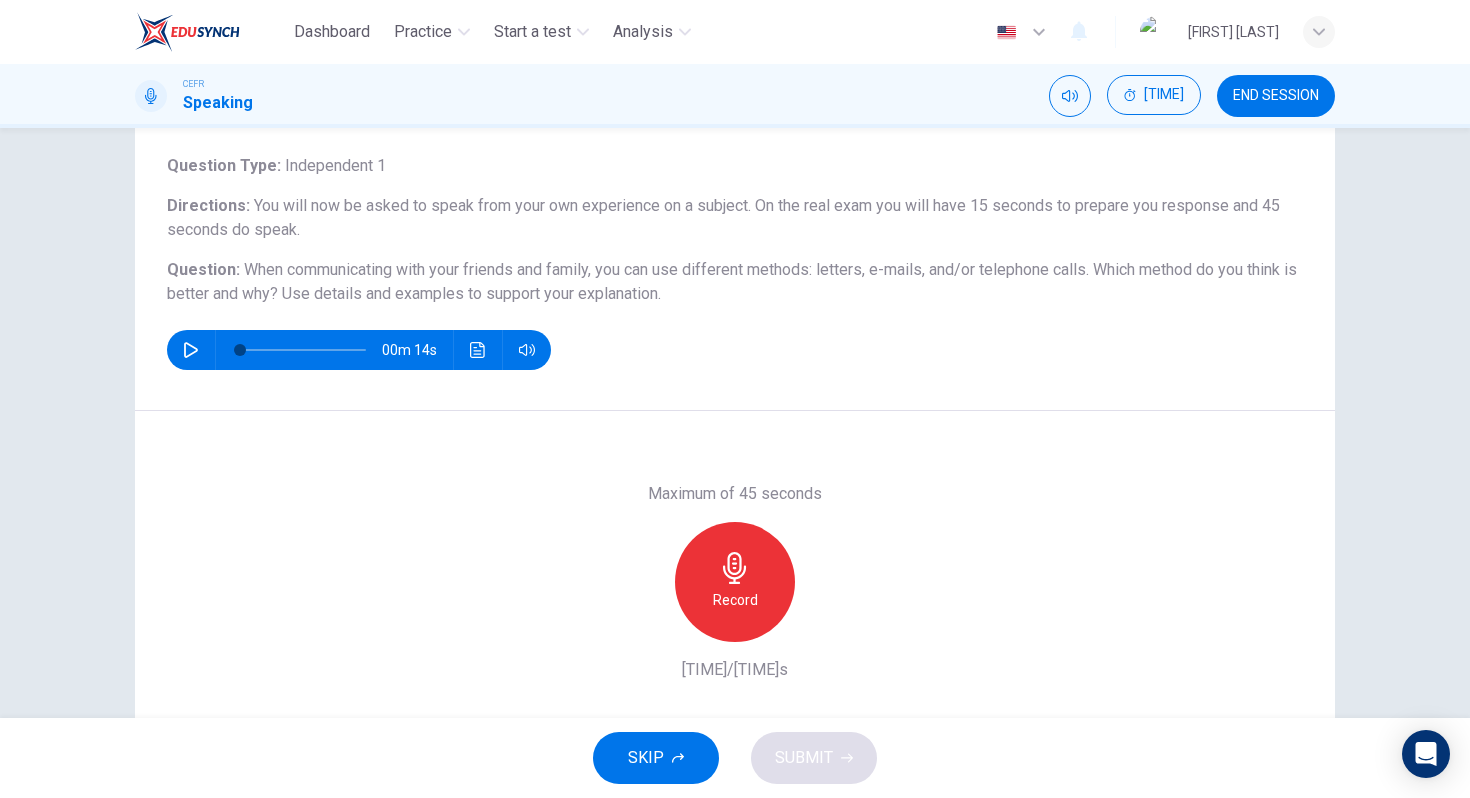 click on "Record" at bounding box center (735, 600) 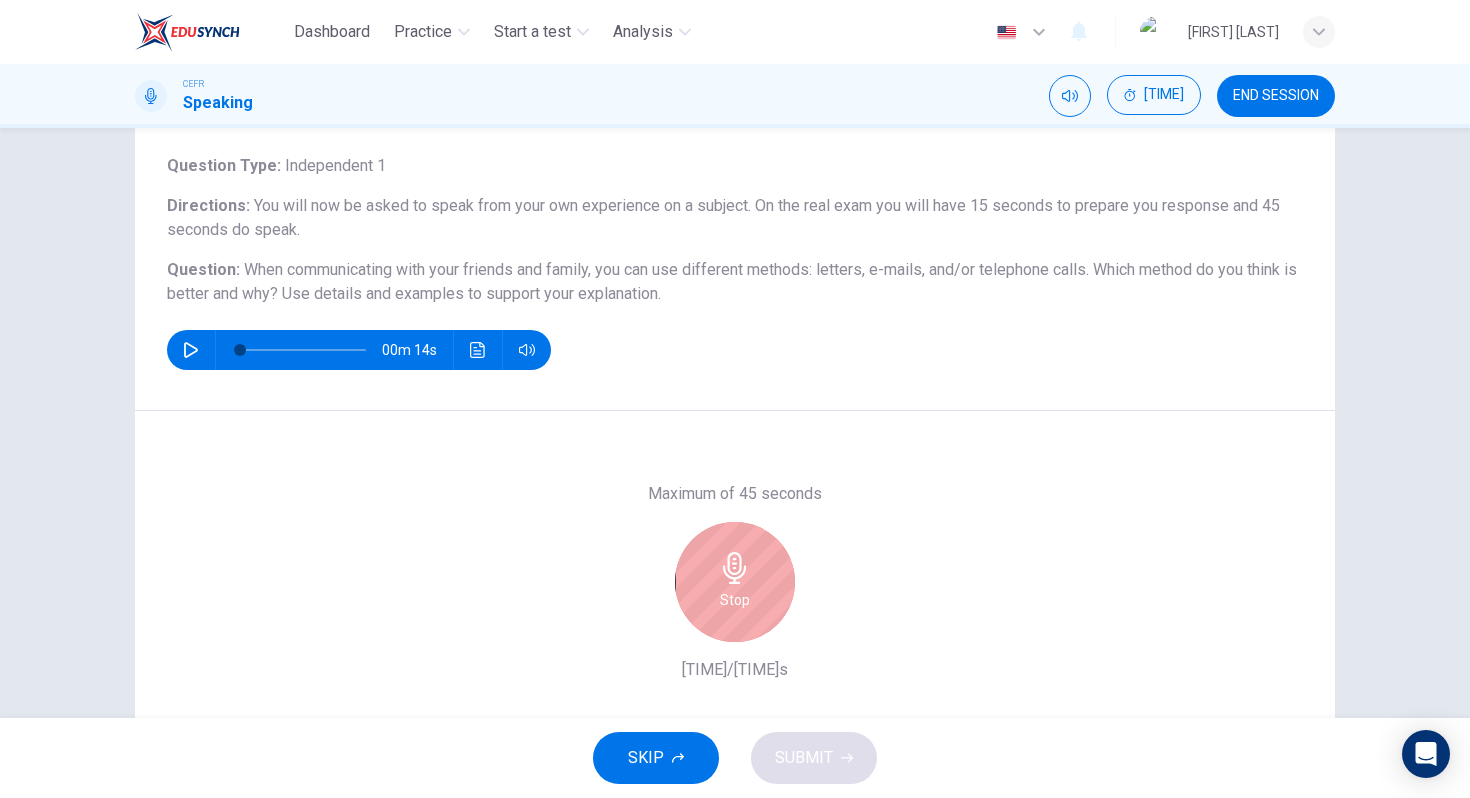 click on "Maximum of [TIME] Stop [TIME]/[TIME]s" at bounding box center (735, 582) 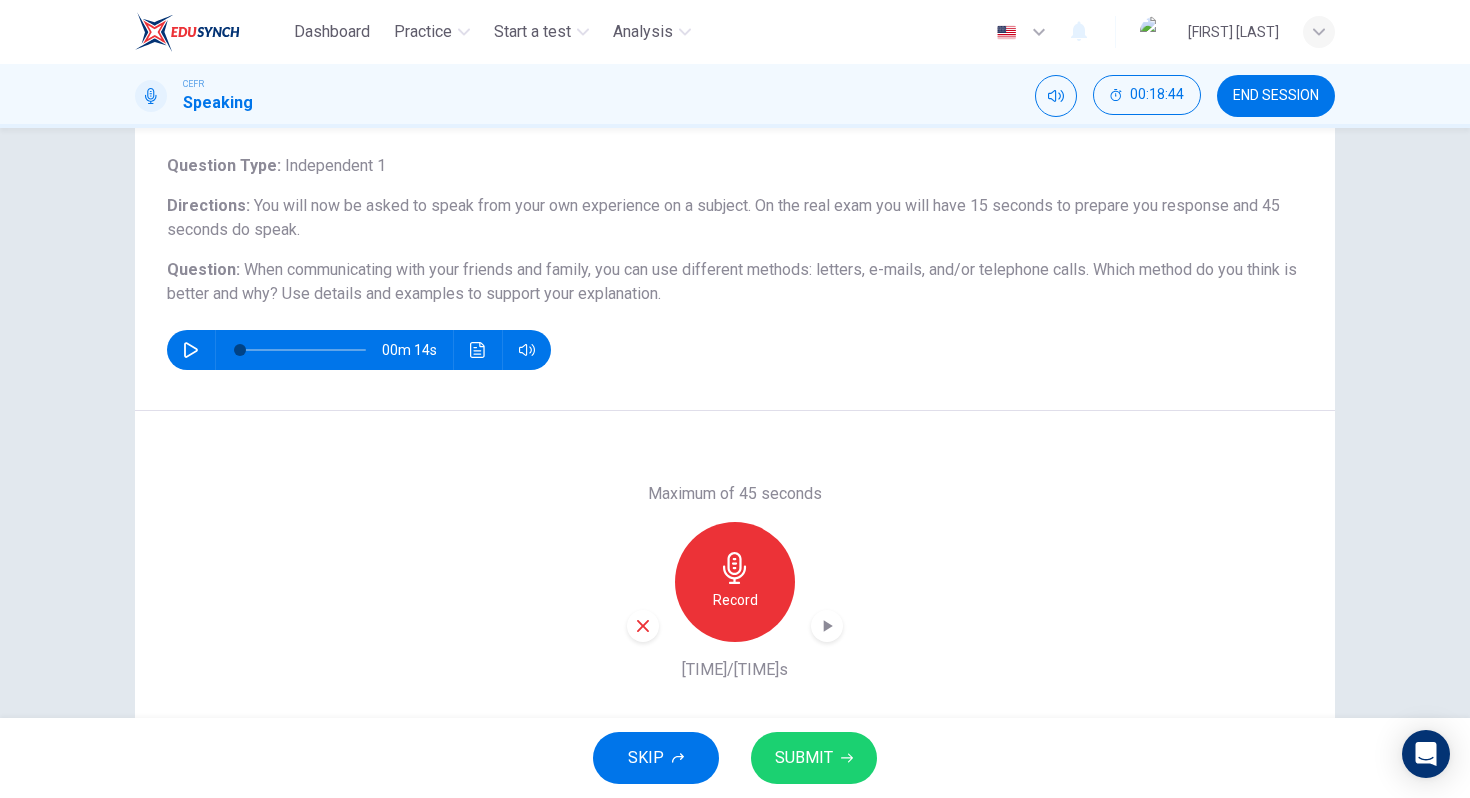 click at bounding box center [643, 626] 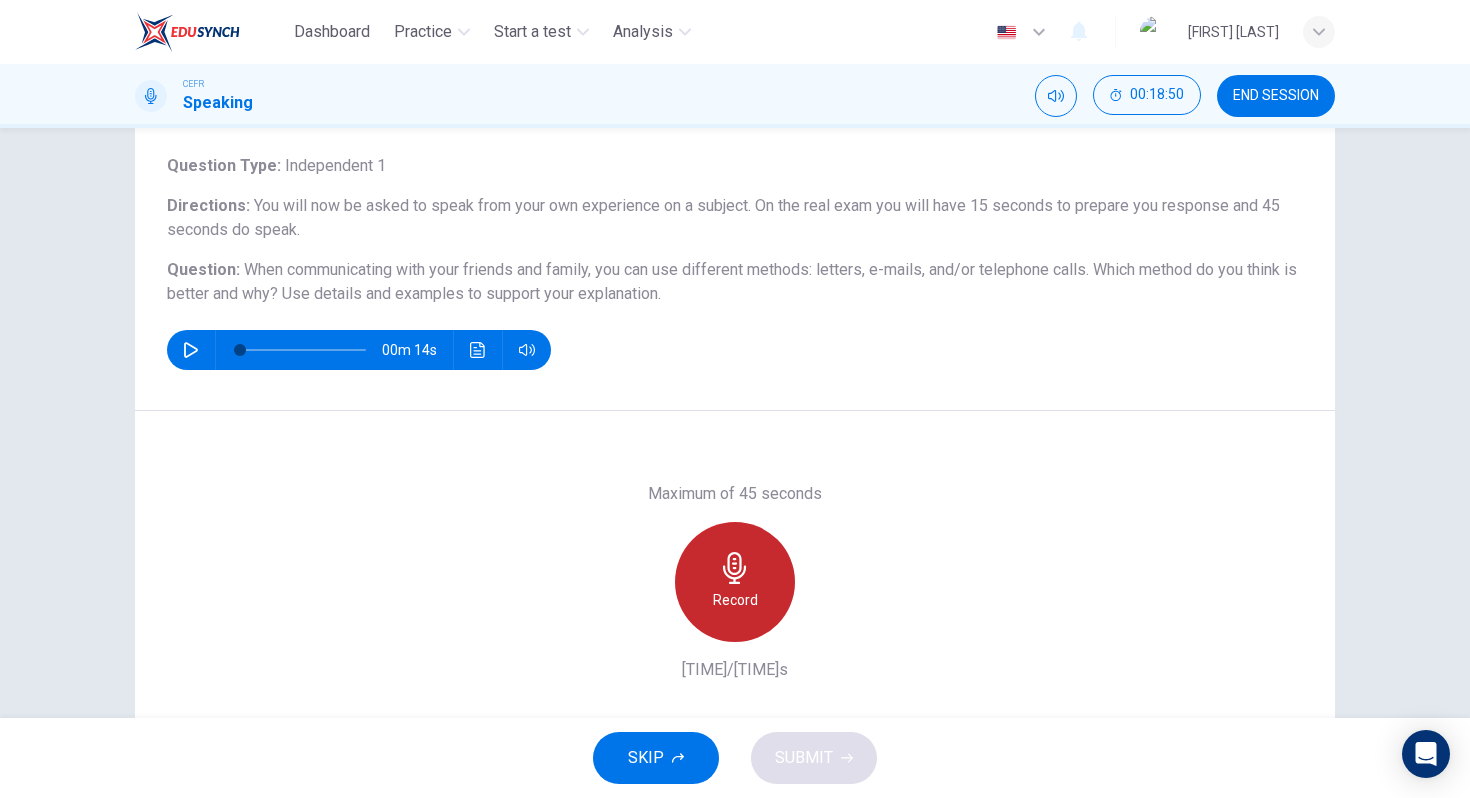 click at bounding box center [735, 568] 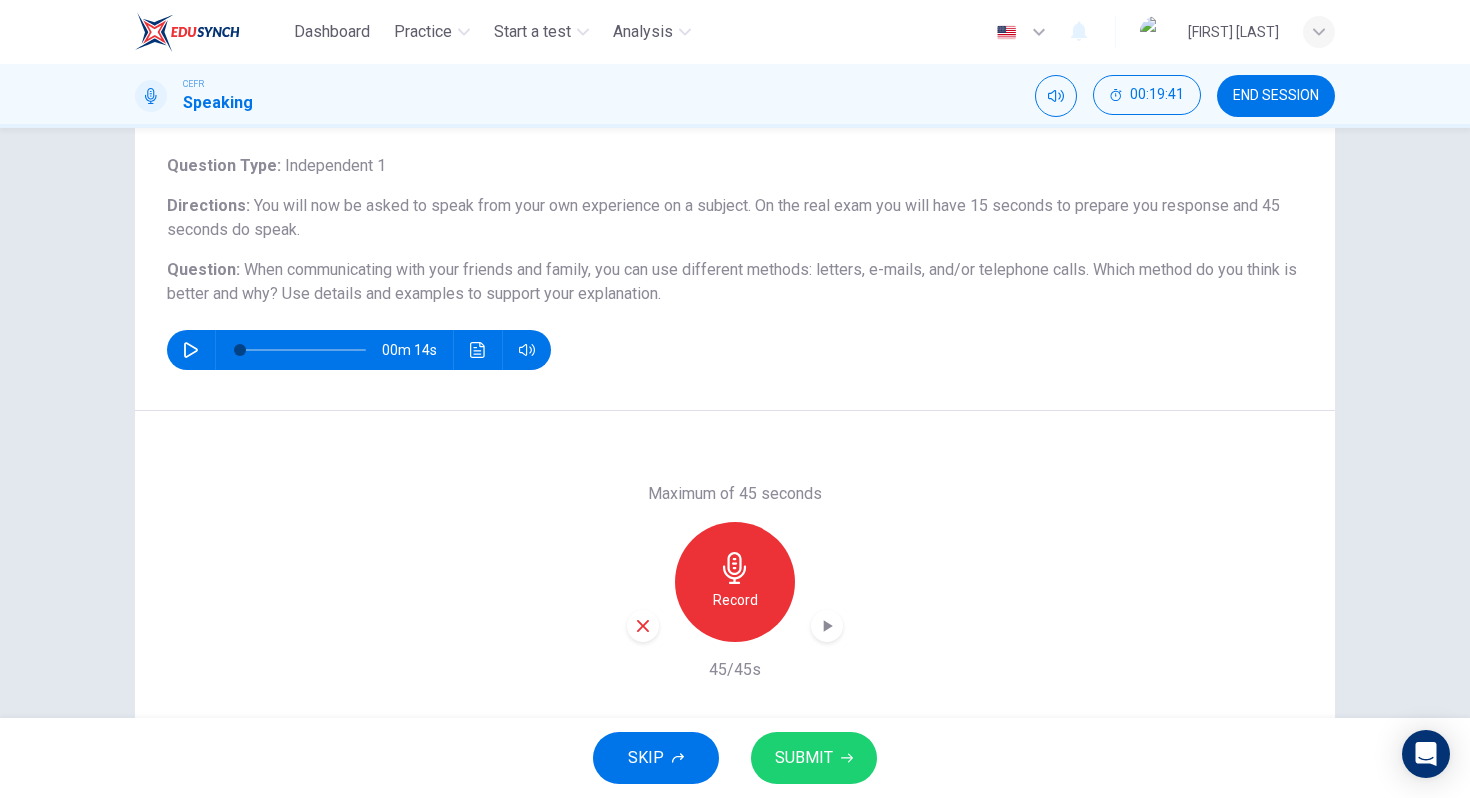 click on "Record" at bounding box center (735, 582) 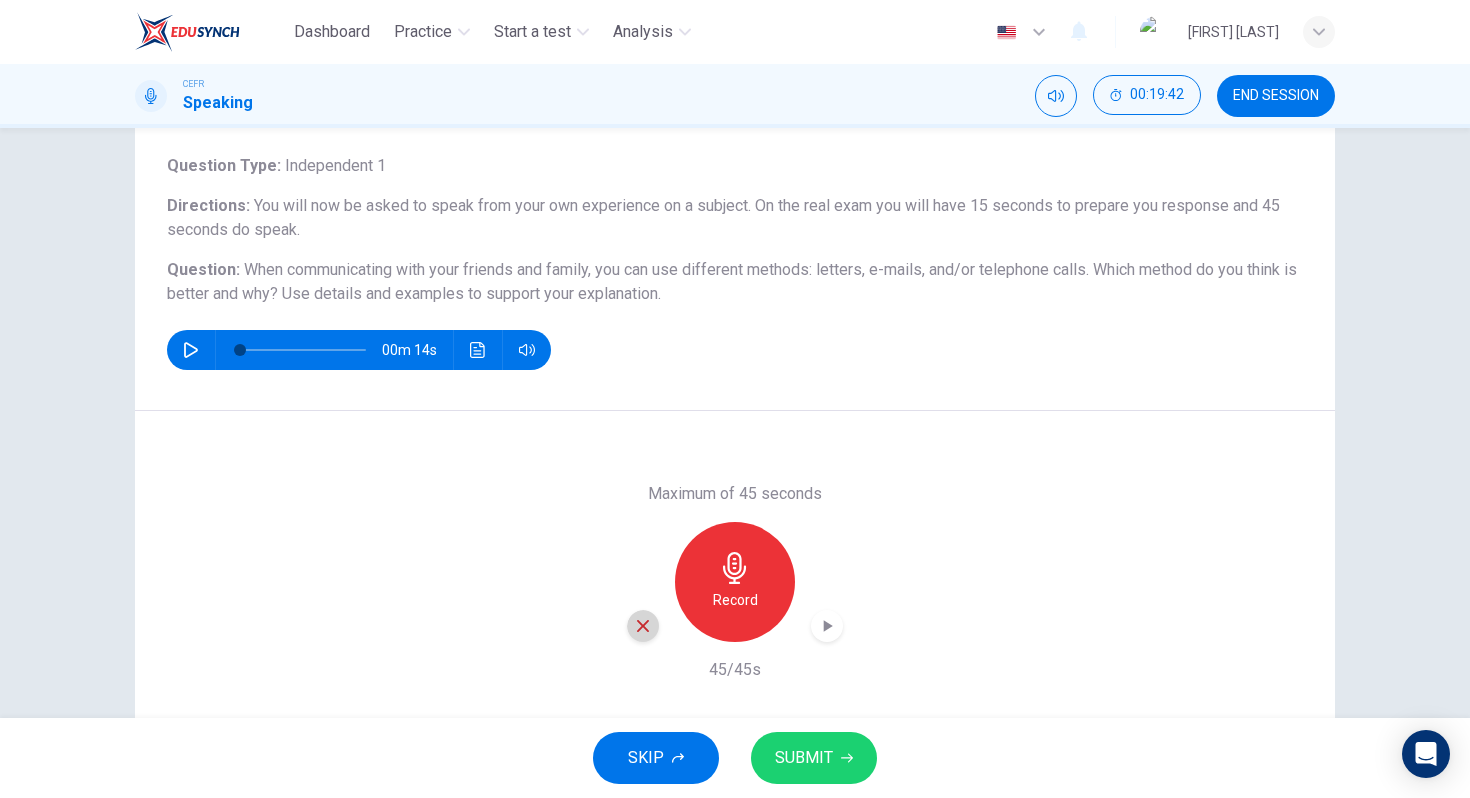 click at bounding box center (643, 626) 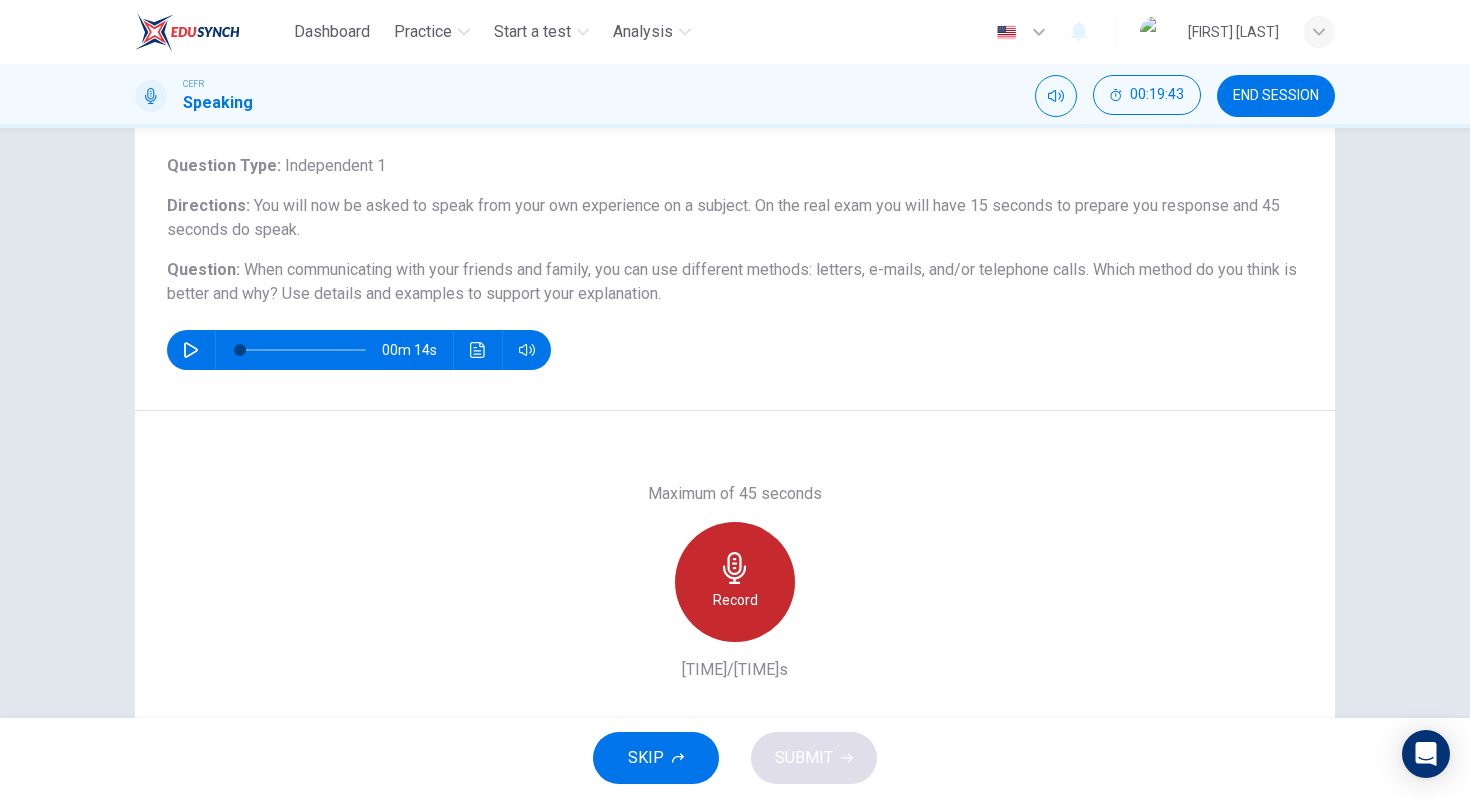 click on "Record" at bounding box center (735, 600) 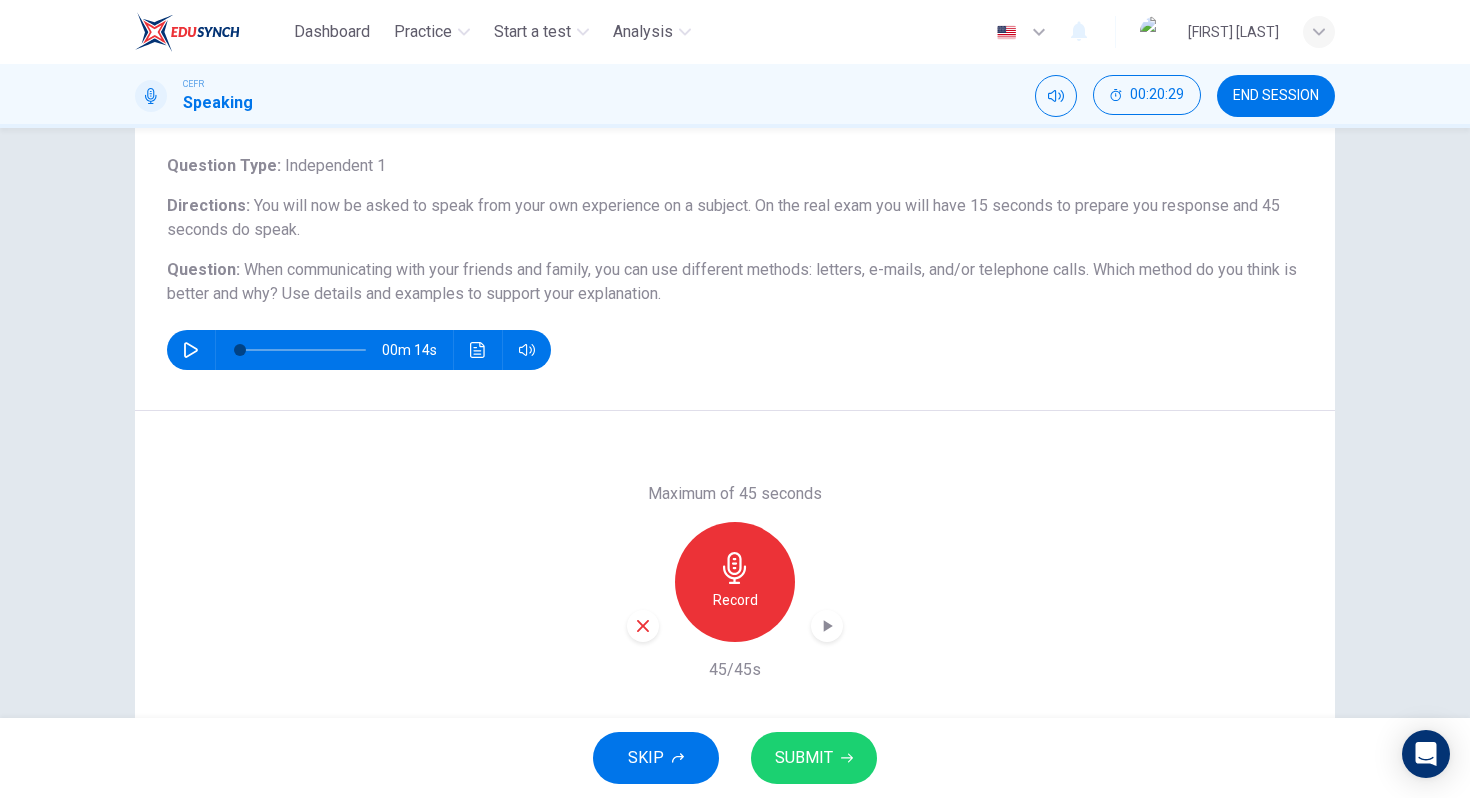 click on "SUBMIT" at bounding box center (804, 758) 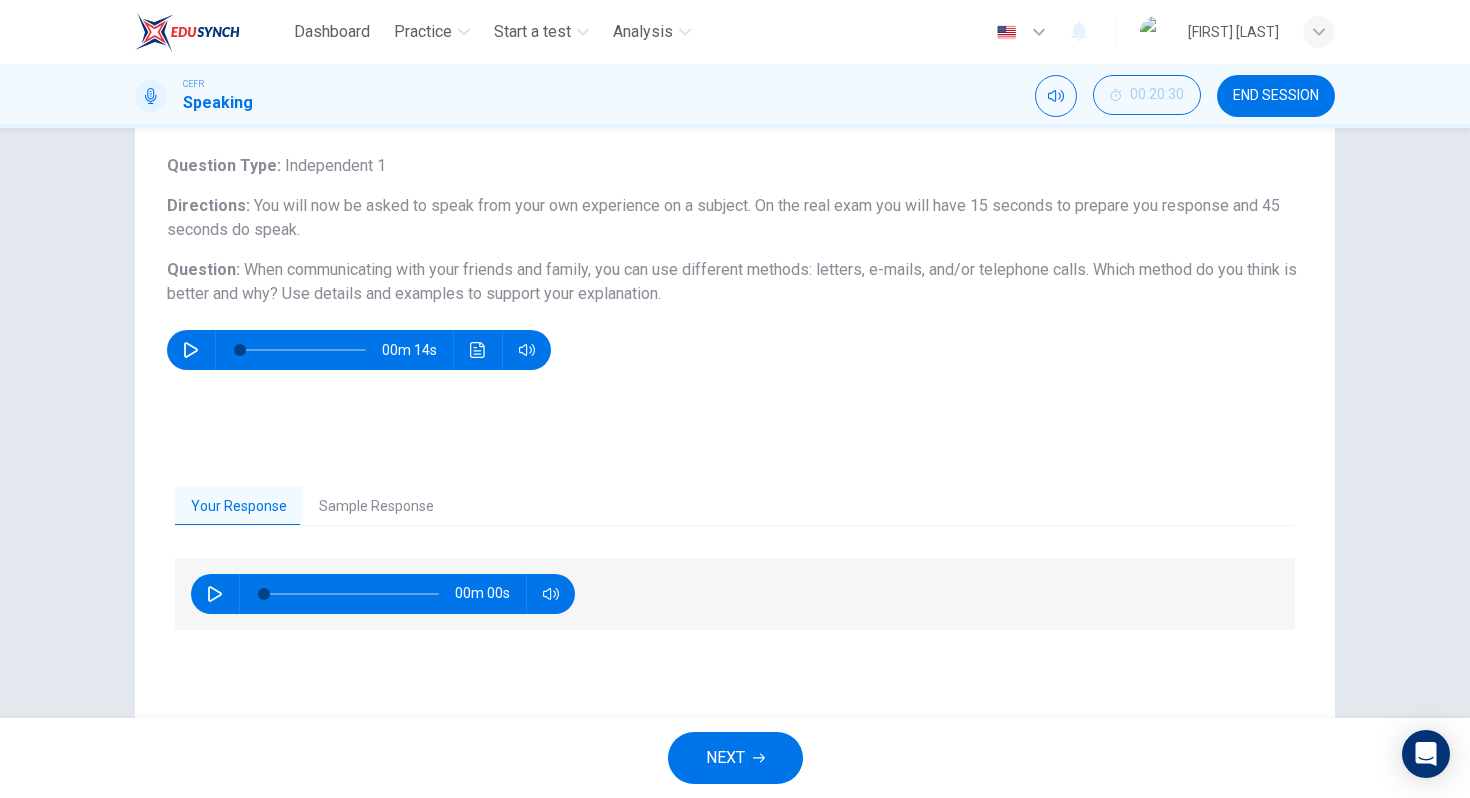 click on "NEXT" at bounding box center (735, 758) 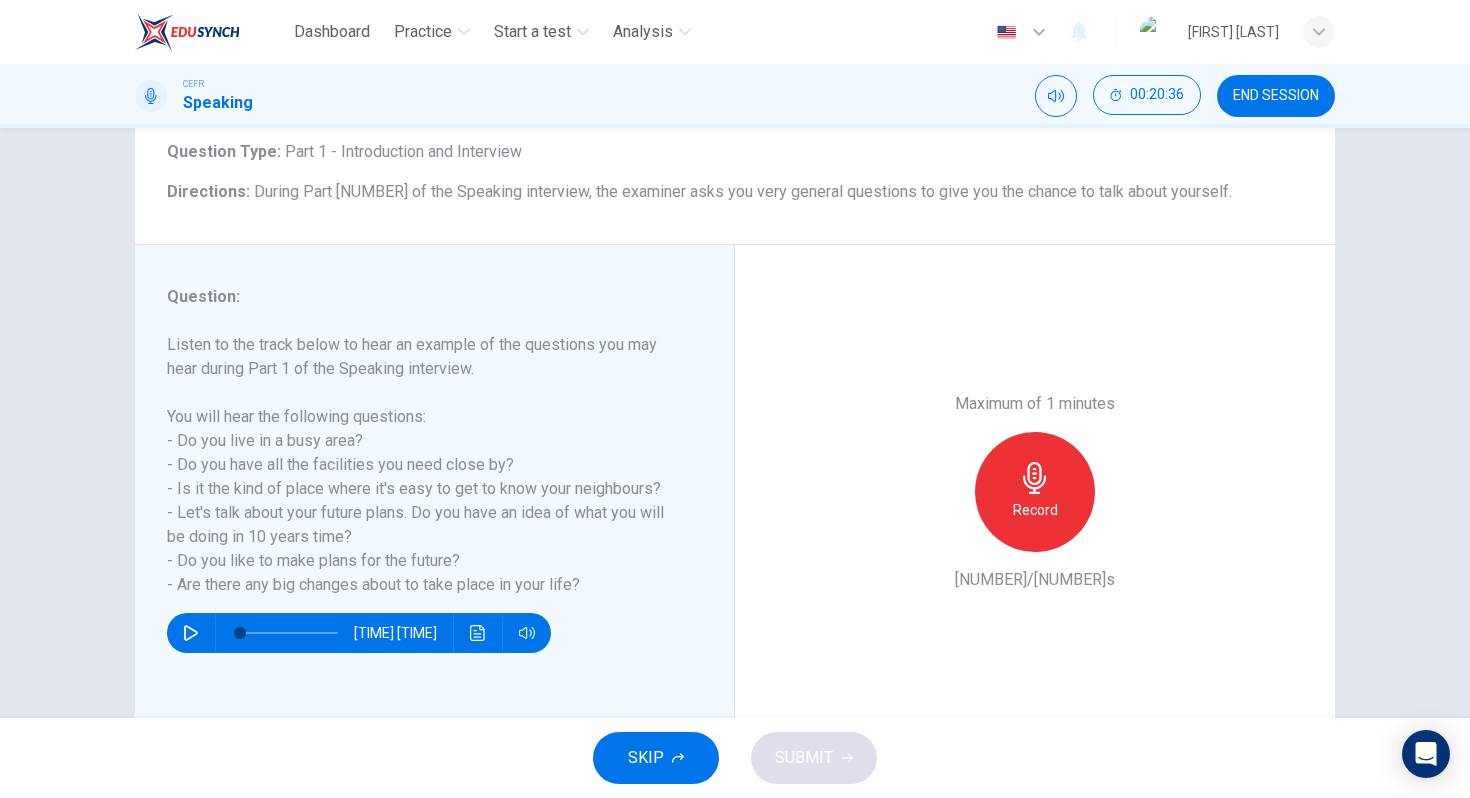 scroll, scrollTop: 120, scrollLeft: 0, axis: vertical 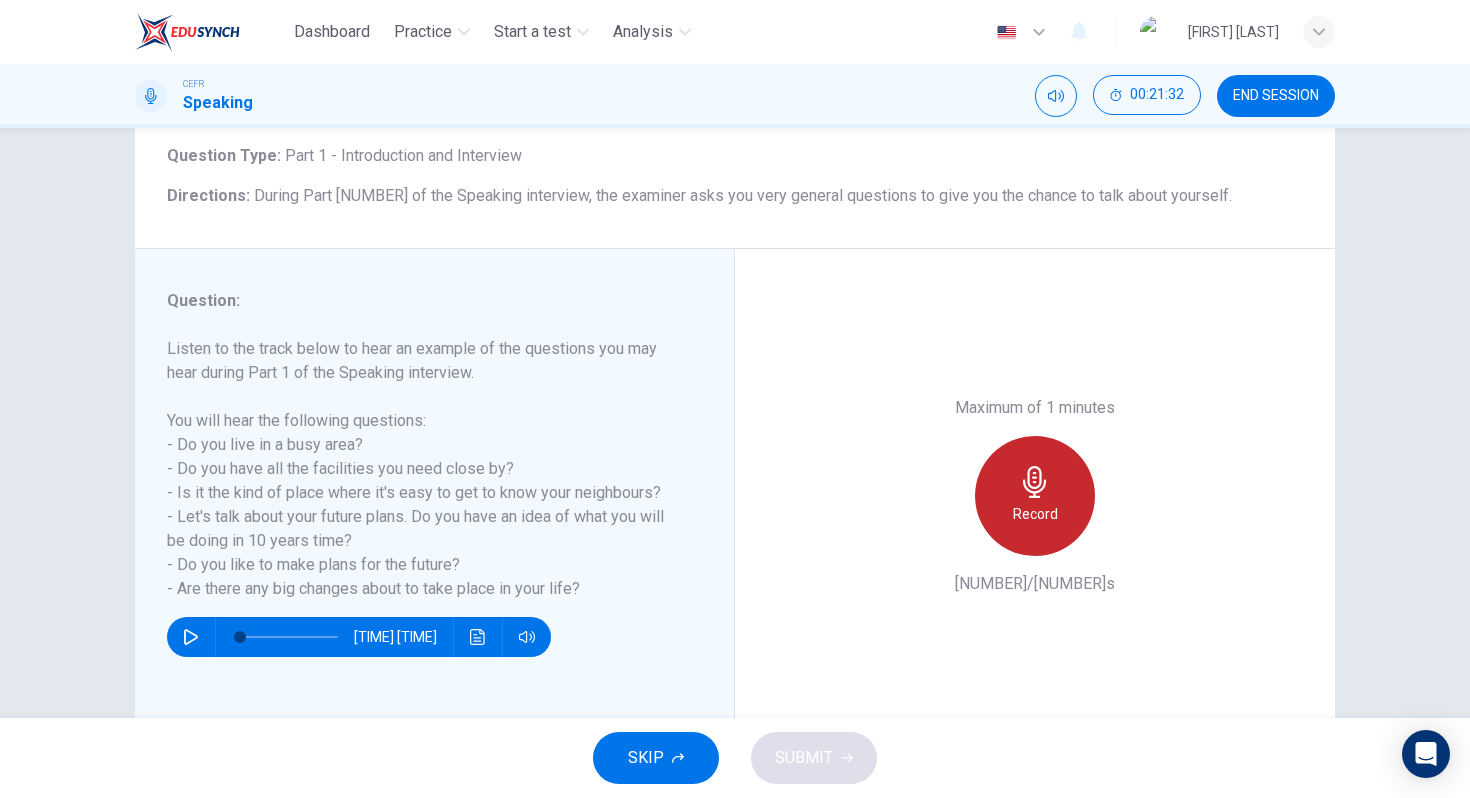 click at bounding box center [1035, 482] 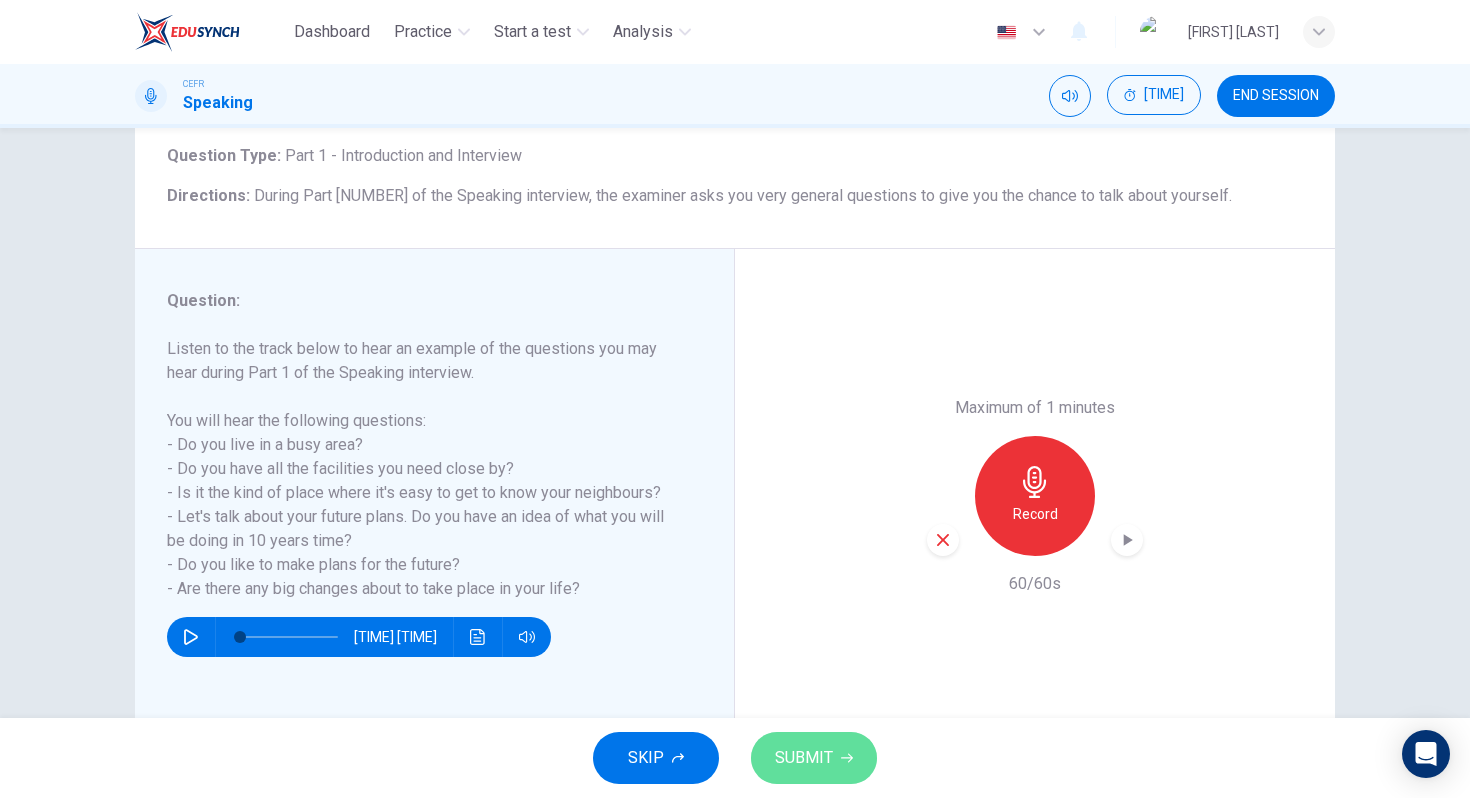 click on "SUBMIT" at bounding box center [804, 758] 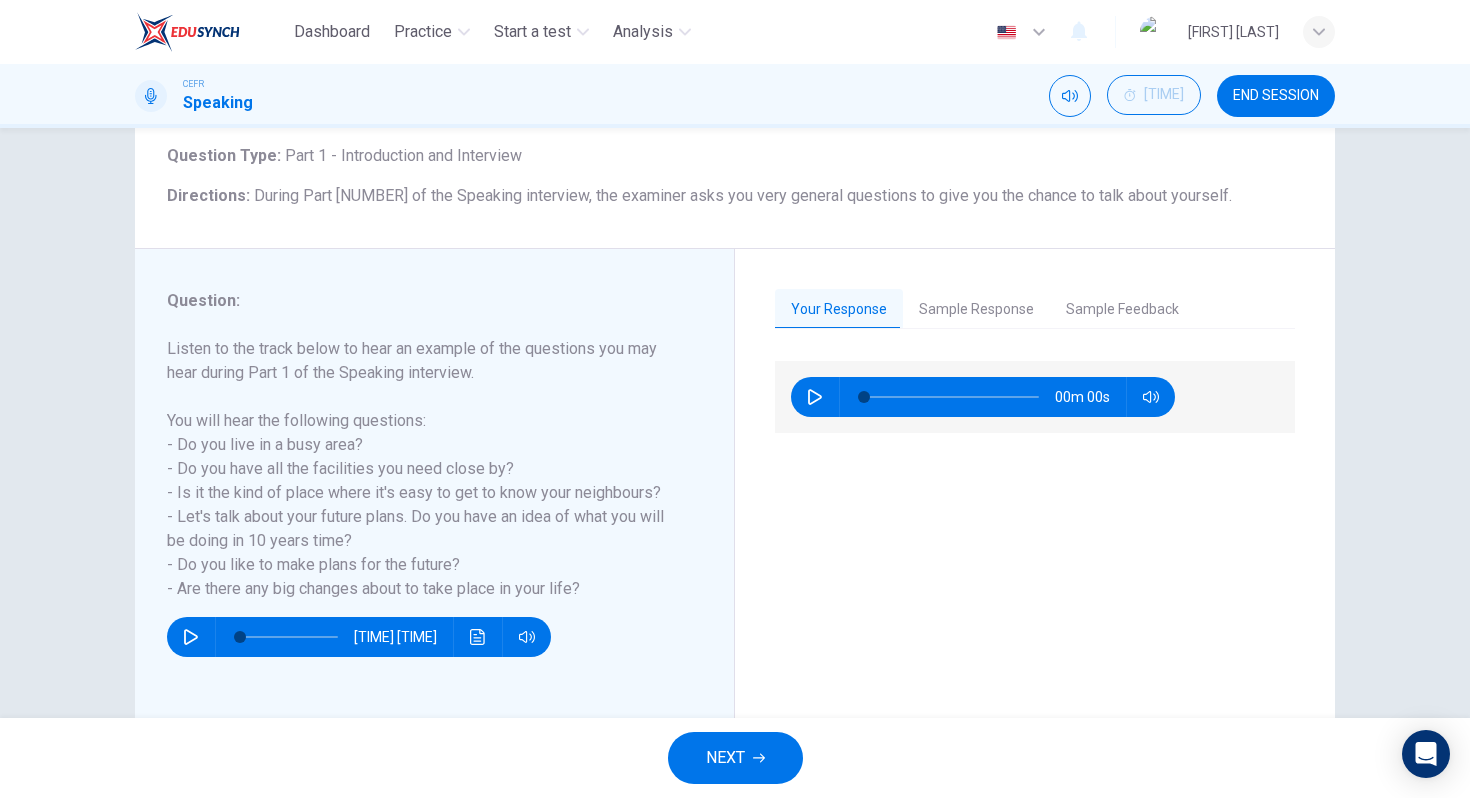 click on "NEXT" at bounding box center (735, 758) 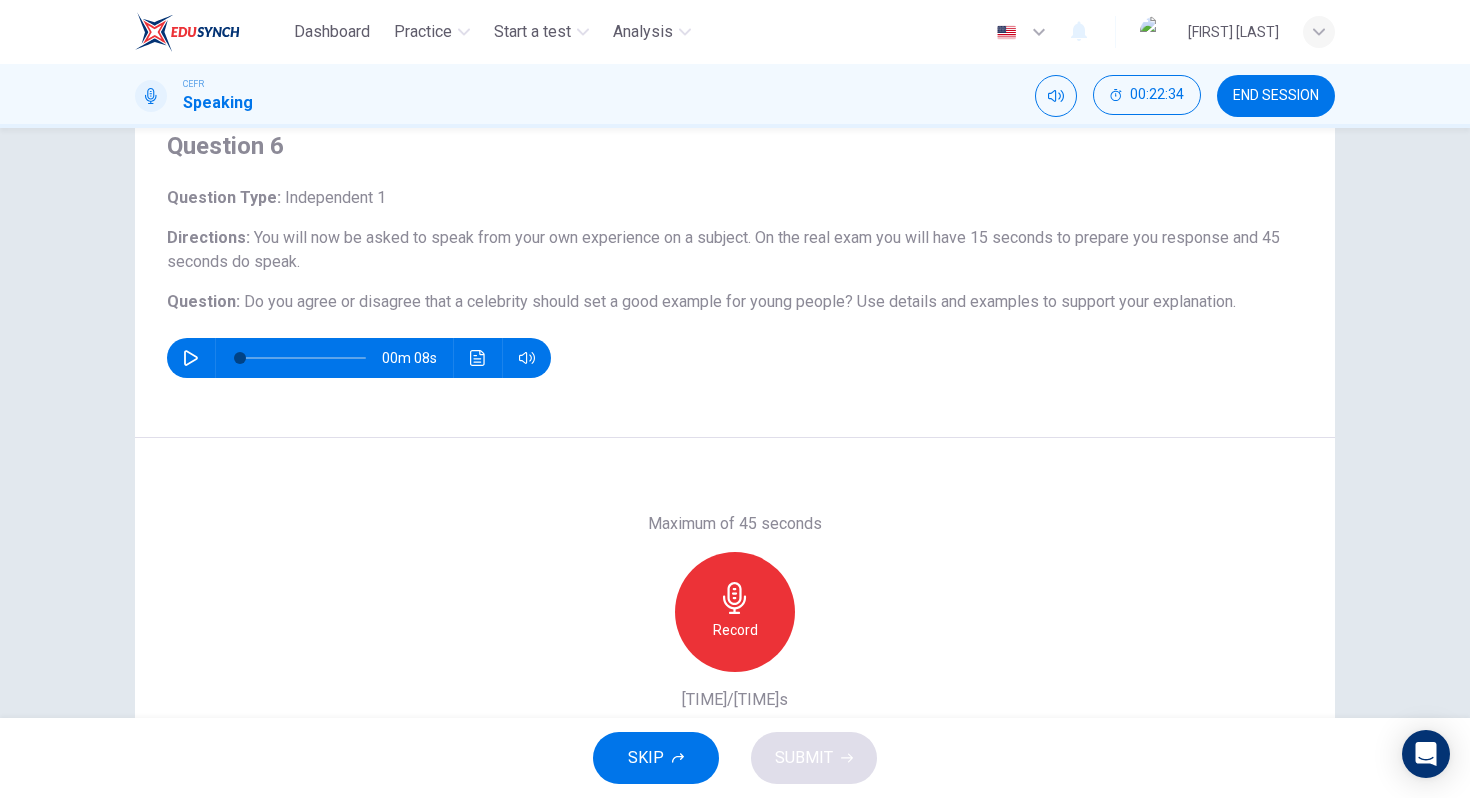 scroll, scrollTop: 90, scrollLeft: 0, axis: vertical 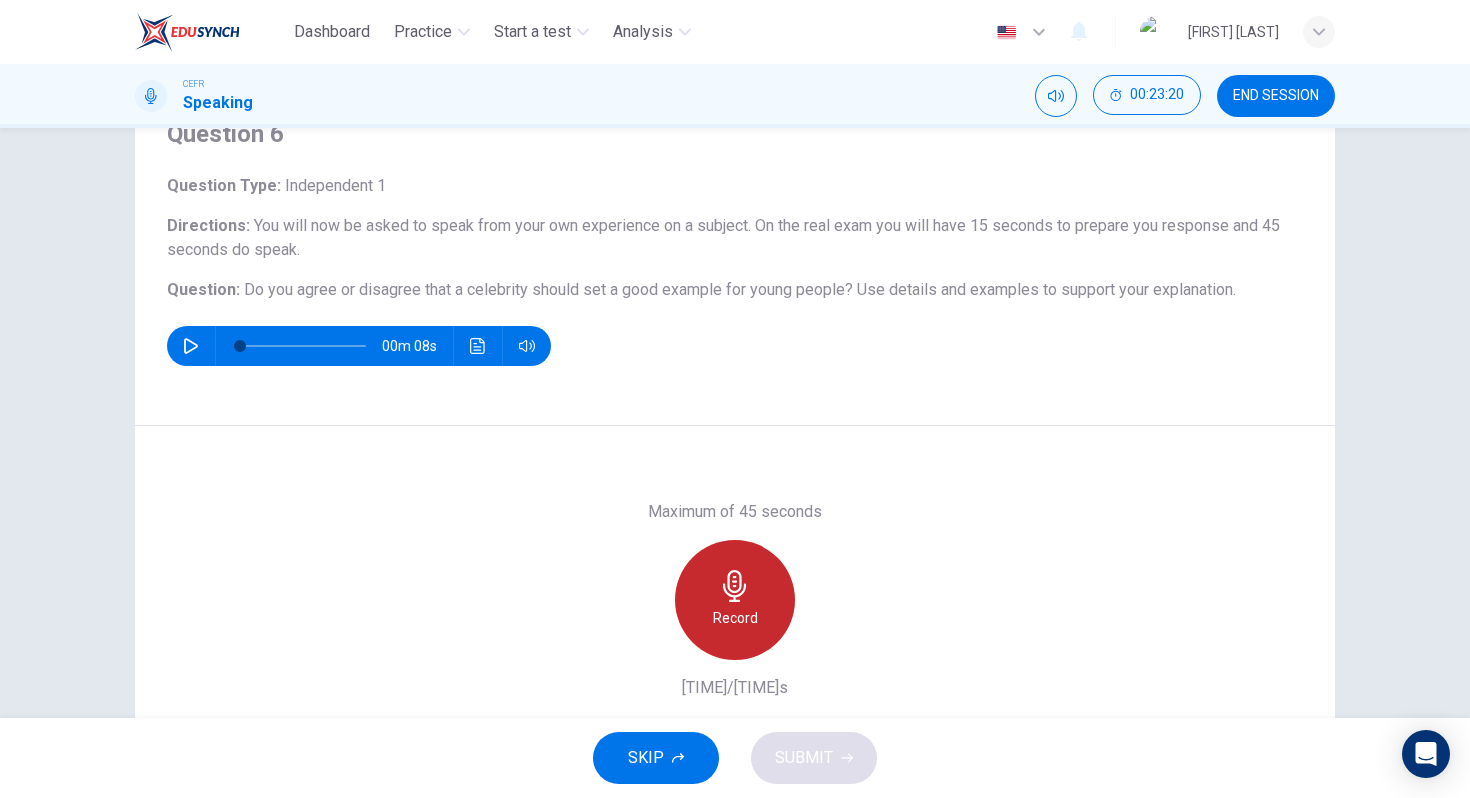 click on "Record" at bounding box center (735, 618) 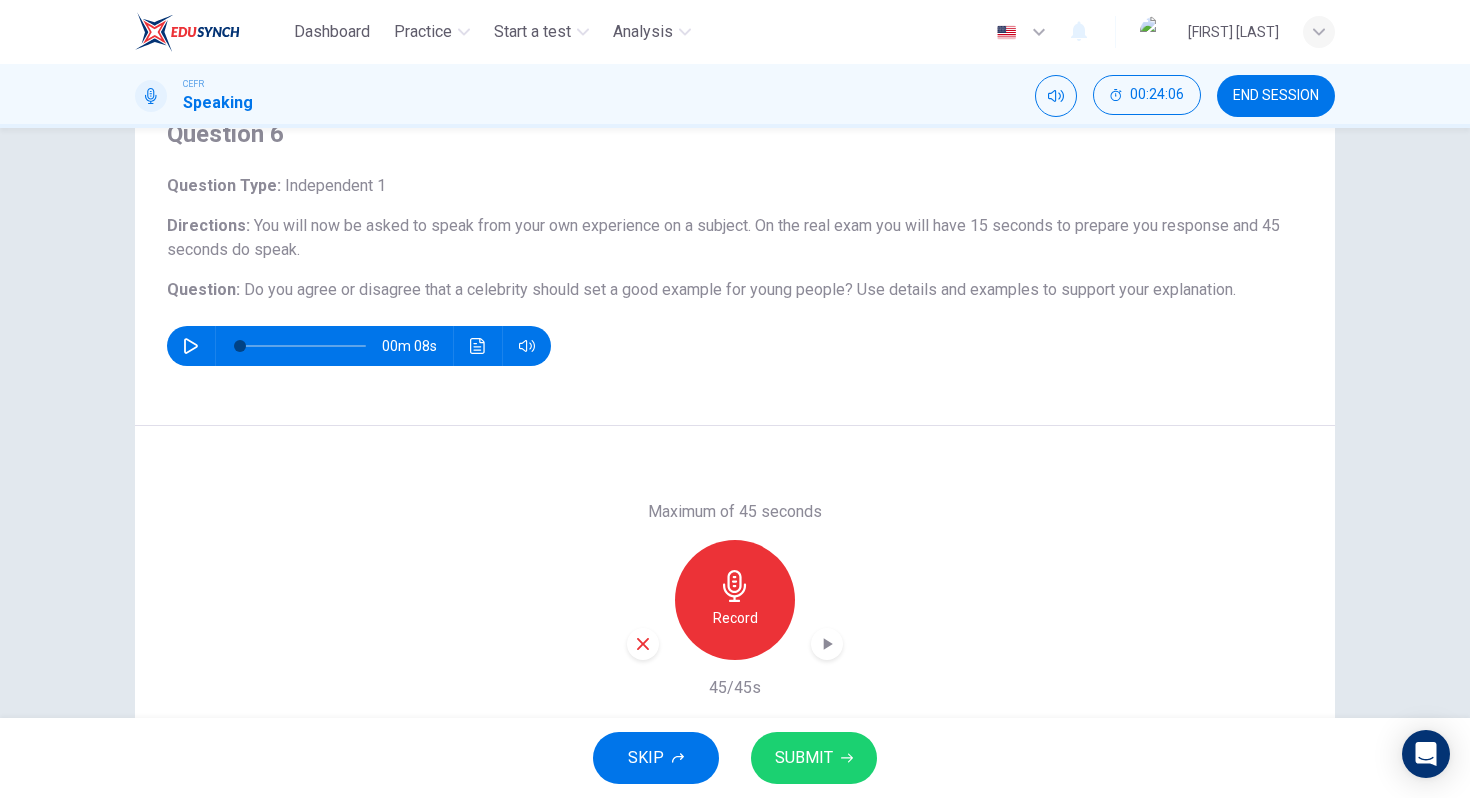 click on "SUBMIT" at bounding box center [804, 758] 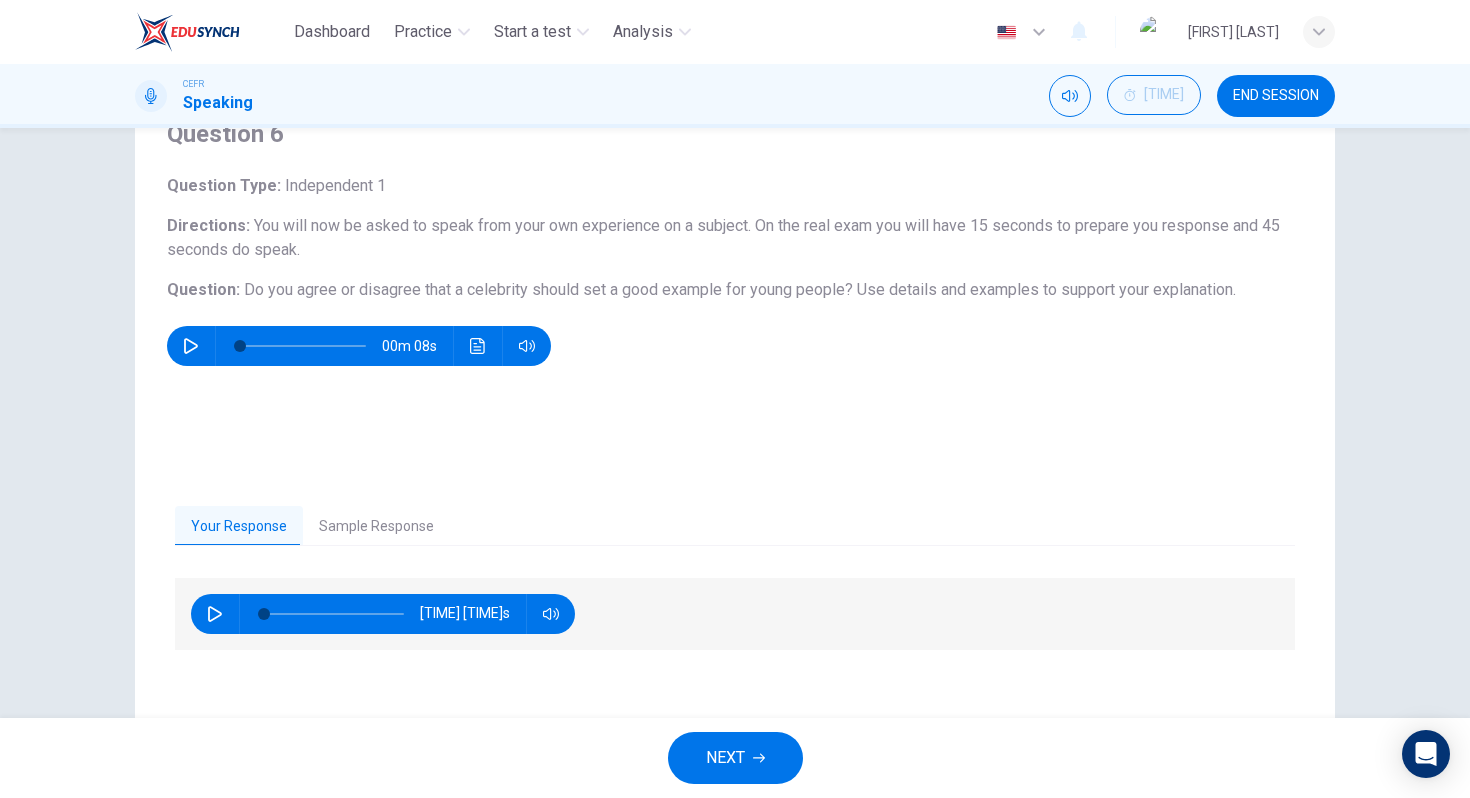 click on "NEXT" at bounding box center [735, 758] 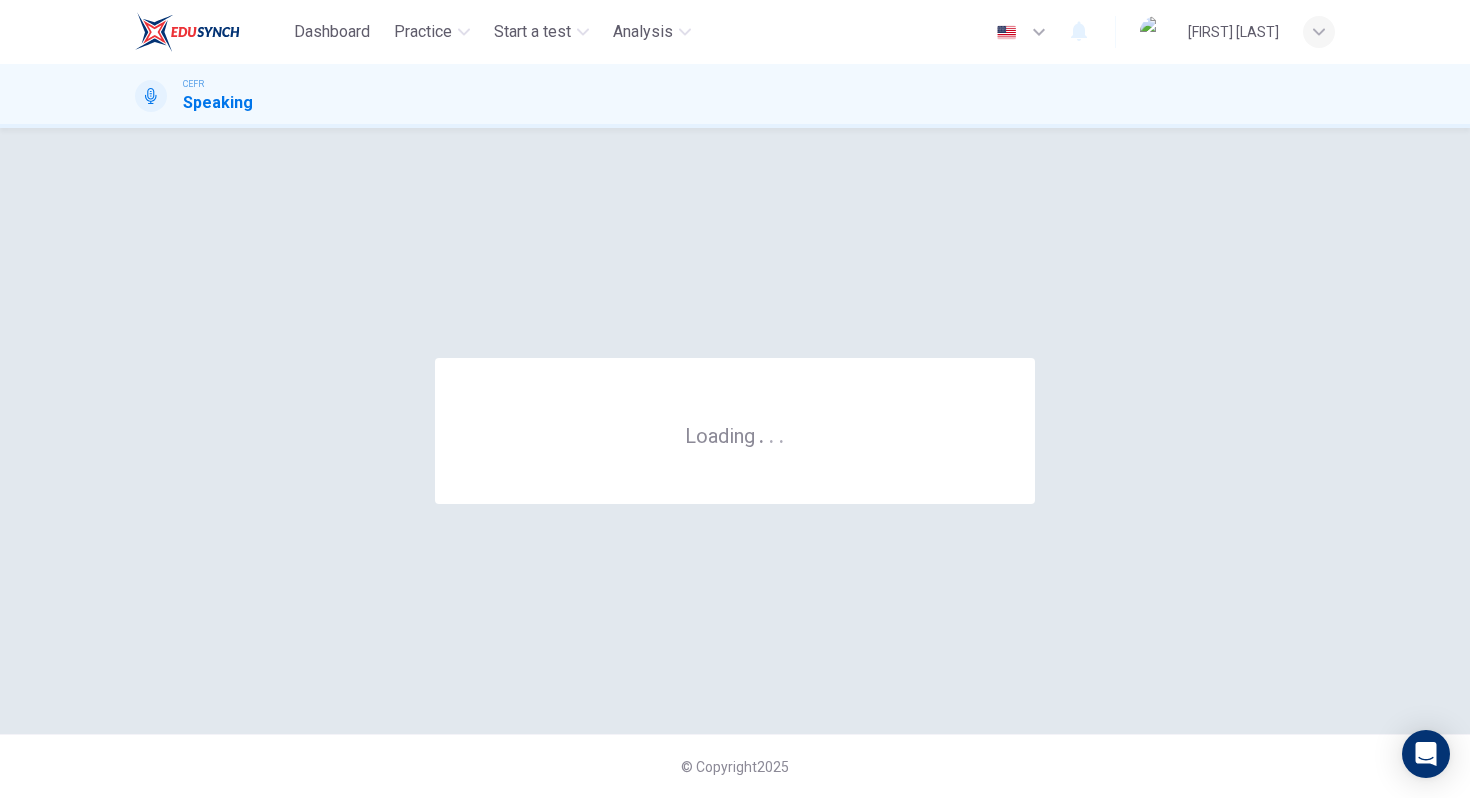 scroll, scrollTop: 0, scrollLeft: 0, axis: both 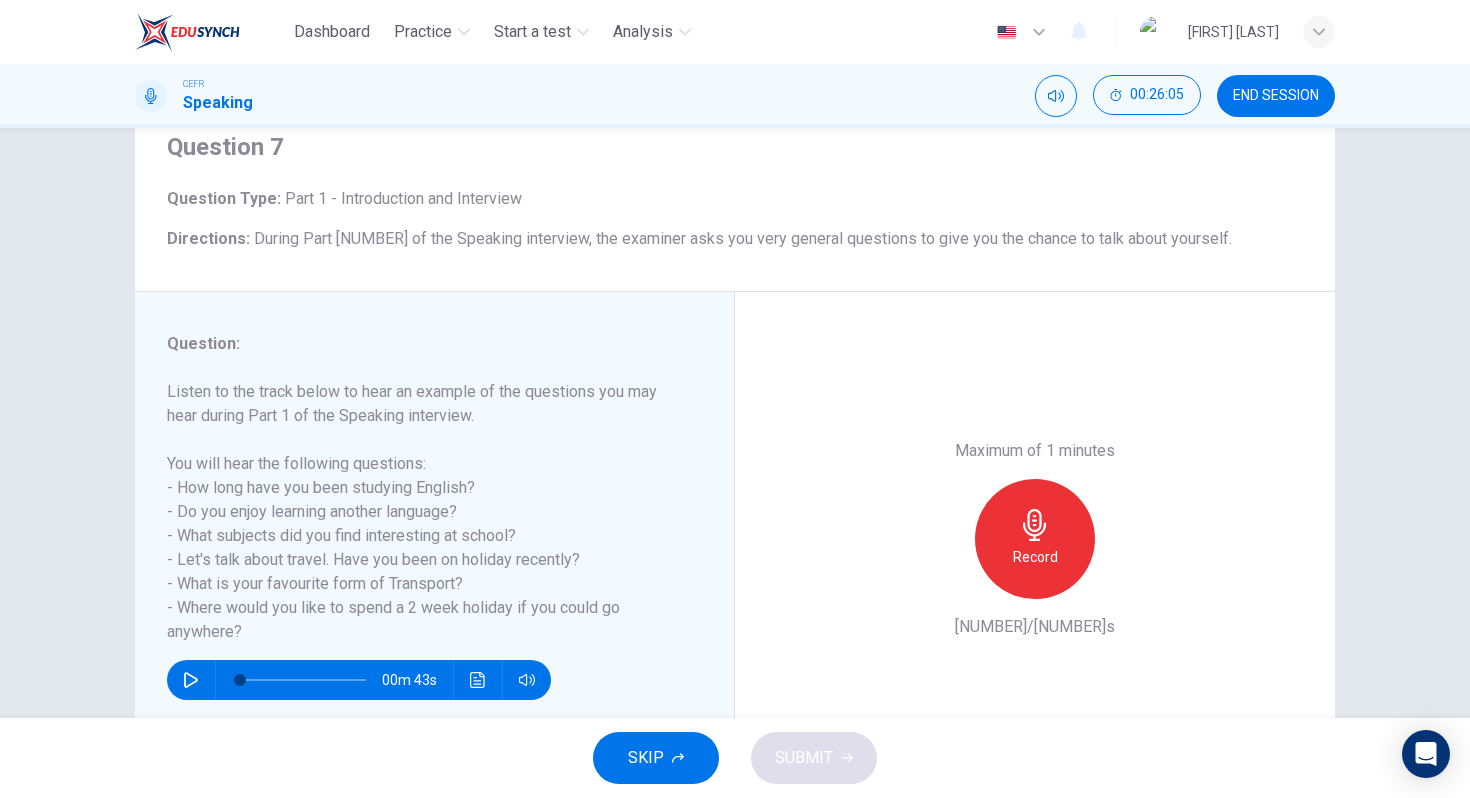 click at bounding box center [1035, 525] 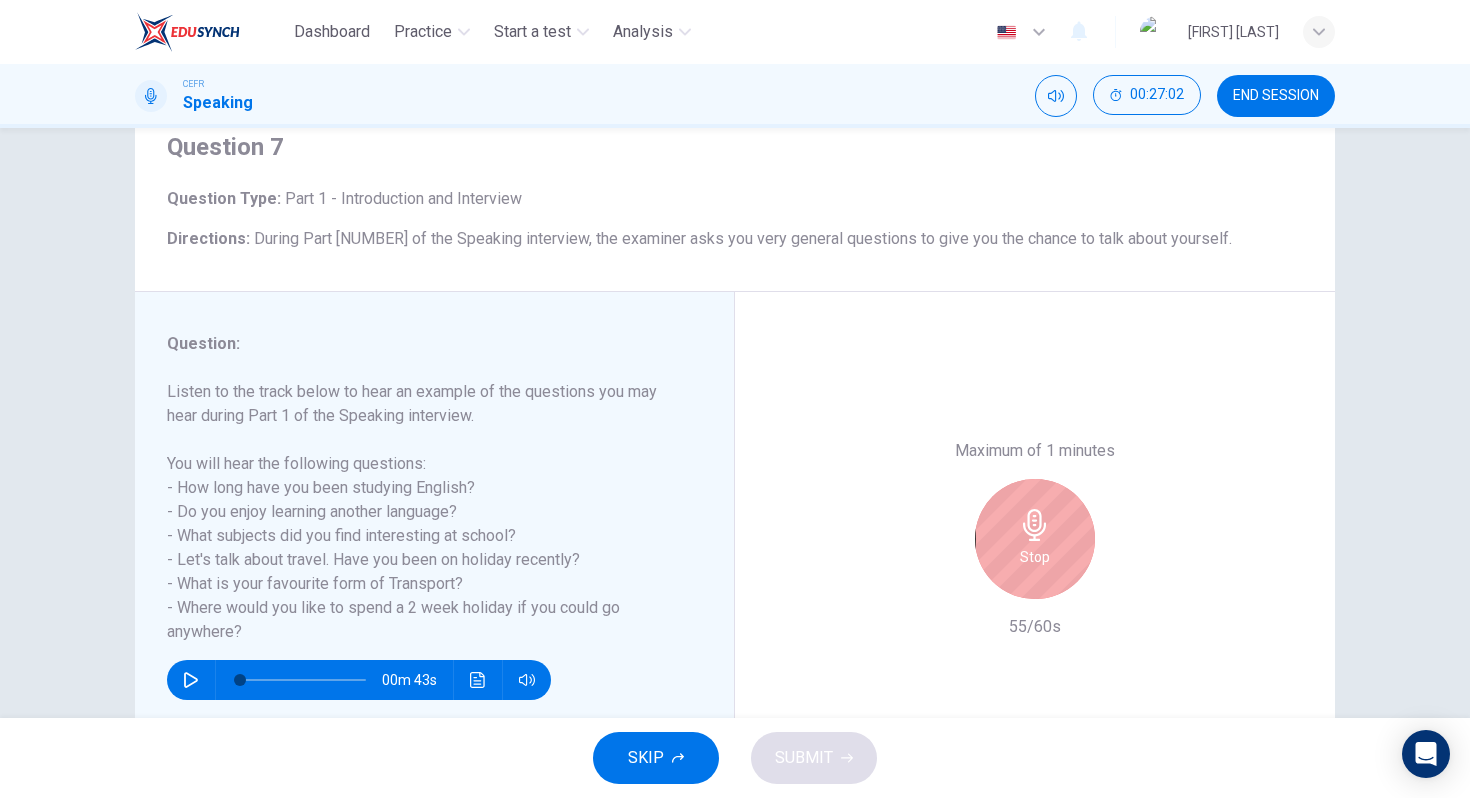 click on "Stop" at bounding box center [1035, 539] 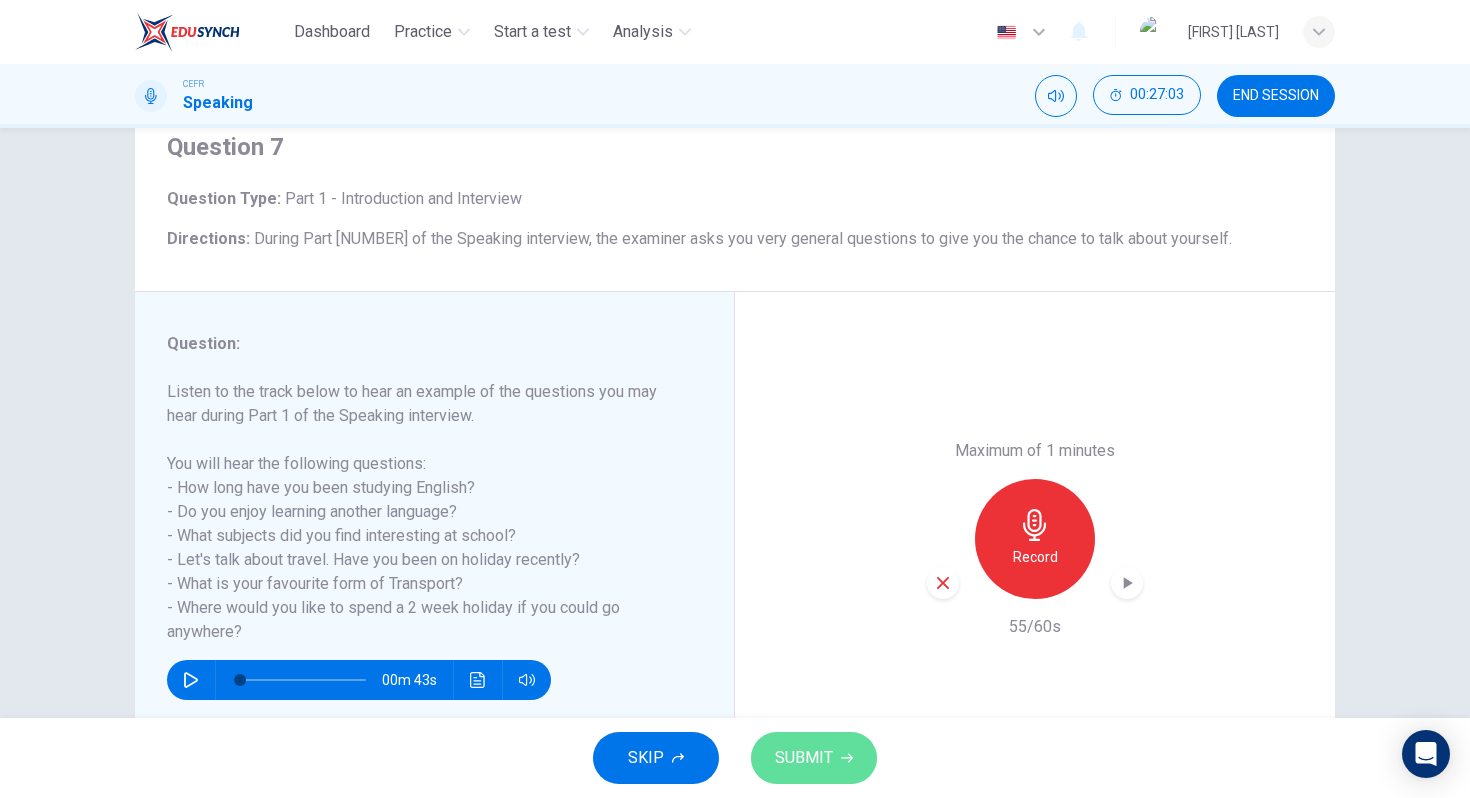 click on "SUBMIT" at bounding box center (814, 758) 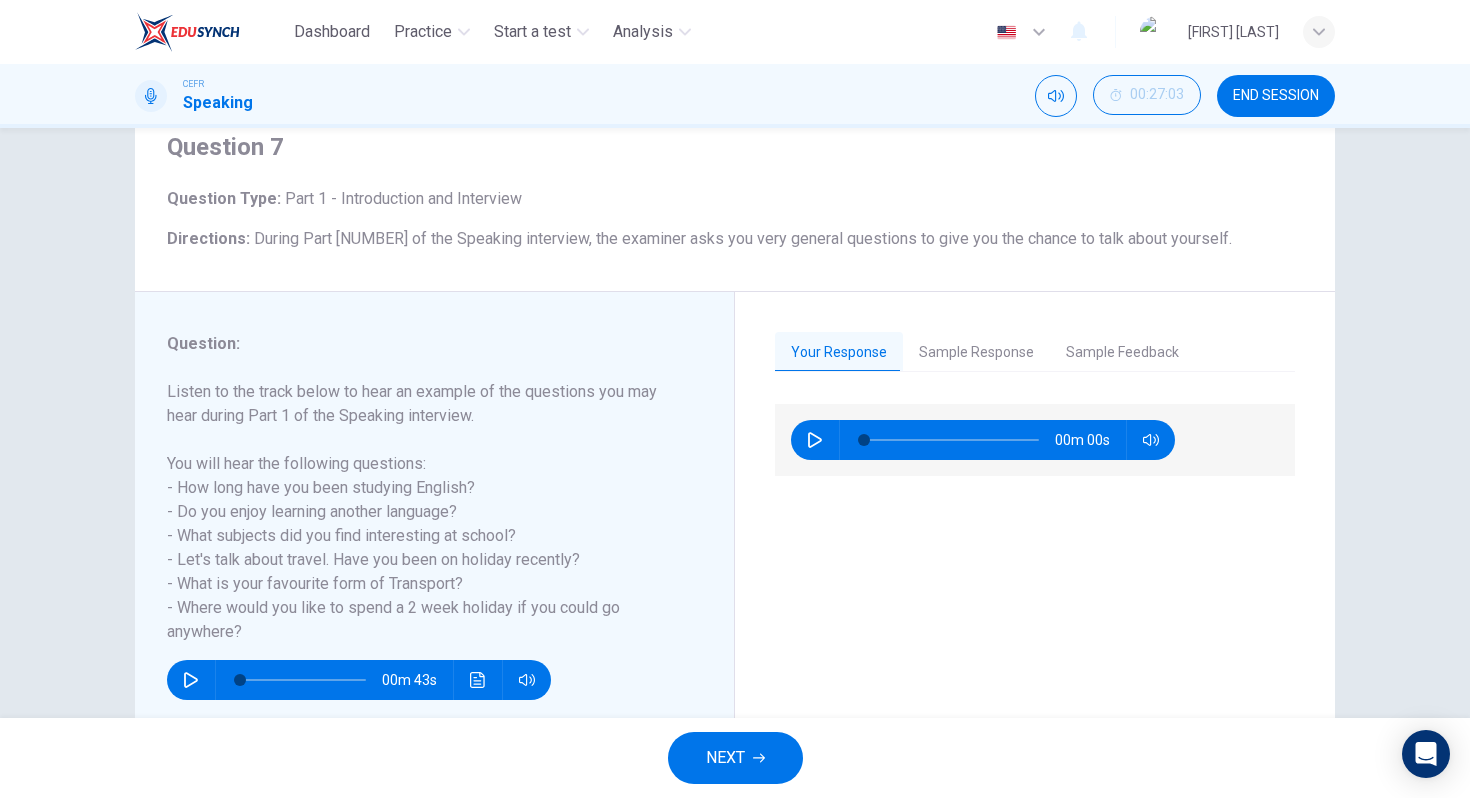 click on "NEXT" at bounding box center (735, 758) 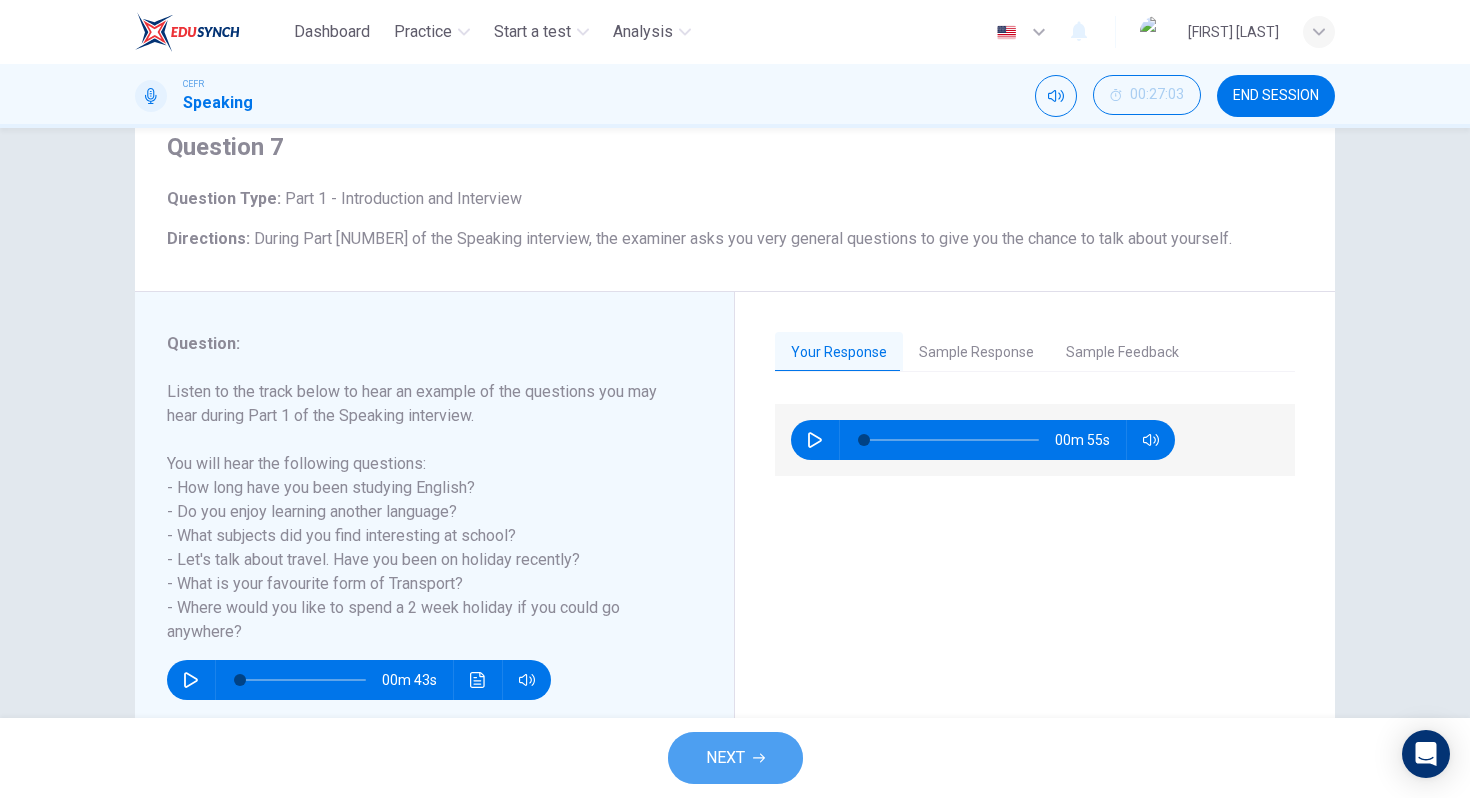 click on "NEXT" at bounding box center [725, 758] 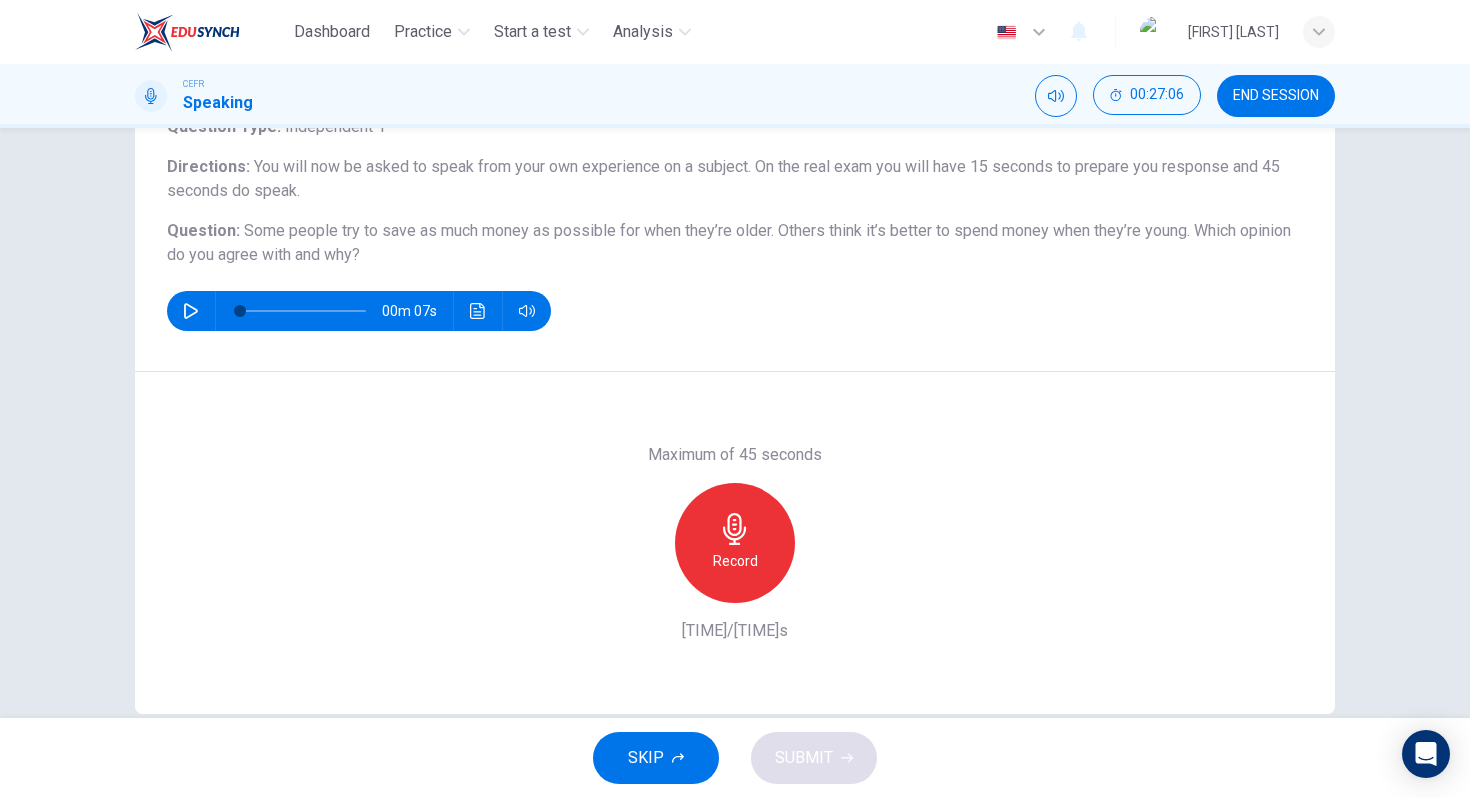 scroll, scrollTop: 149, scrollLeft: 0, axis: vertical 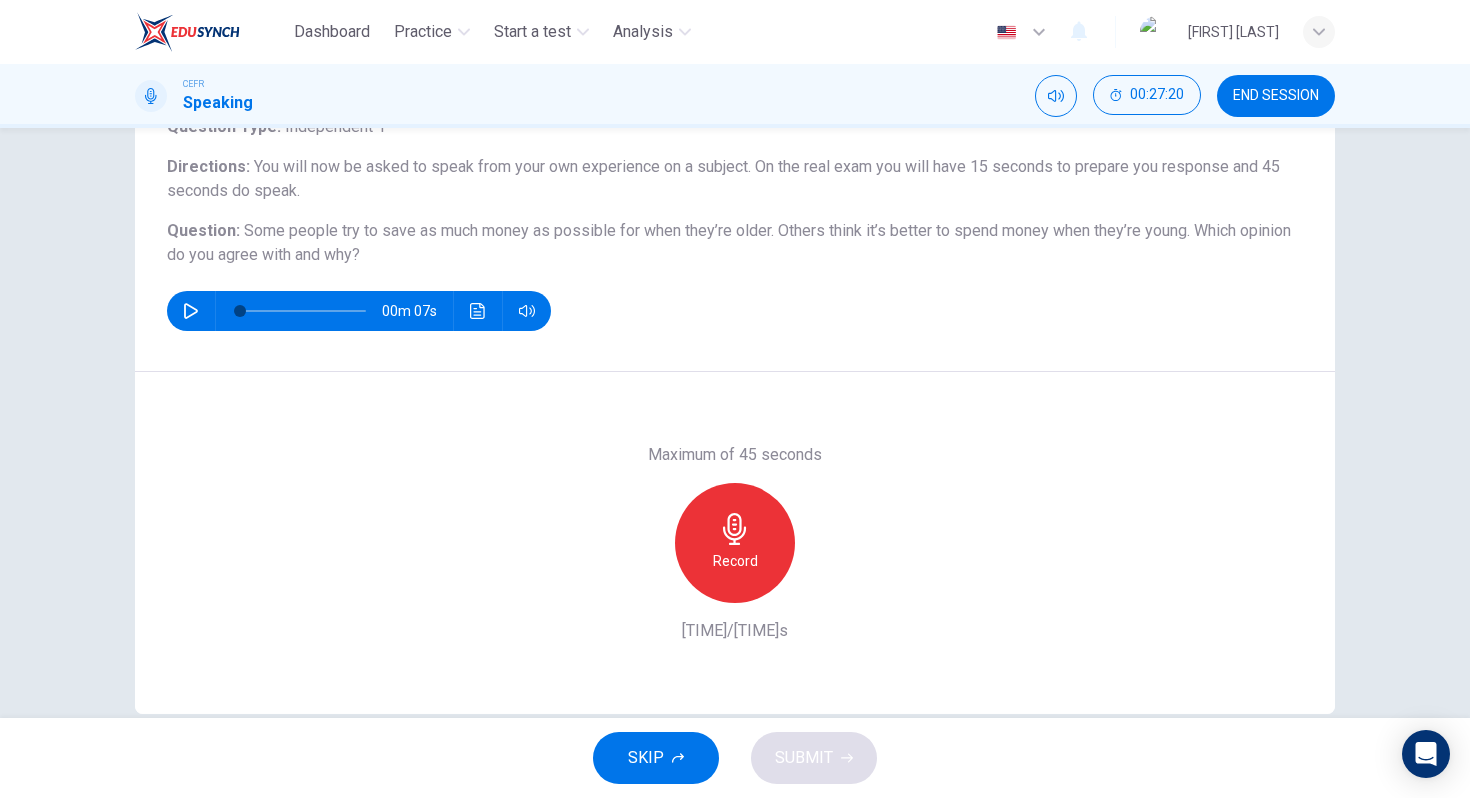 click at bounding box center [735, 529] 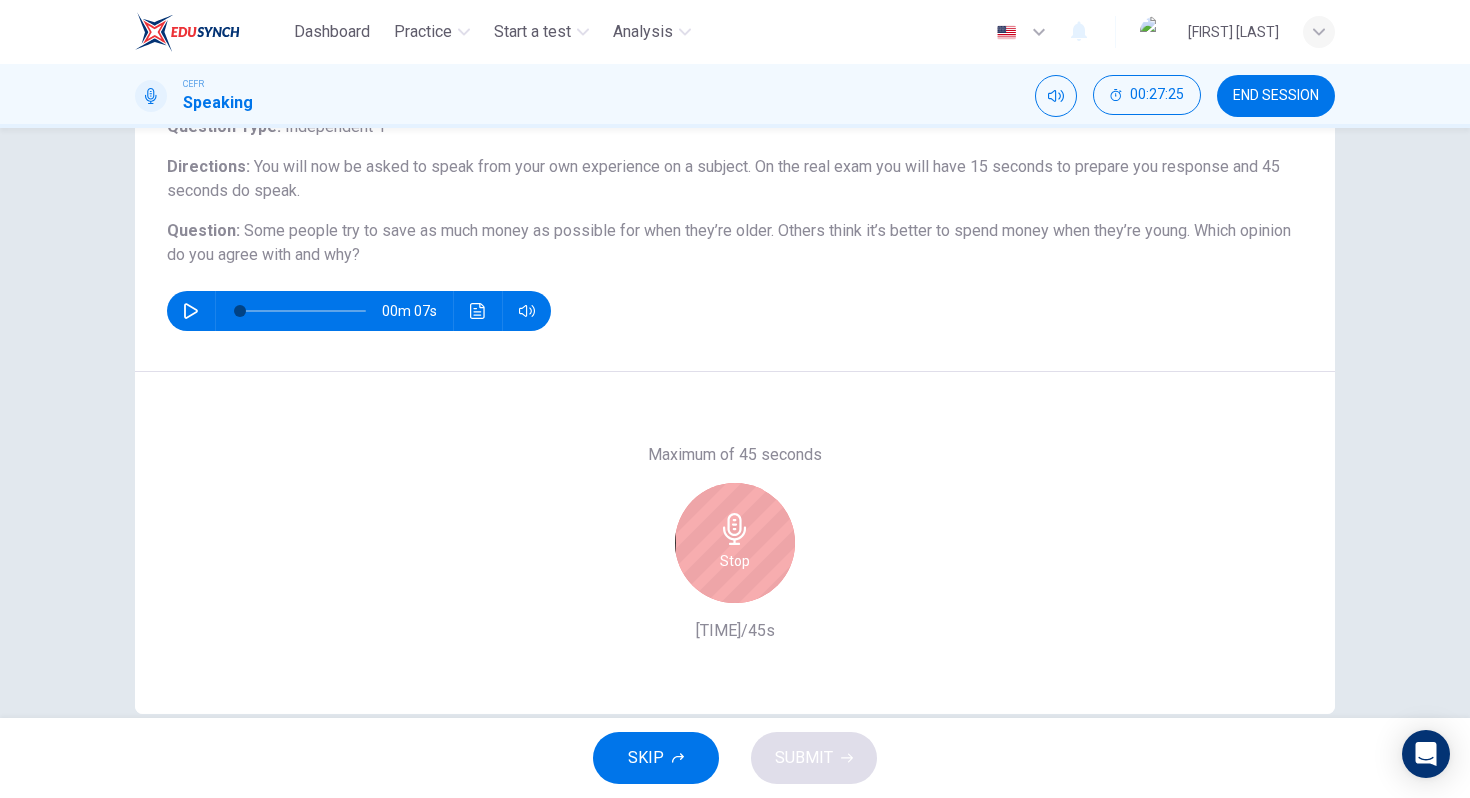 click at bounding box center (735, 529) 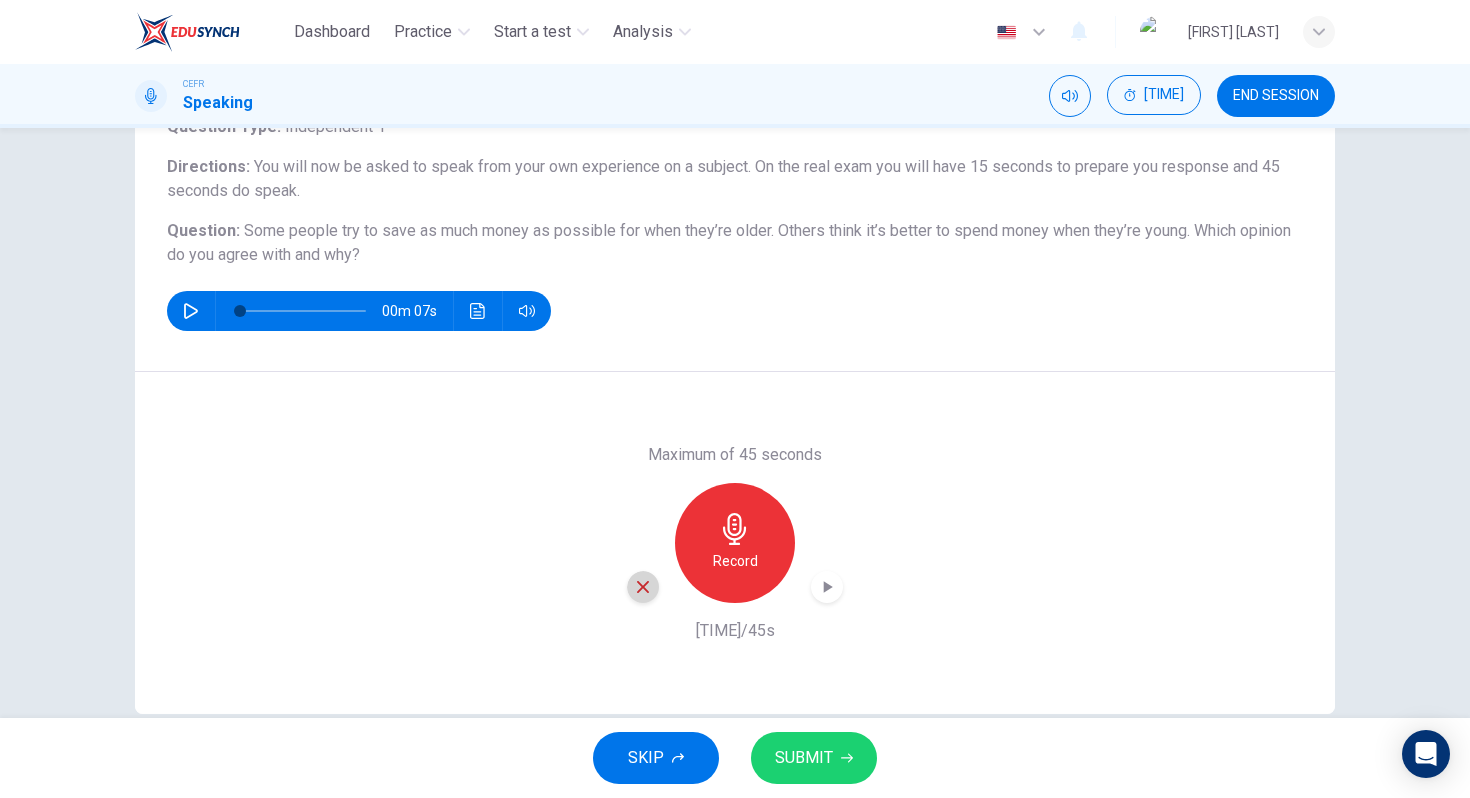 click at bounding box center [643, 587] 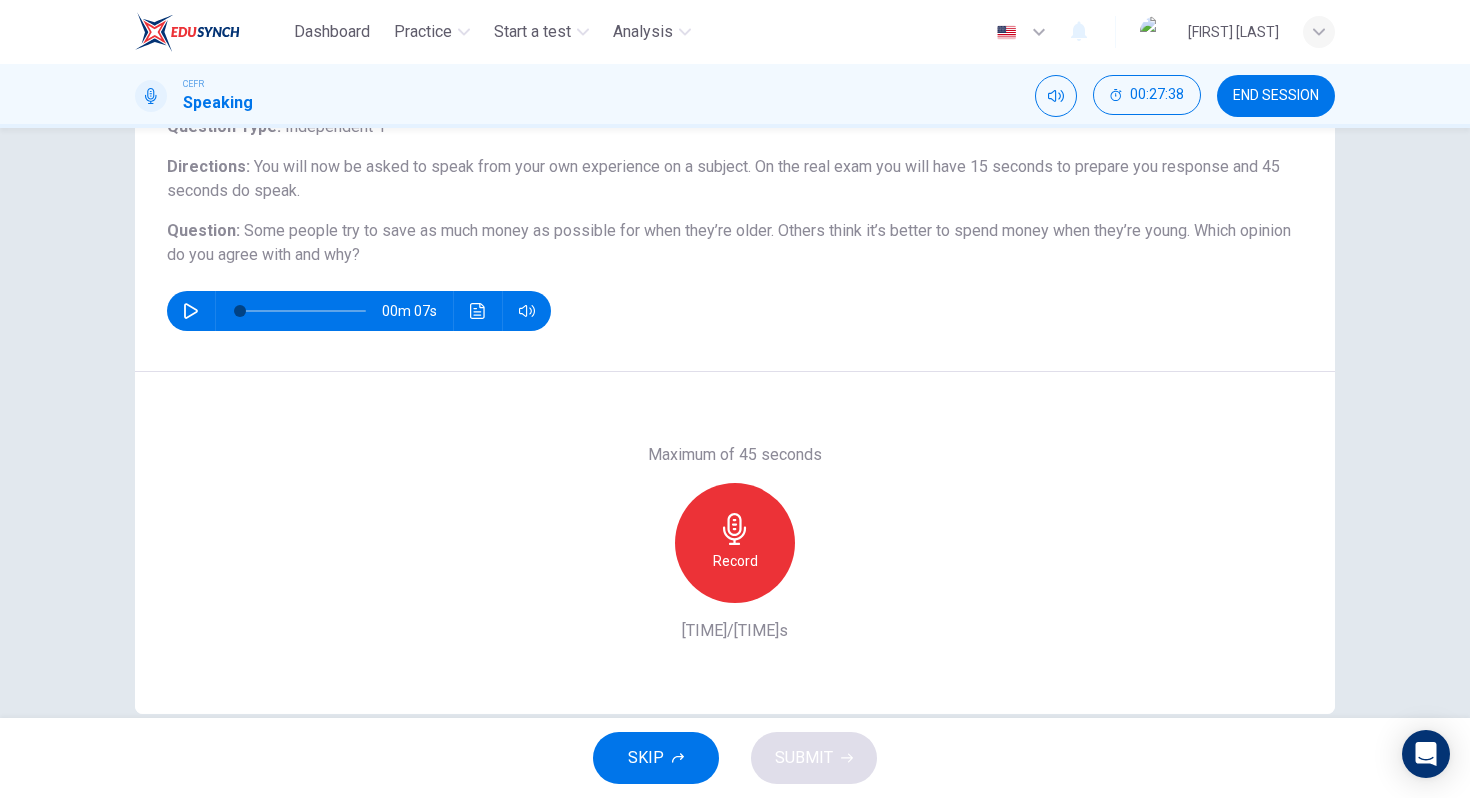 click on "Record" at bounding box center (735, 561) 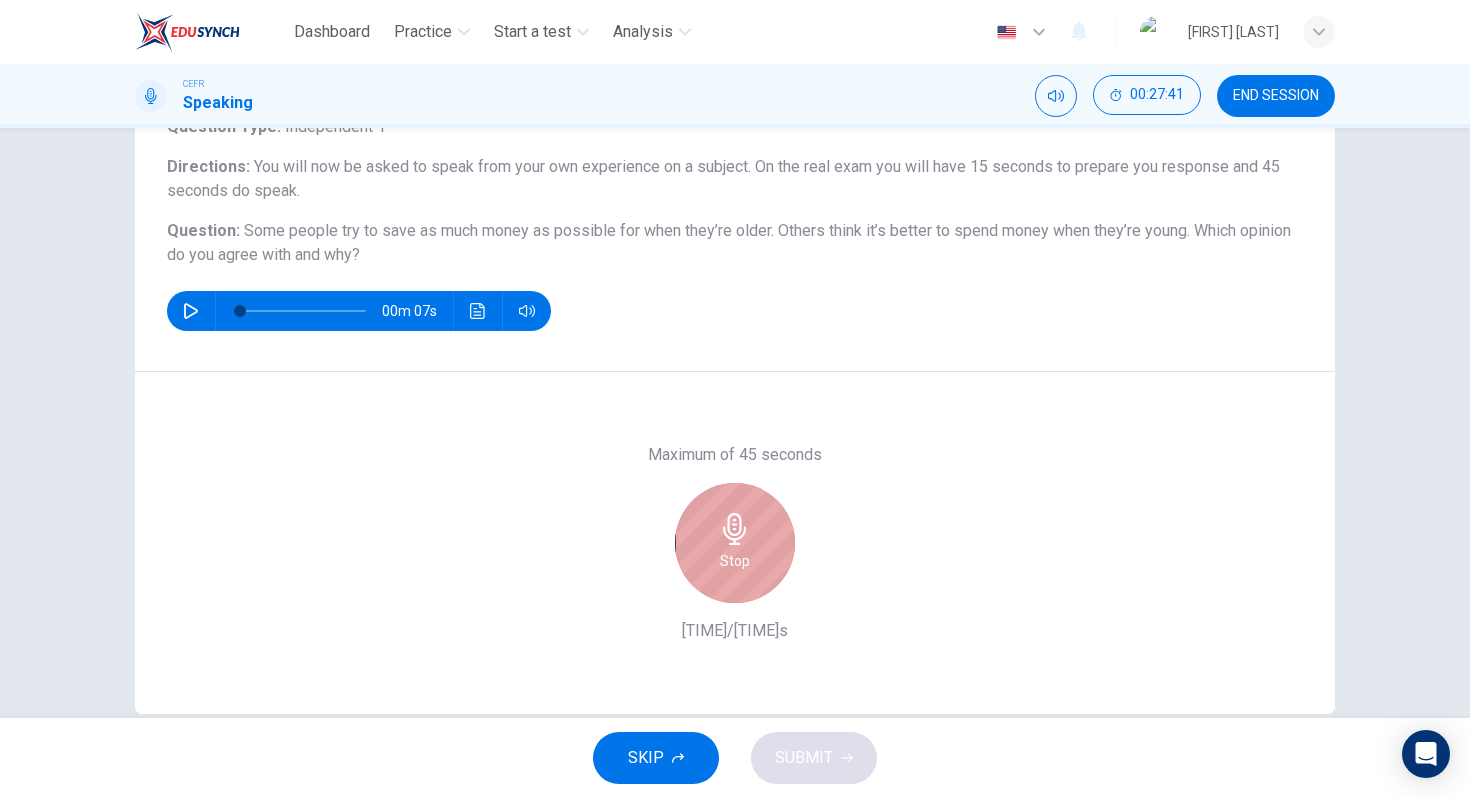 click on "Stop" at bounding box center [735, 543] 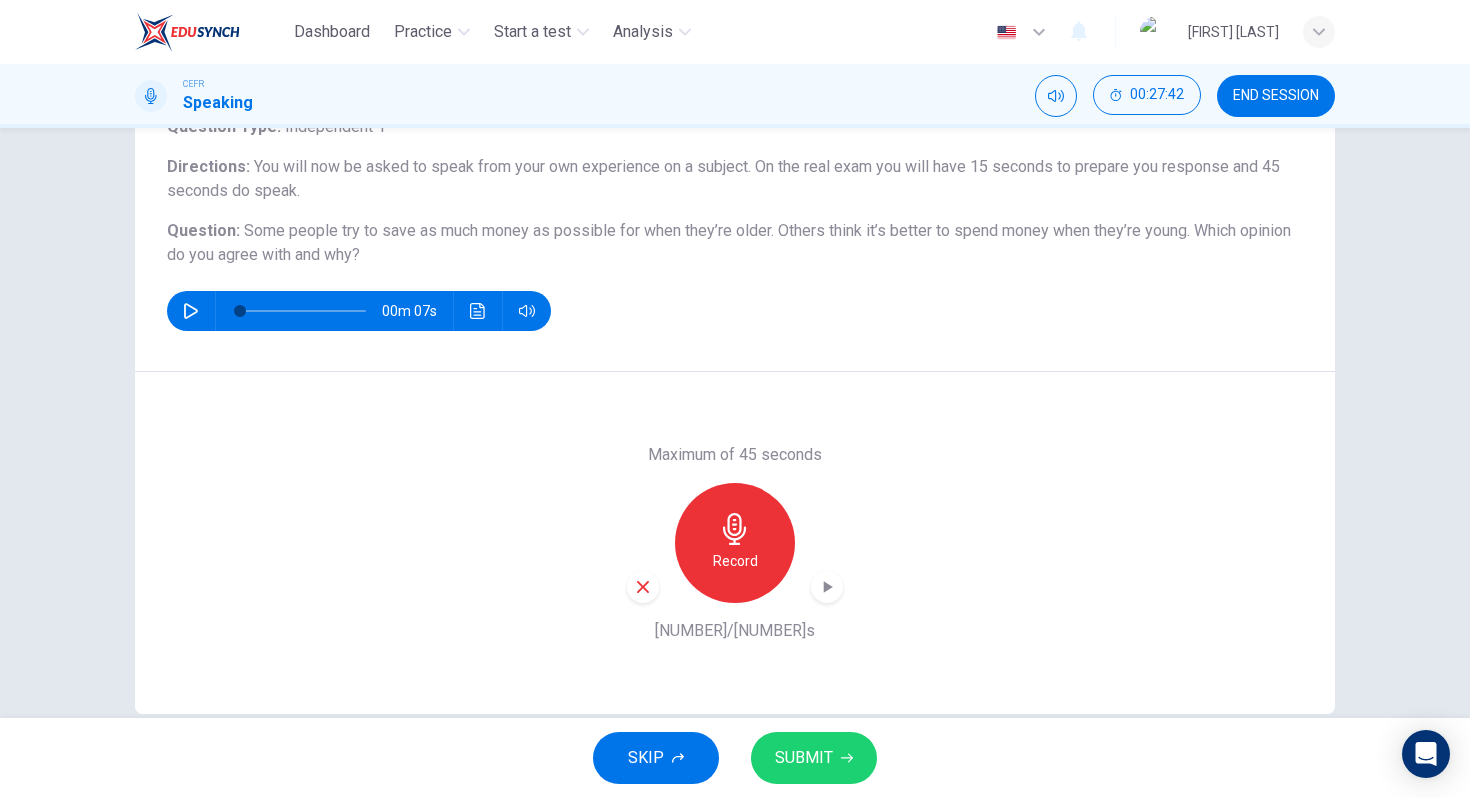 click at bounding box center [643, 587] 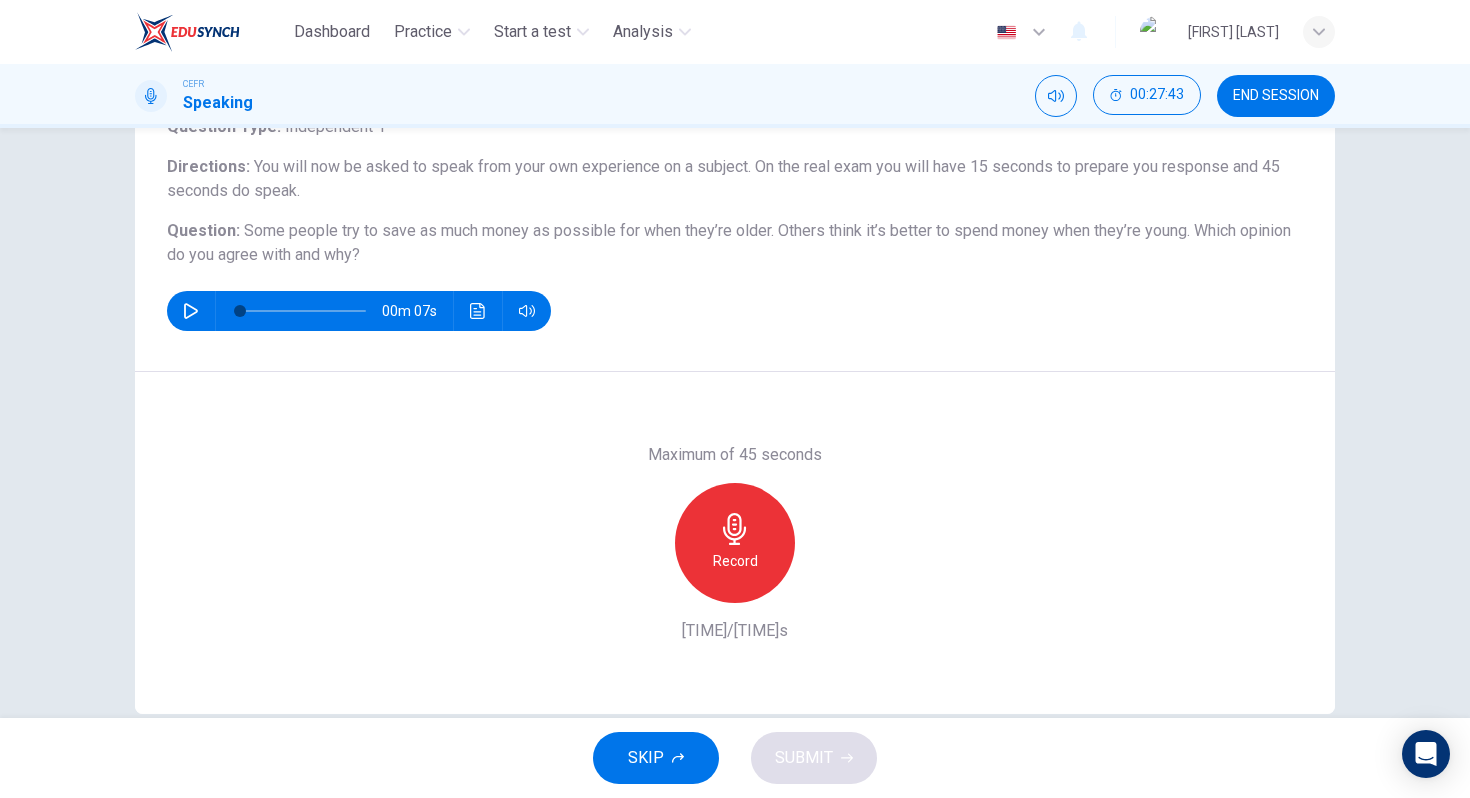 click on "Record" at bounding box center (735, 543) 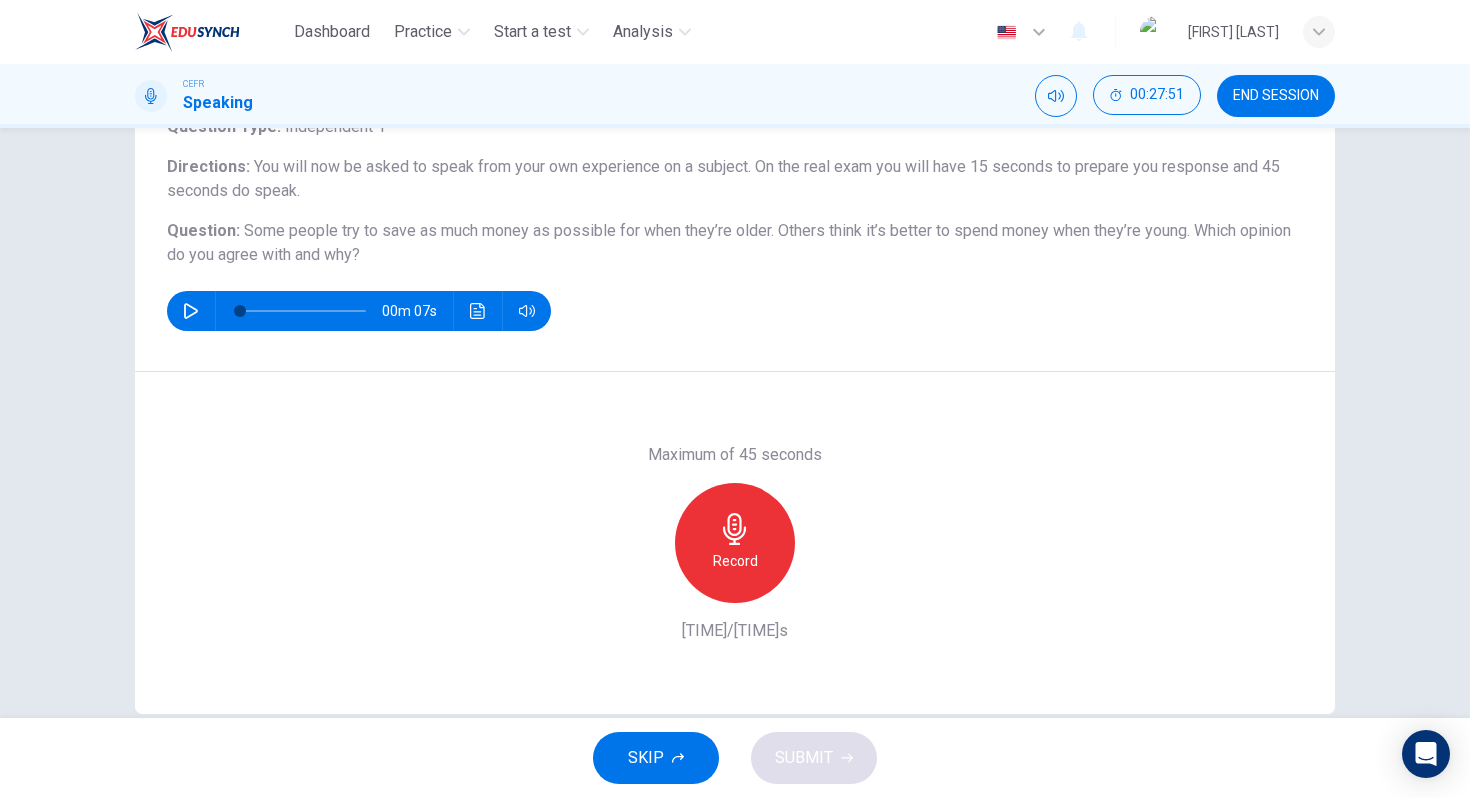 click at bounding box center (735, 529) 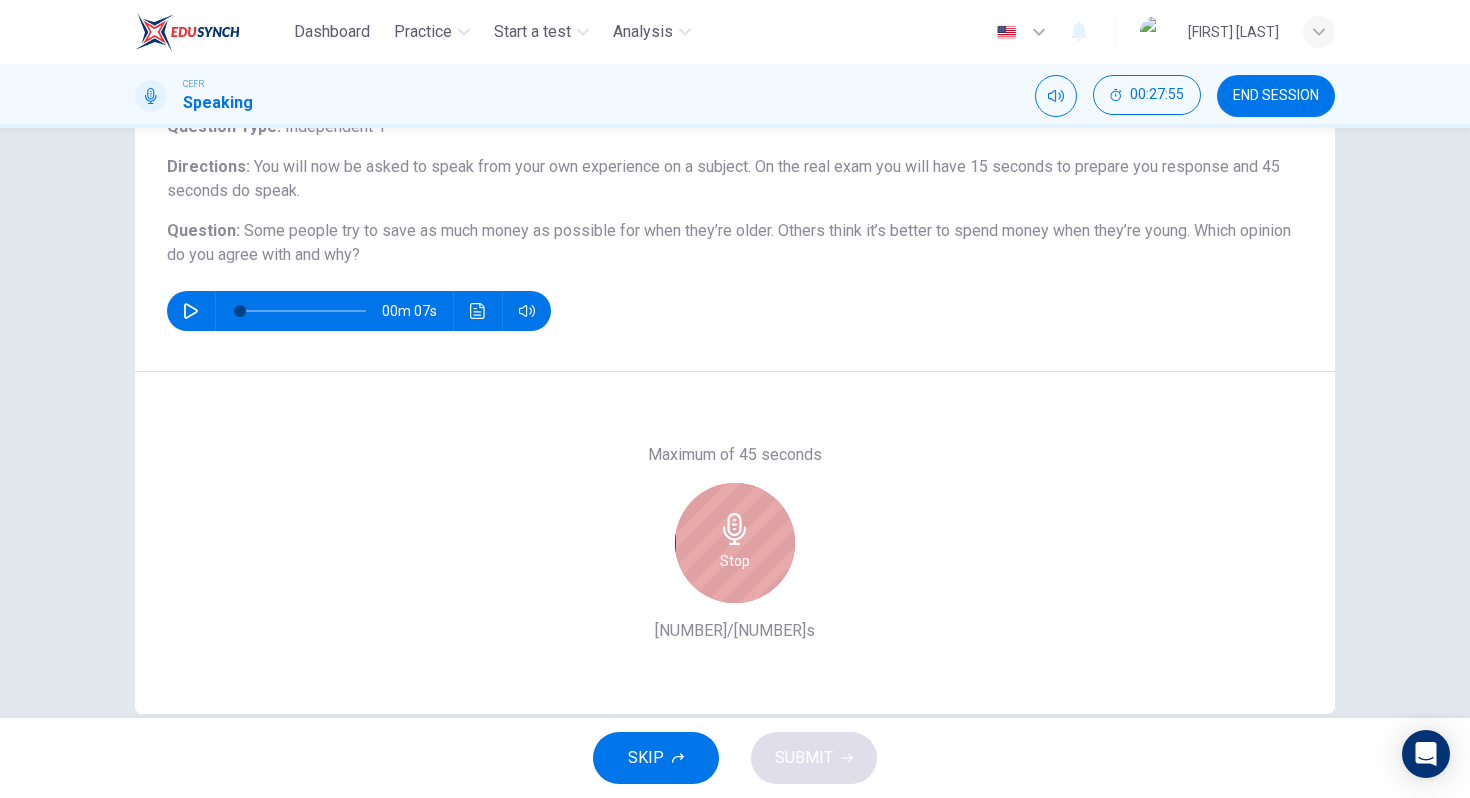 click at bounding box center (735, 529) 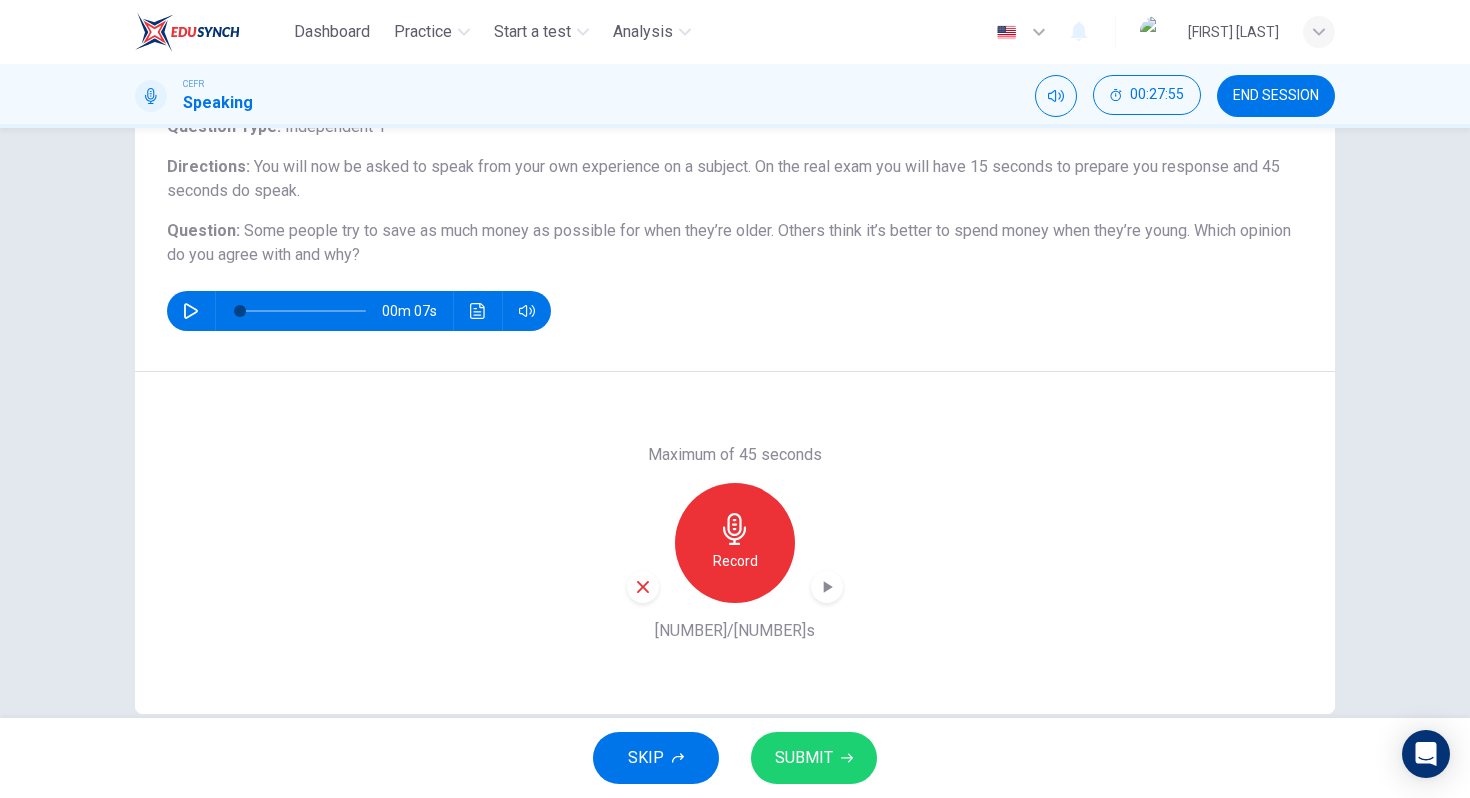 click at bounding box center [643, 587] 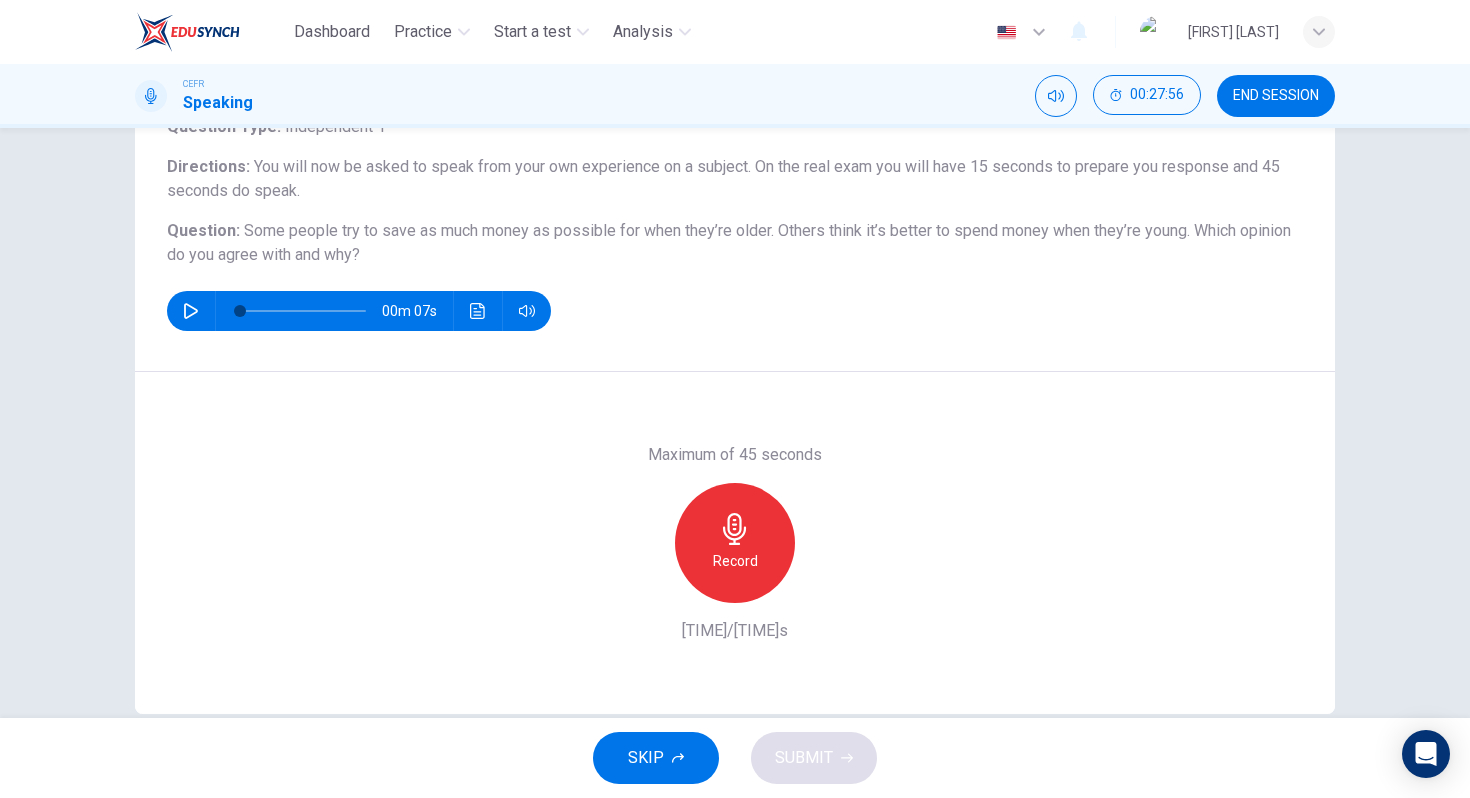 click at bounding box center [735, 529] 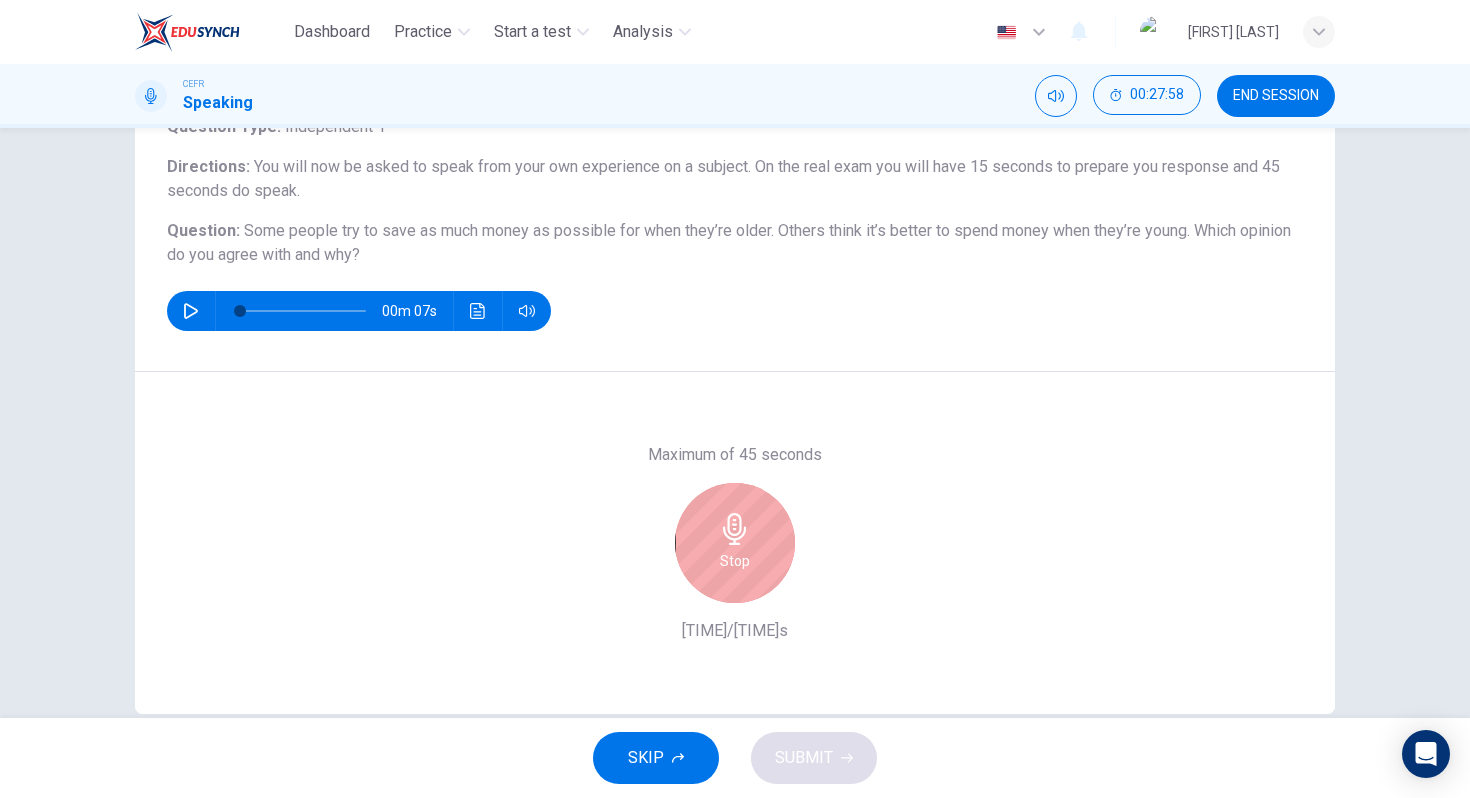 click on "Stop" at bounding box center [735, 543] 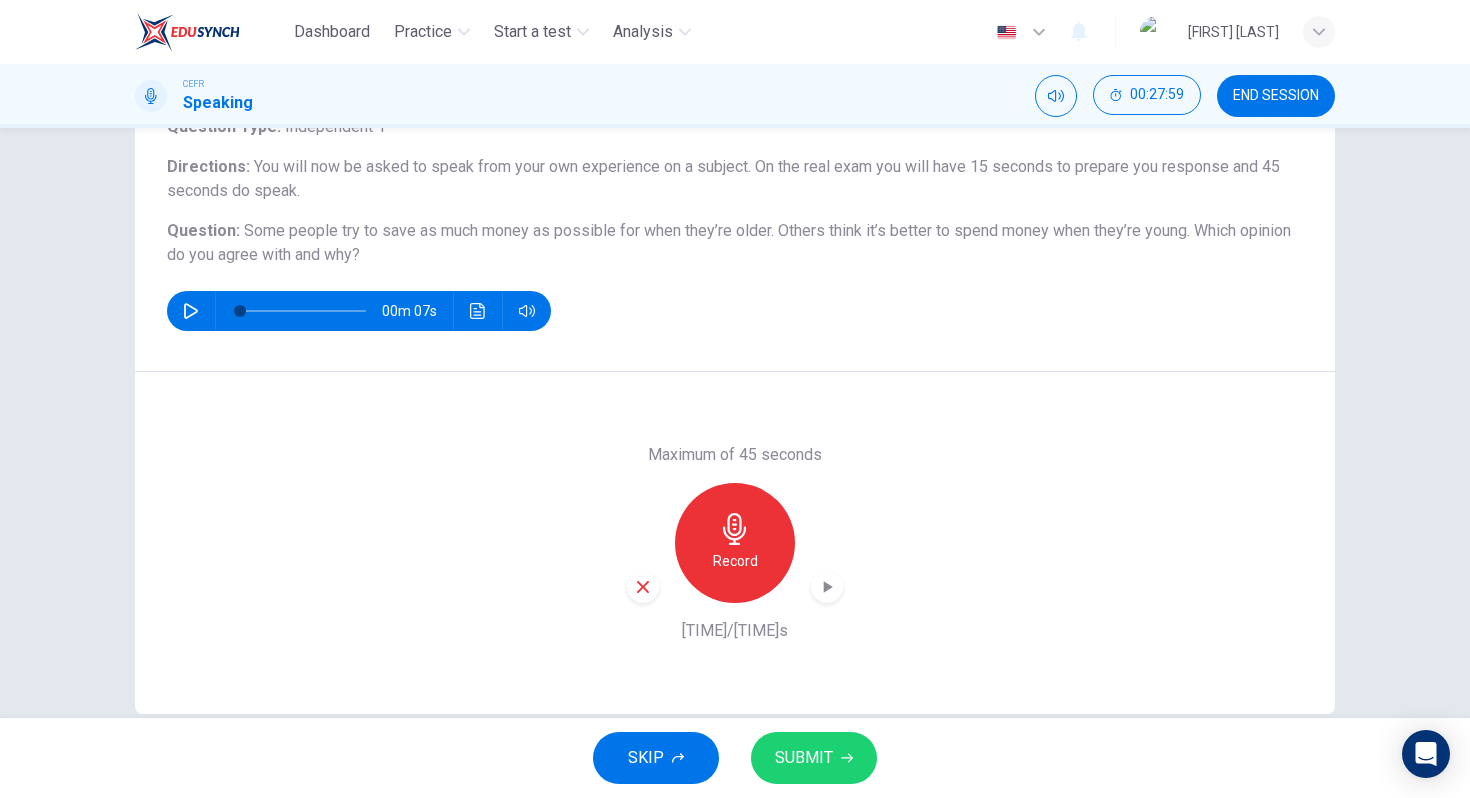 click at bounding box center (643, 587) 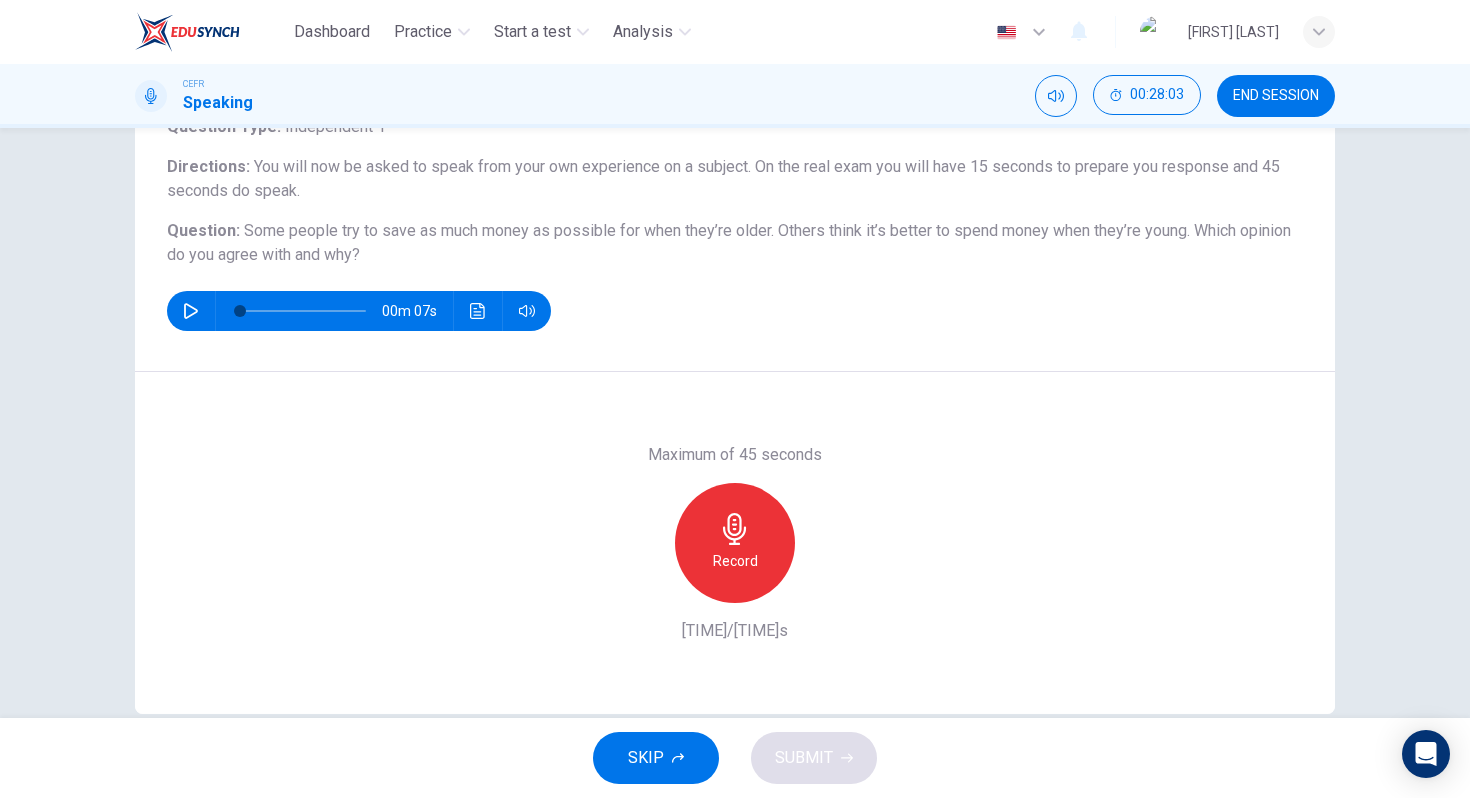 click on "Record" at bounding box center [735, 561] 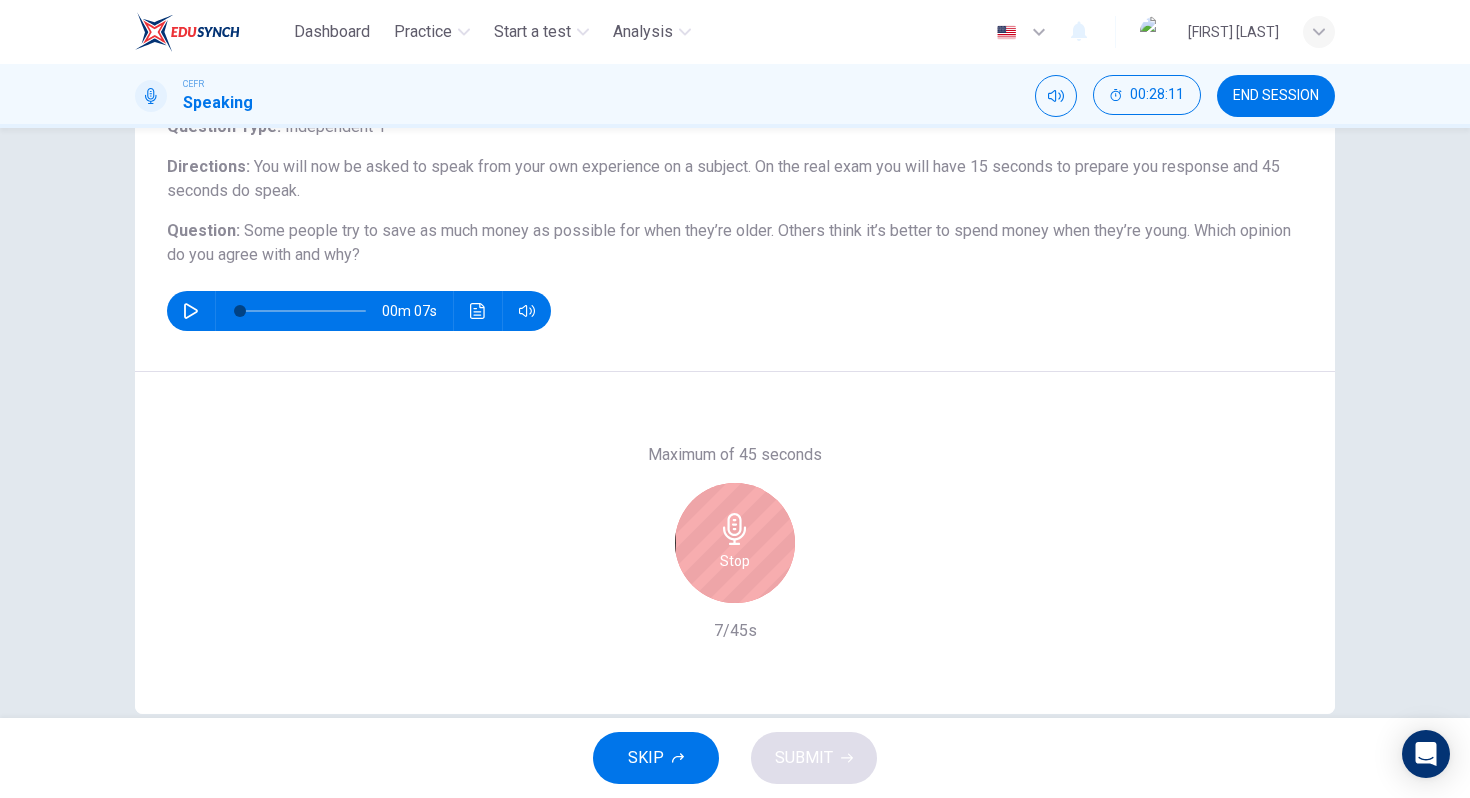 drag, startPoint x: 747, startPoint y: 556, endPoint x: 750, endPoint y: 545, distance: 11.401754 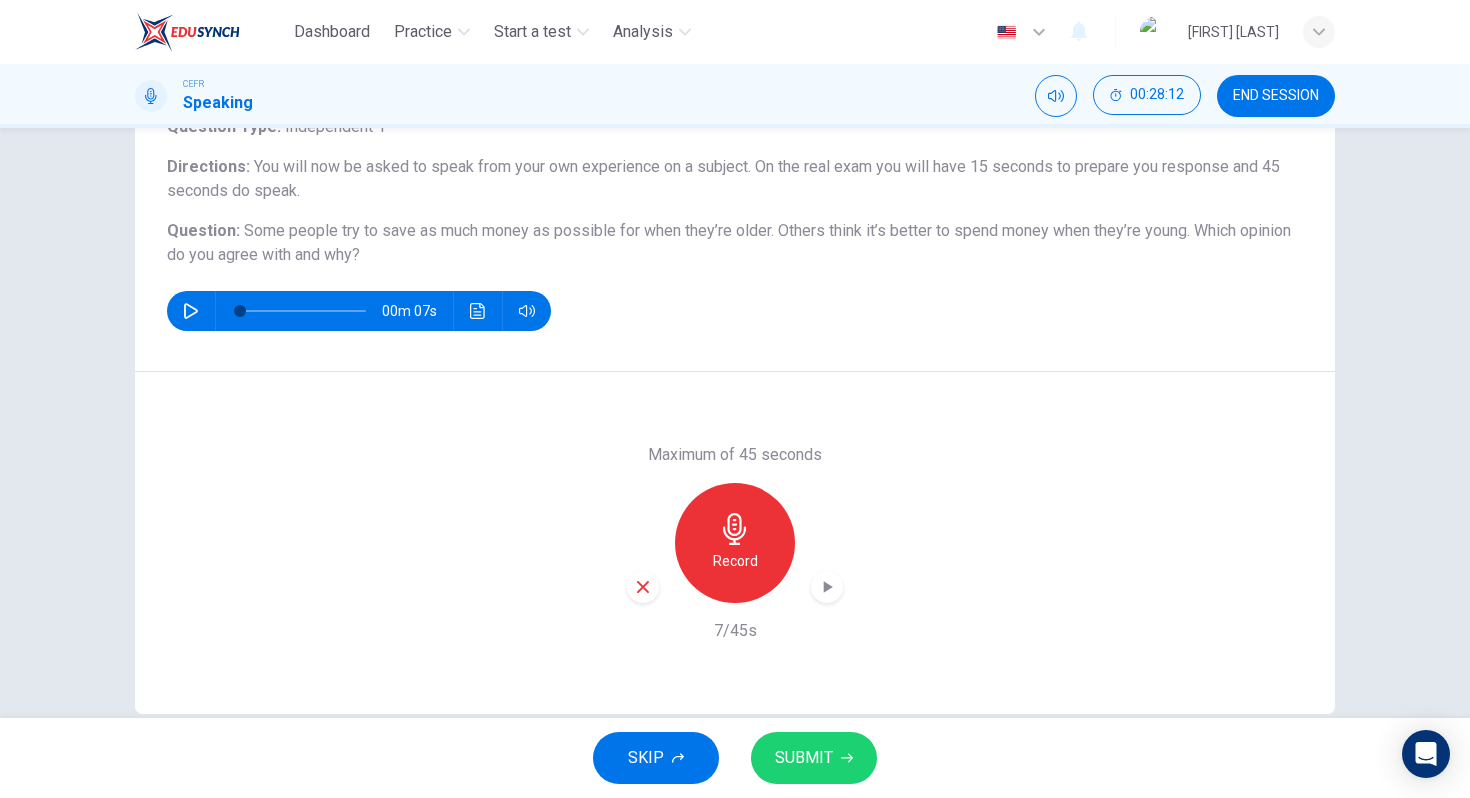 click at bounding box center (643, 587) 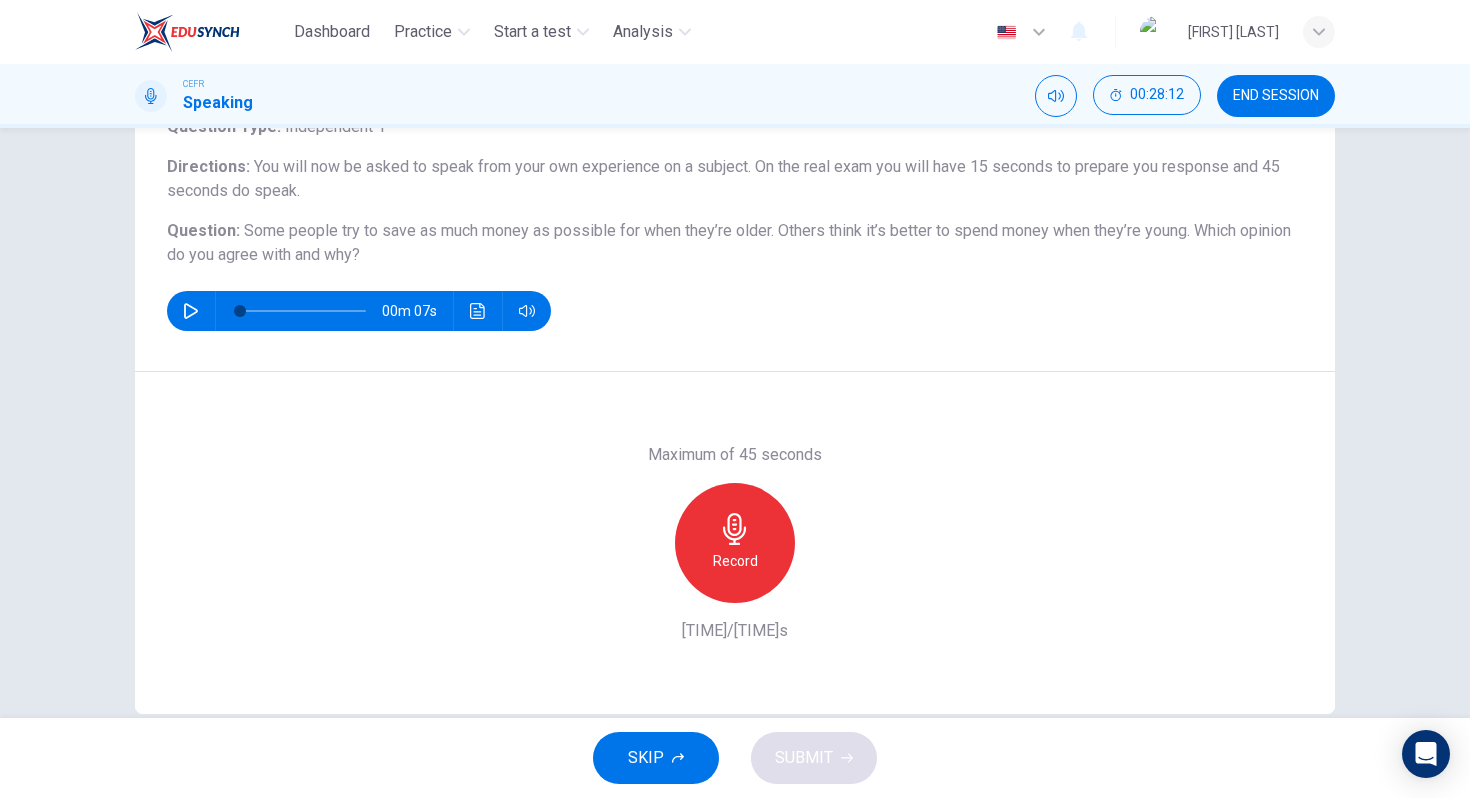 click on "Record" at bounding box center [735, 543] 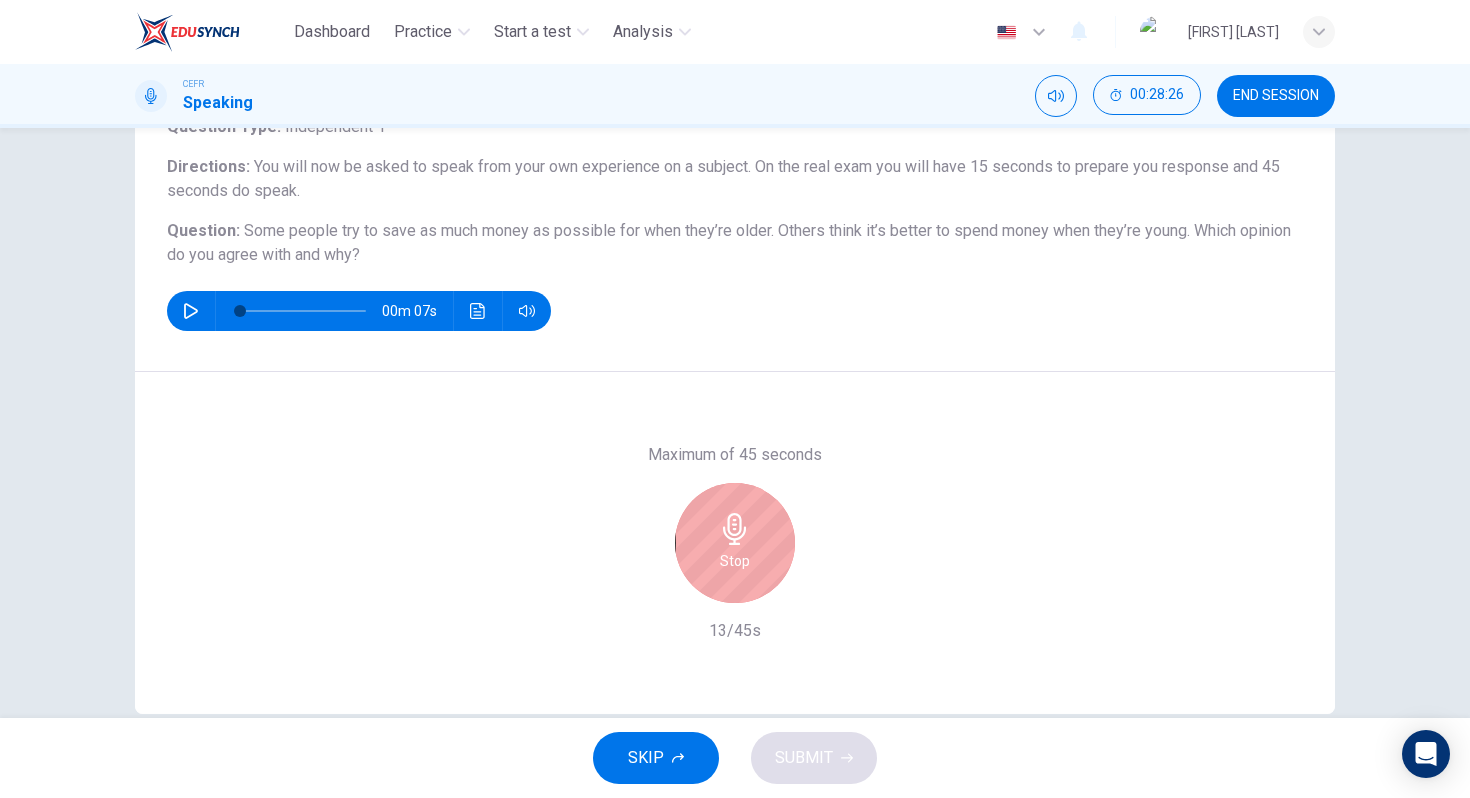 click on "Stop" at bounding box center [735, 543] 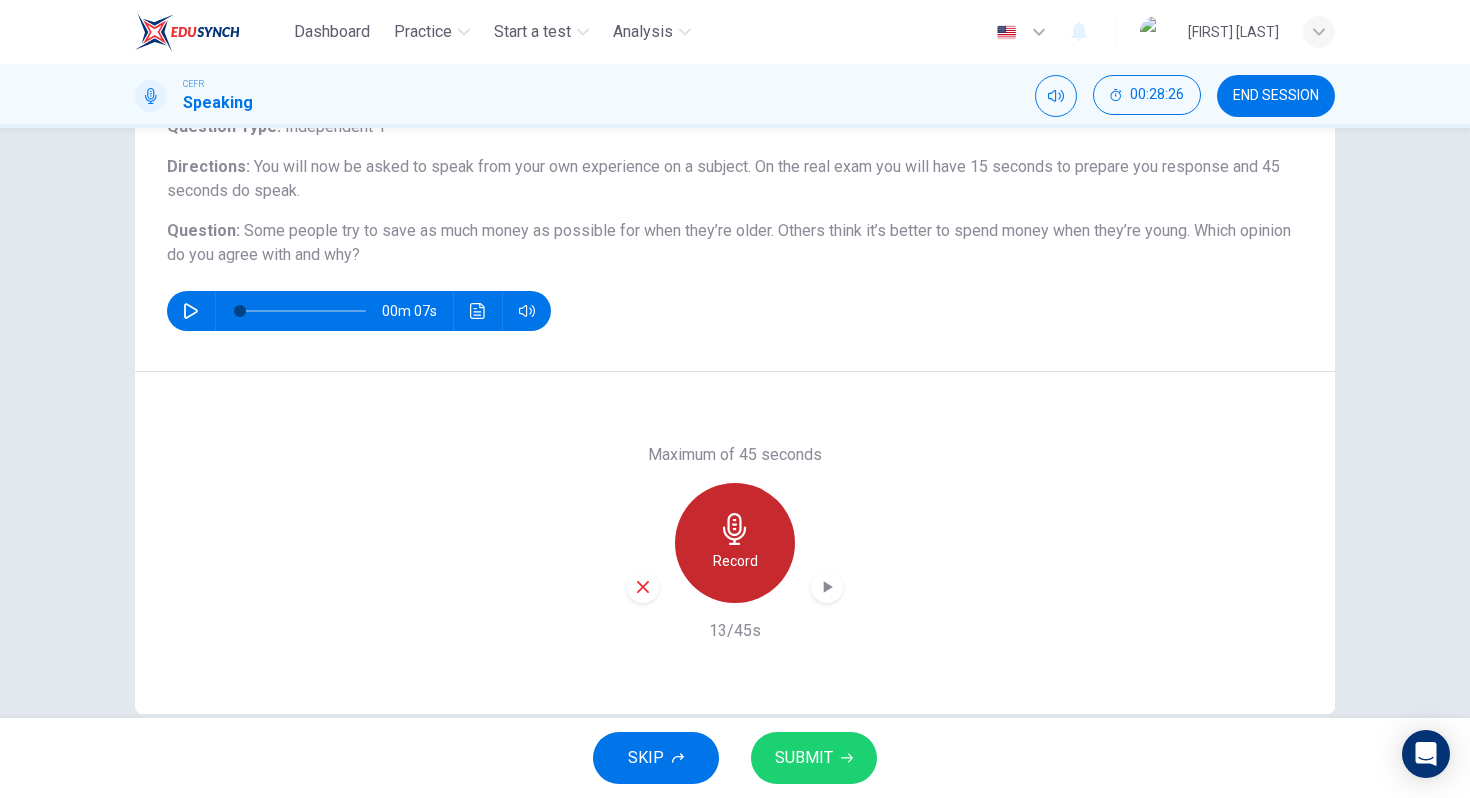 click on "Record" at bounding box center (735, 543) 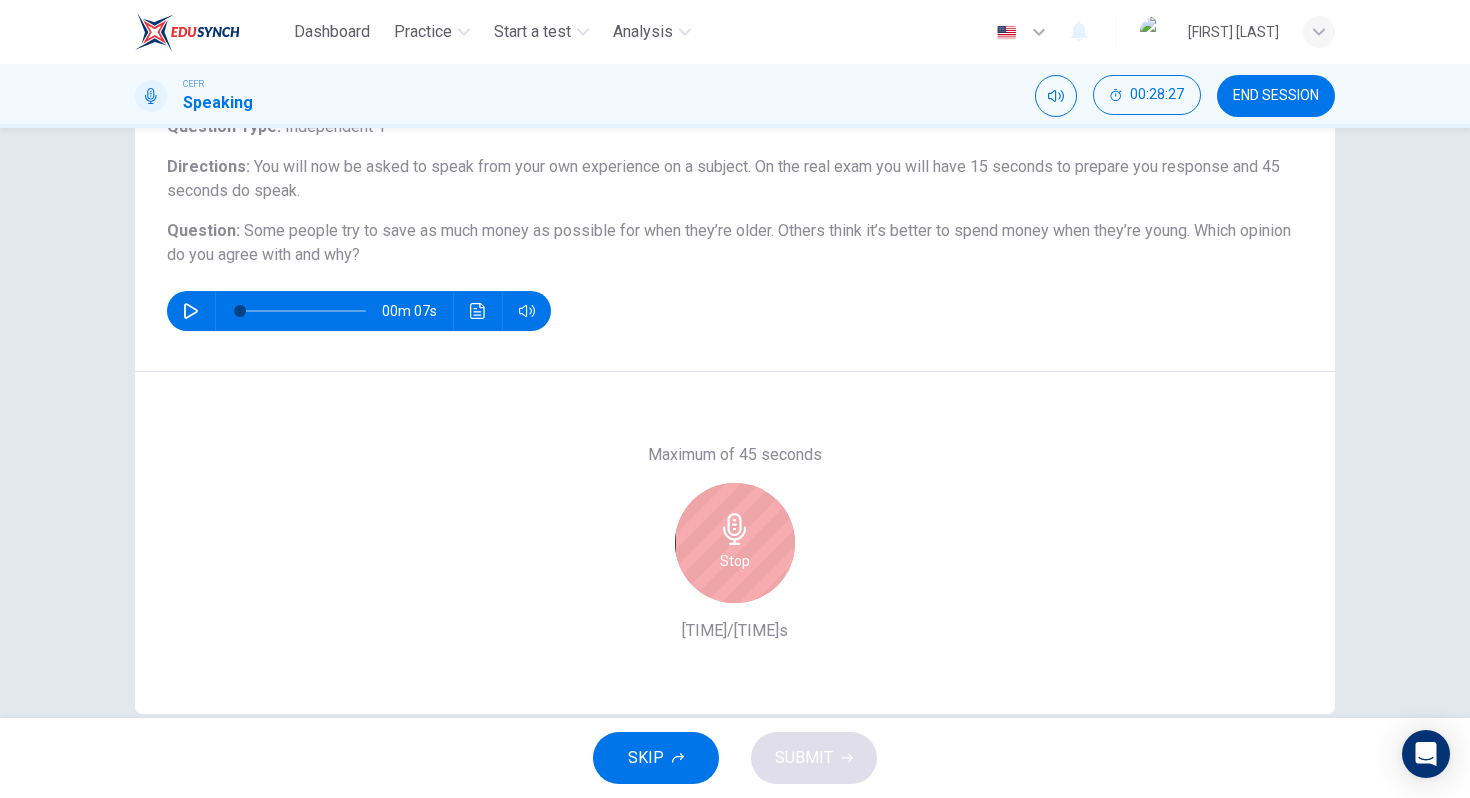 click on "Stop" at bounding box center [735, 561] 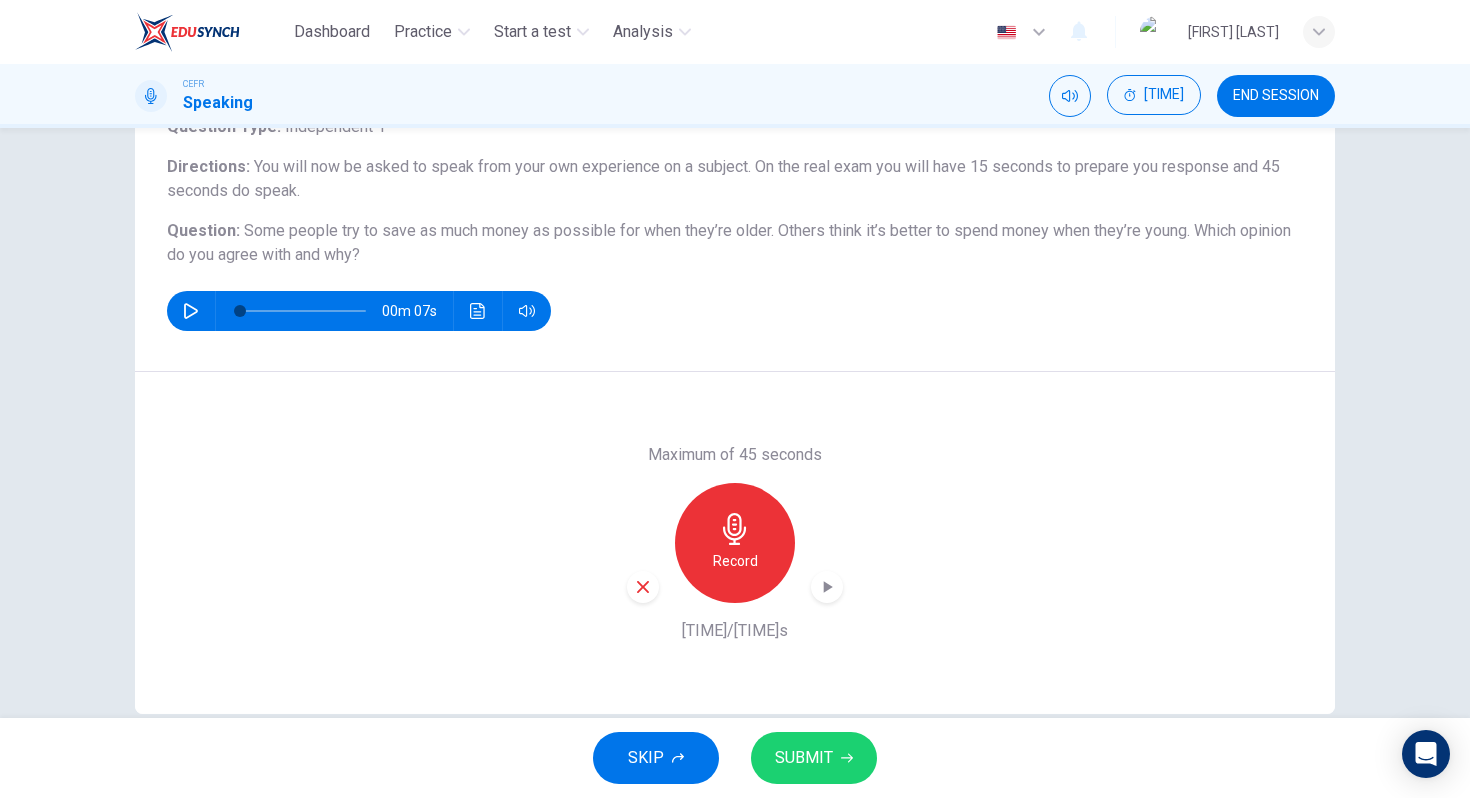 click on "Record" at bounding box center (735, 543) 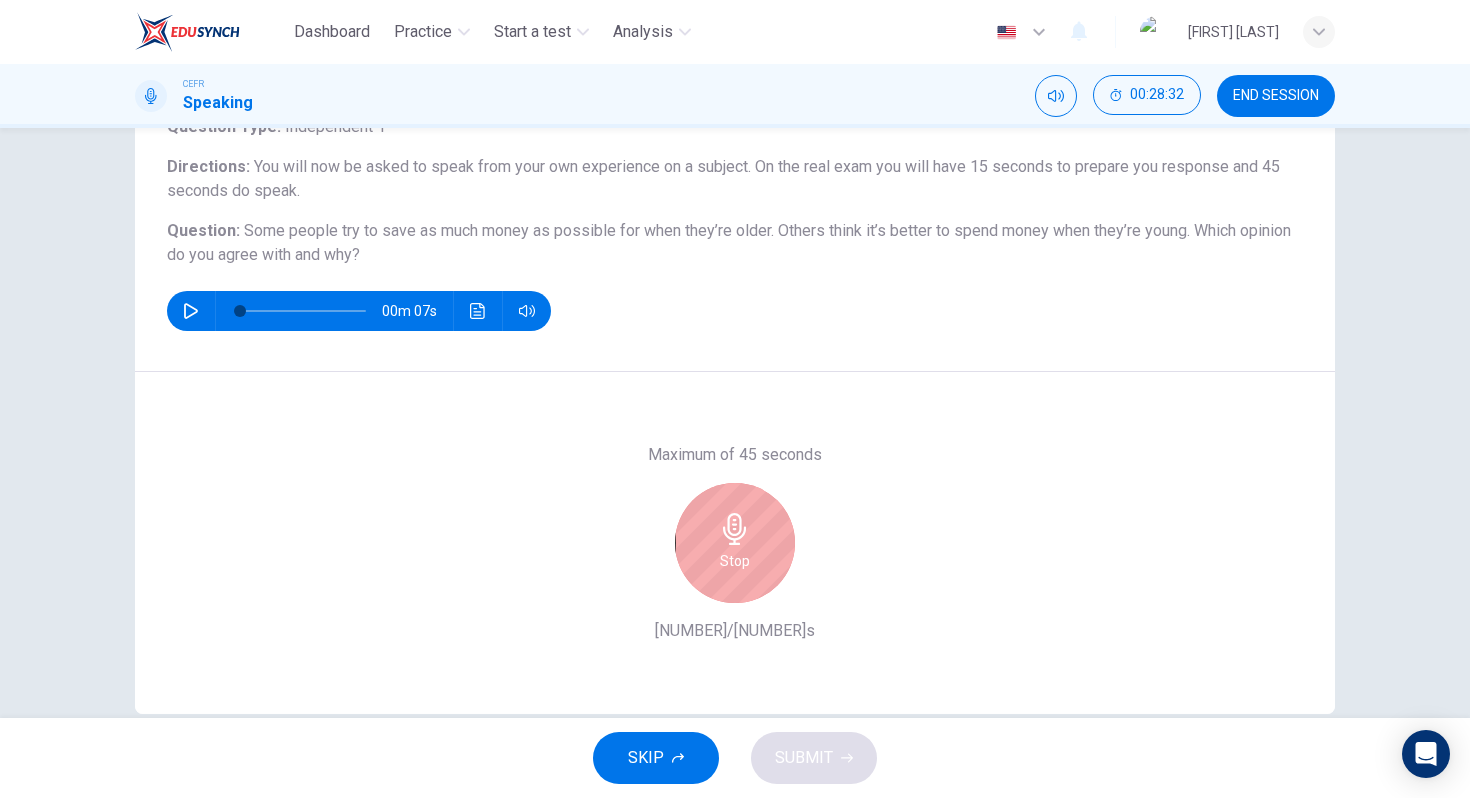 click on "Stop" at bounding box center [735, 561] 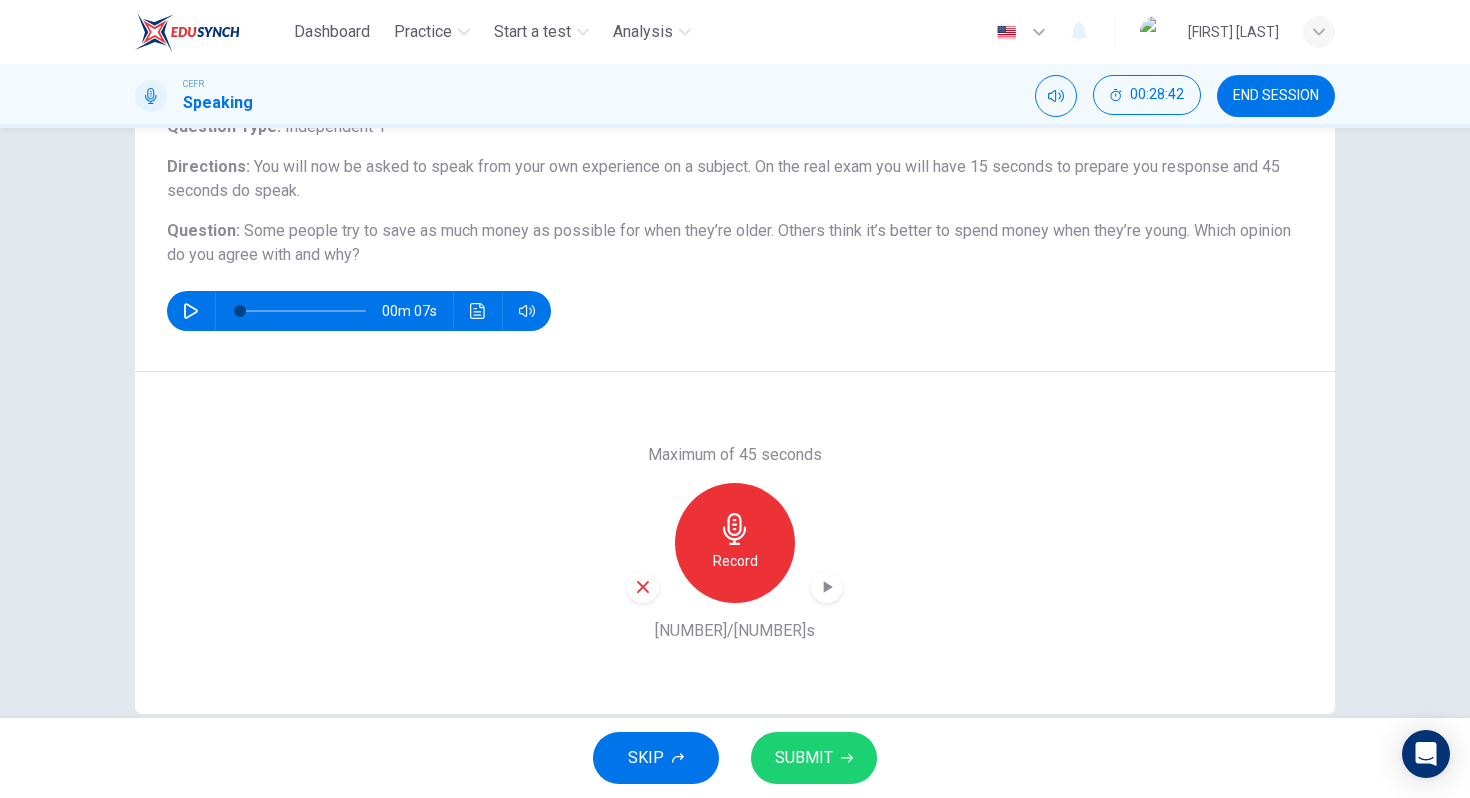 click on "Record" at bounding box center [735, 543] 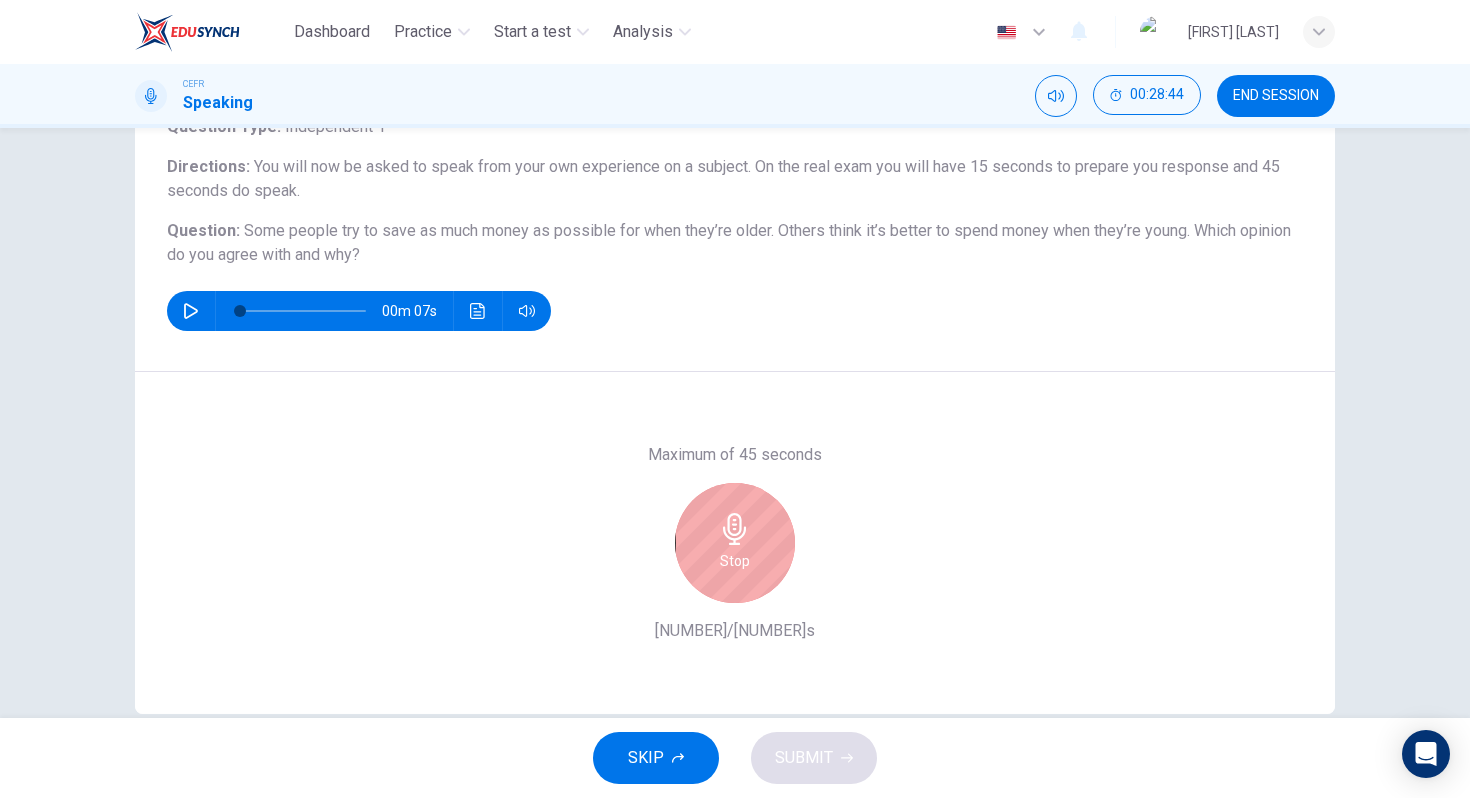 click on "Stop" at bounding box center (735, 543) 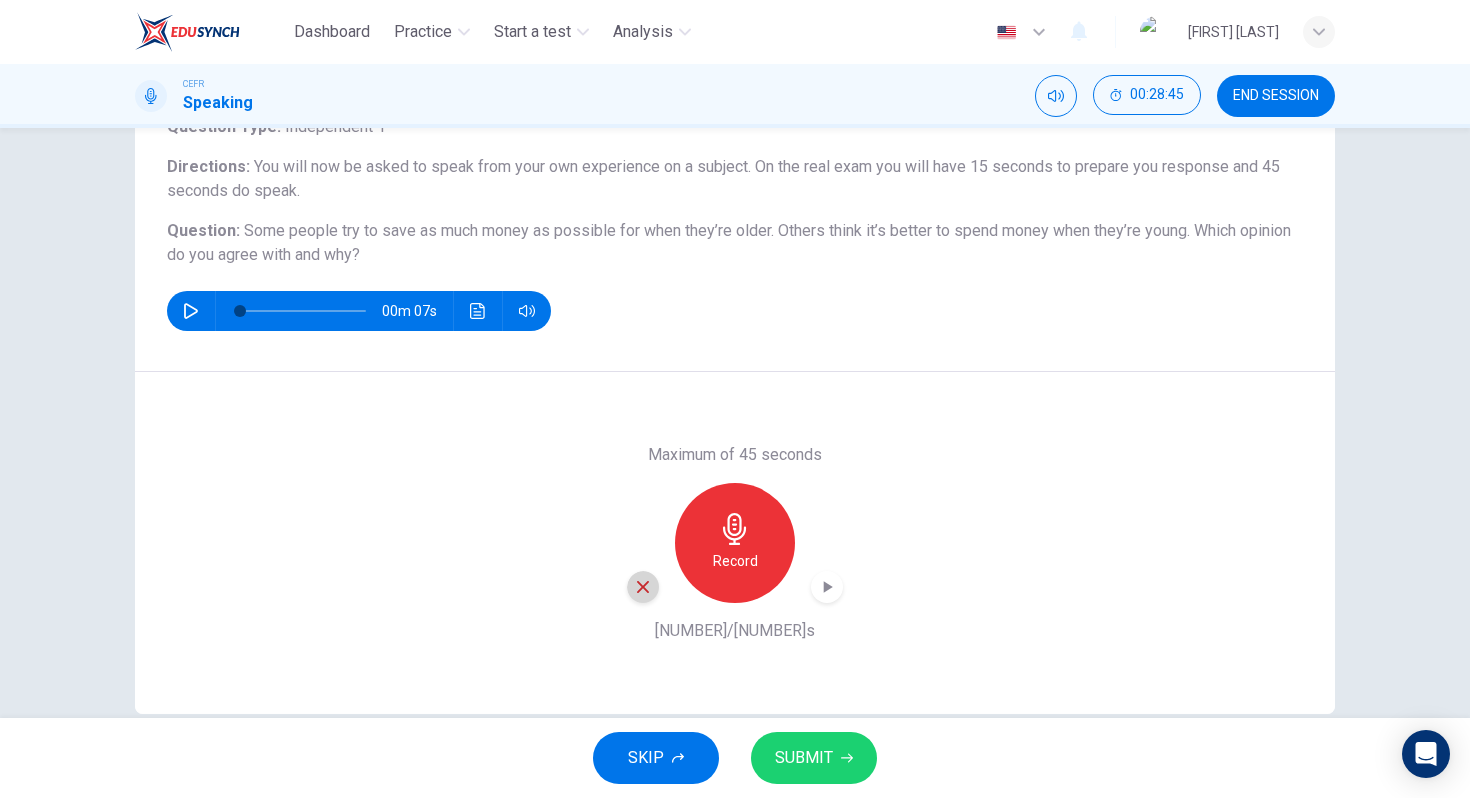 click at bounding box center [643, 587] 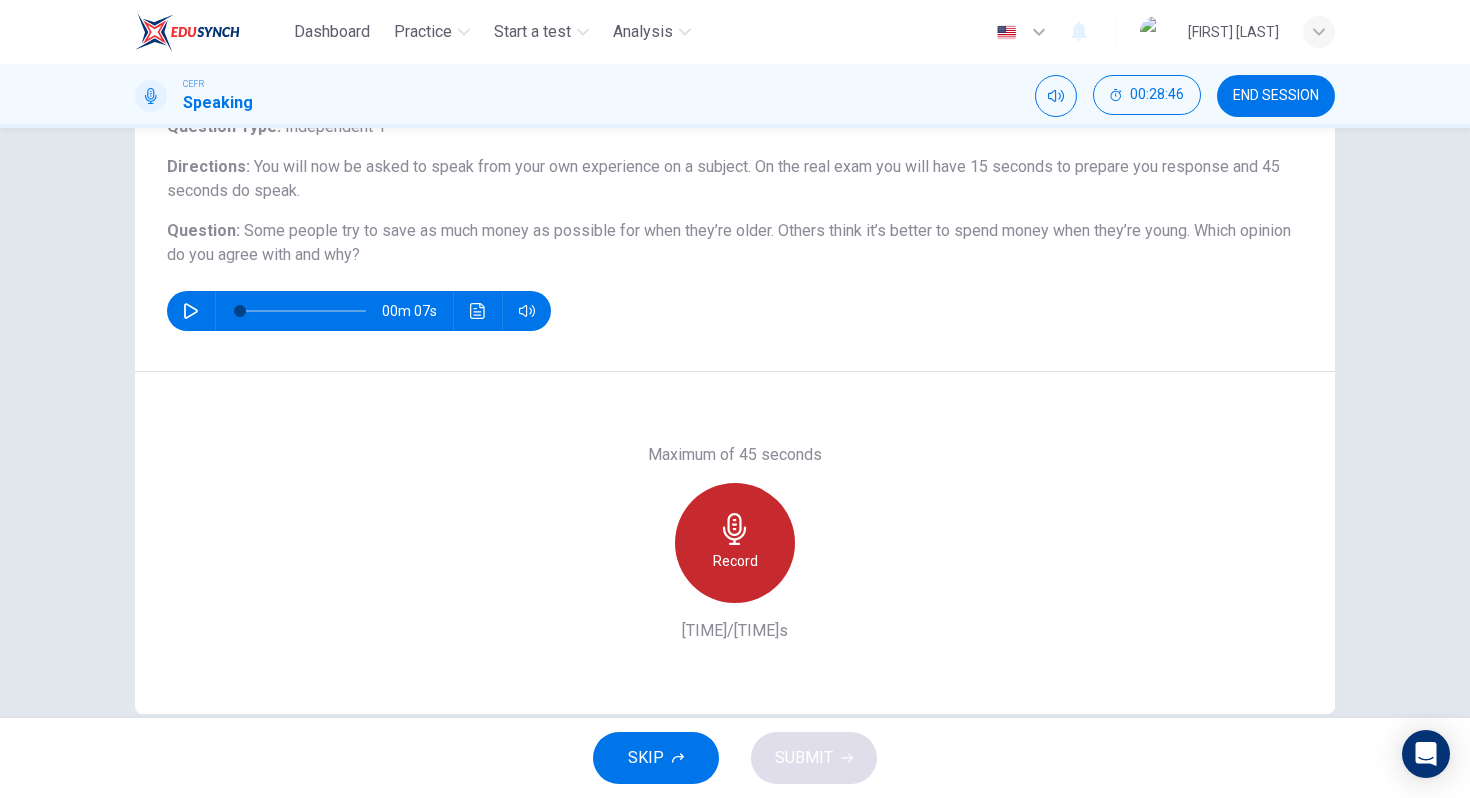 click on "Record" at bounding box center [735, 543] 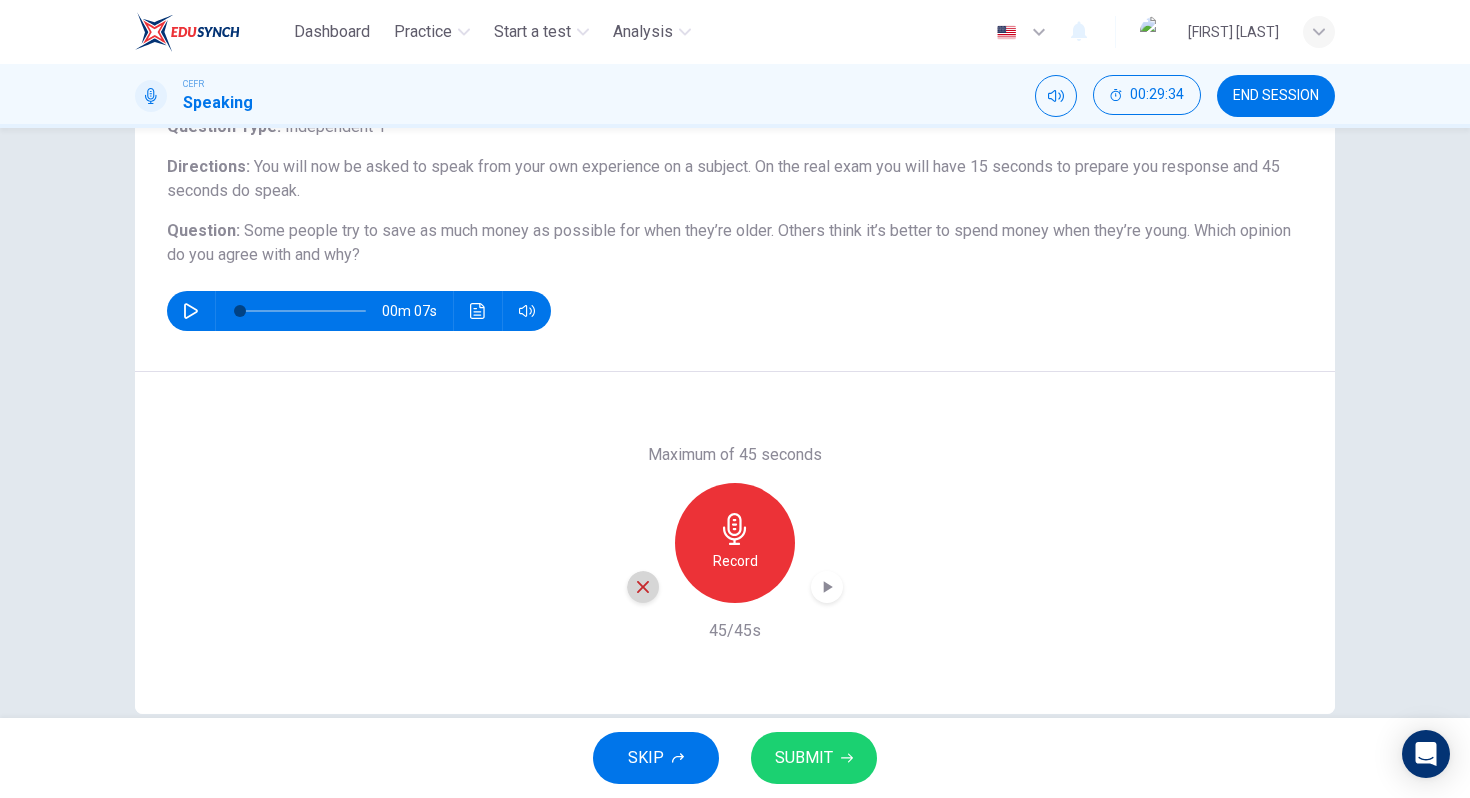 click at bounding box center (643, 587) 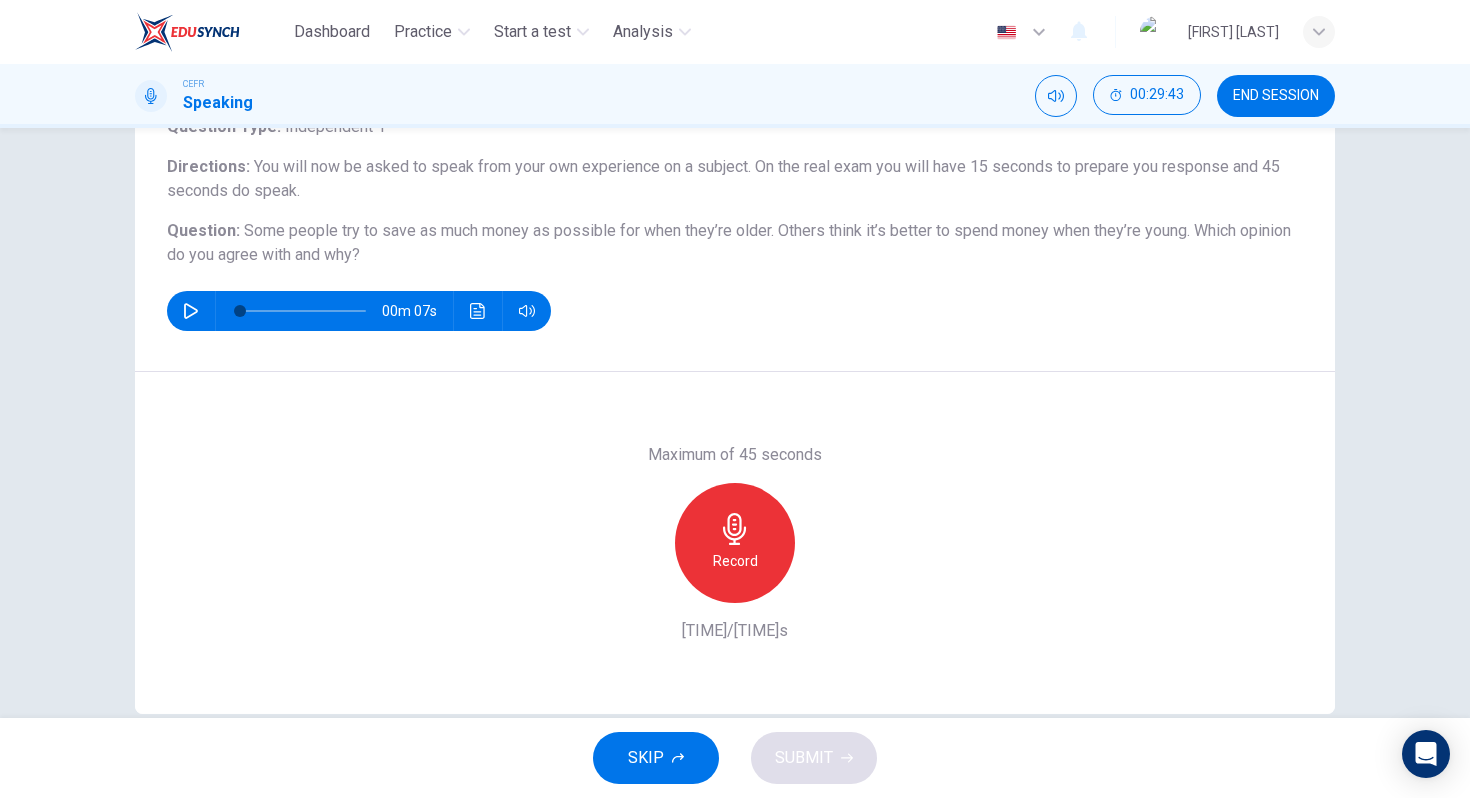 click on "Question :   Some people try to save as much money as possible for when they’re older. Others think it’s better to spend money when they’re young.    Which opinion do you agree with and why?" at bounding box center [735, 243] 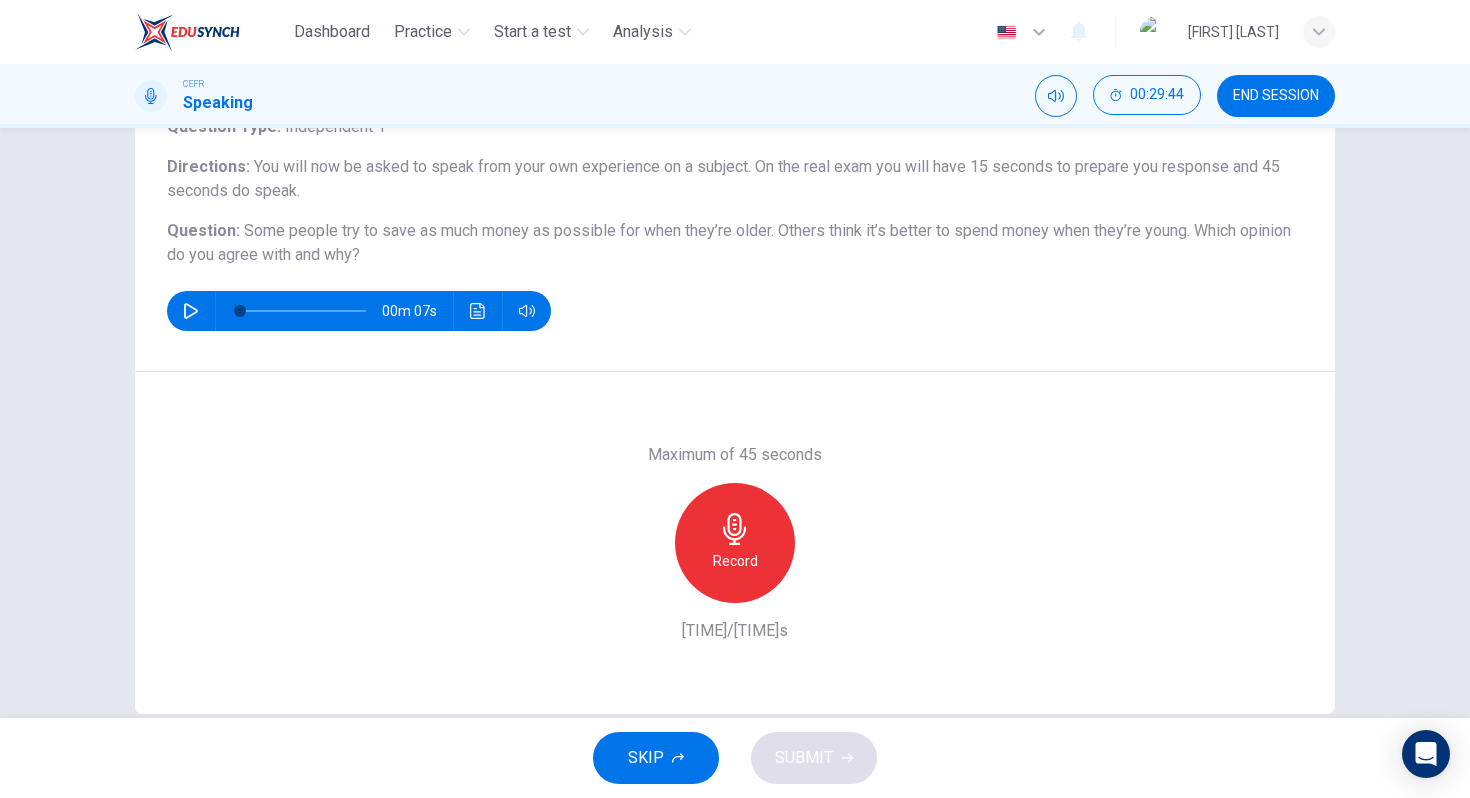 click on "Some people try to save as much money as possible for when they’re older. Others think it’s better to spend money when they’re young." at bounding box center (333, 126) 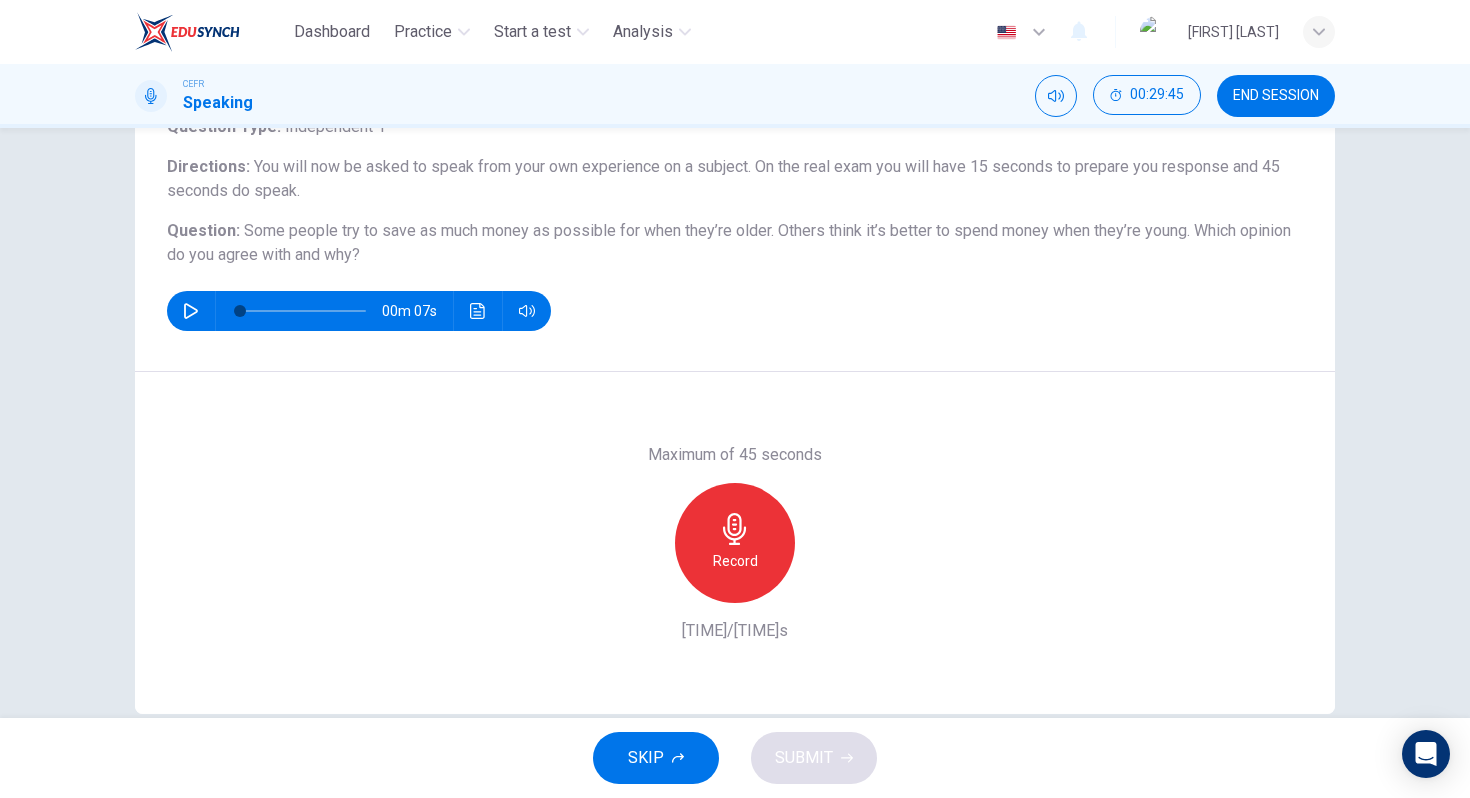click on "Some people try to save as much money as possible for when they’re older. Others think it’s better to spend money when they’re young." at bounding box center [333, 126] 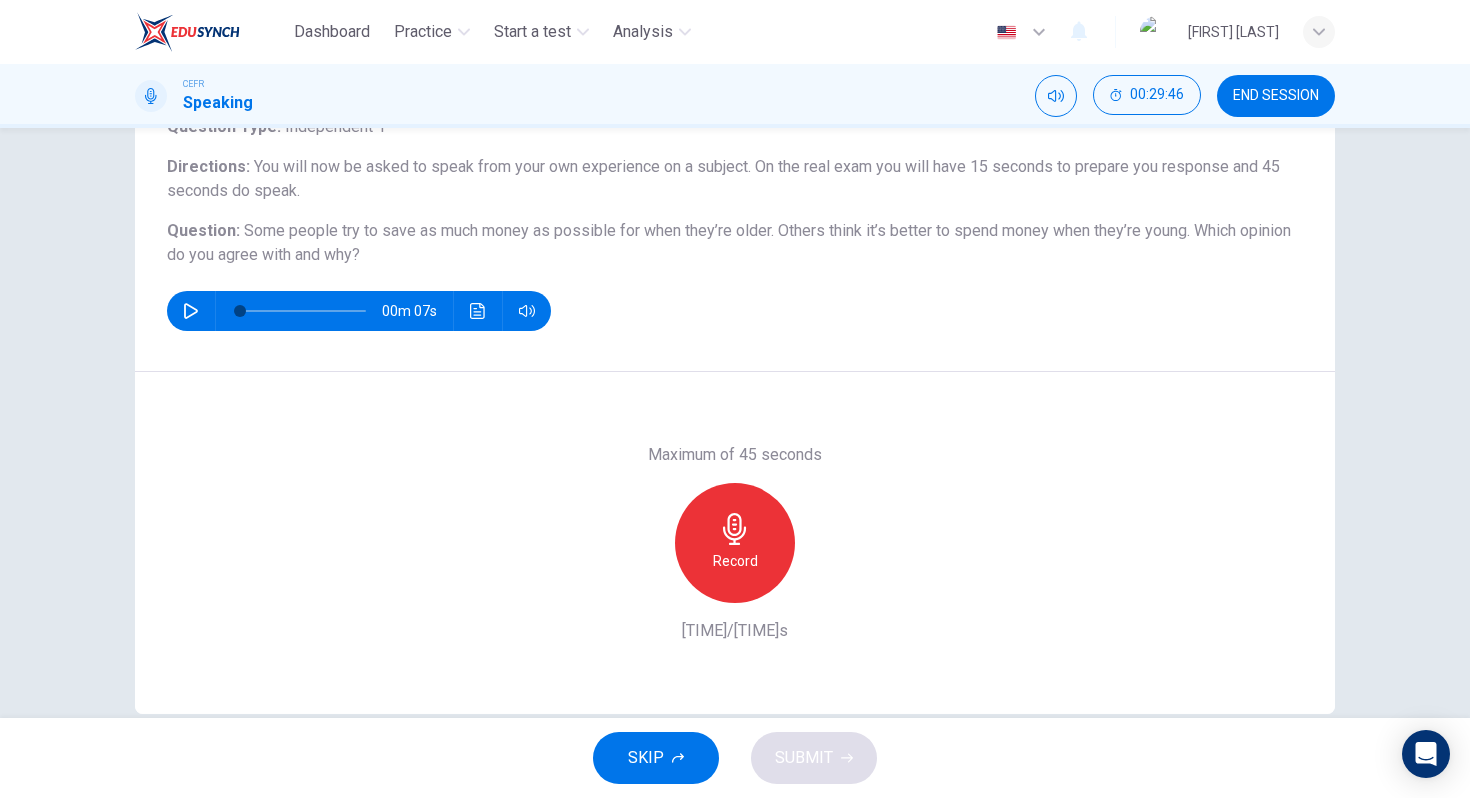 drag, startPoint x: 304, startPoint y: 208, endPoint x: 284, endPoint y: 220, distance: 23.323807 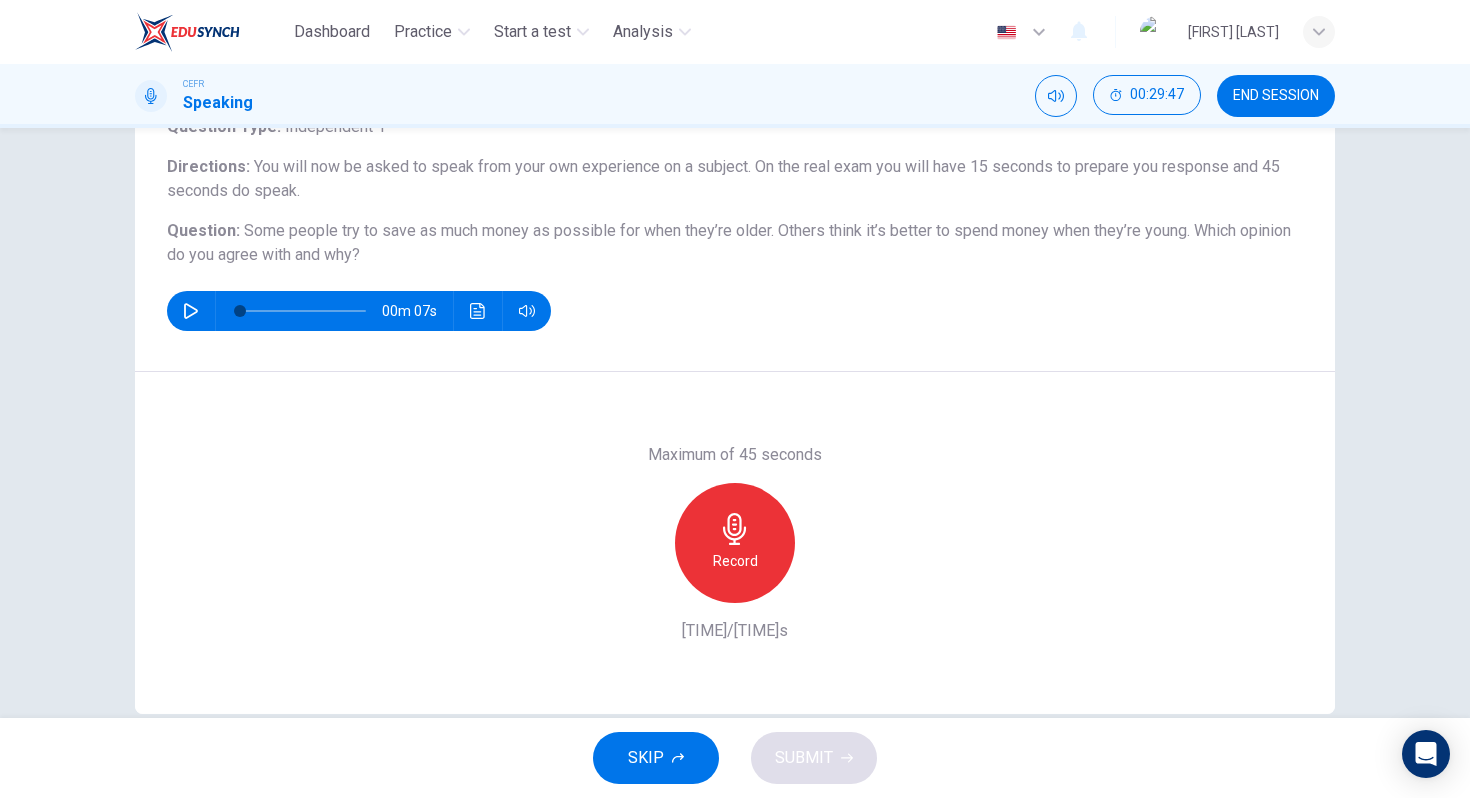 drag, startPoint x: 160, startPoint y: 225, endPoint x: 425, endPoint y: 290, distance: 272.8553 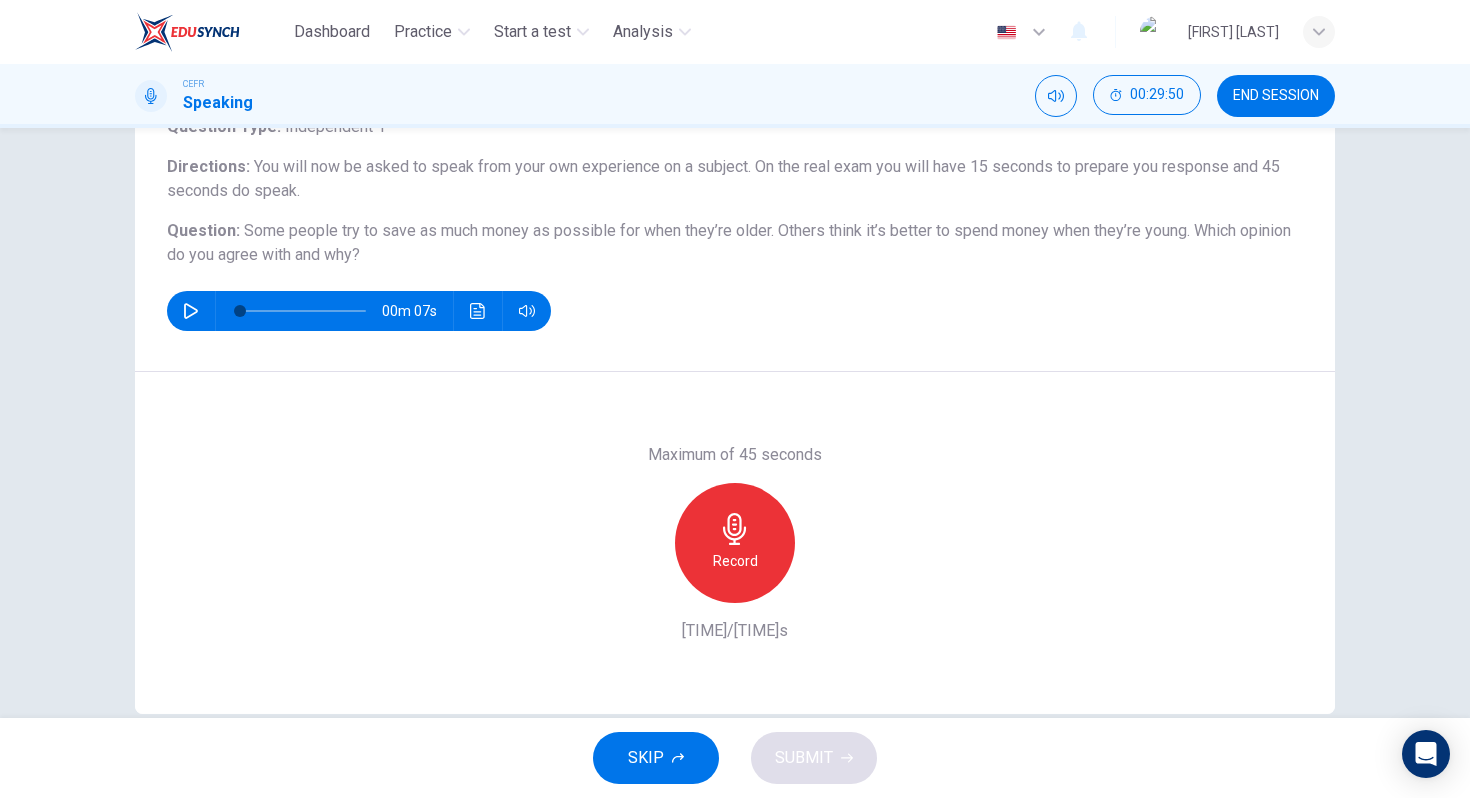 click at bounding box center [735, 529] 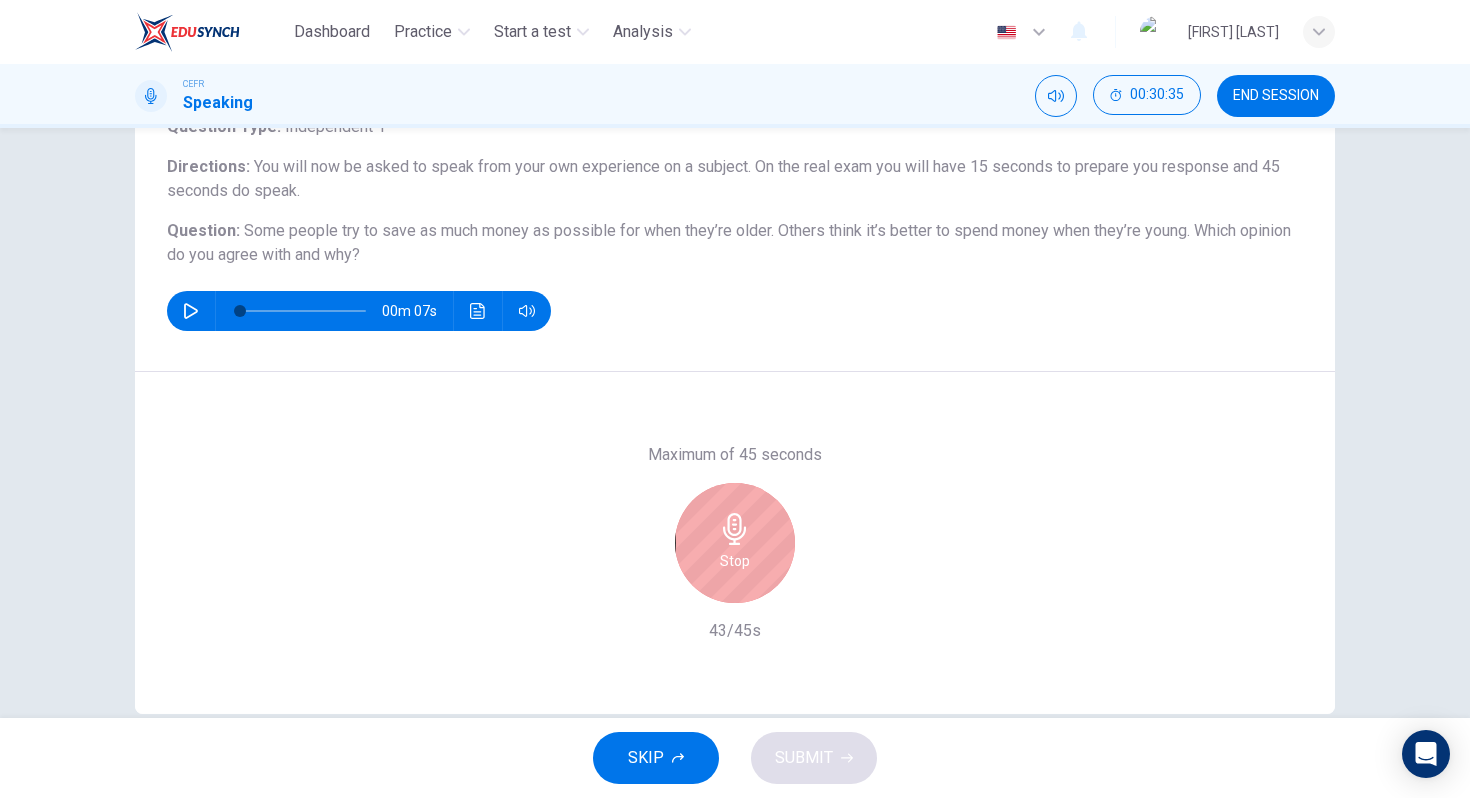click at bounding box center (735, 529) 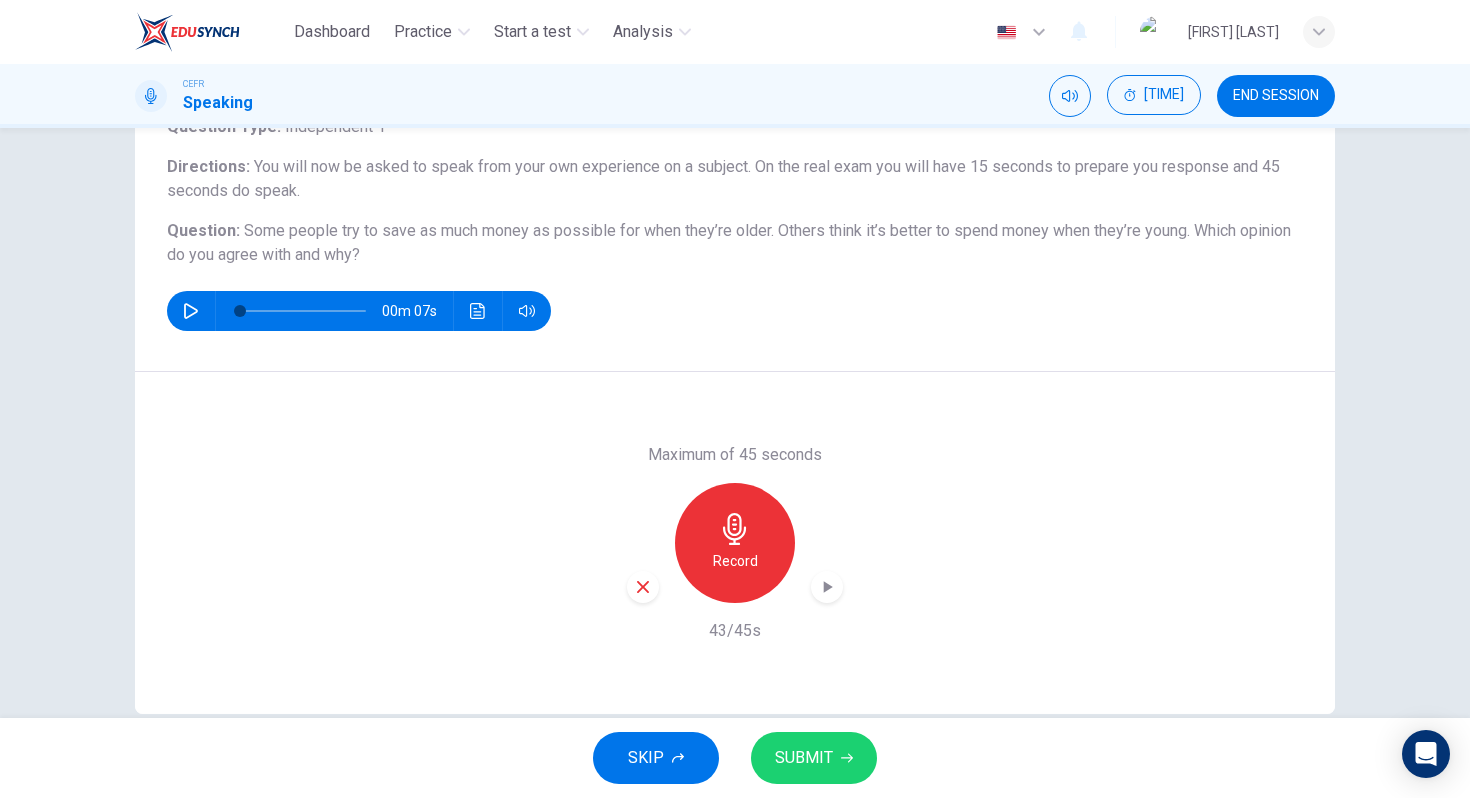 click on "SUBMIT" at bounding box center (814, 758) 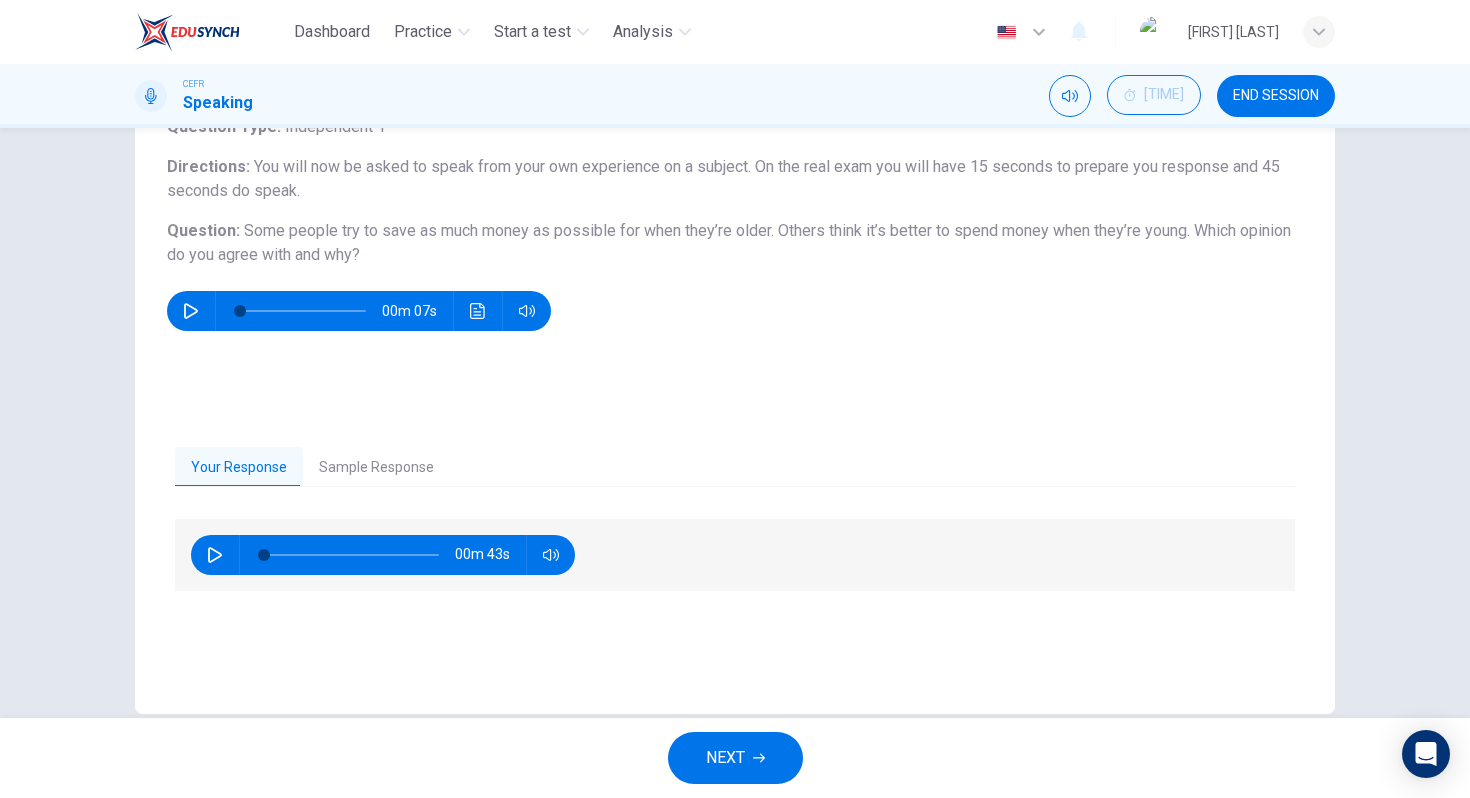 click on "NEXT" at bounding box center [735, 758] 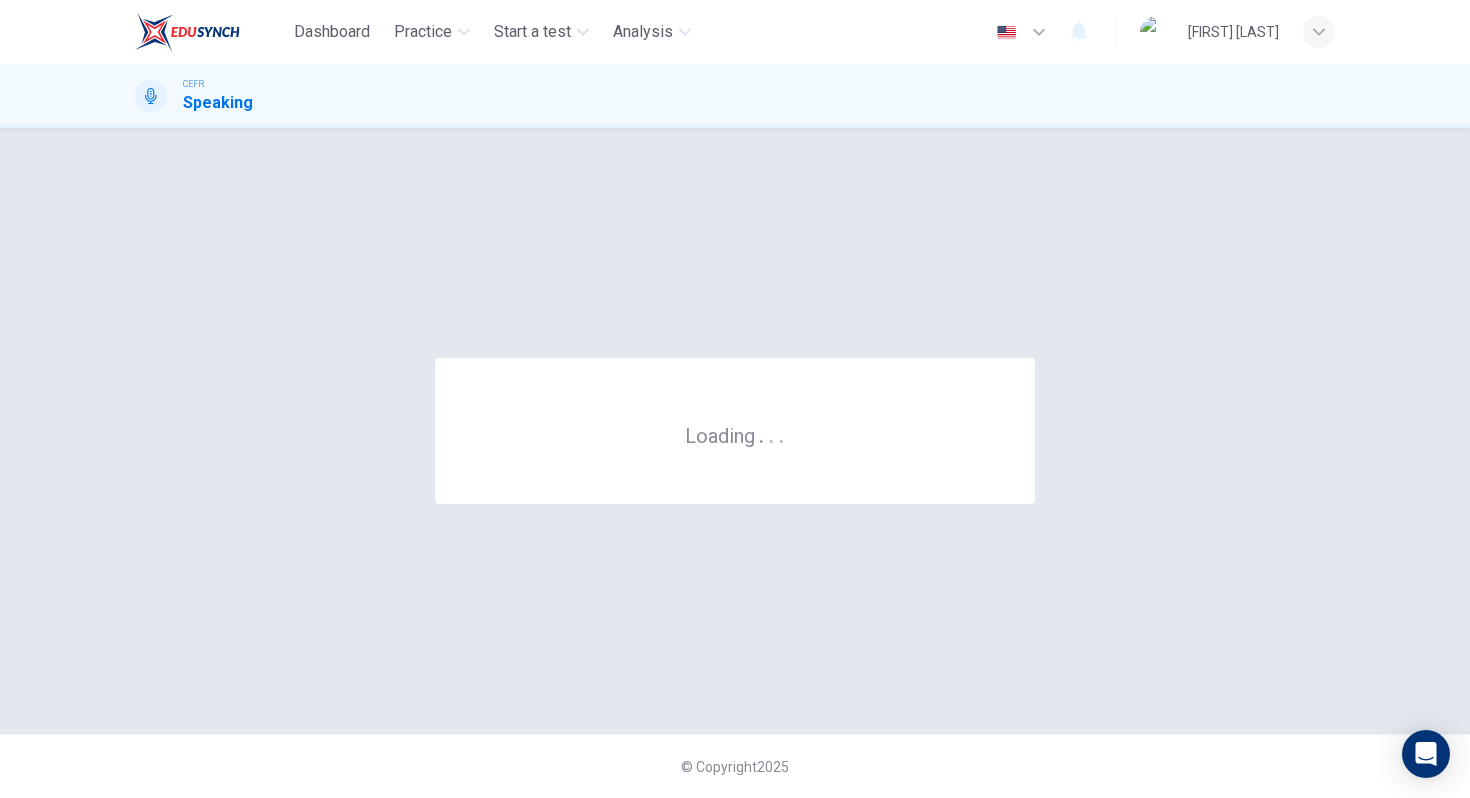 scroll, scrollTop: 0, scrollLeft: 0, axis: both 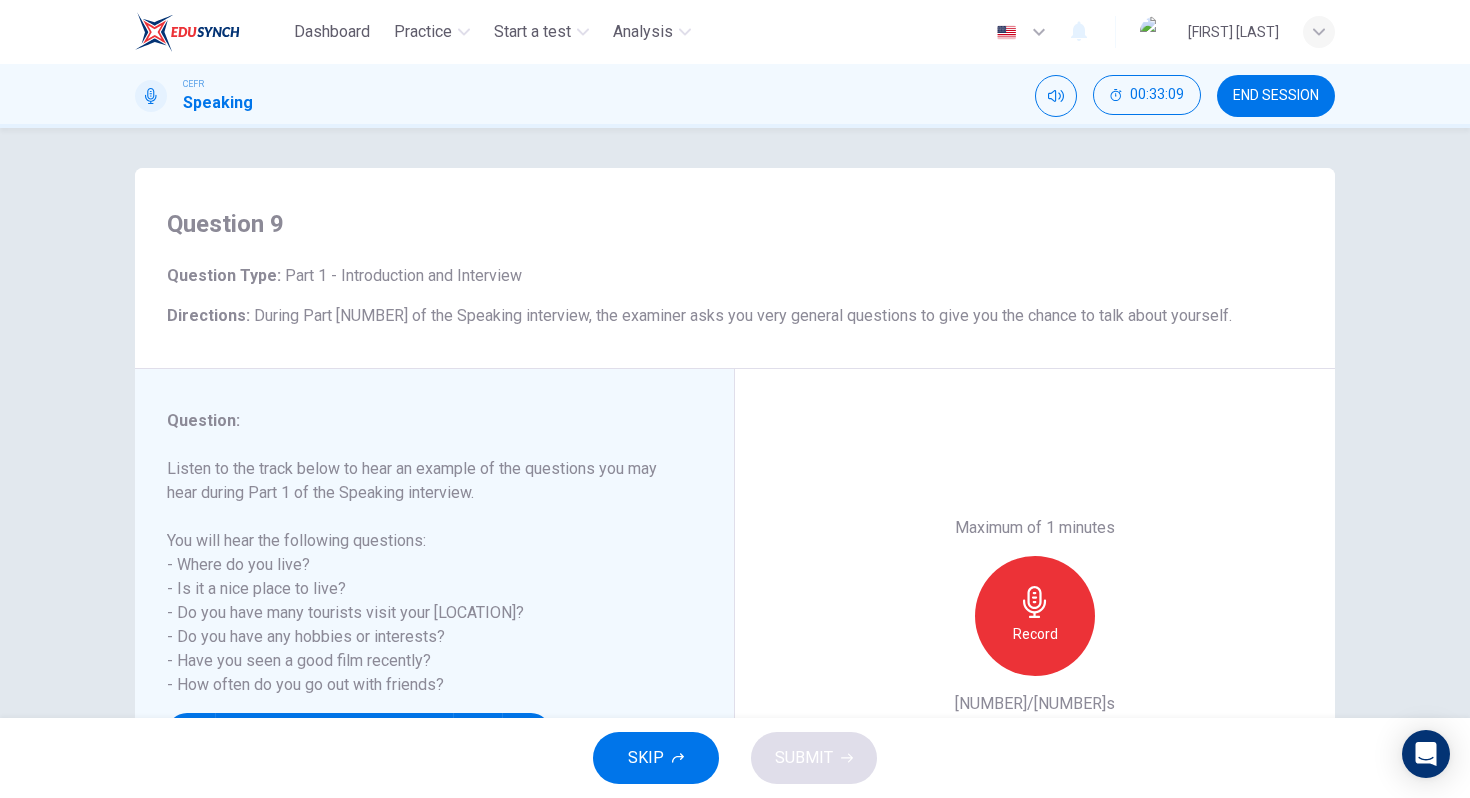 click on "Question   9 Question Type :   Part 1 - Introduction and Interview Directions :   During Part 1 of the Speaking interview, the examiner asks you very general questions to give you the chance to talk about yourself." at bounding box center (735, 268) 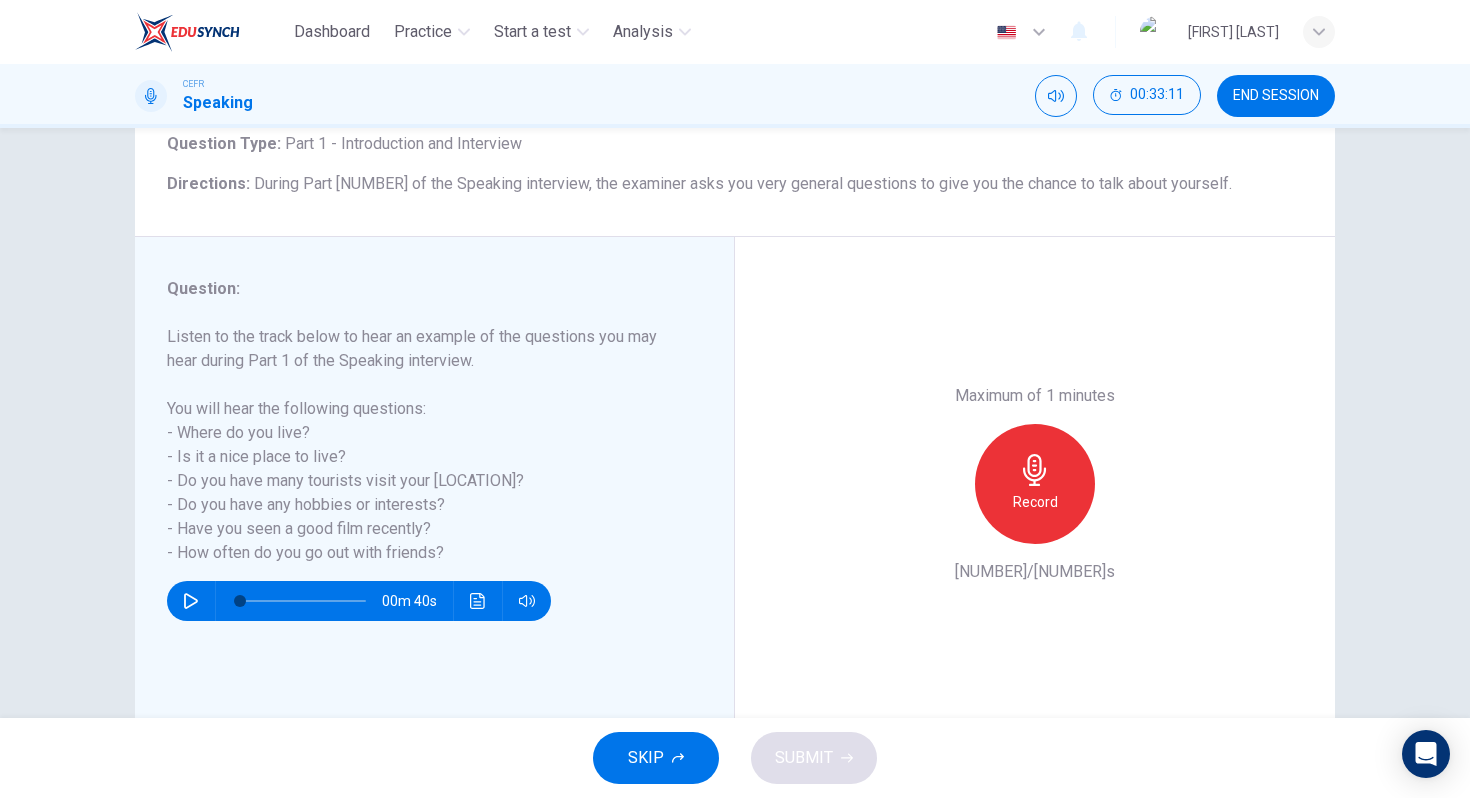 scroll, scrollTop: 132, scrollLeft: 0, axis: vertical 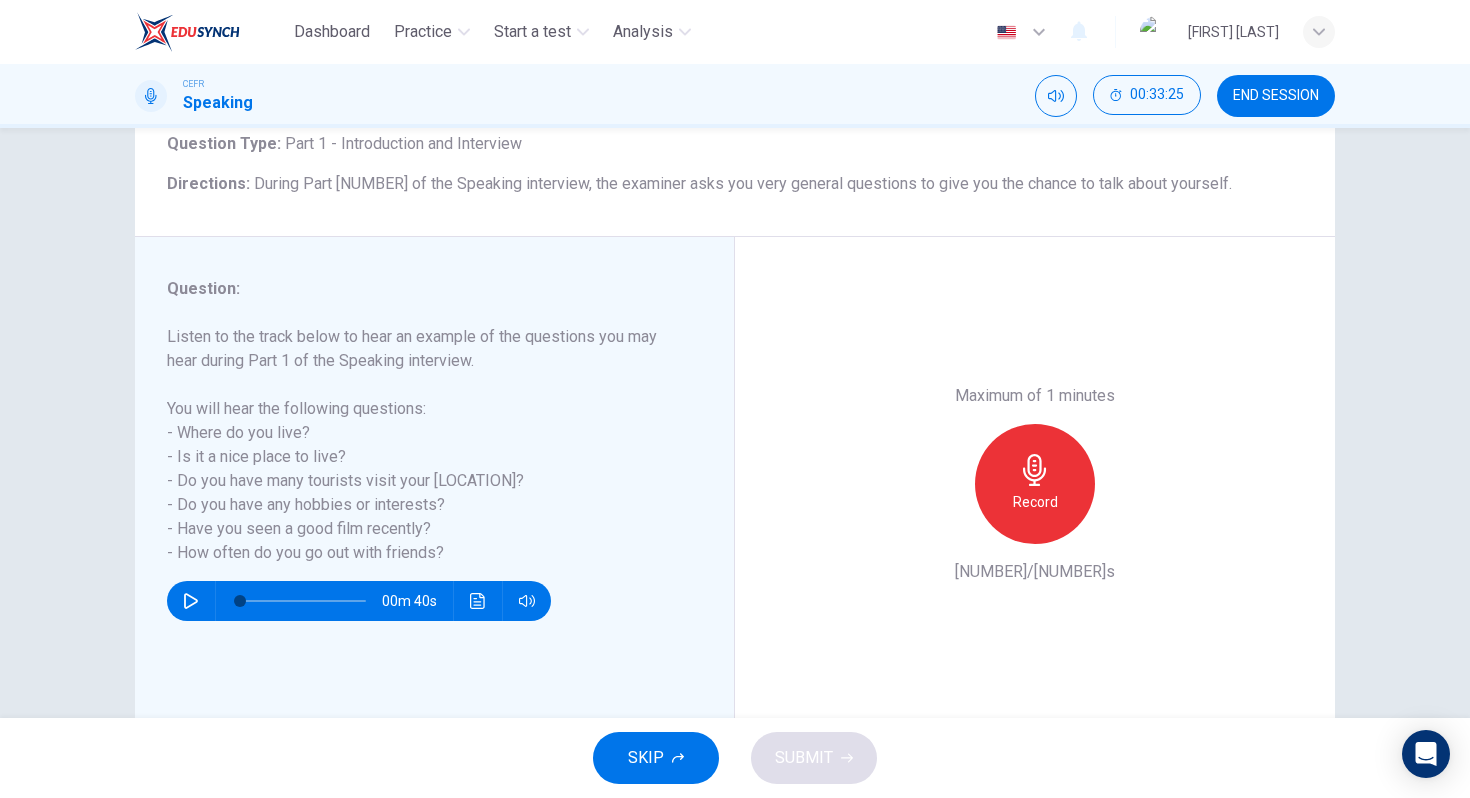 click on "Record" at bounding box center (1035, 484) 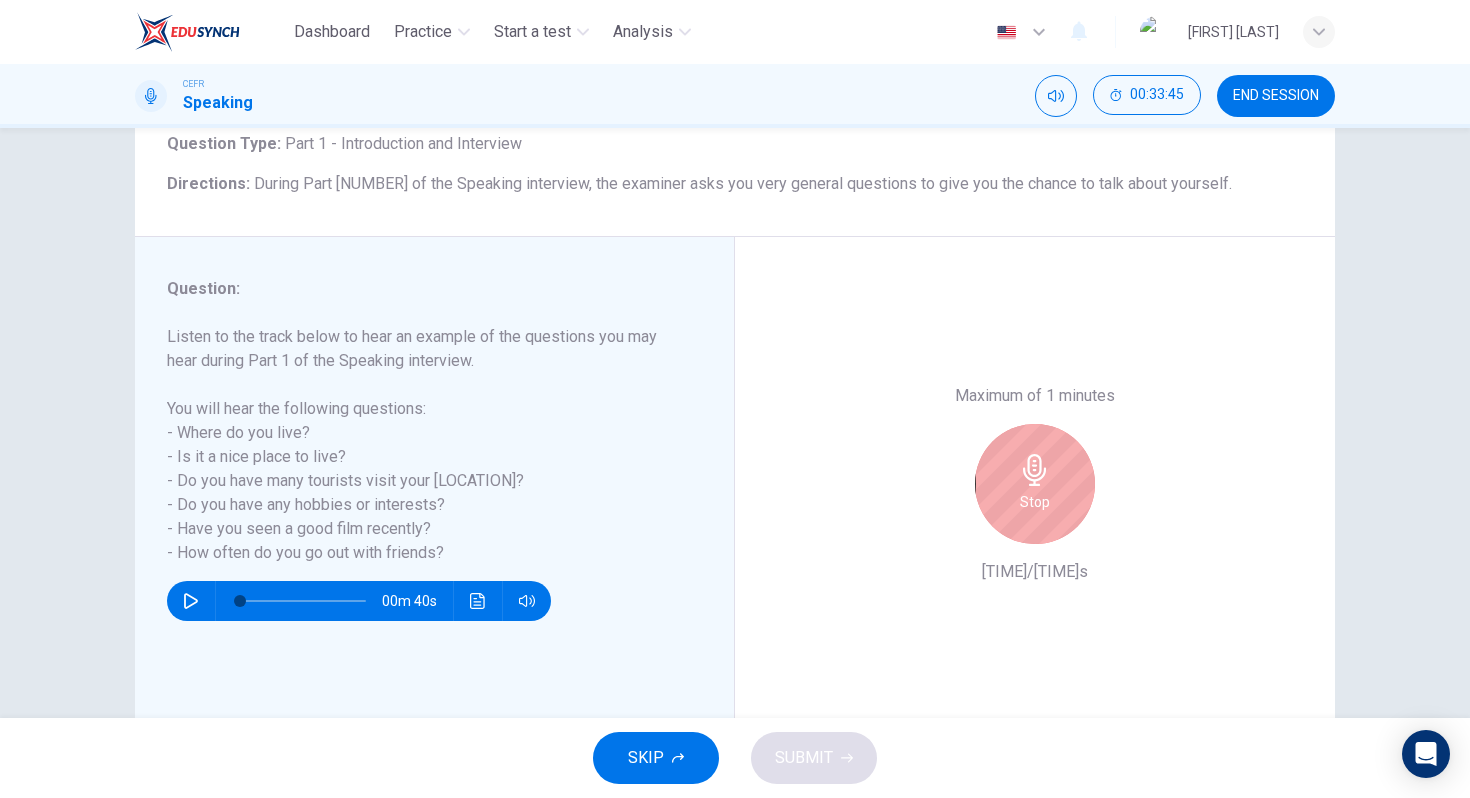 click on "Stop" at bounding box center [1035, 484] 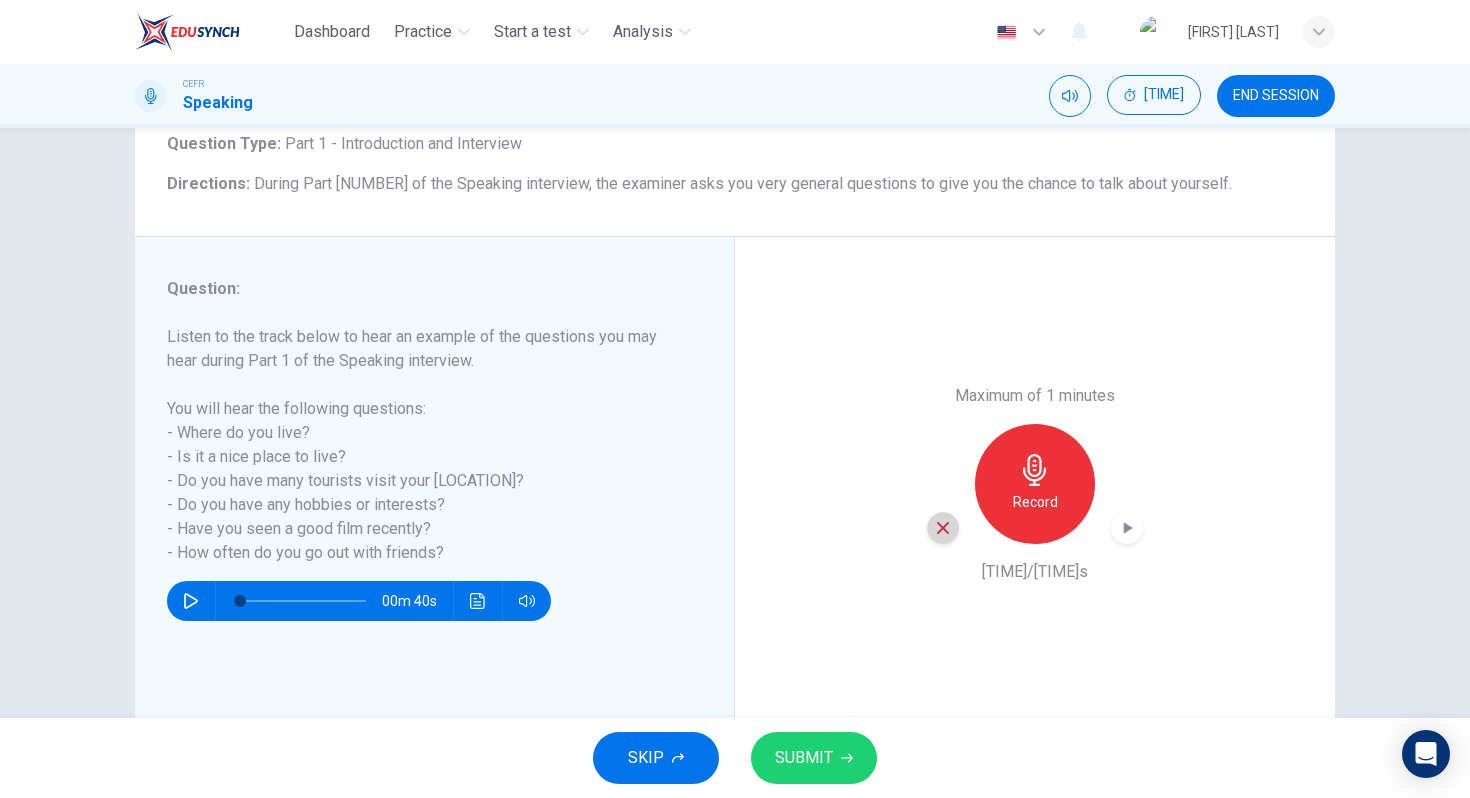click at bounding box center (943, 528) 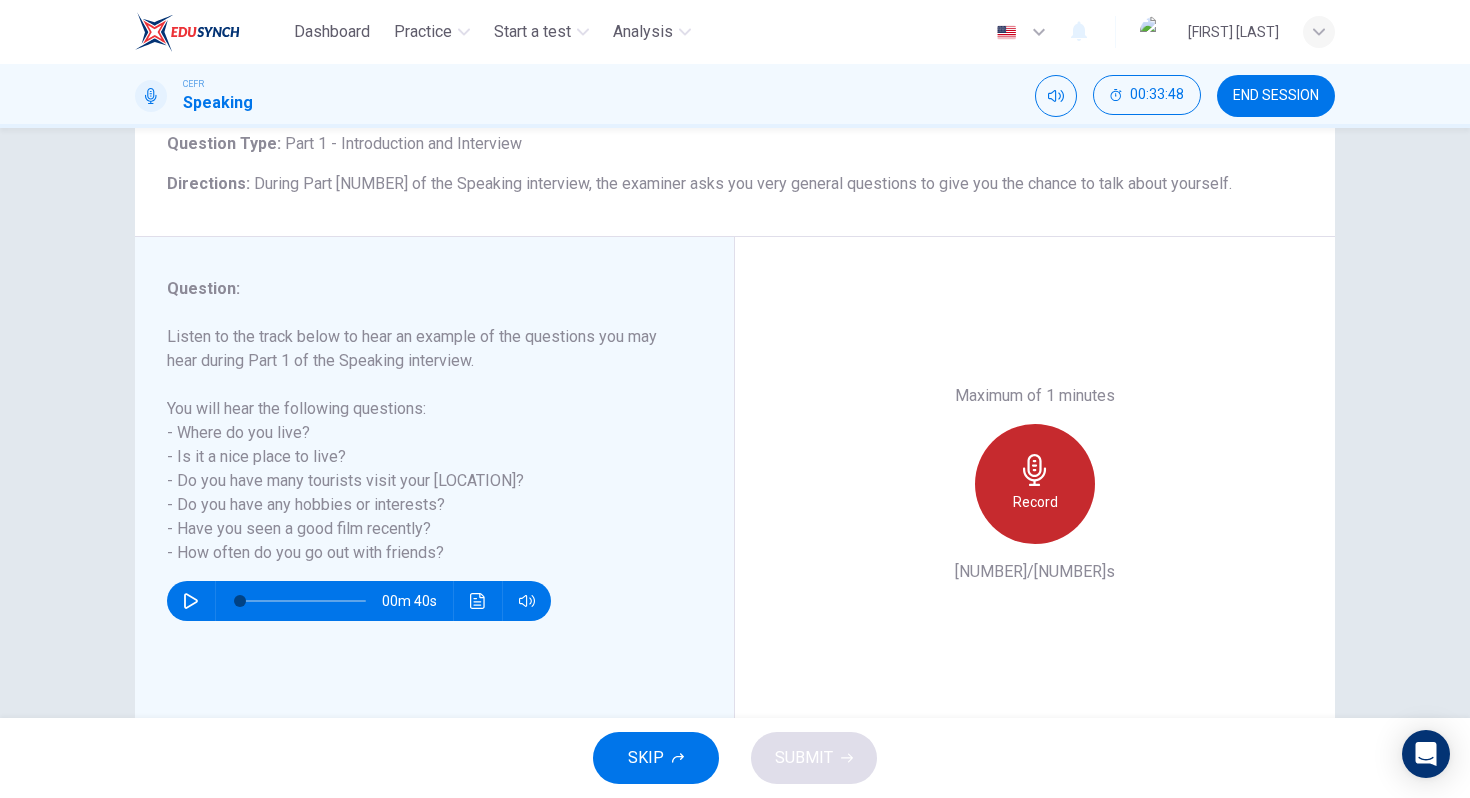 click on "Record" at bounding box center [1035, 484] 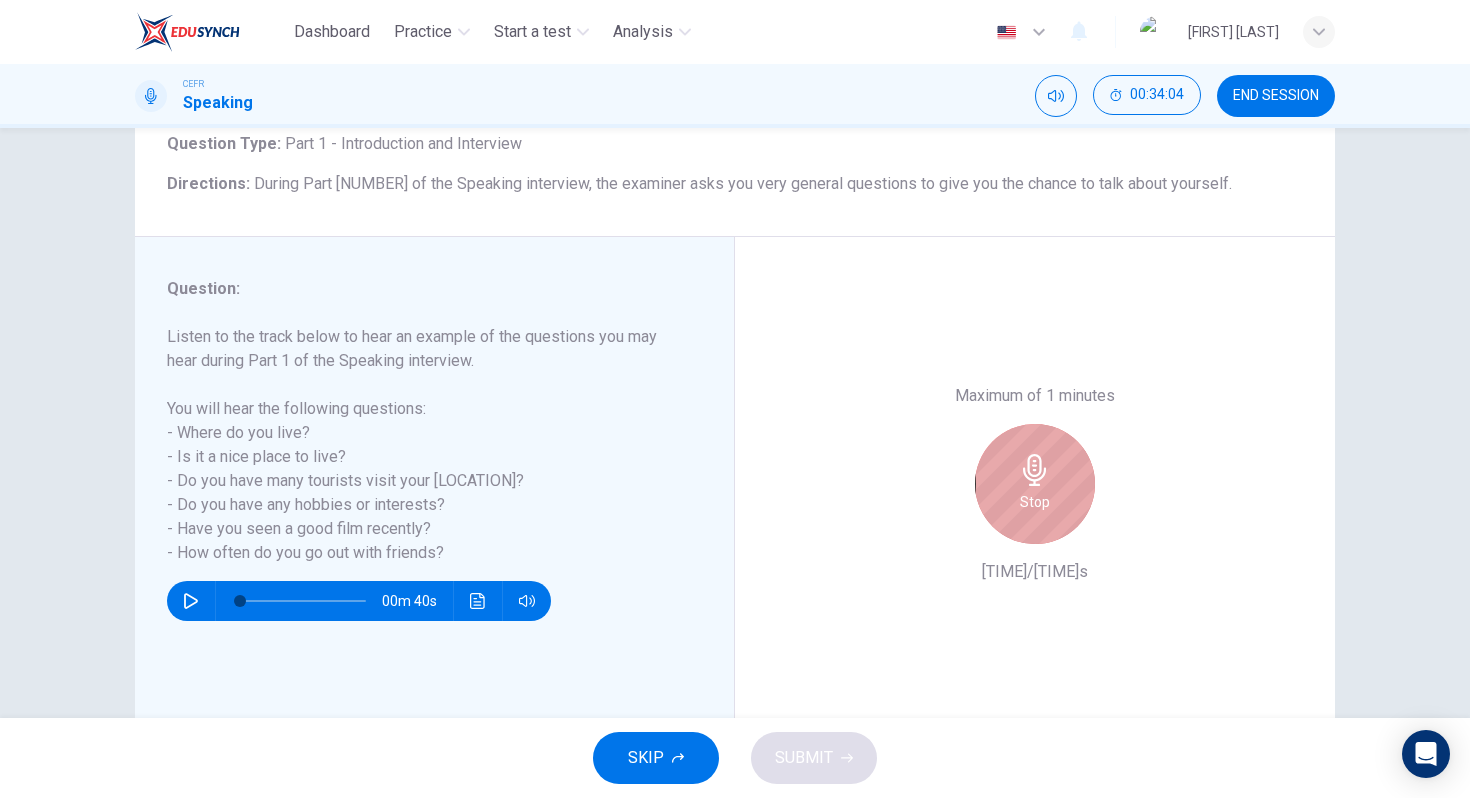 click on "Stop" at bounding box center (1035, 484) 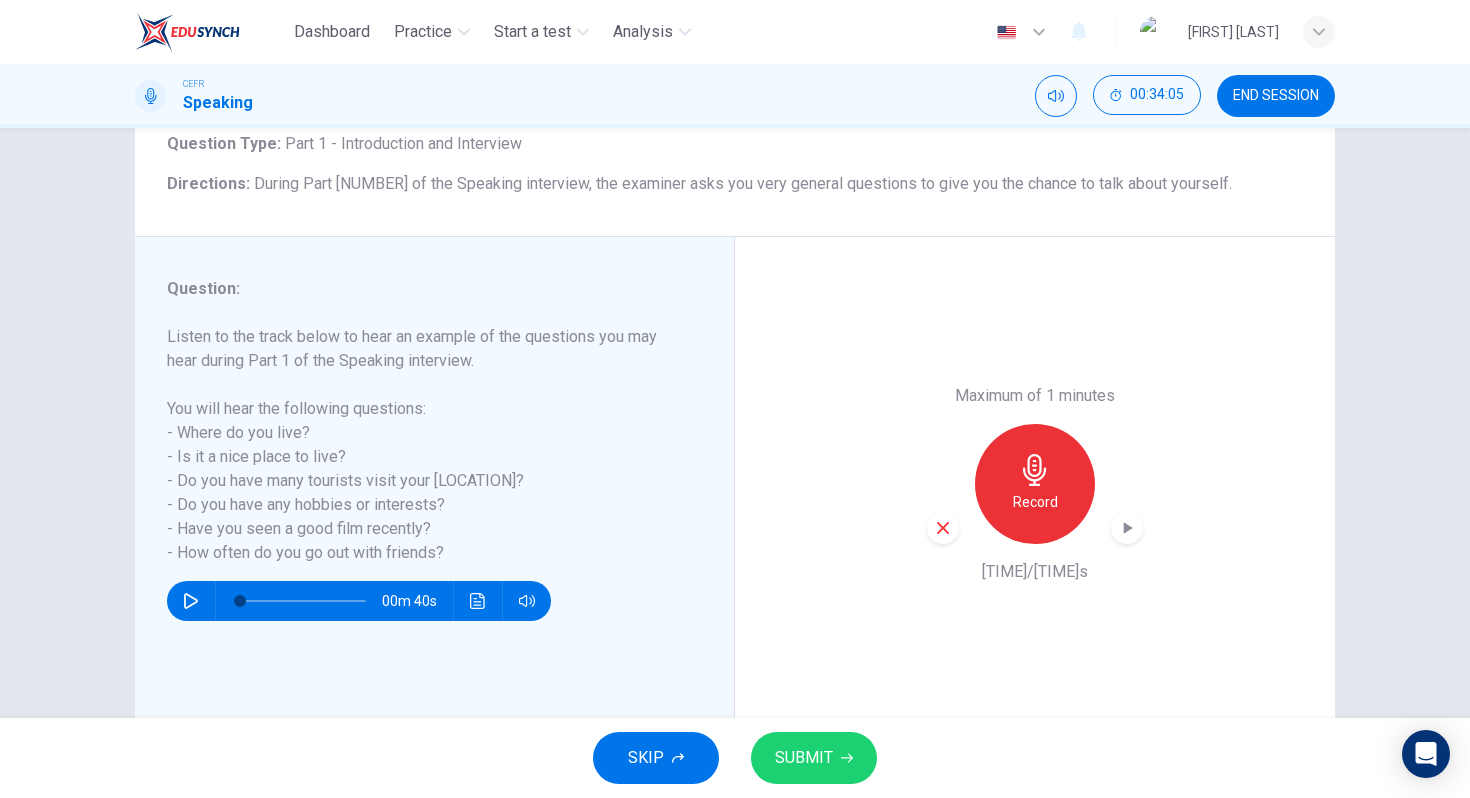 click at bounding box center (943, 528) 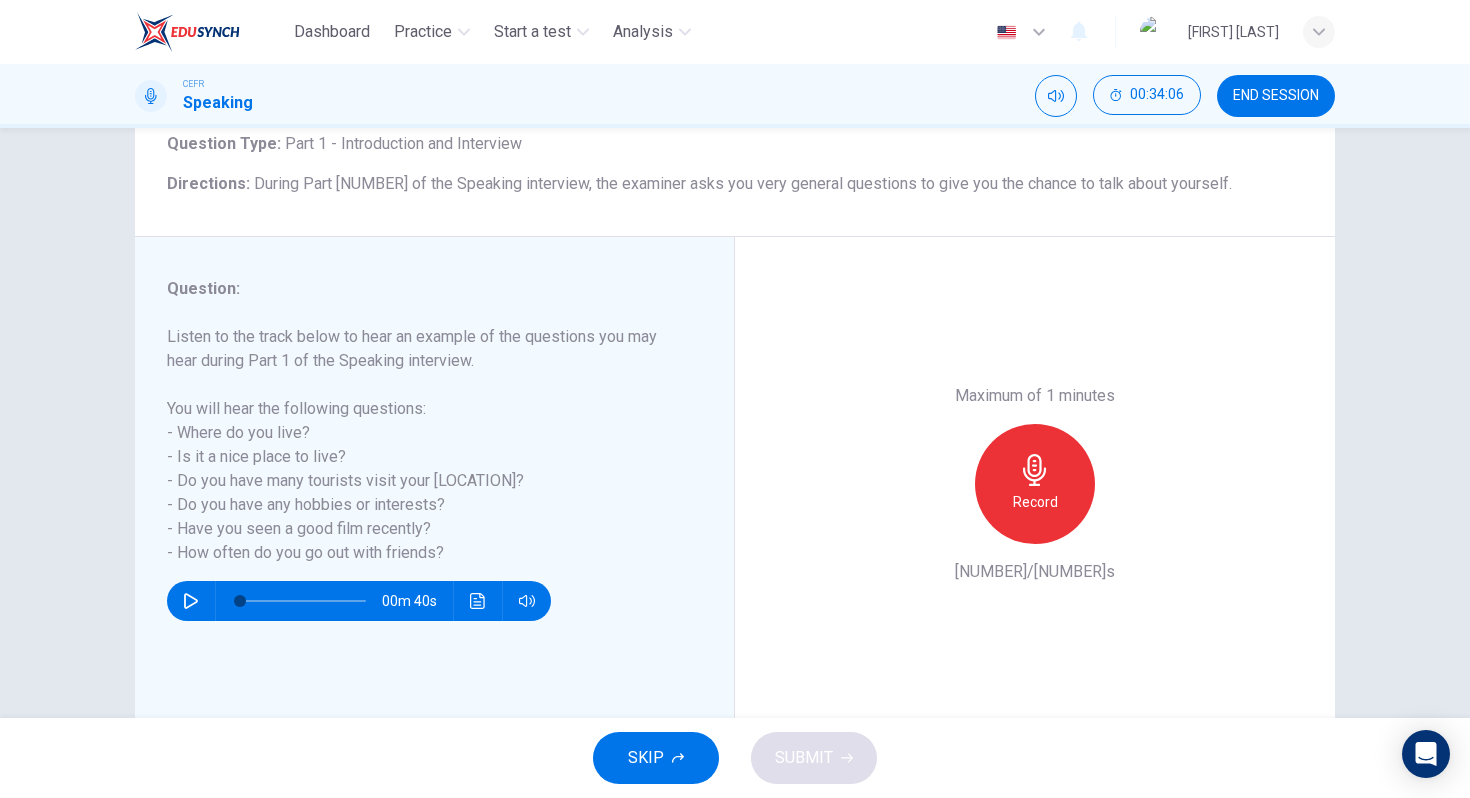 click on "Record" at bounding box center [1035, 484] 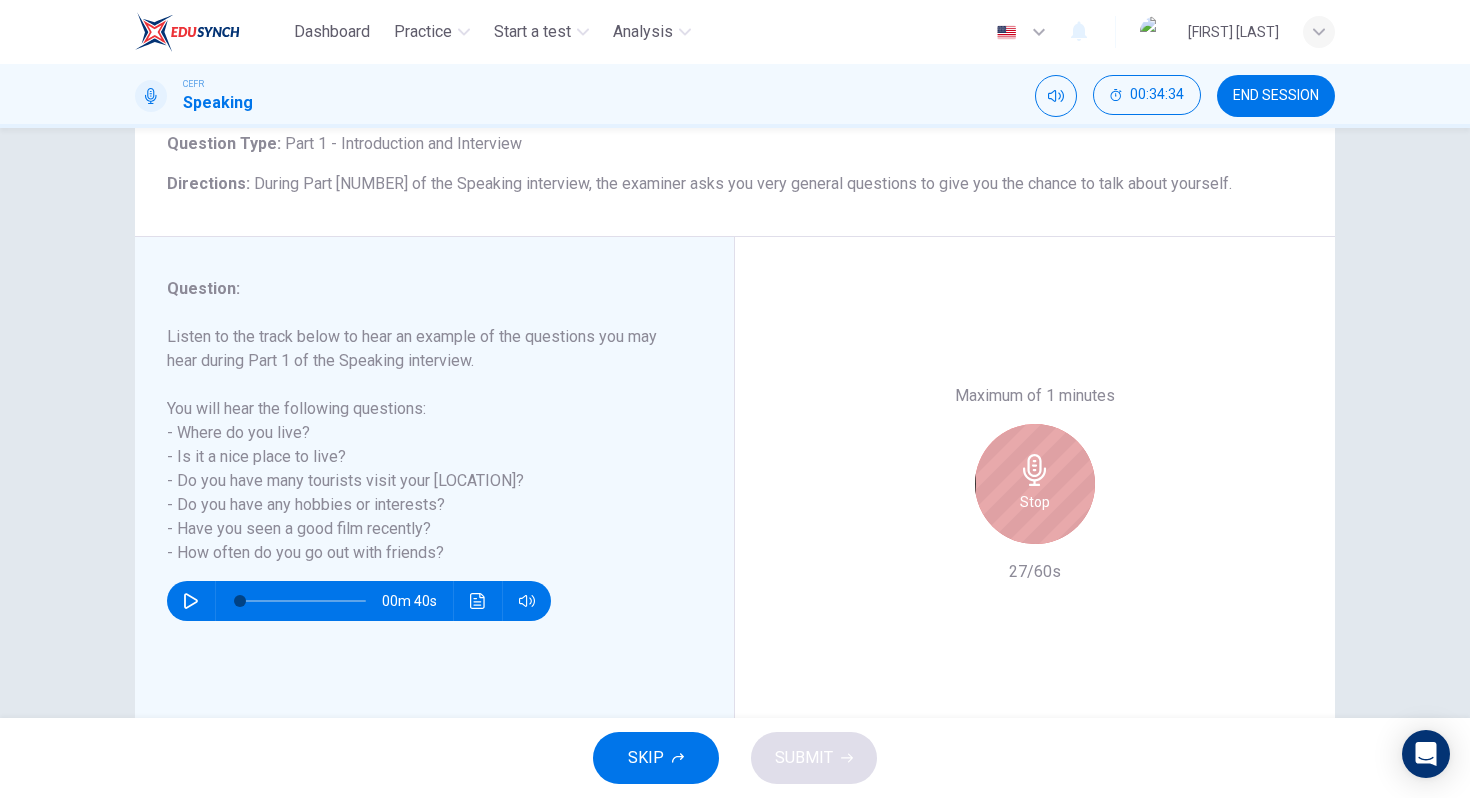 click on "Stop" at bounding box center (1035, 484) 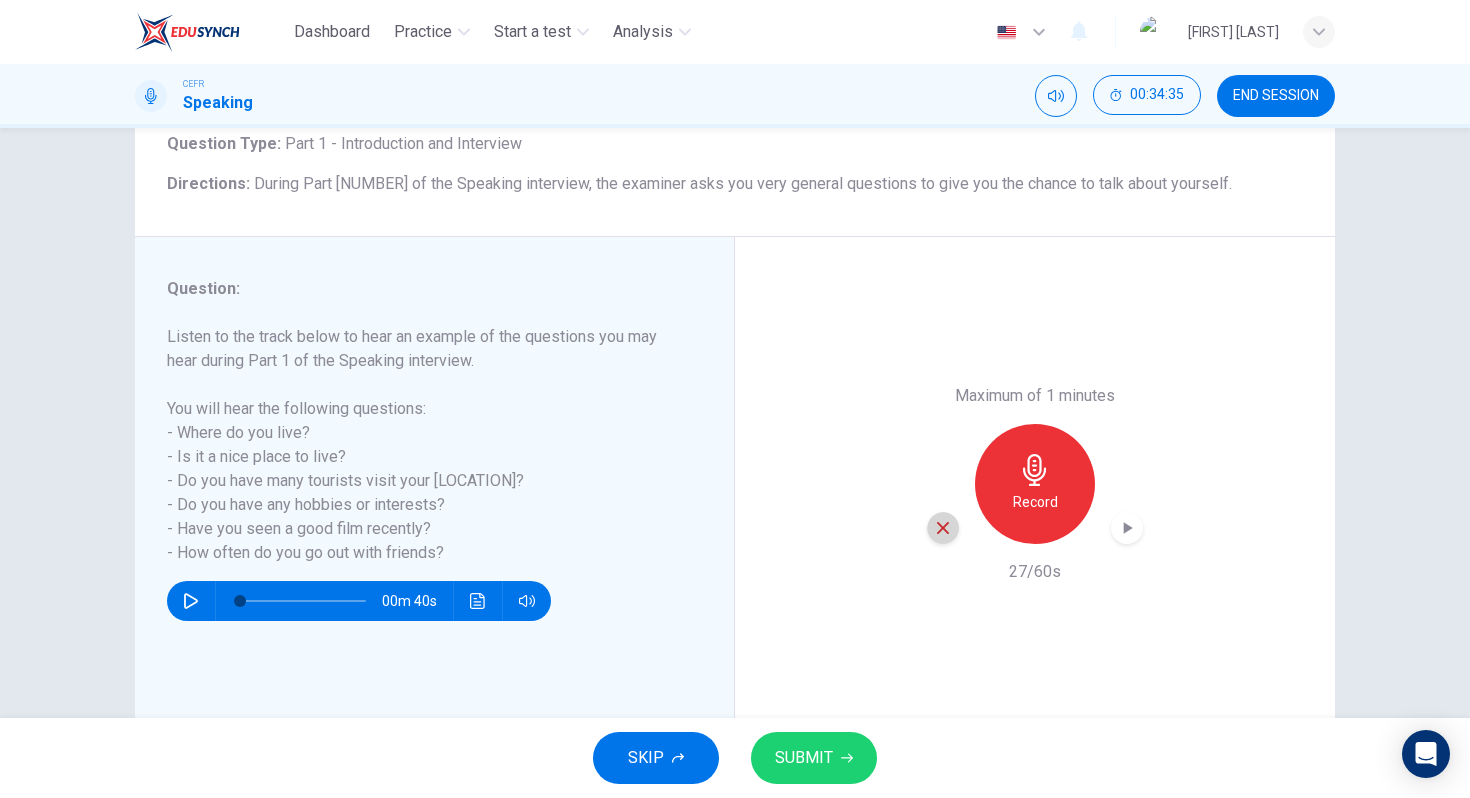 click at bounding box center (943, 528) 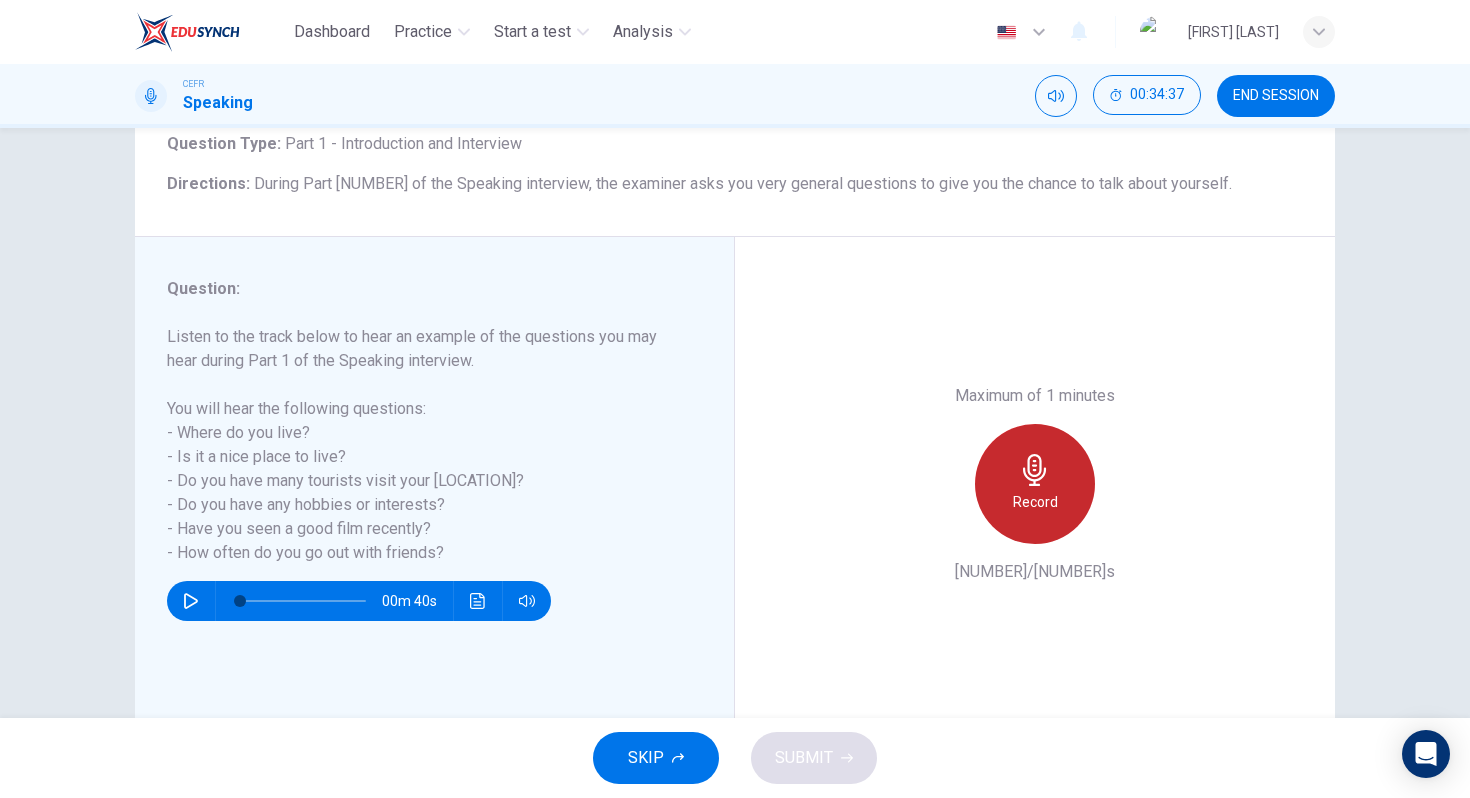 click on "Record" at bounding box center (1035, 484) 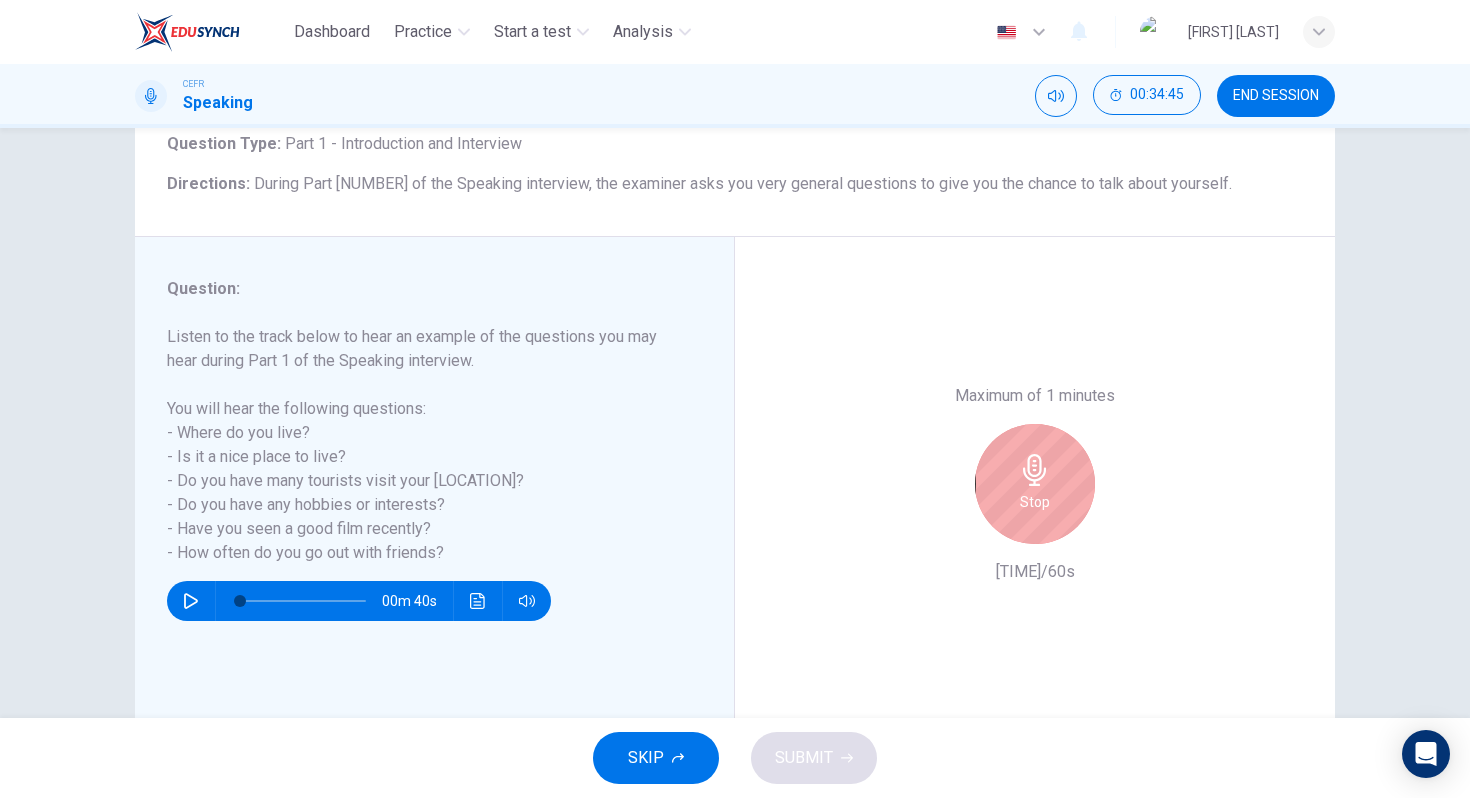 click on "Stop" at bounding box center [1035, 484] 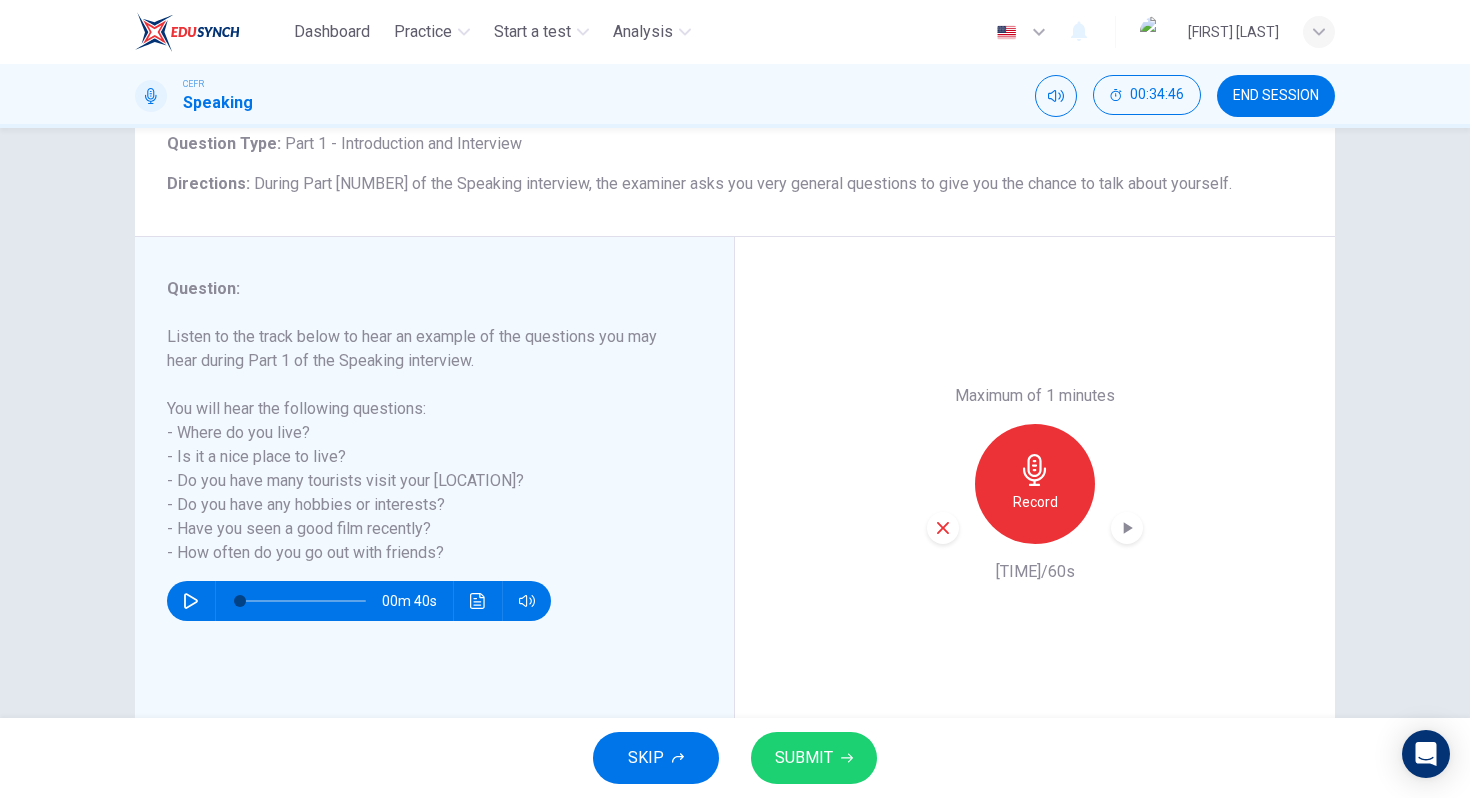 click at bounding box center [943, 528] 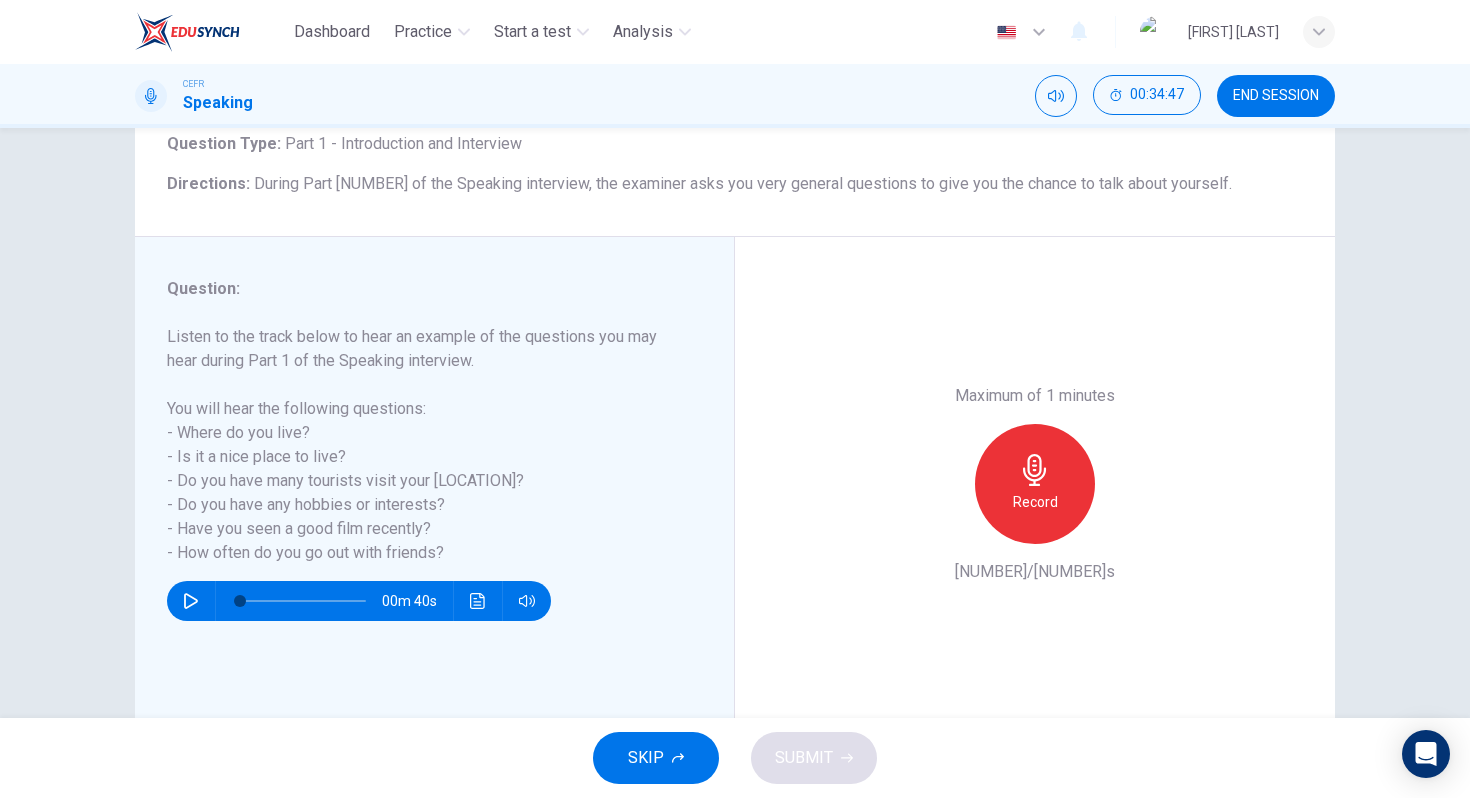 click on "Record" at bounding box center [1035, 502] 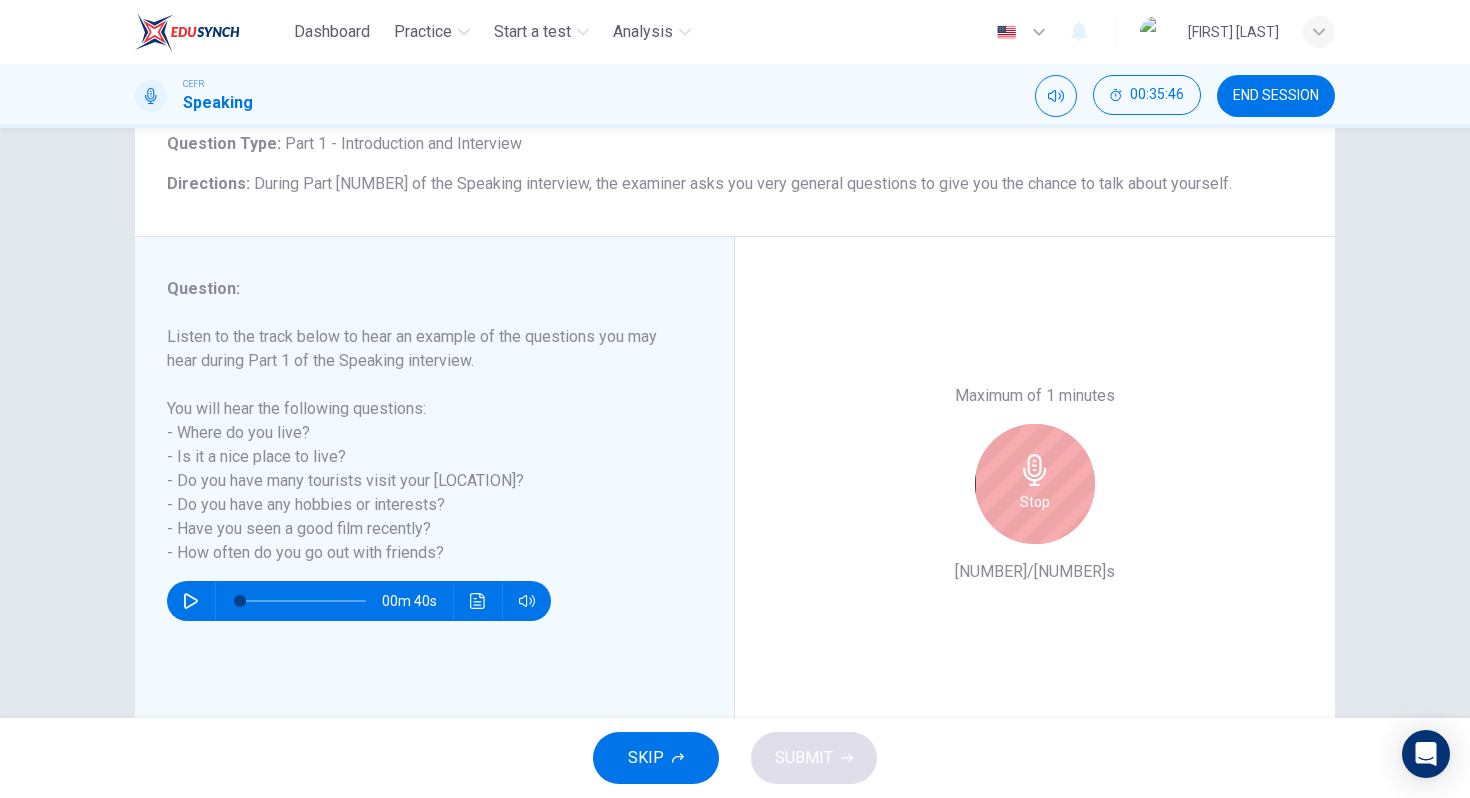 click on "Stop" at bounding box center (1035, 502) 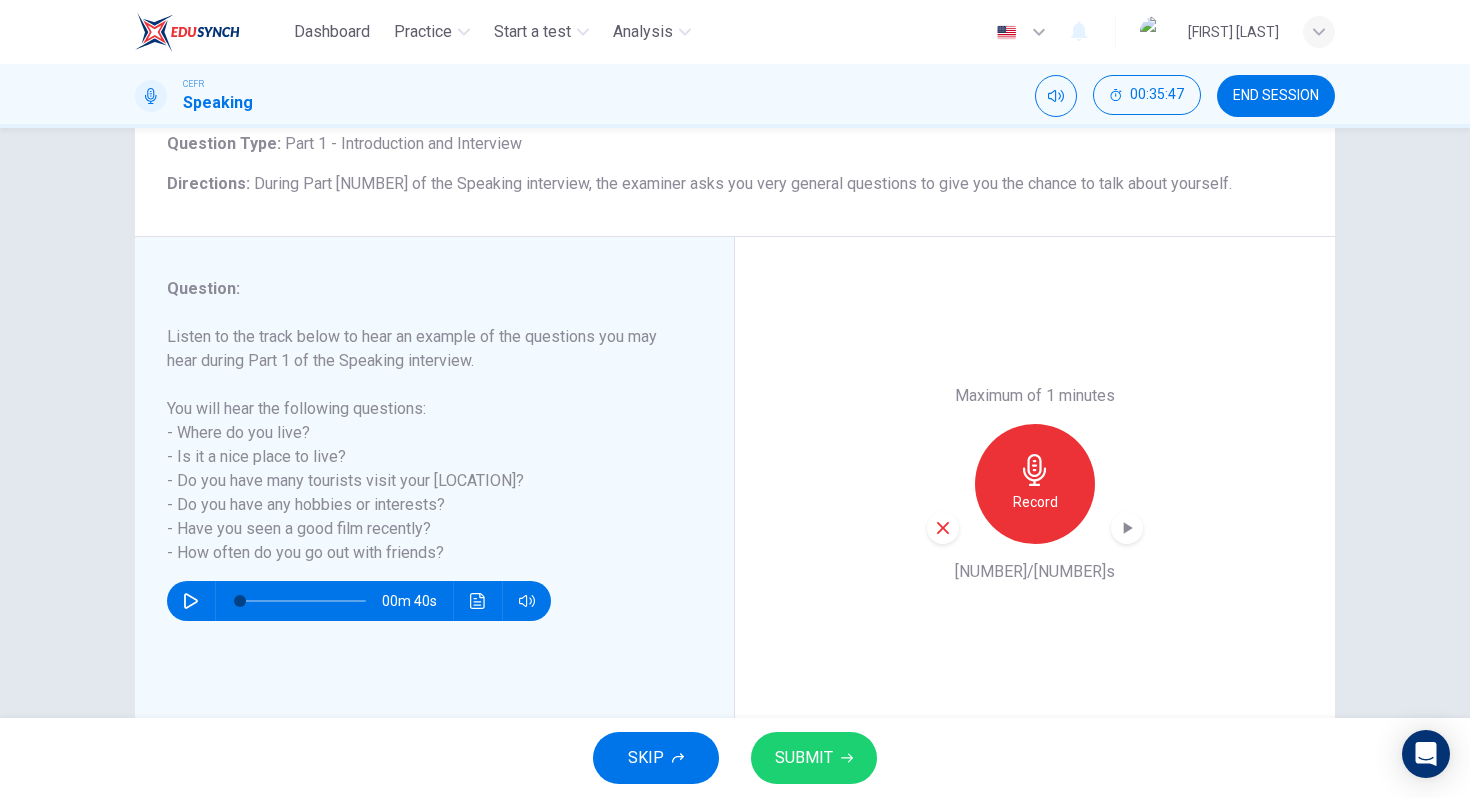 click at bounding box center (943, 528) 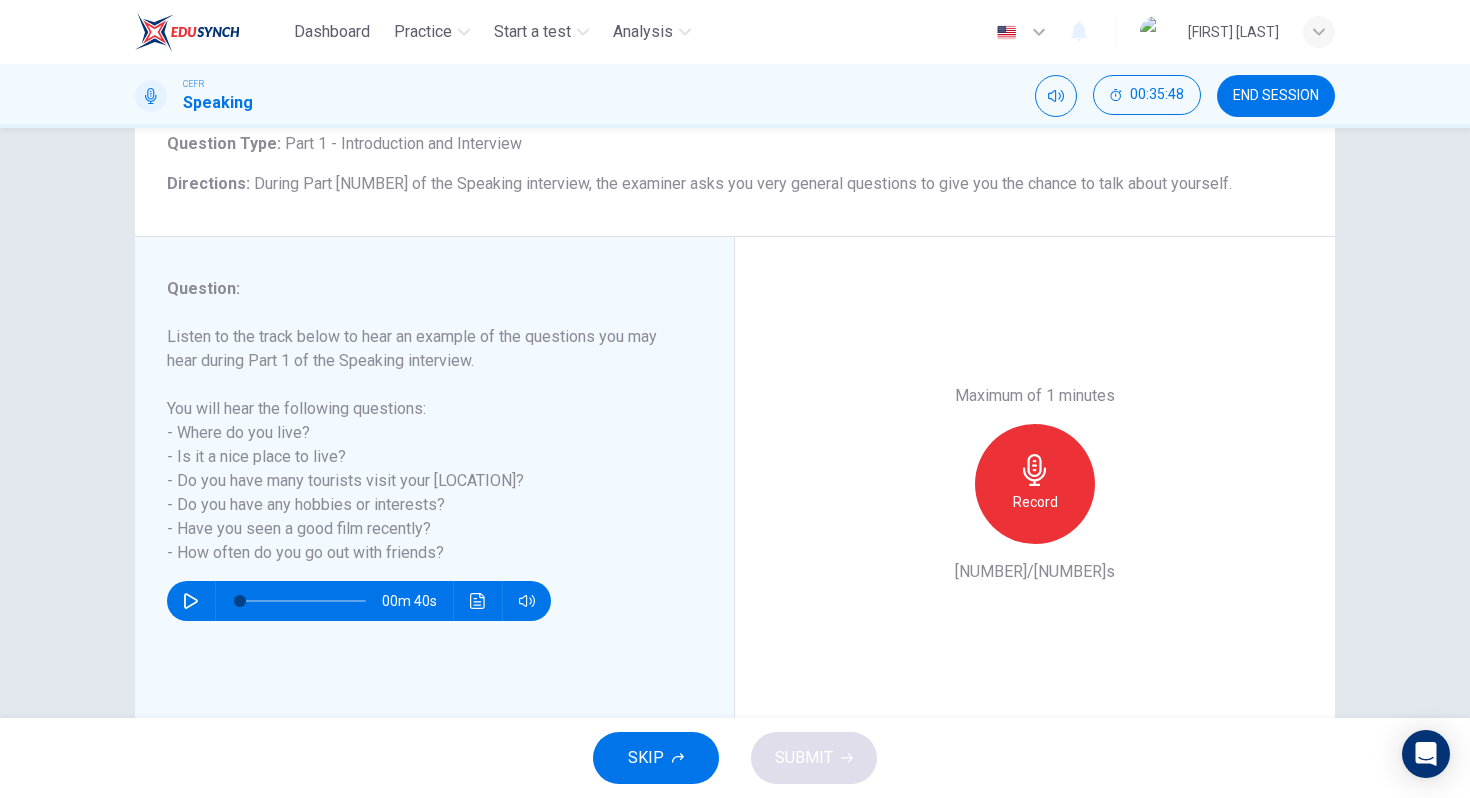 click on "Record" at bounding box center (1035, 502) 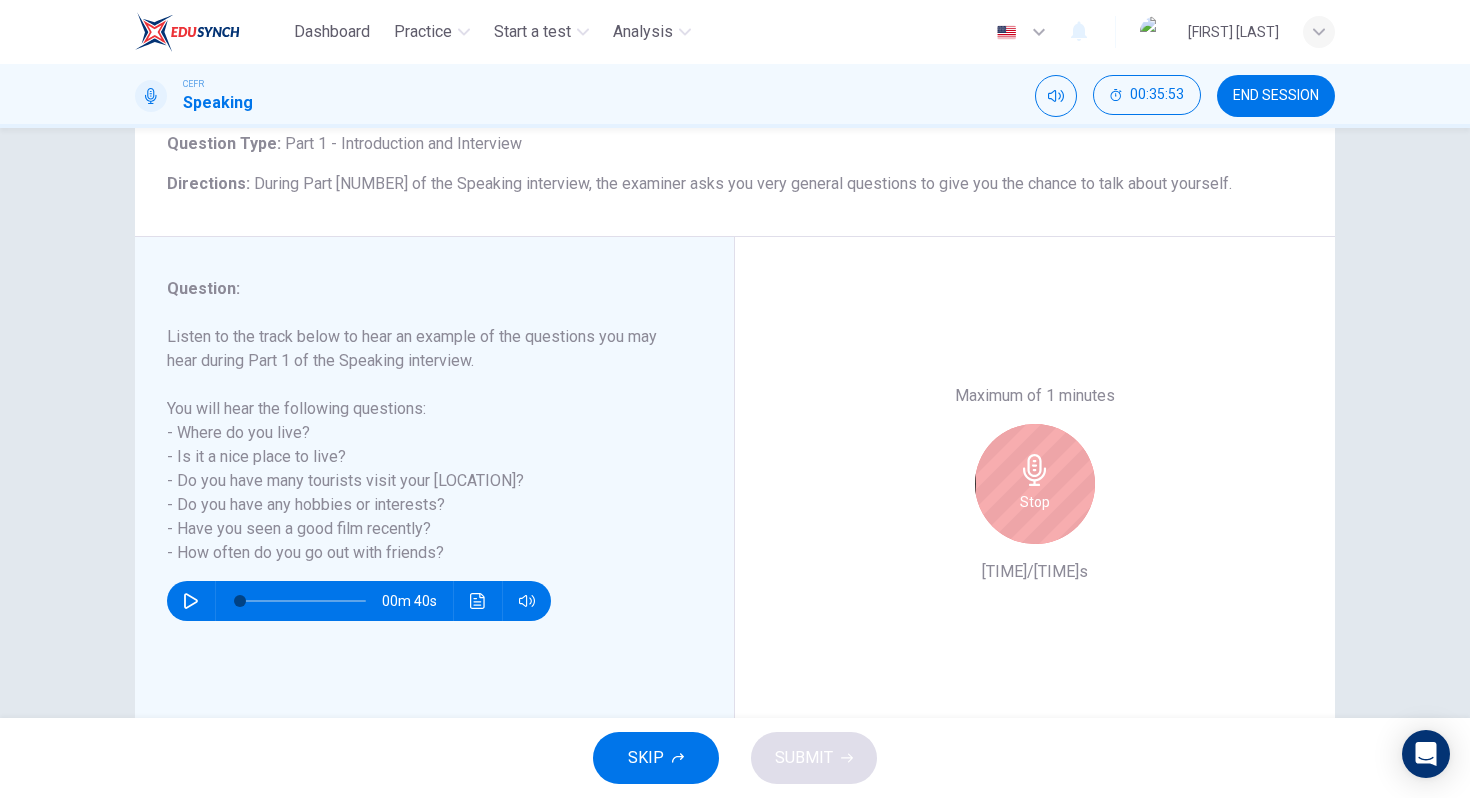 click on "Stop" at bounding box center (1035, 502) 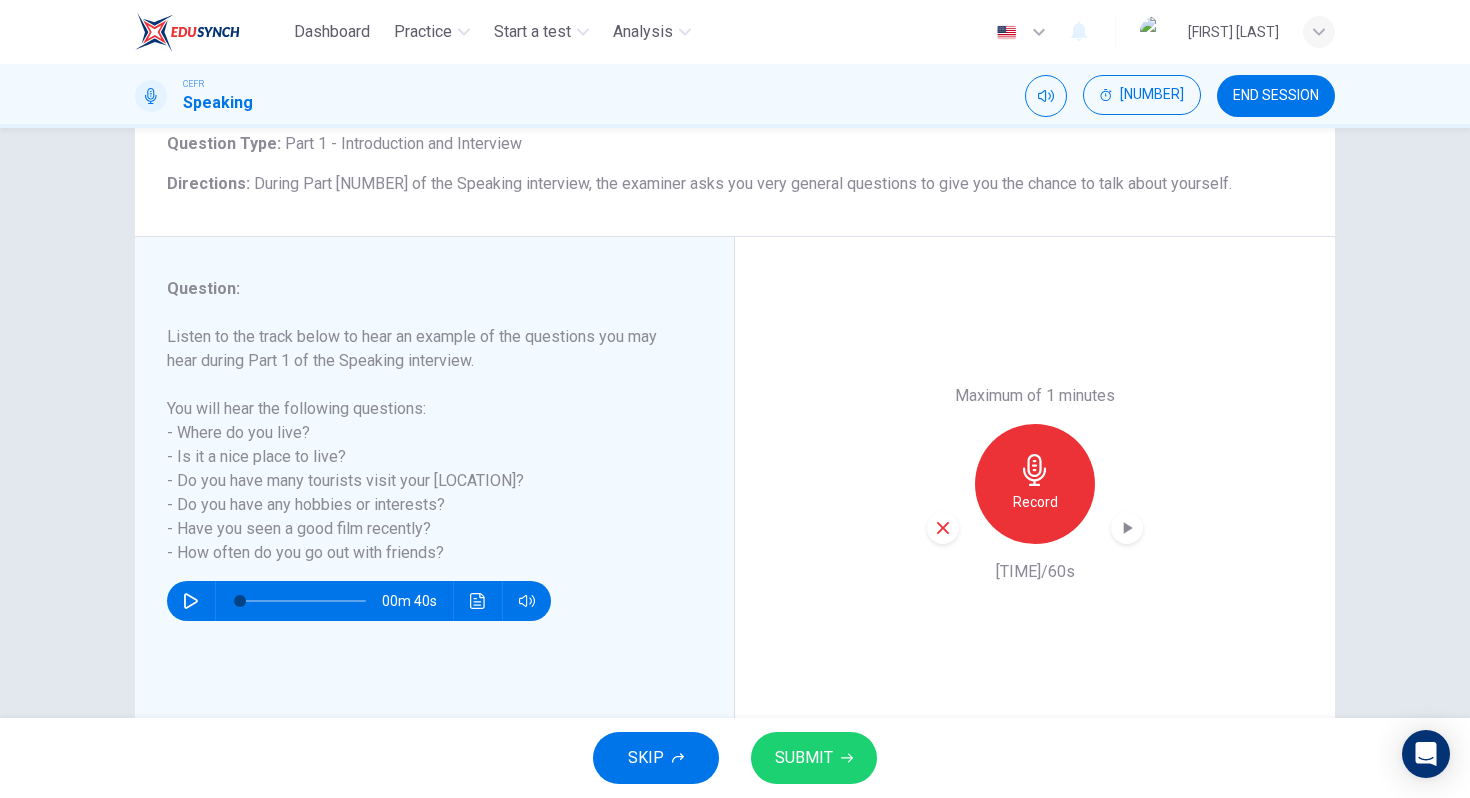 click at bounding box center [943, 528] 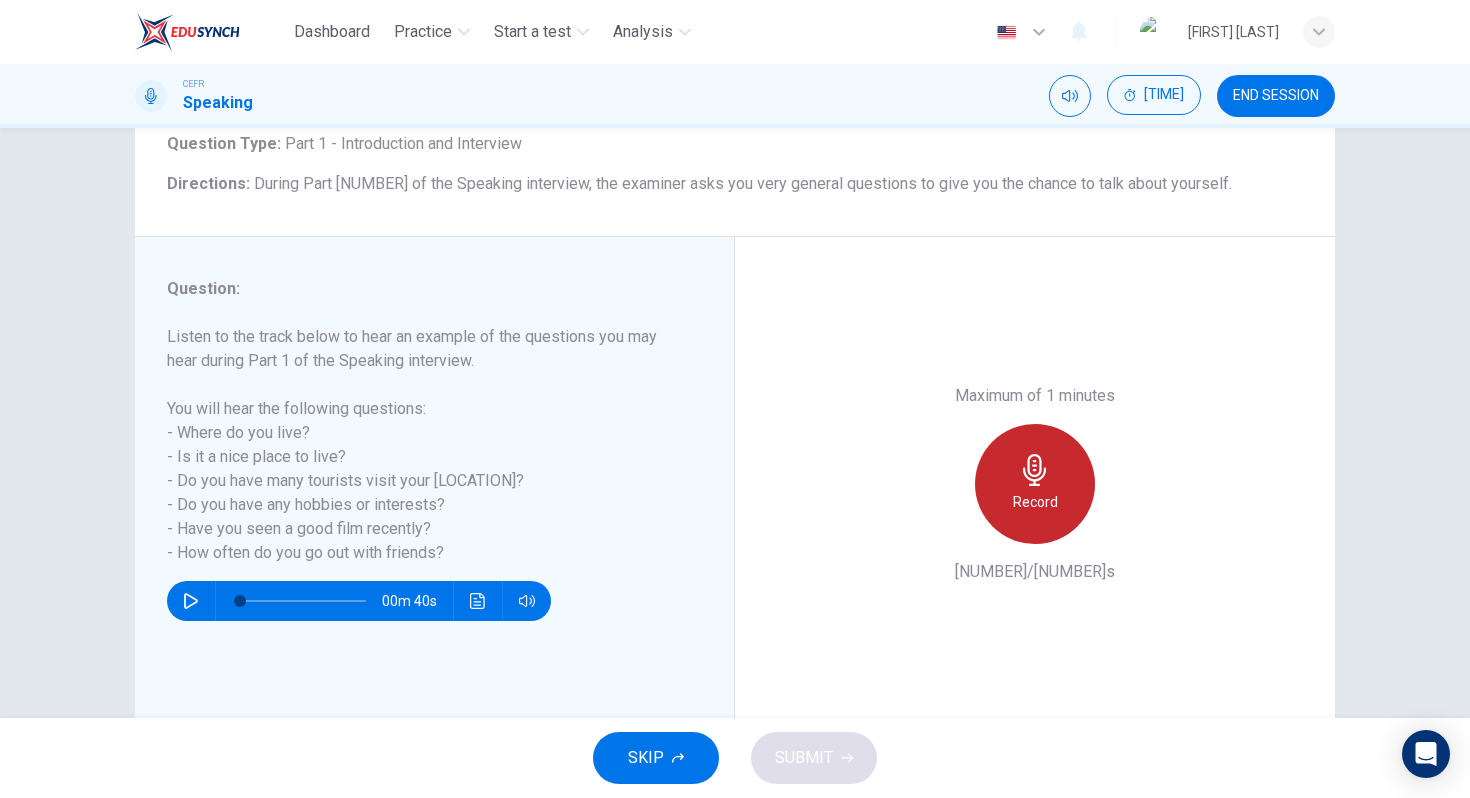 click on "Record" at bounding box center [1035, 484] 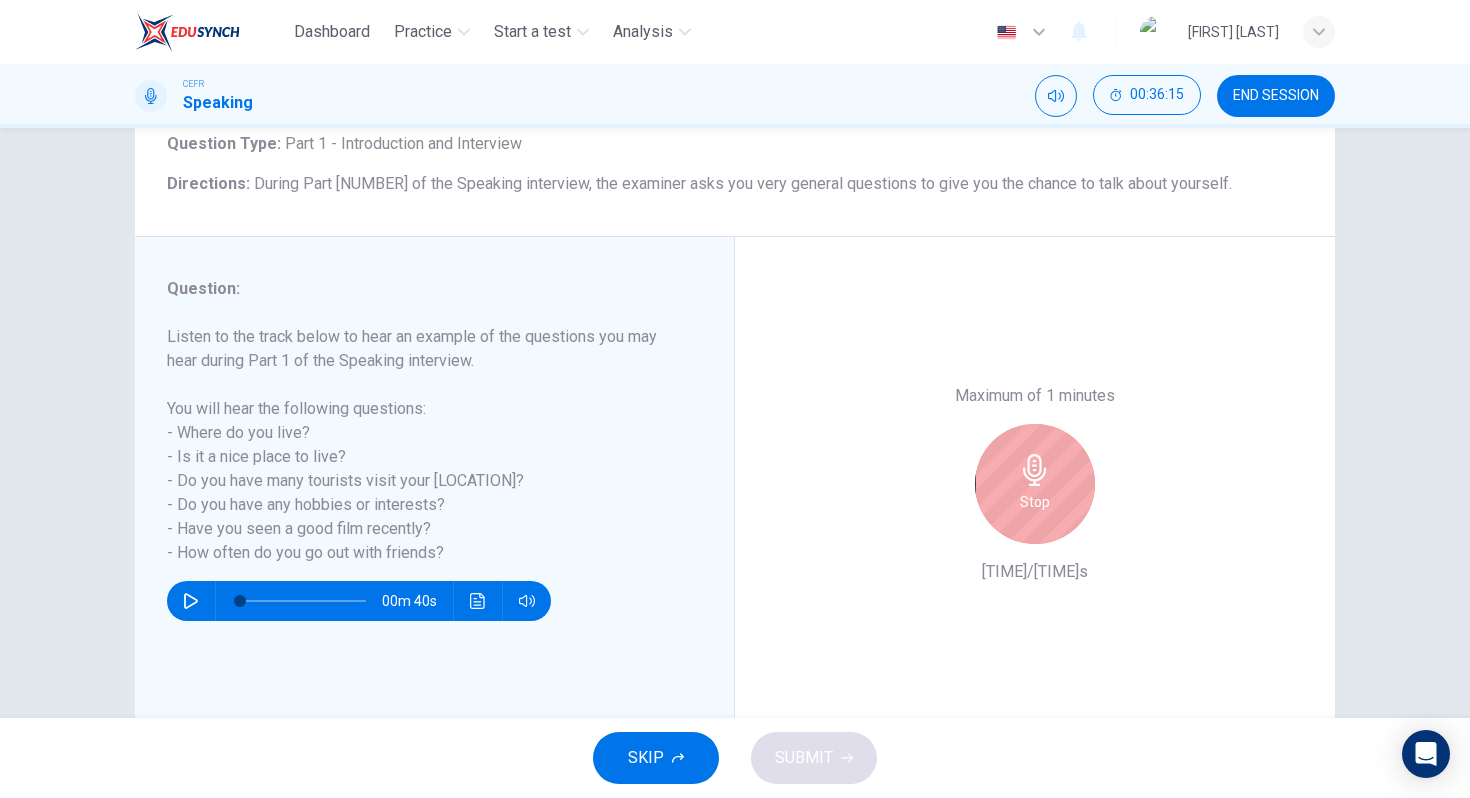 click on "Stop" at bounding box center [1035, 484] 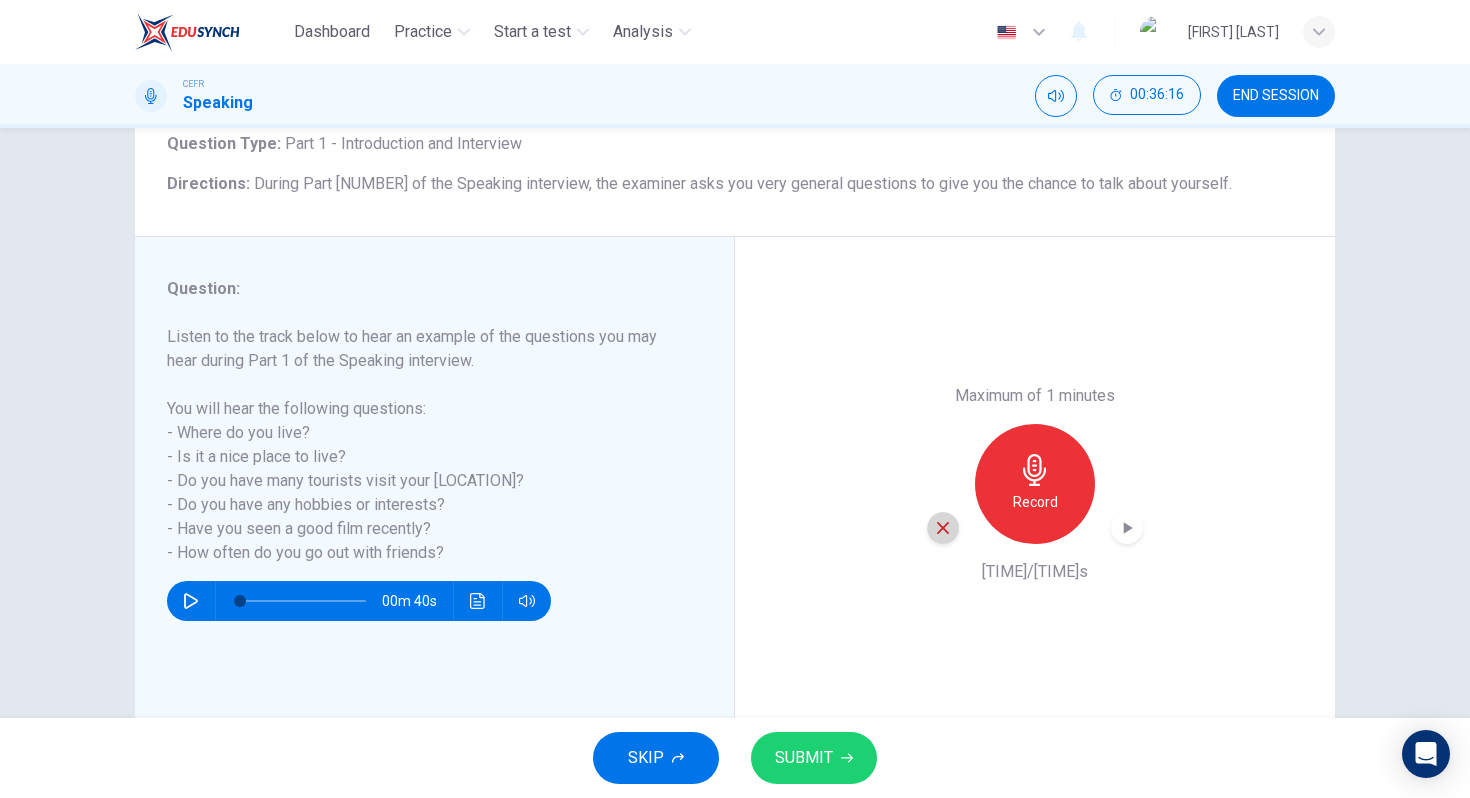 click at bounding box center (943, 528) 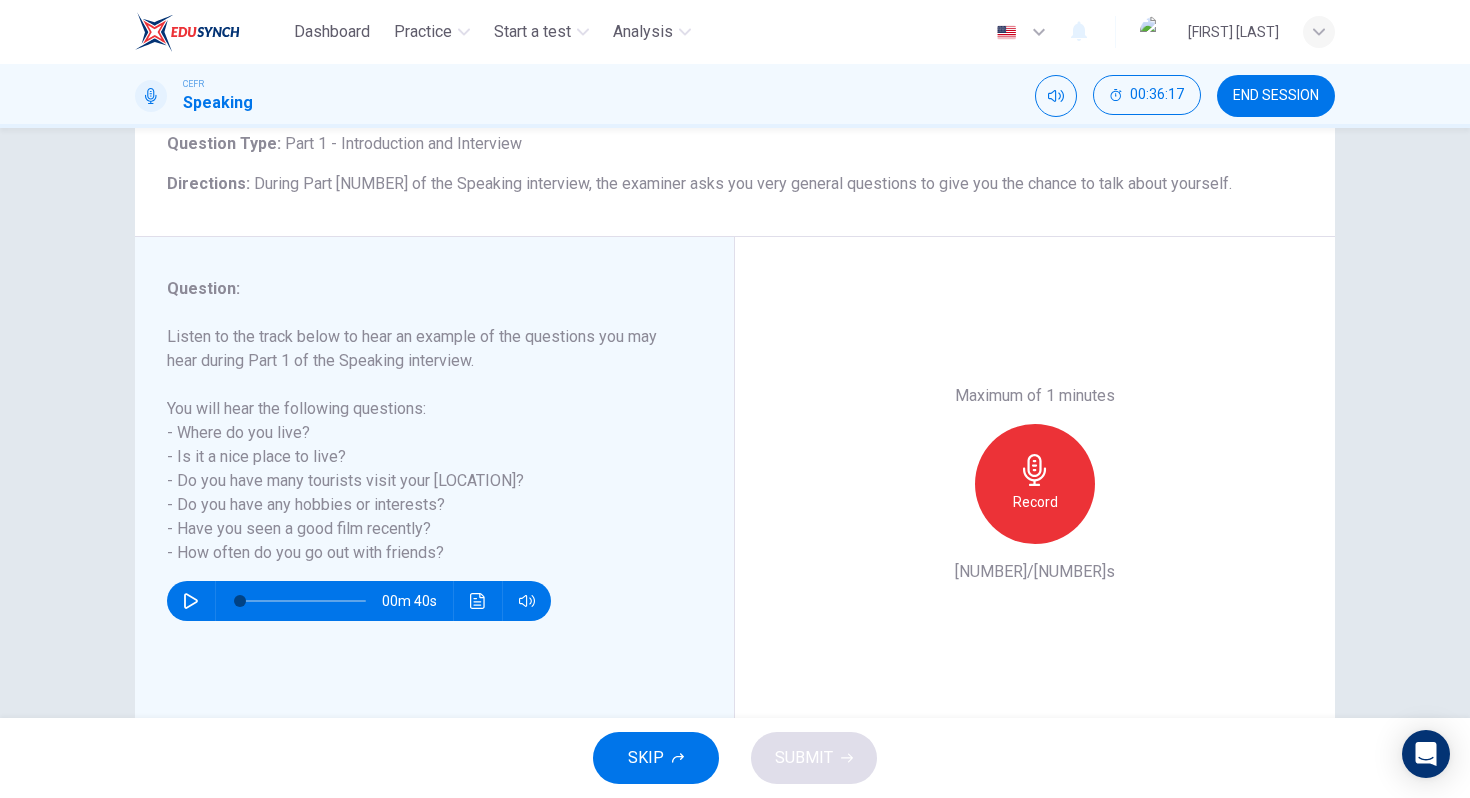 click on "SKIP" at bounding box center [656, 758] 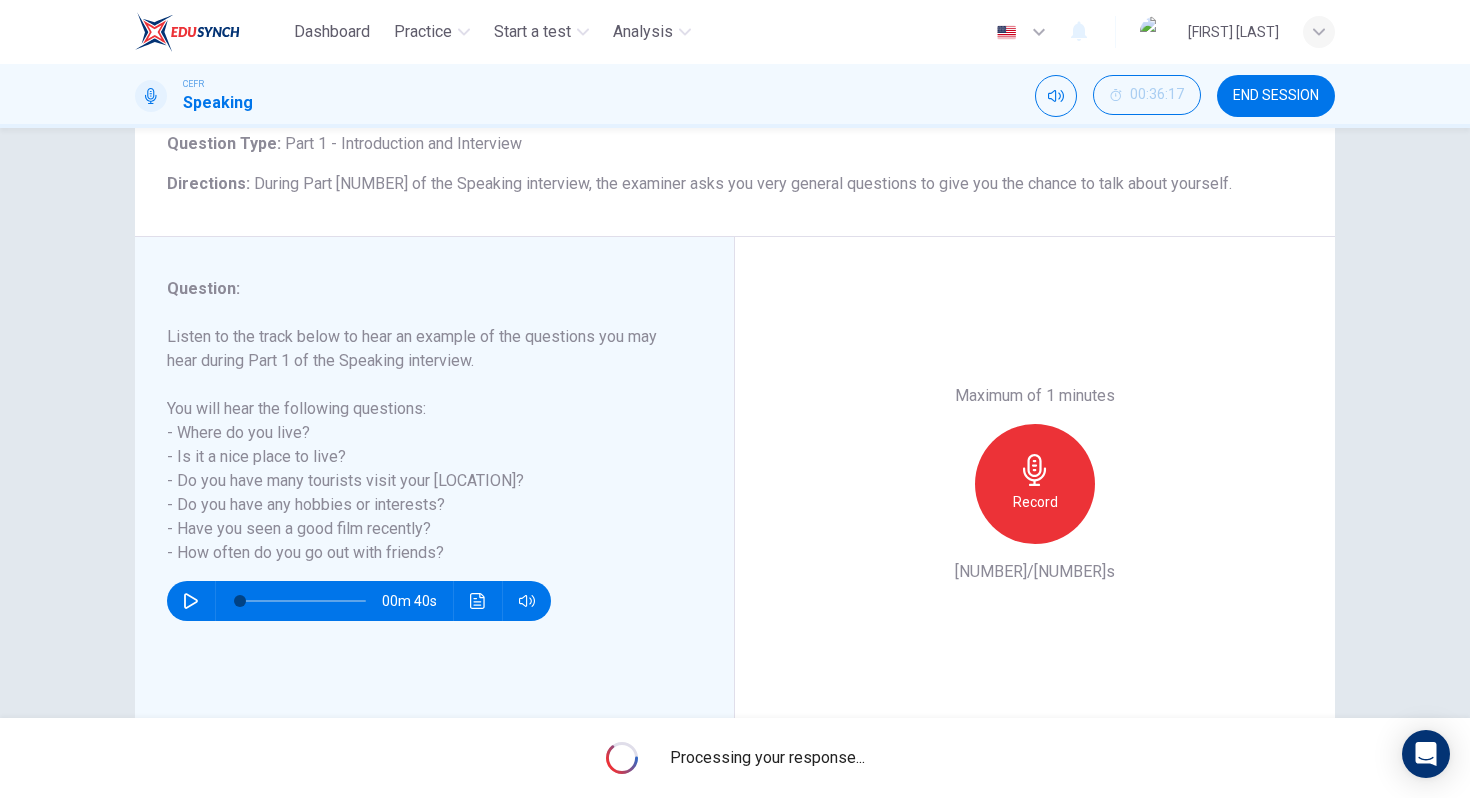 click on "CEFR Speaking 00:36:17 END SESSION" at bounding box center (735, 96) 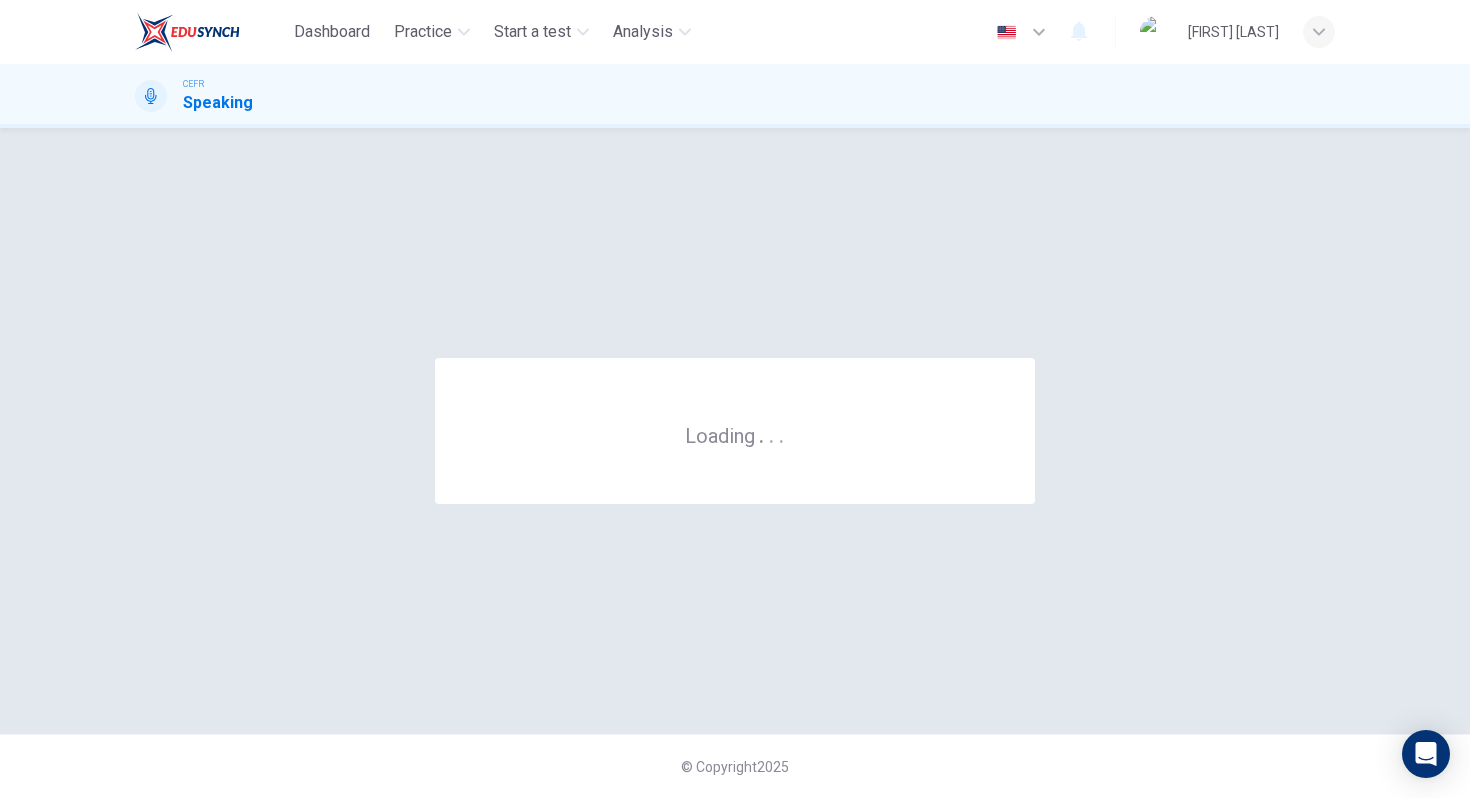 scroll, scrollTop: 0, scrollLeft: 0, axis: both 